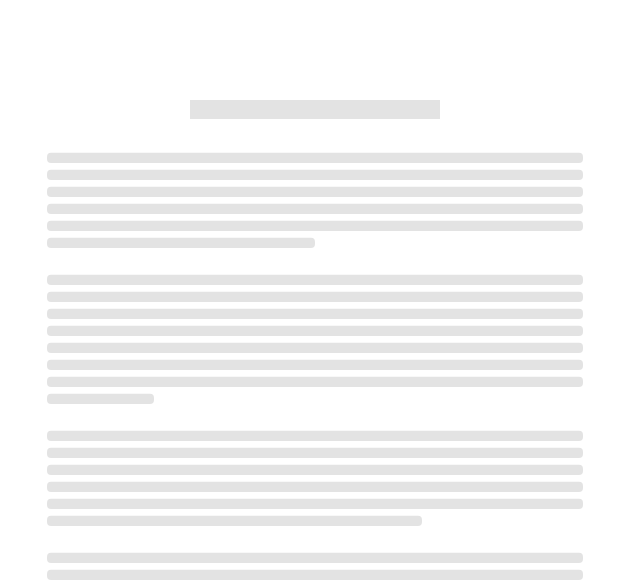 scroll, scrollTop: 0, scrollLeft: 0, axis: both 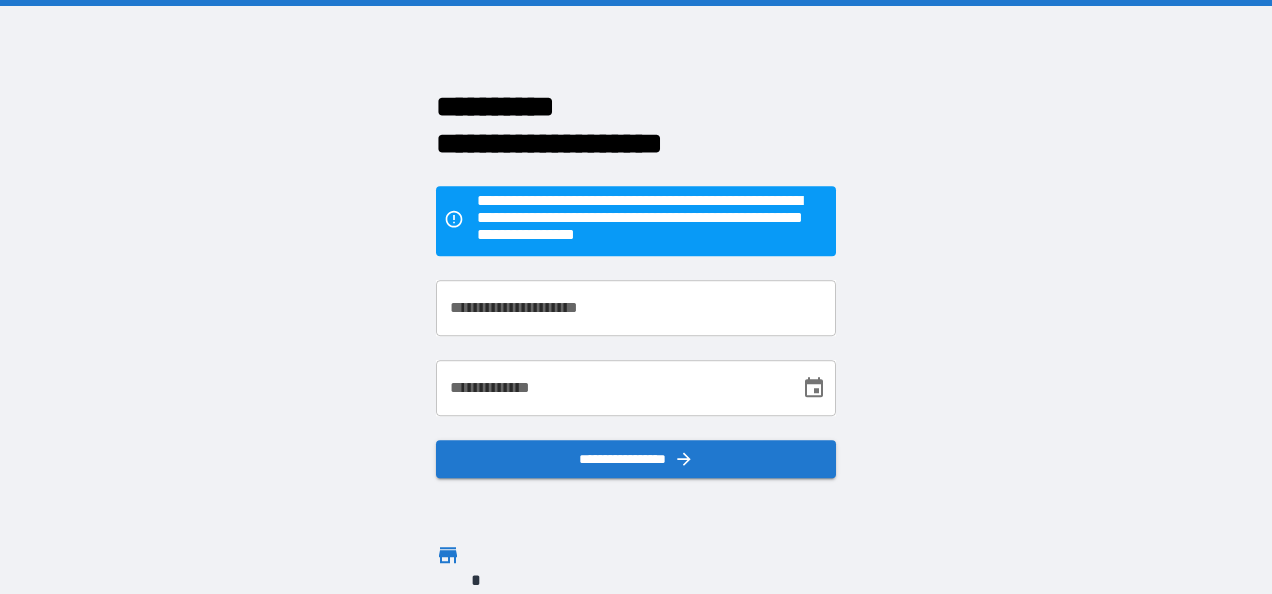 click on "**********" at bounding box center [636, 308] 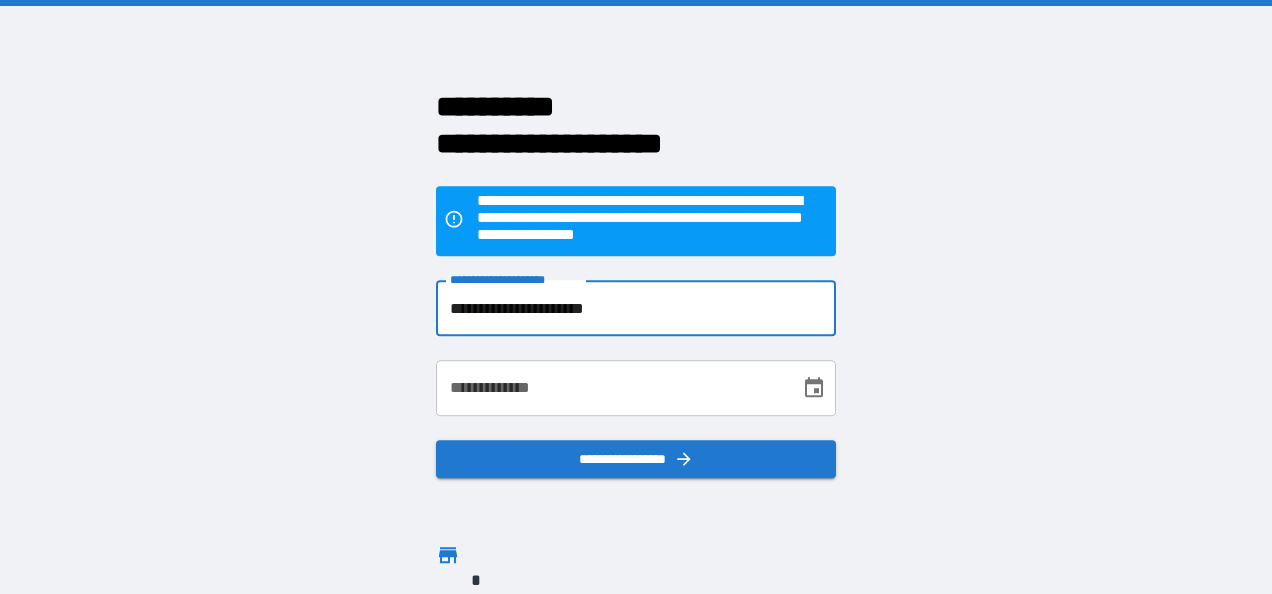 type on "**********" 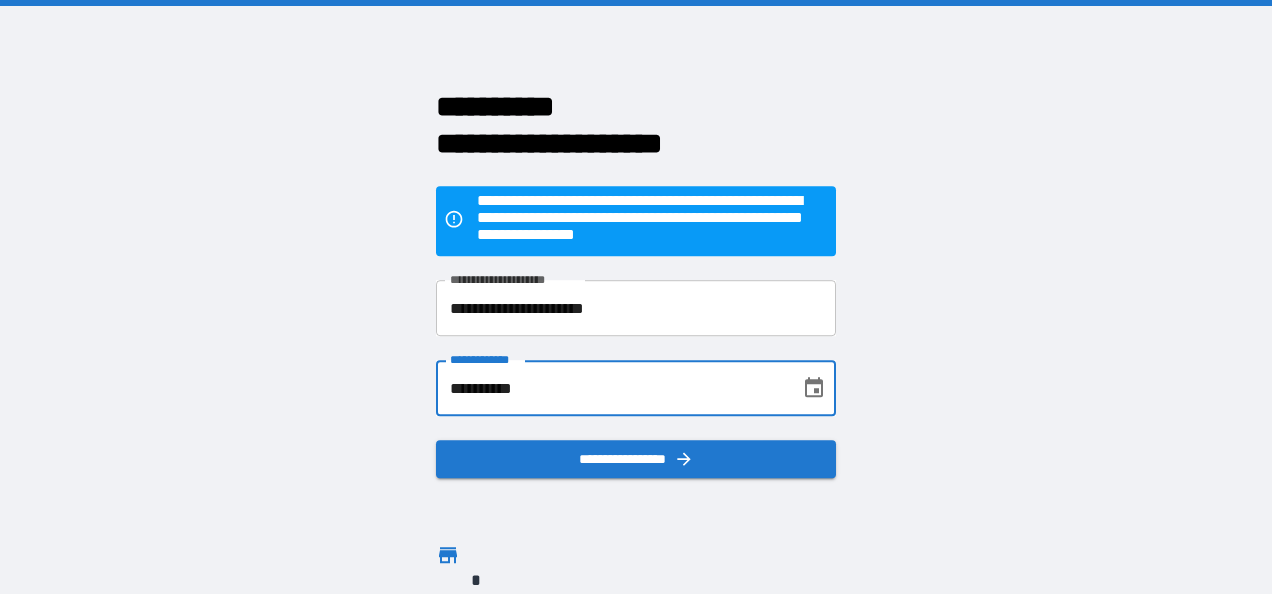 type on "**********" 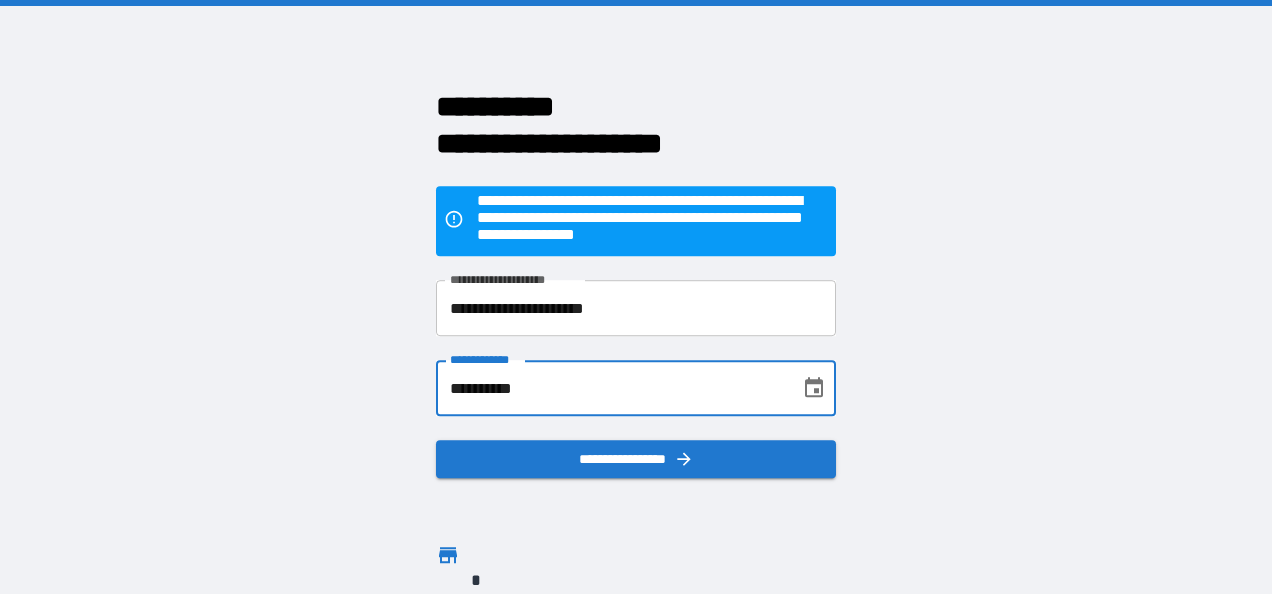click on "**********" at bounding box center (636, 297) 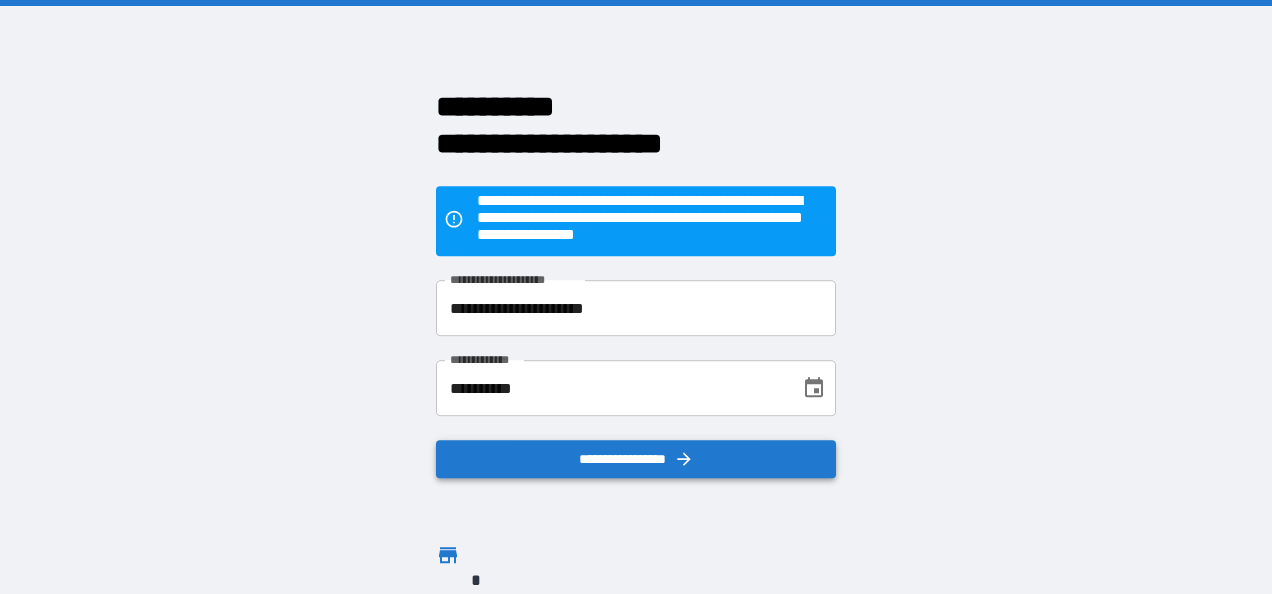 click on "**********" at bounding box center (636, 459) 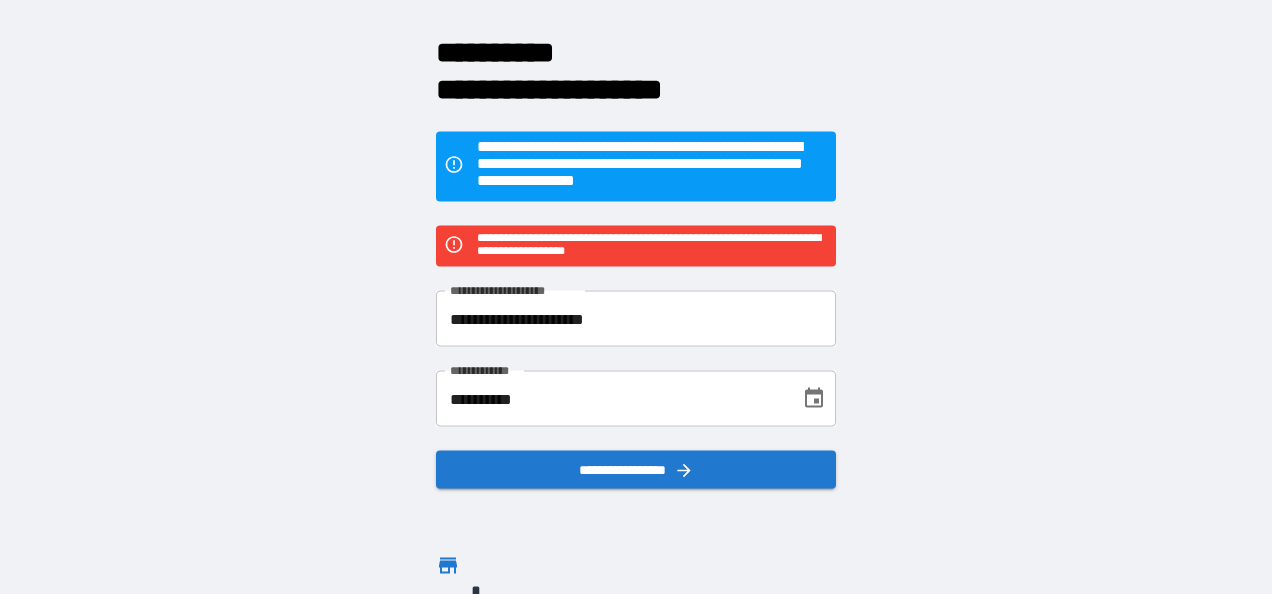 scroll, scrollTop: 37, scrollLeft: 0, axis: vertical 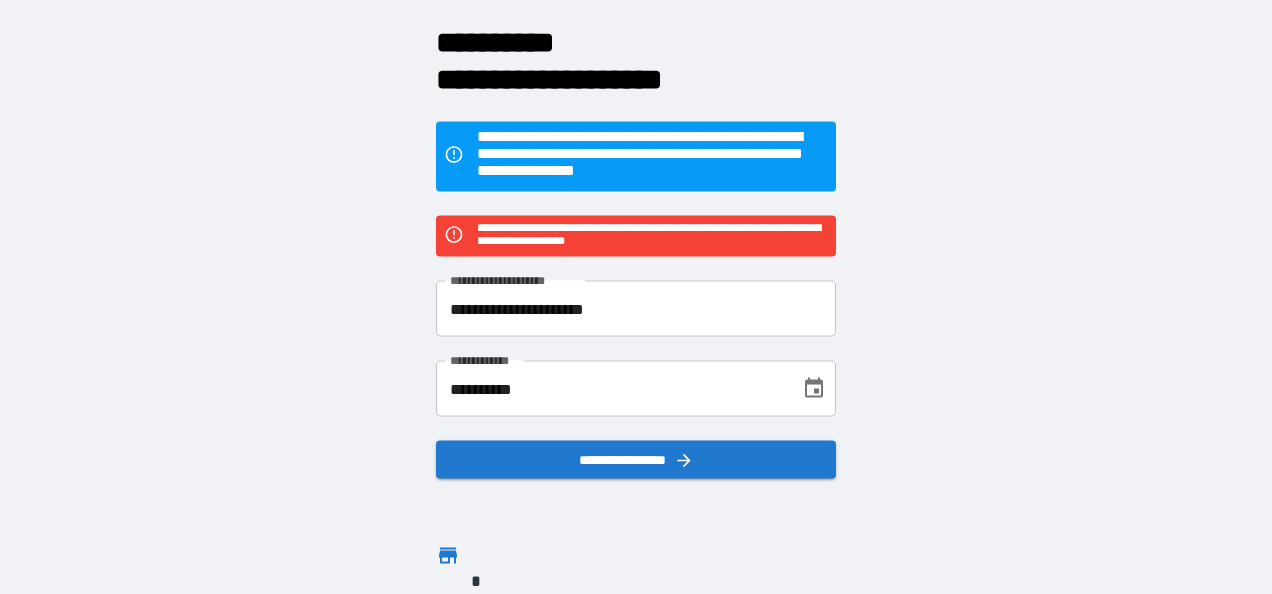 click 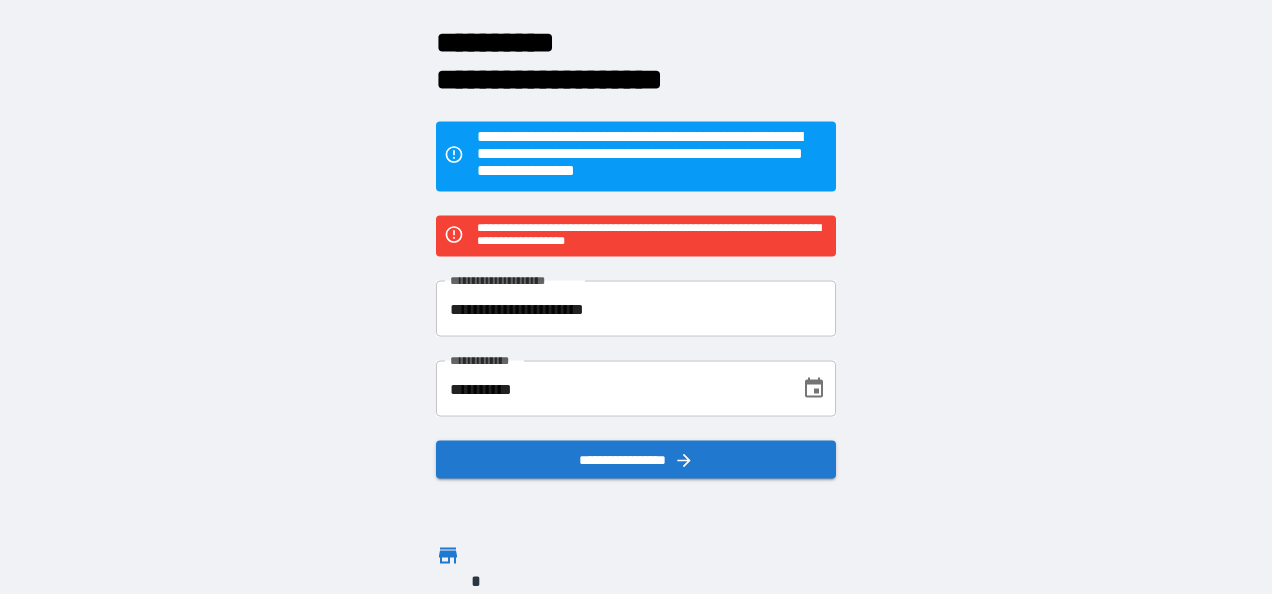 click 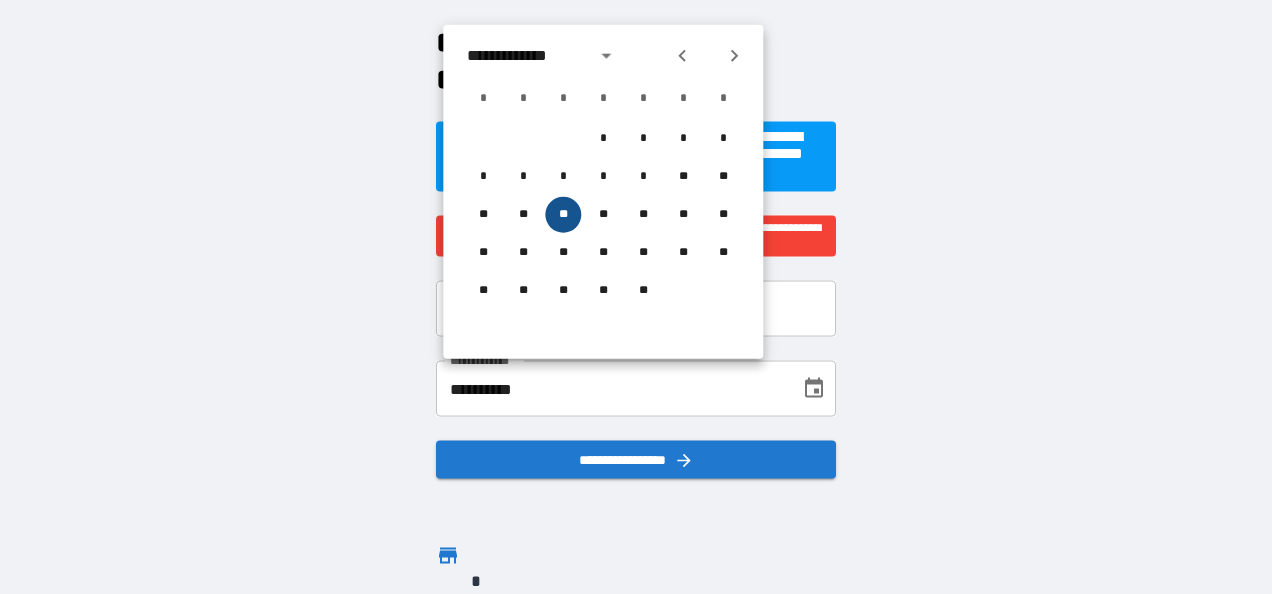 click on "**" at bounding box center [563, 215] 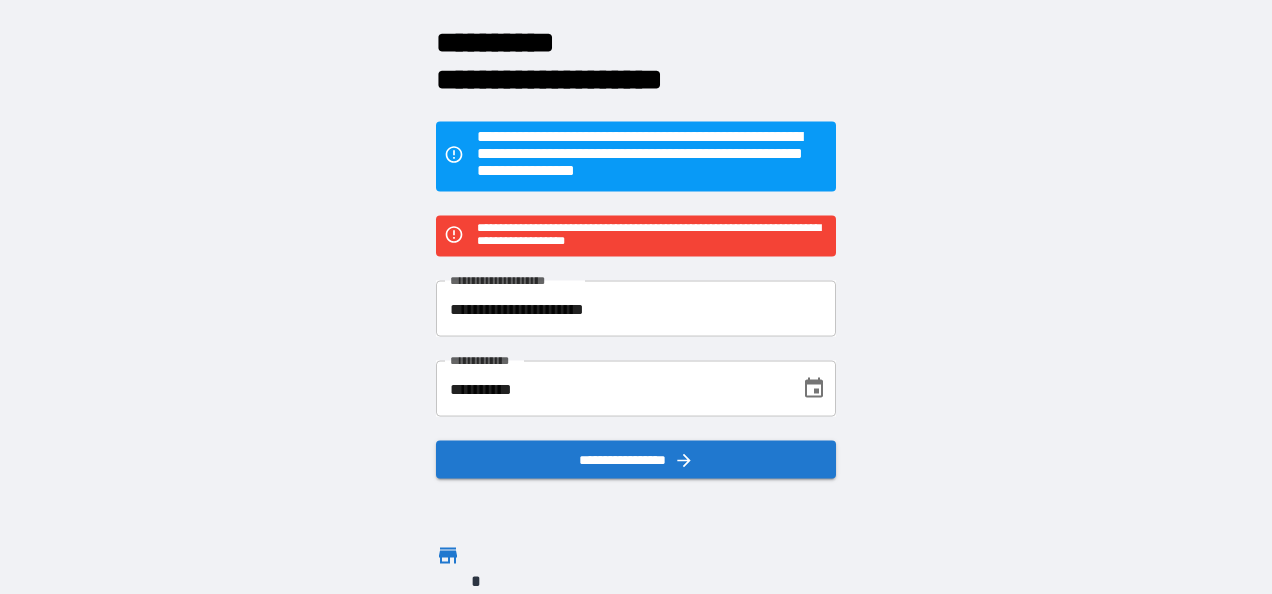 click on "**********" at bounding box center [636, 297] 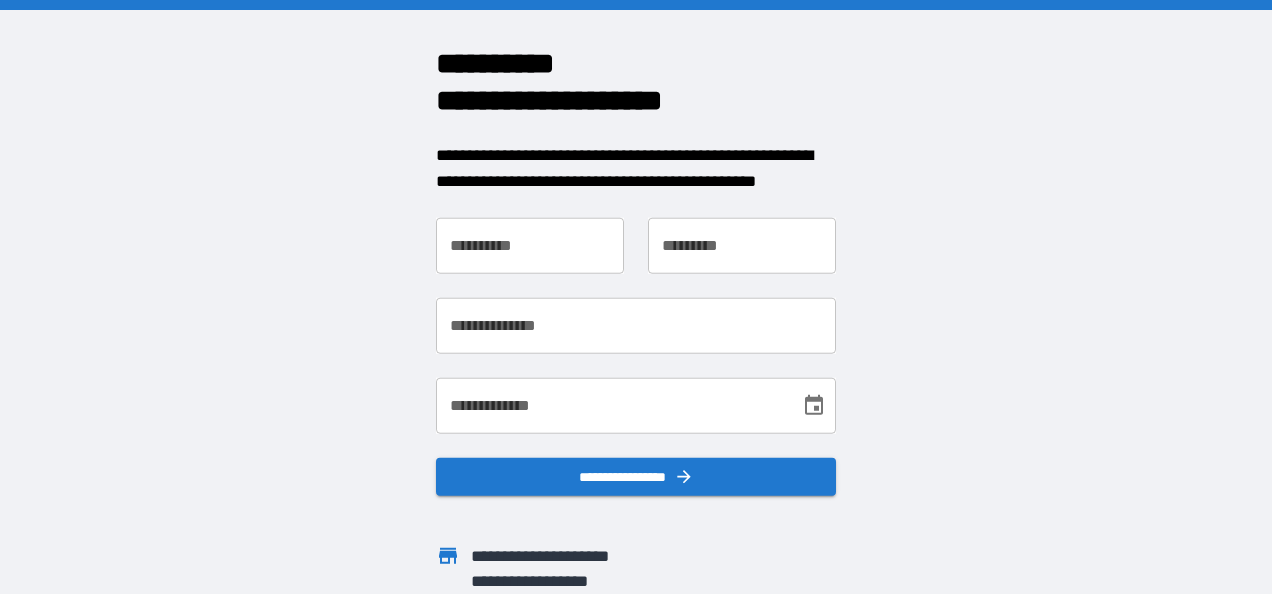 scroll, scrollTop: 0, scrollLeft: 0, axis: both 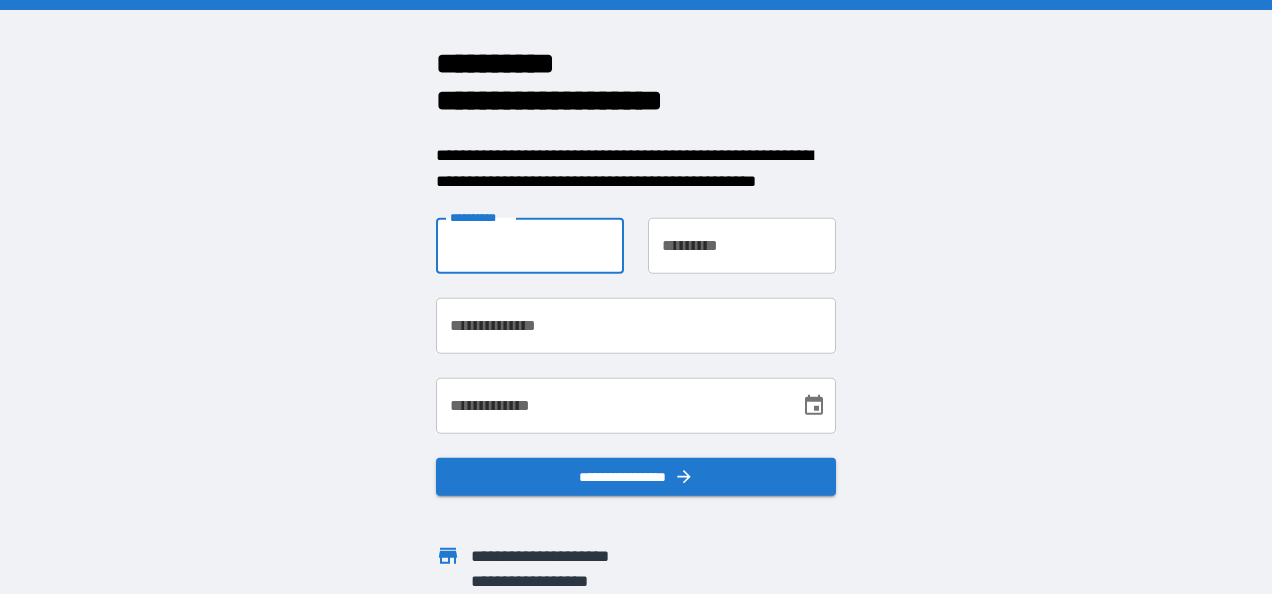 click on "**********" at bounding box center [530, 246] 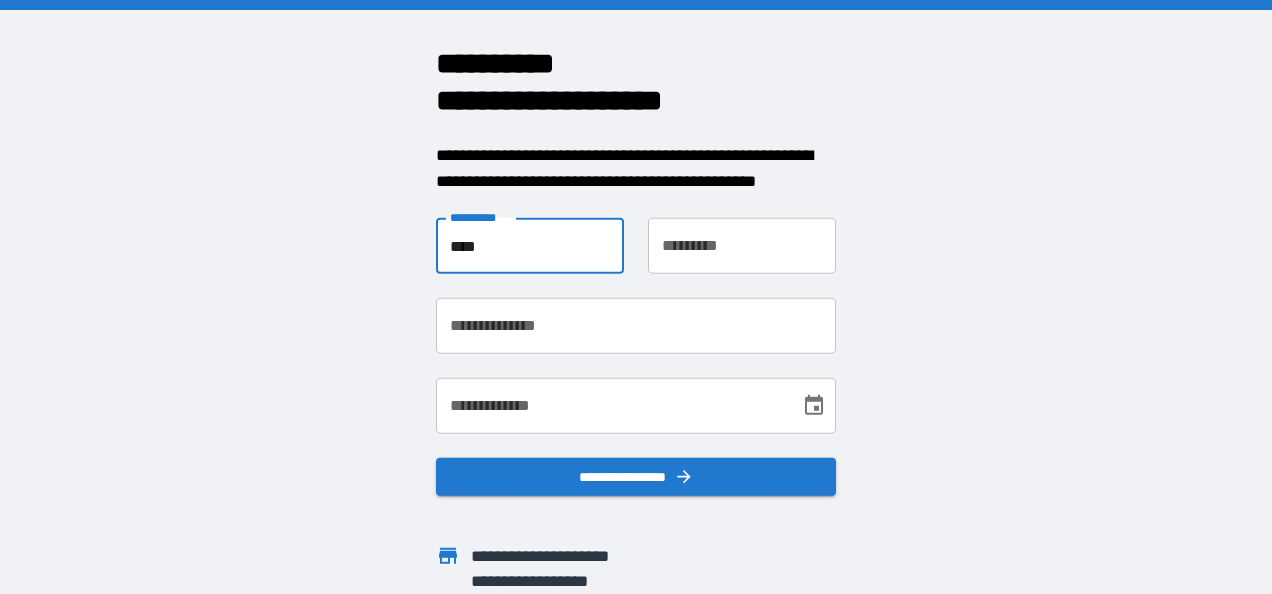 type on "****" 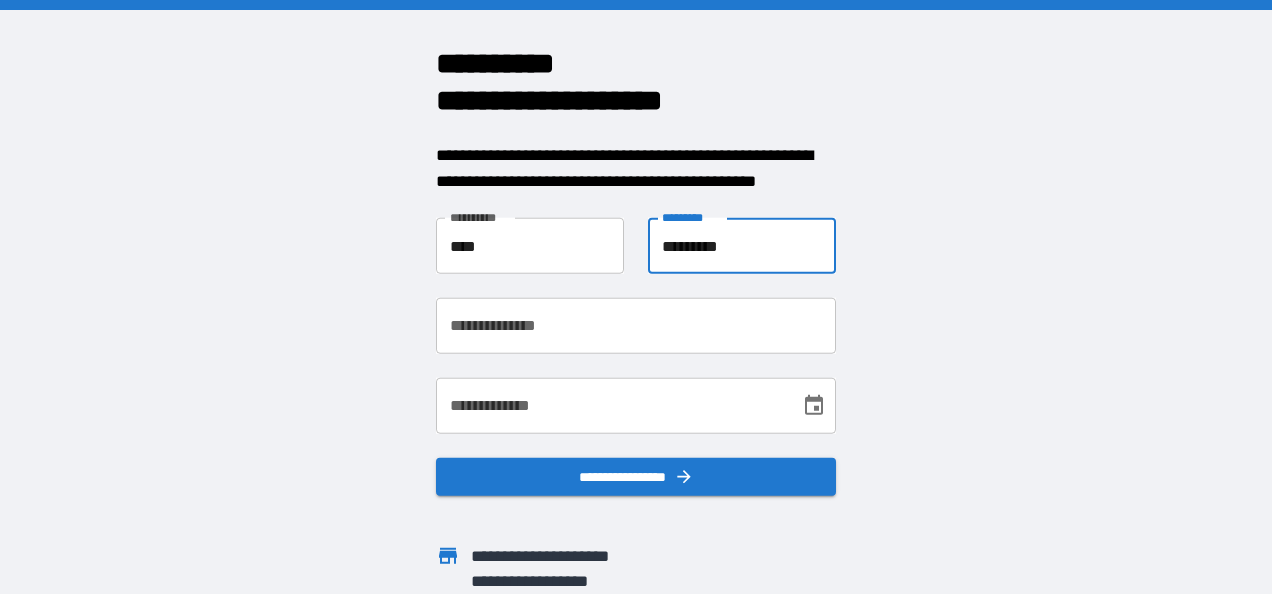 type on "*********" 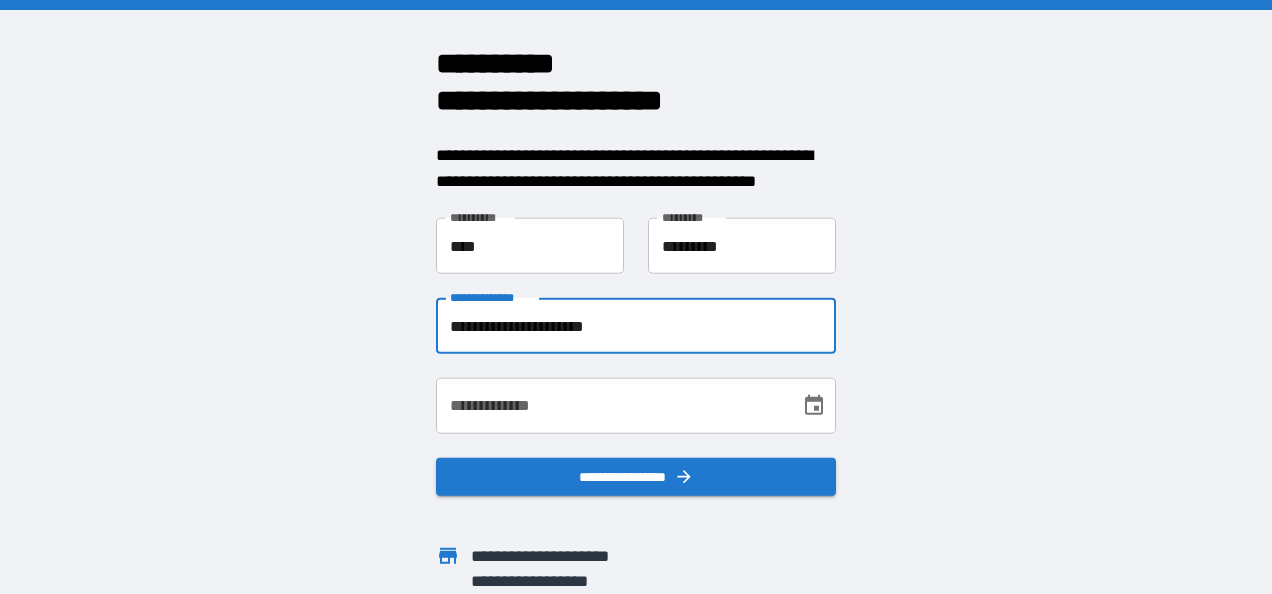 type on "**********" 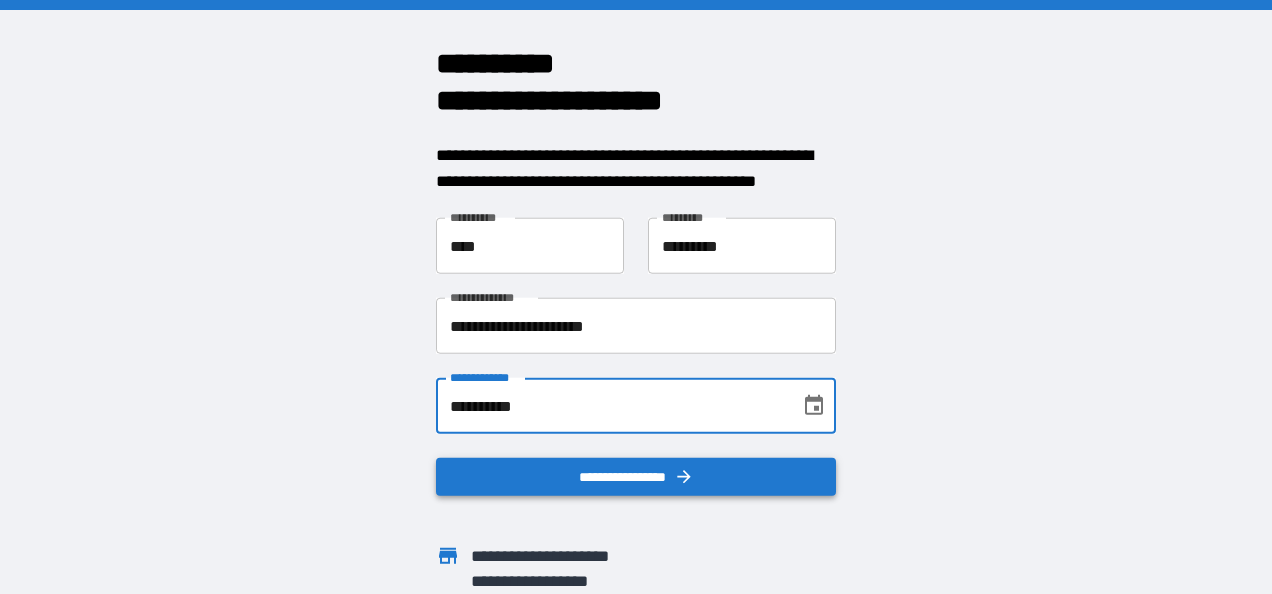 type on "**********" 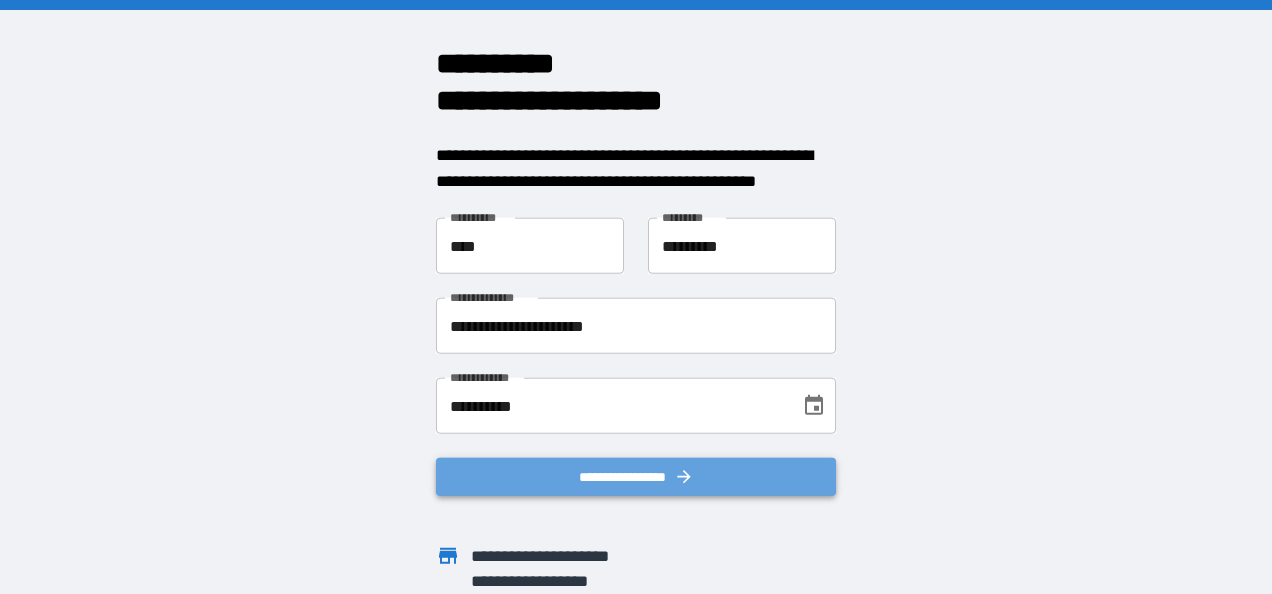 click on "**********" at bounding box center [636, 477] 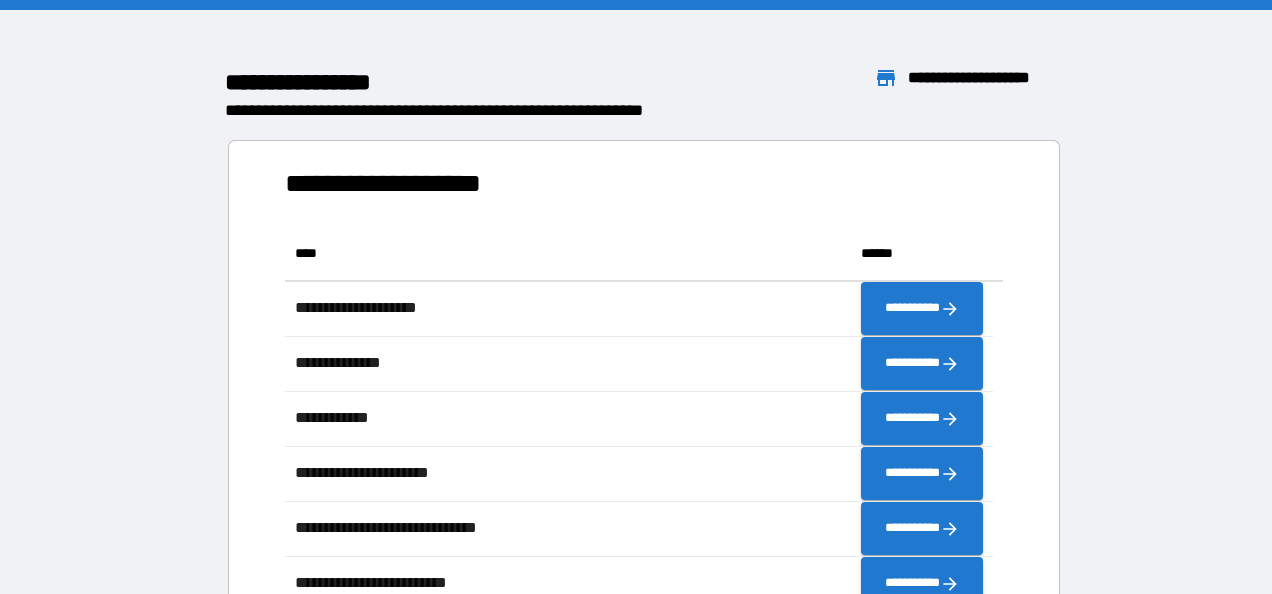 scroll, scrollTop: 16, scrollLeft: 16, axis: both 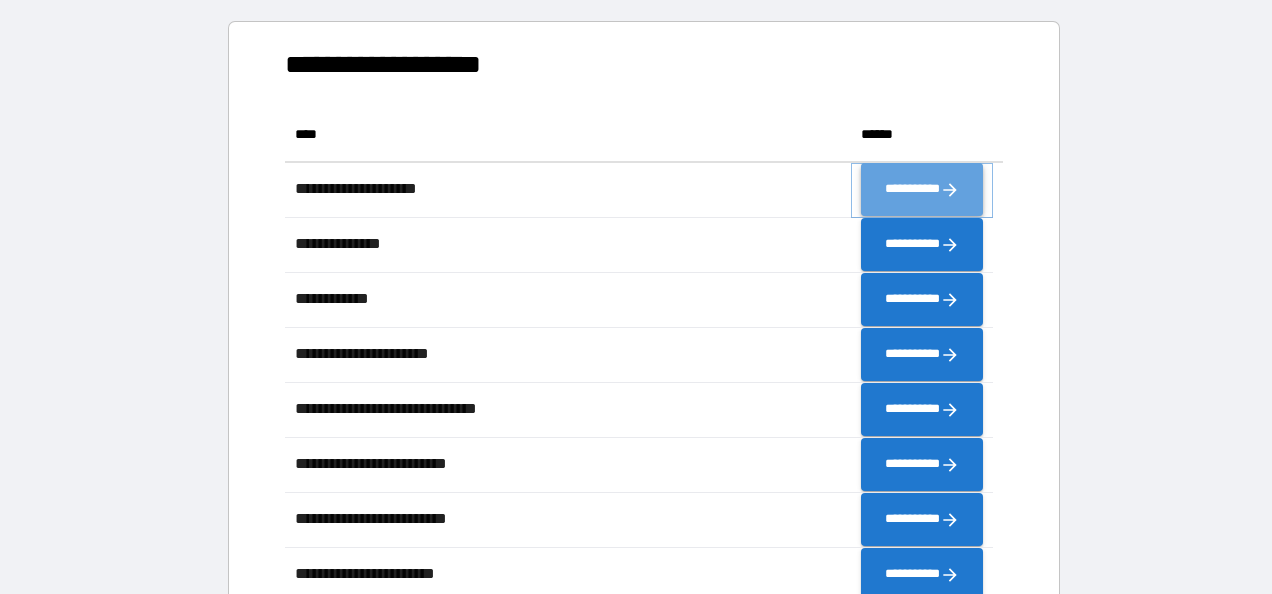 click on "**********" at bounding box center [922, 190] 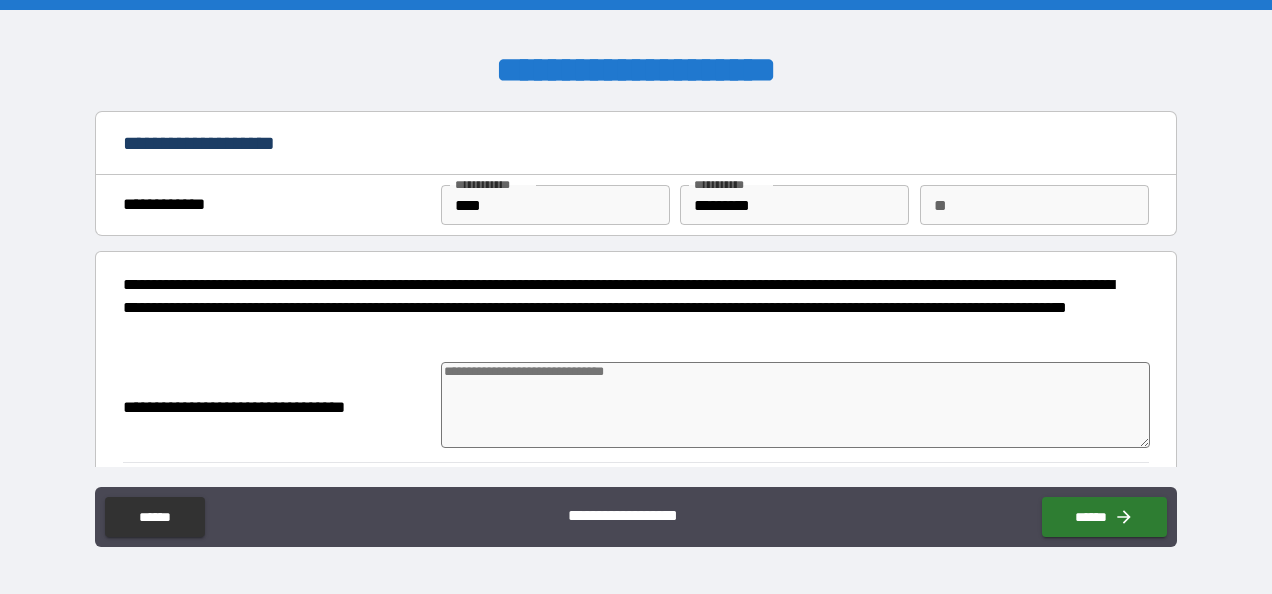 type on "*" 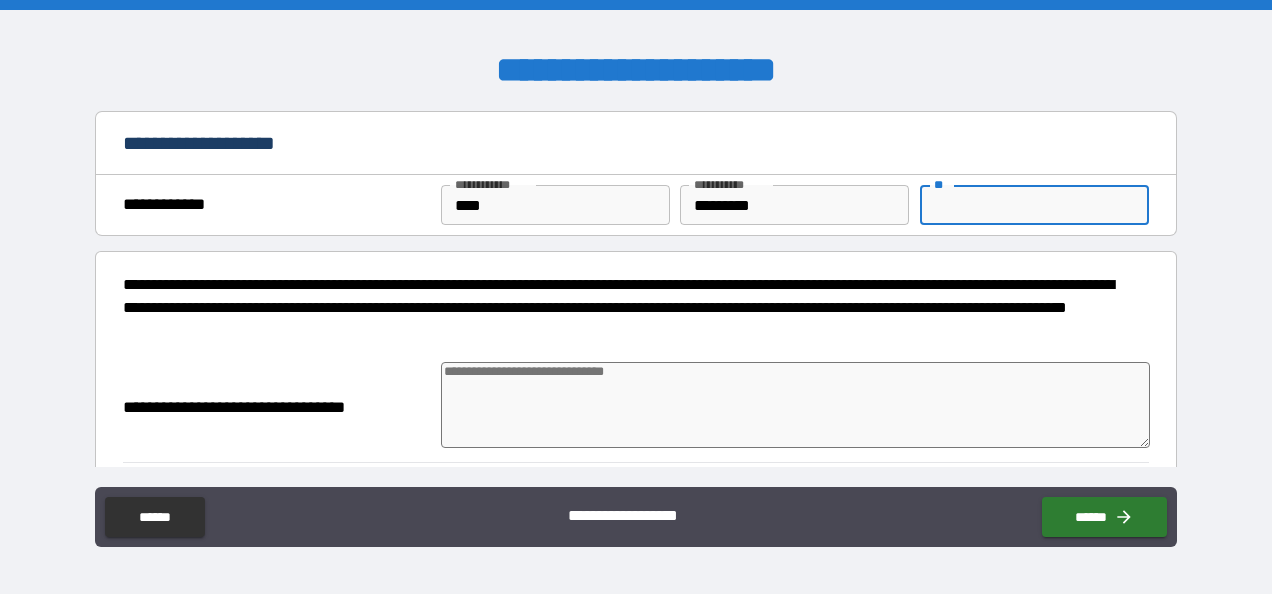 type on "*" 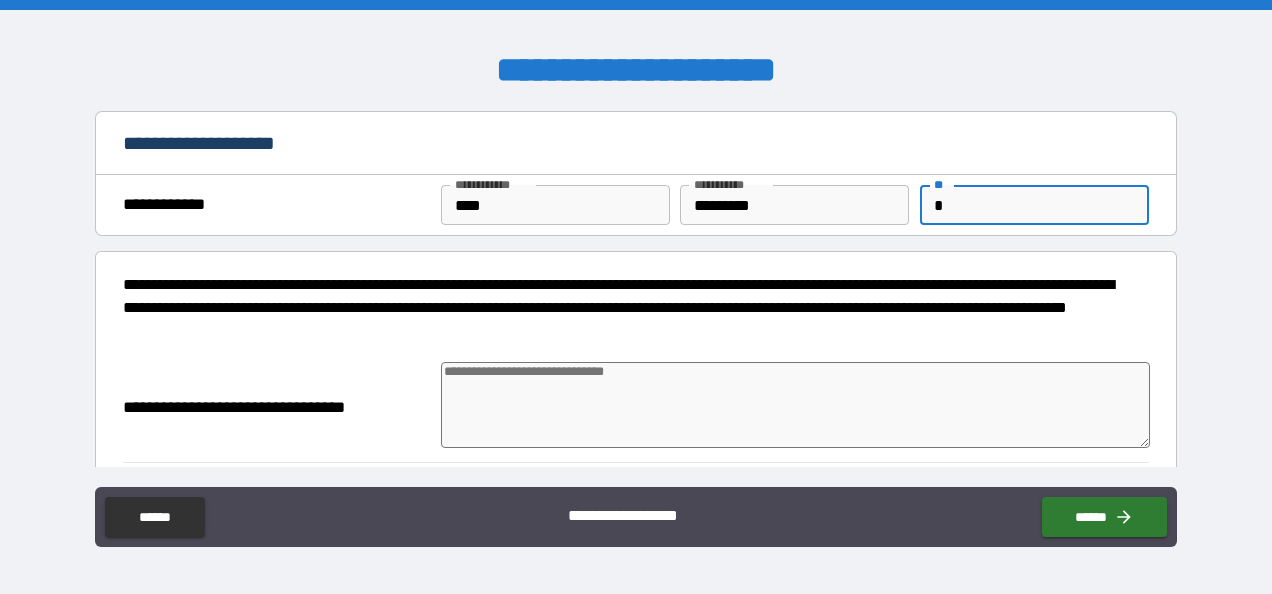type on "*" 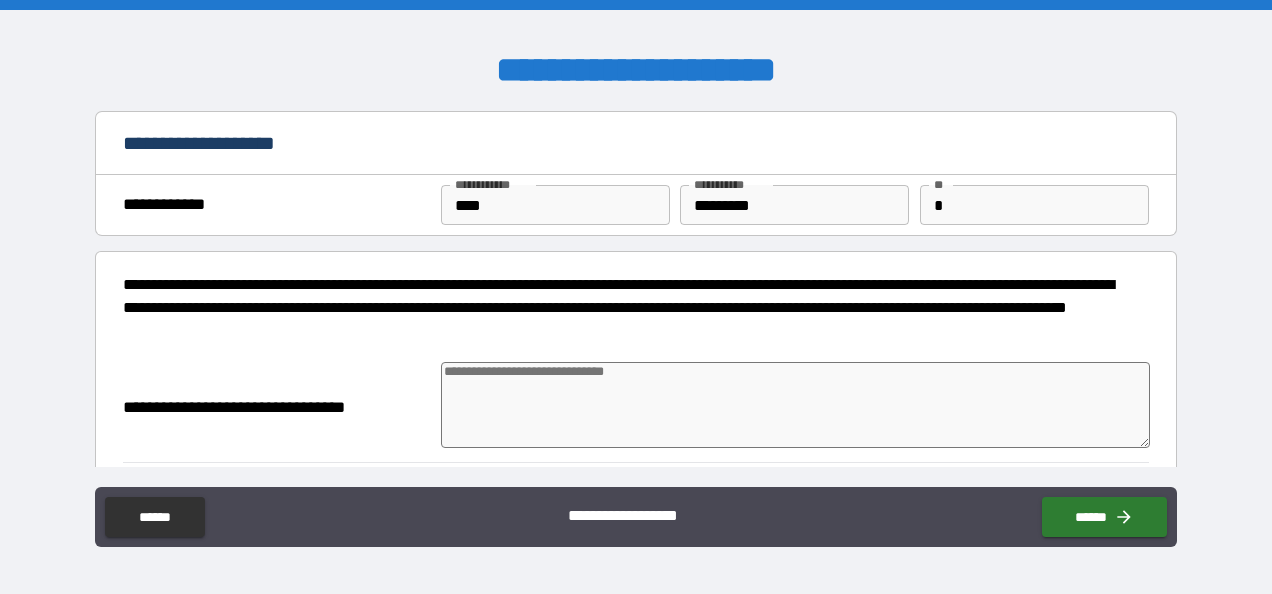 click at bounding box center [795, 405] 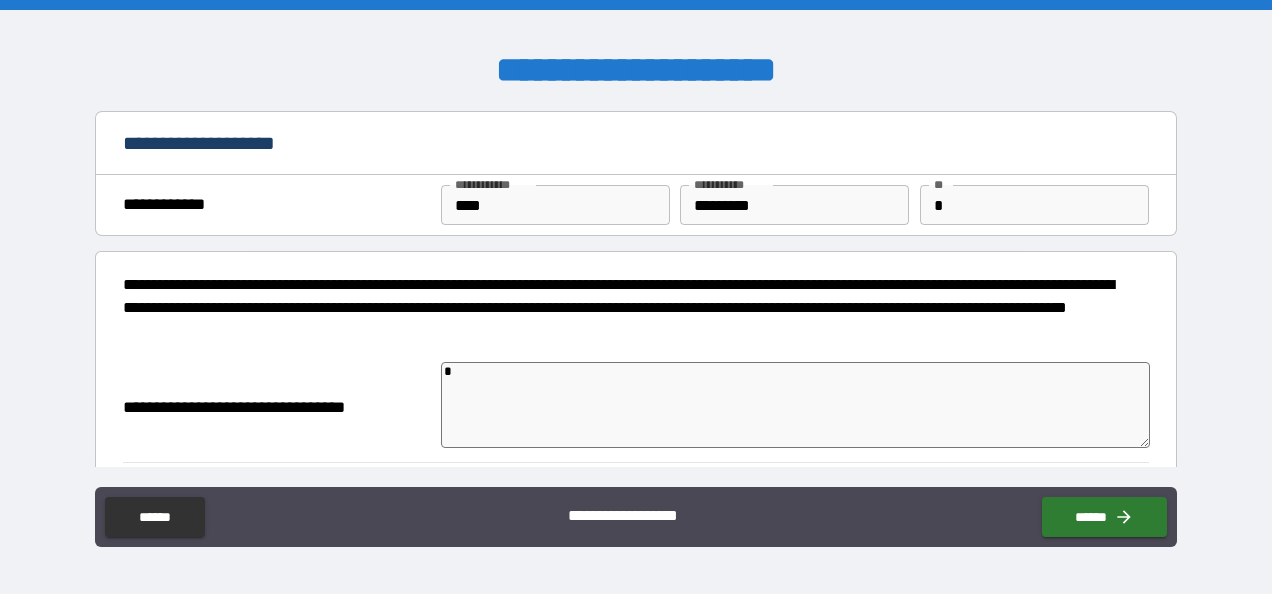 type on "*" 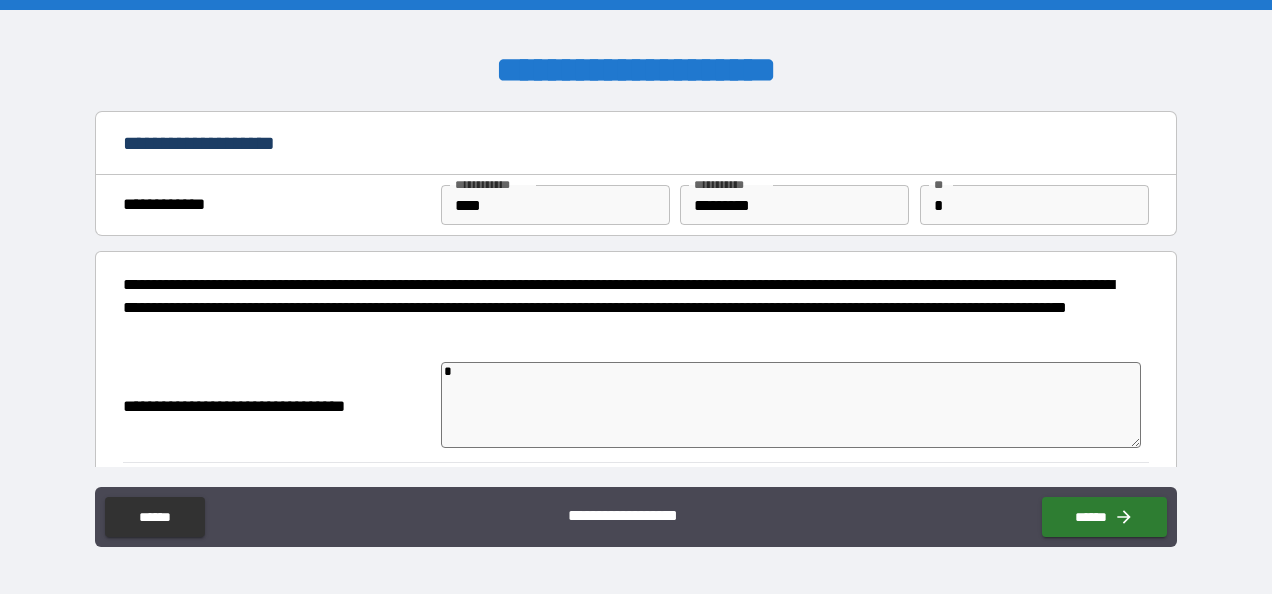 type on "**" 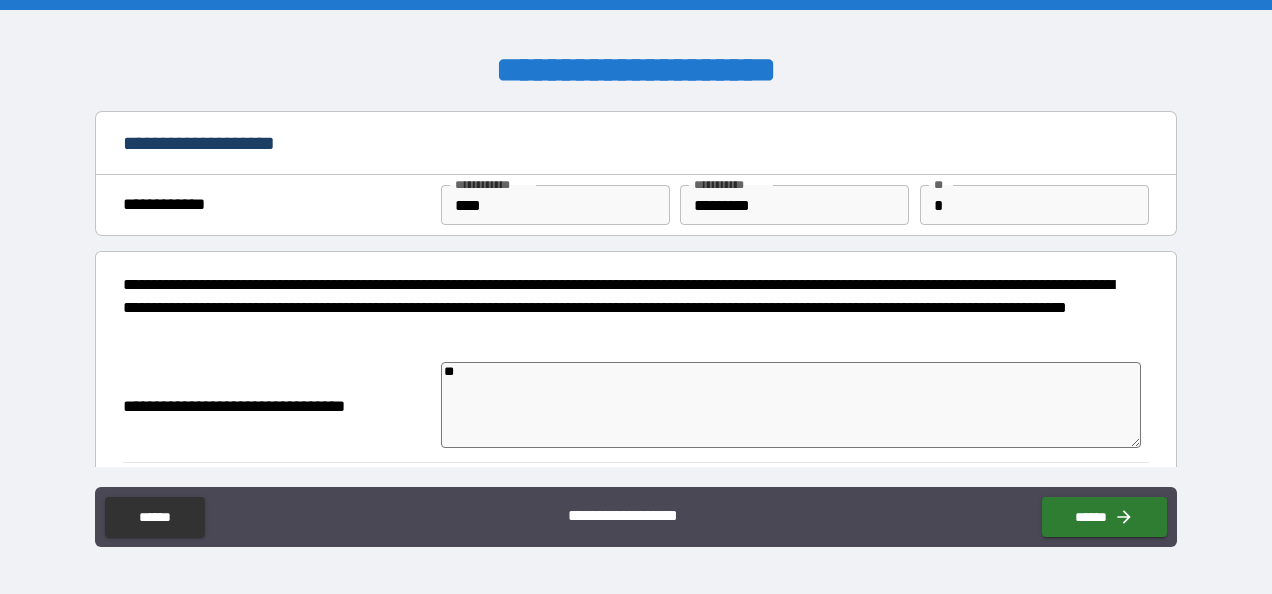 type on "***" 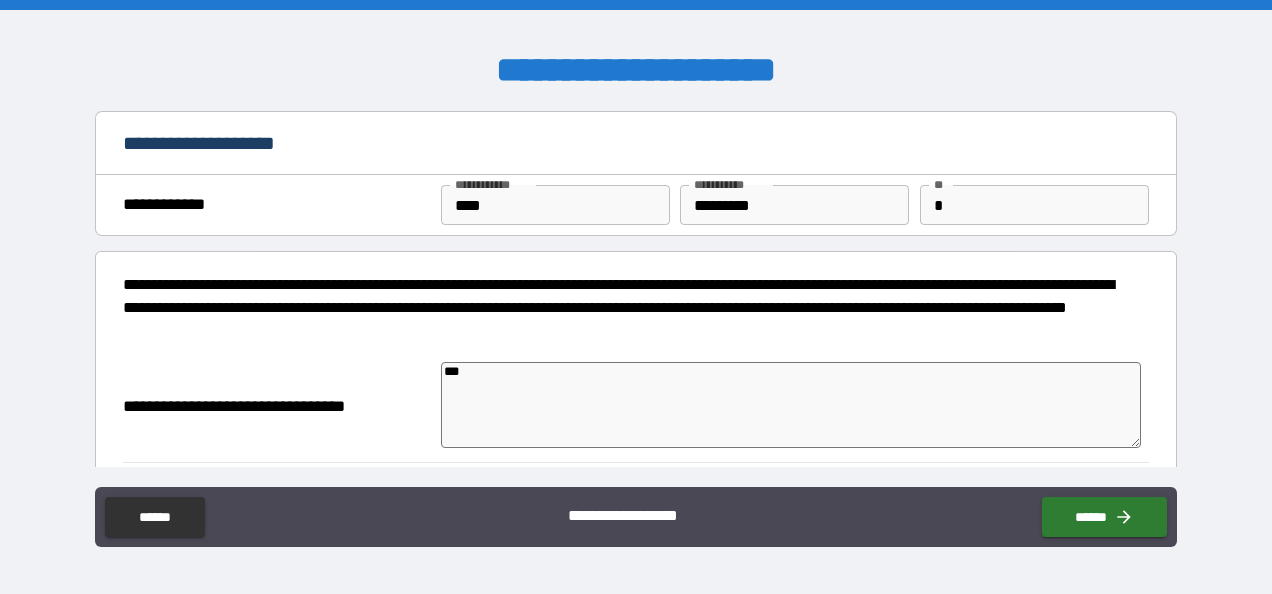 type on "*" 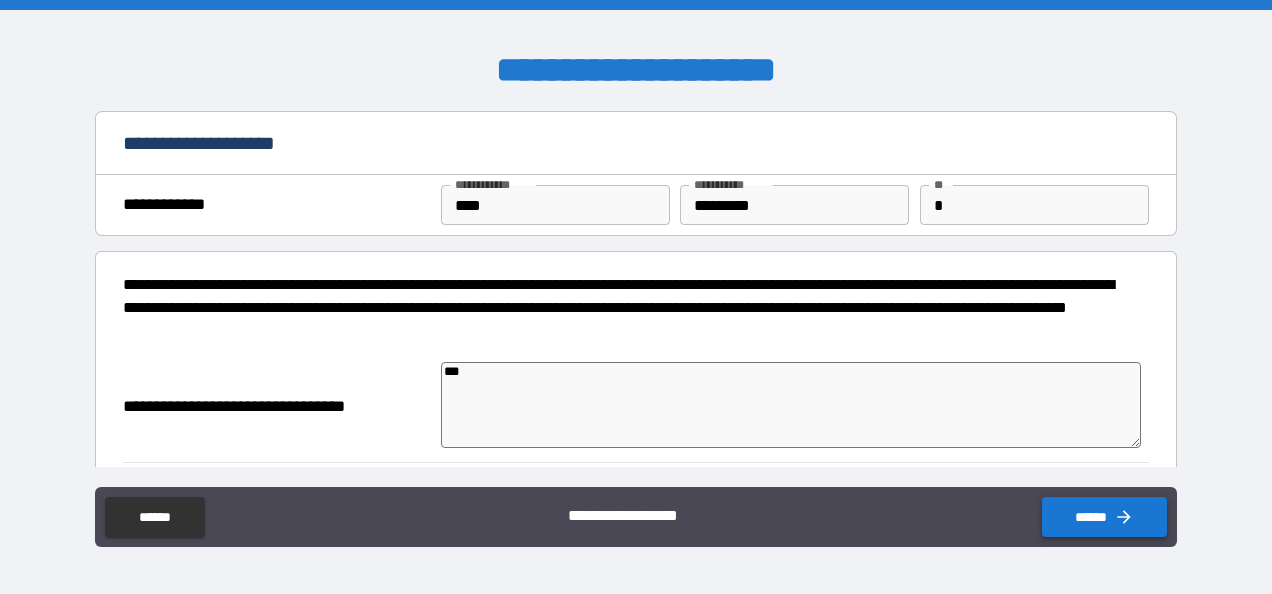type on "***" 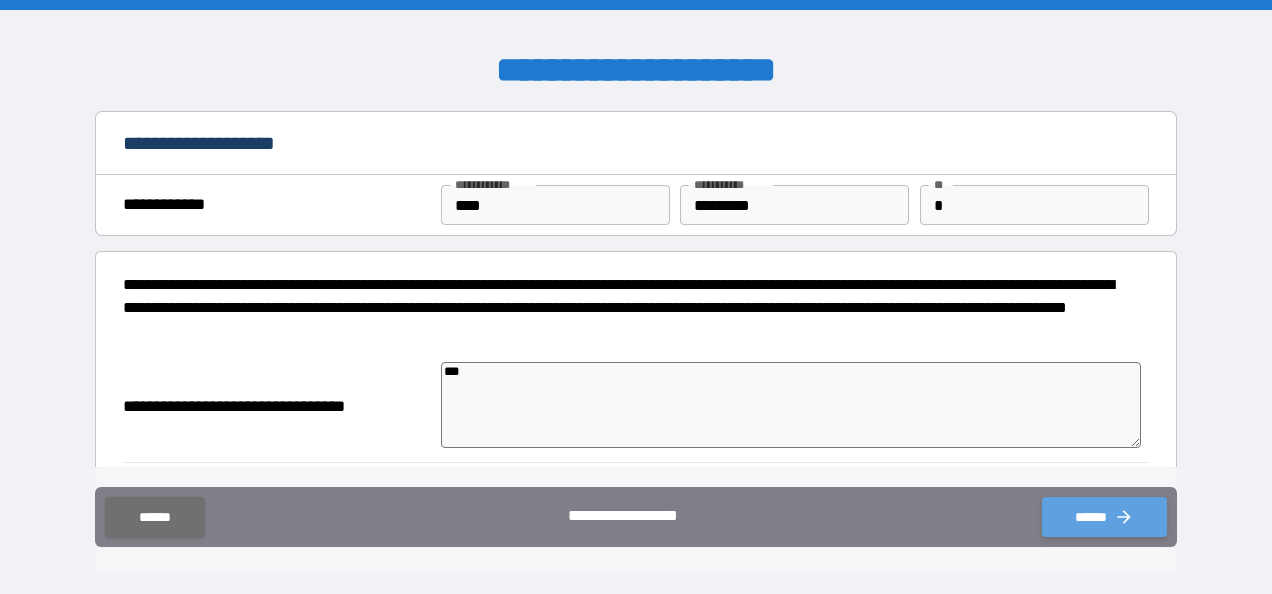 click on "******" at bounding box center (1104, 517) 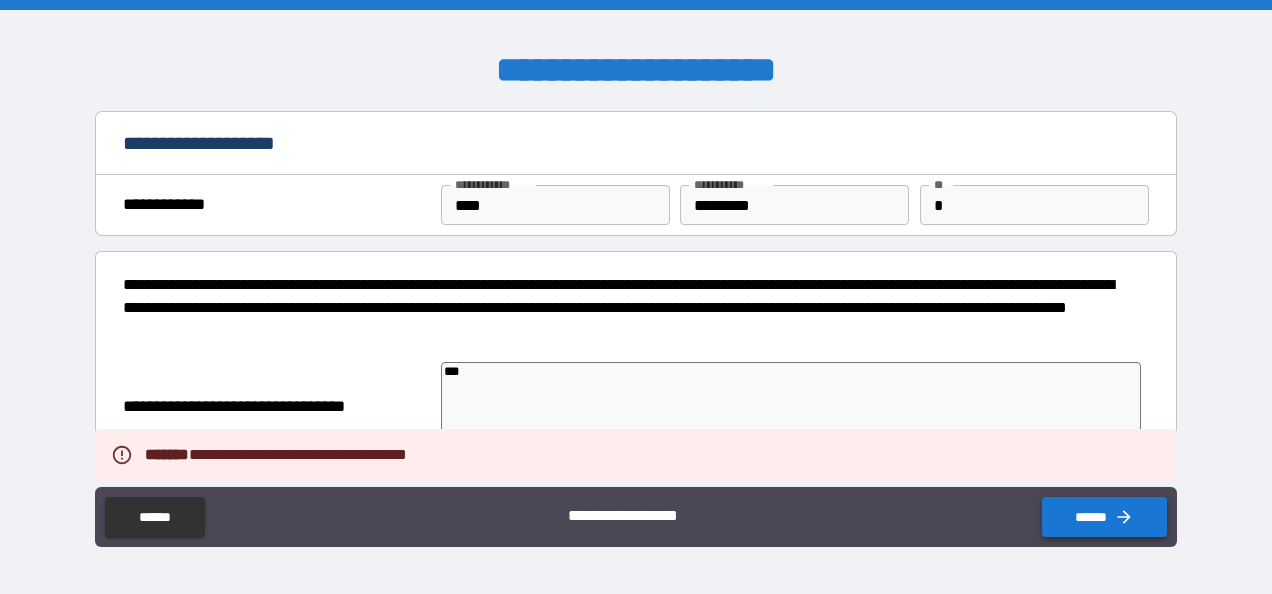 type on "*" 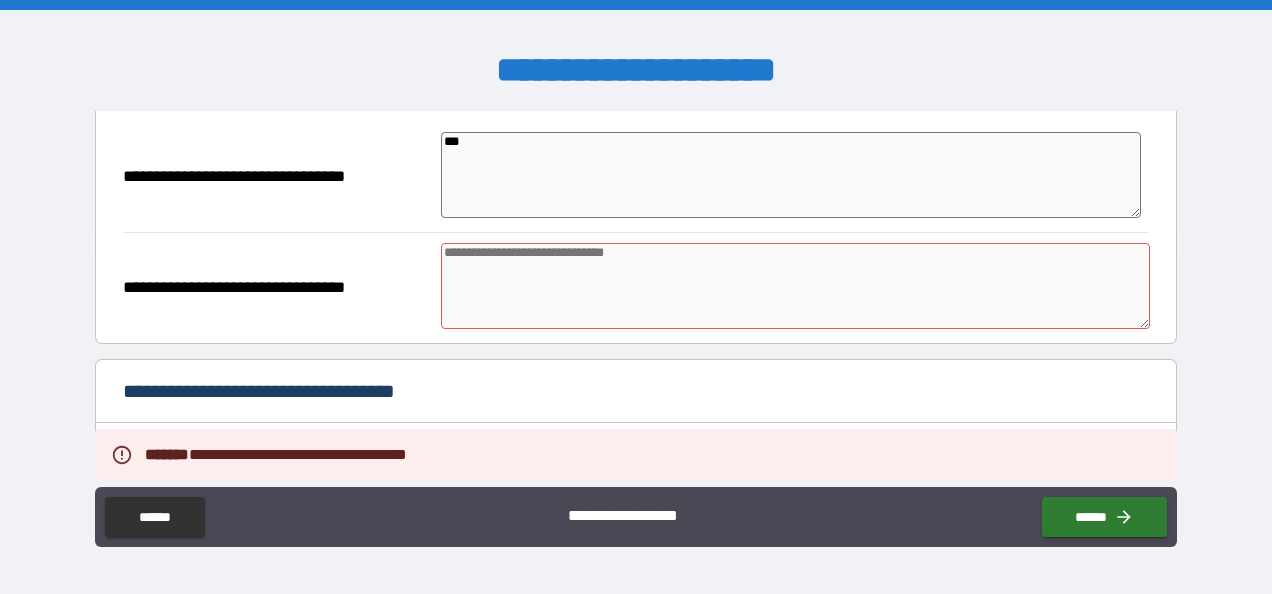 scroll, scrollTop: 236, scrollLeft: 0, axis: vertical 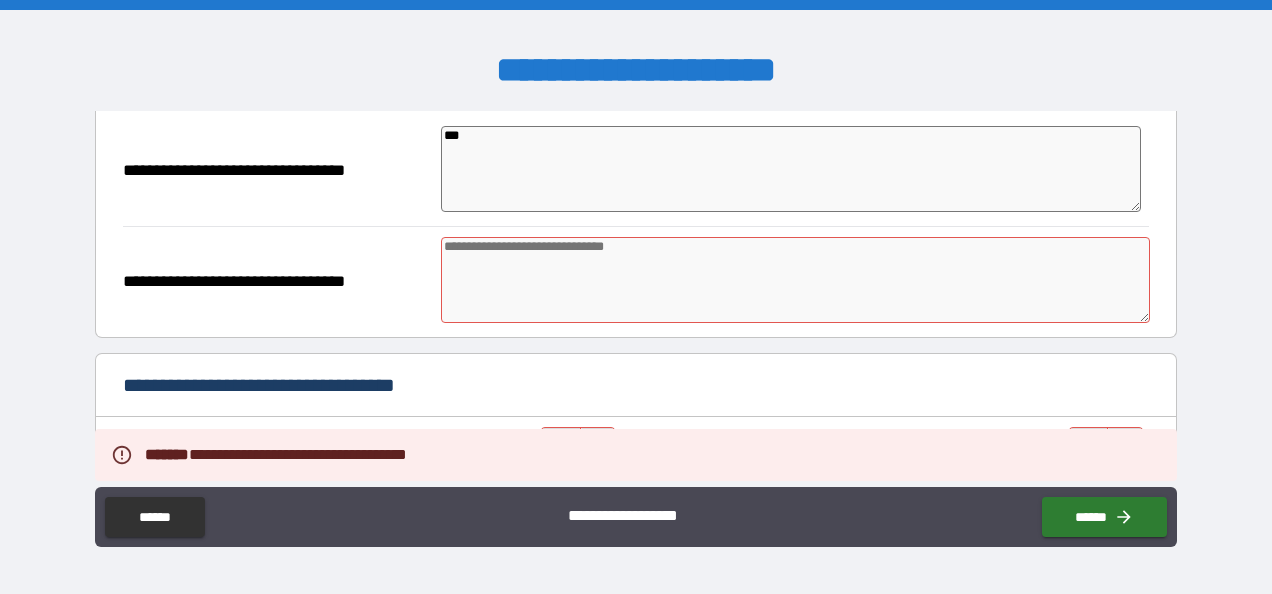 type 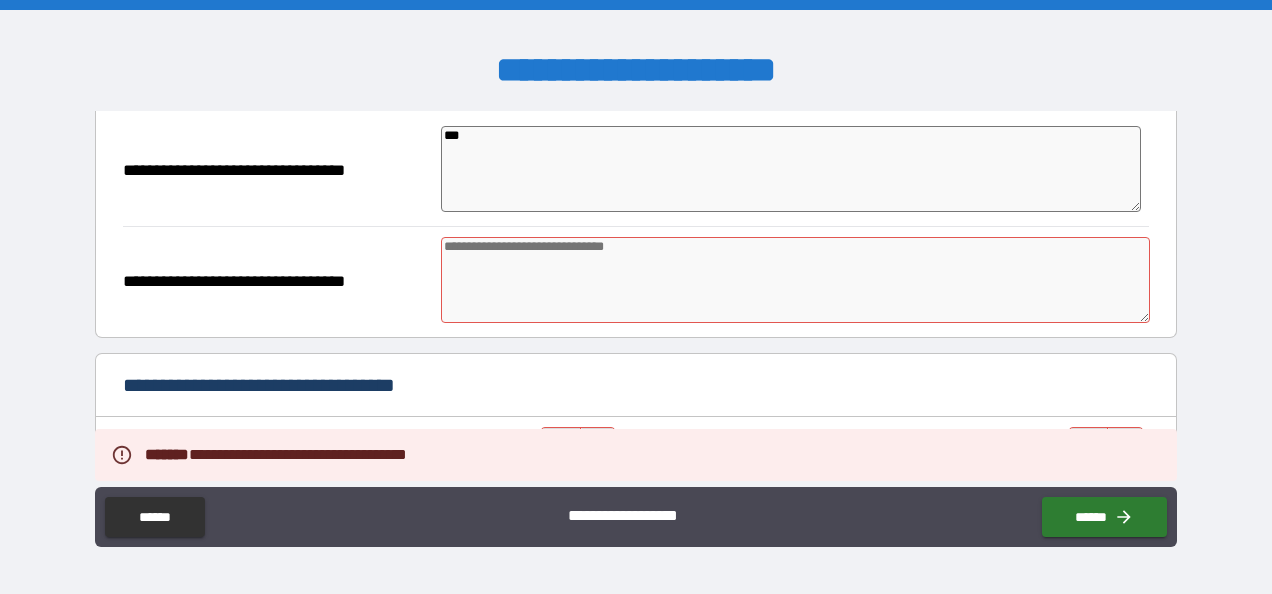 click at bounding box center [795, 280] 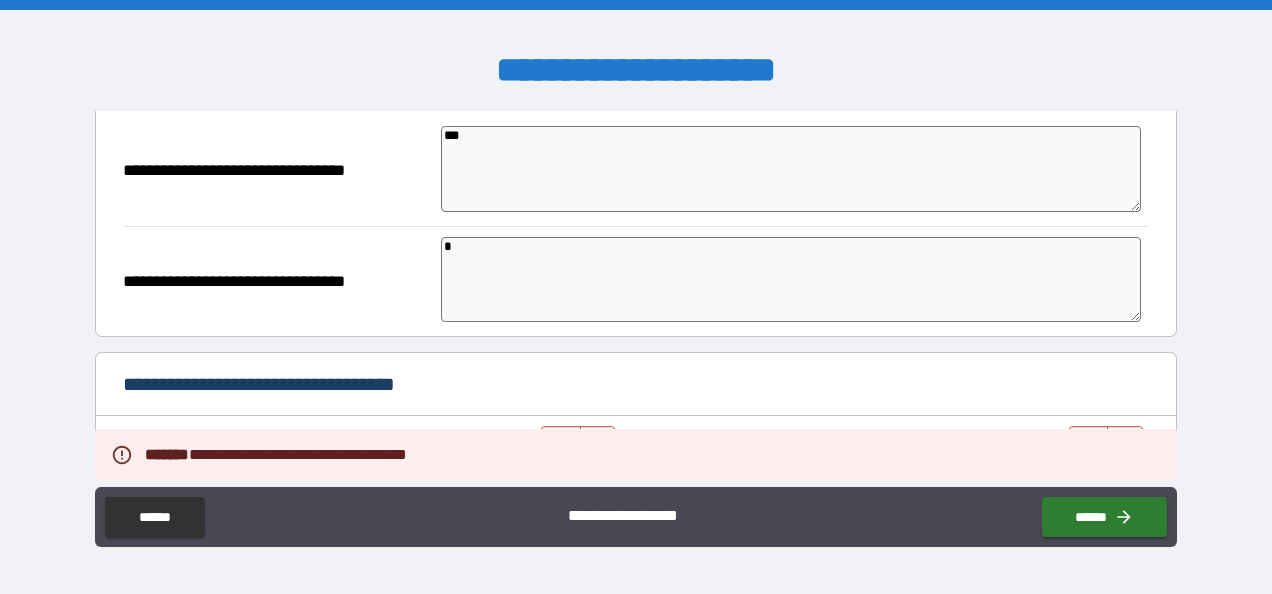 type on "**" 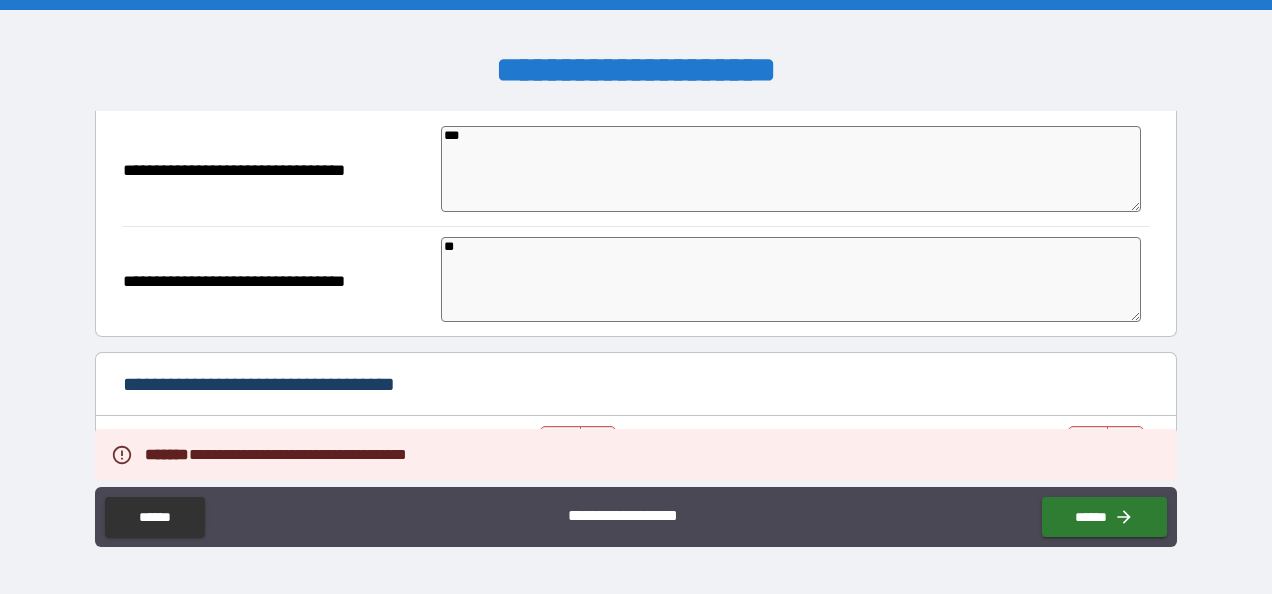 type on "*" 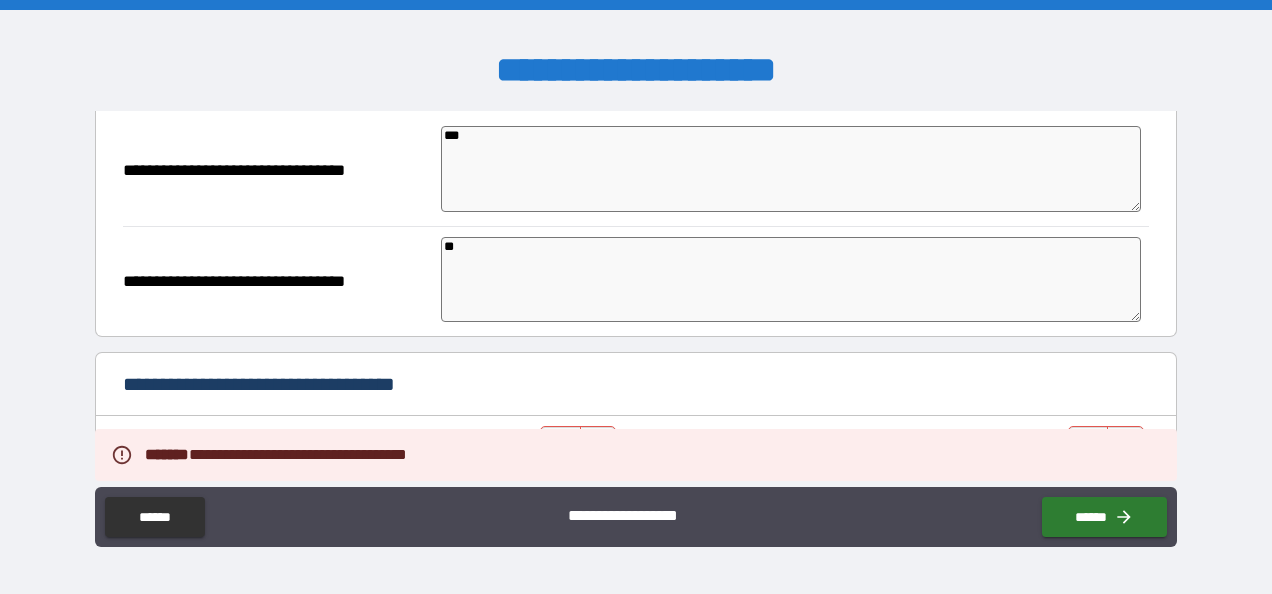 type on "*" 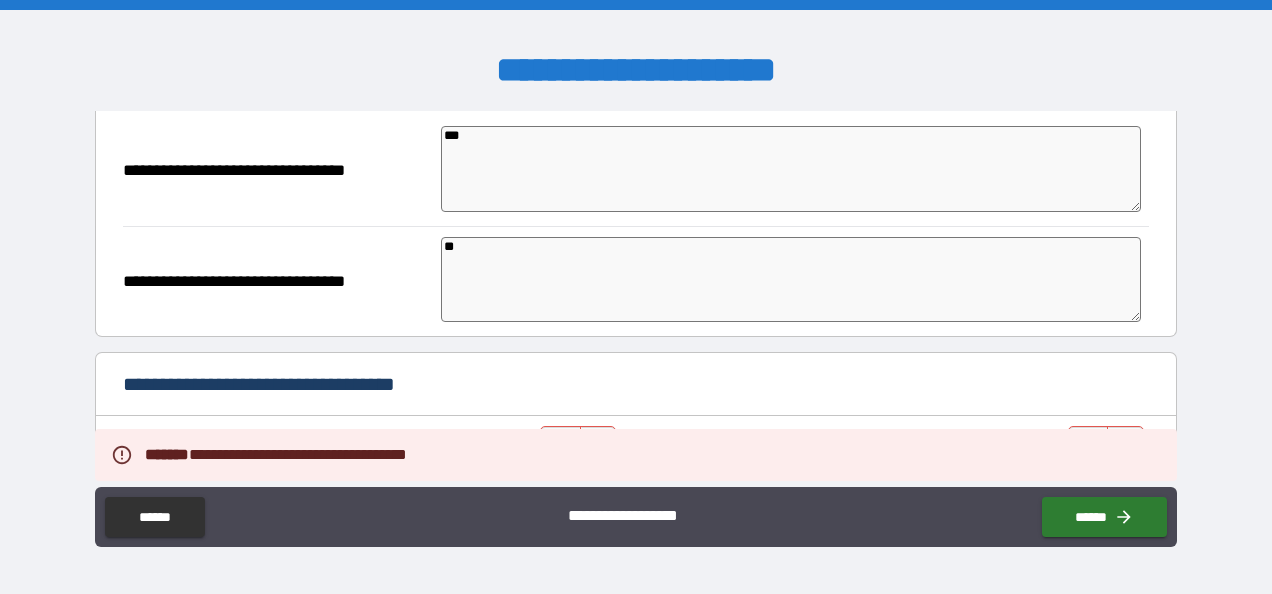 type on "***" 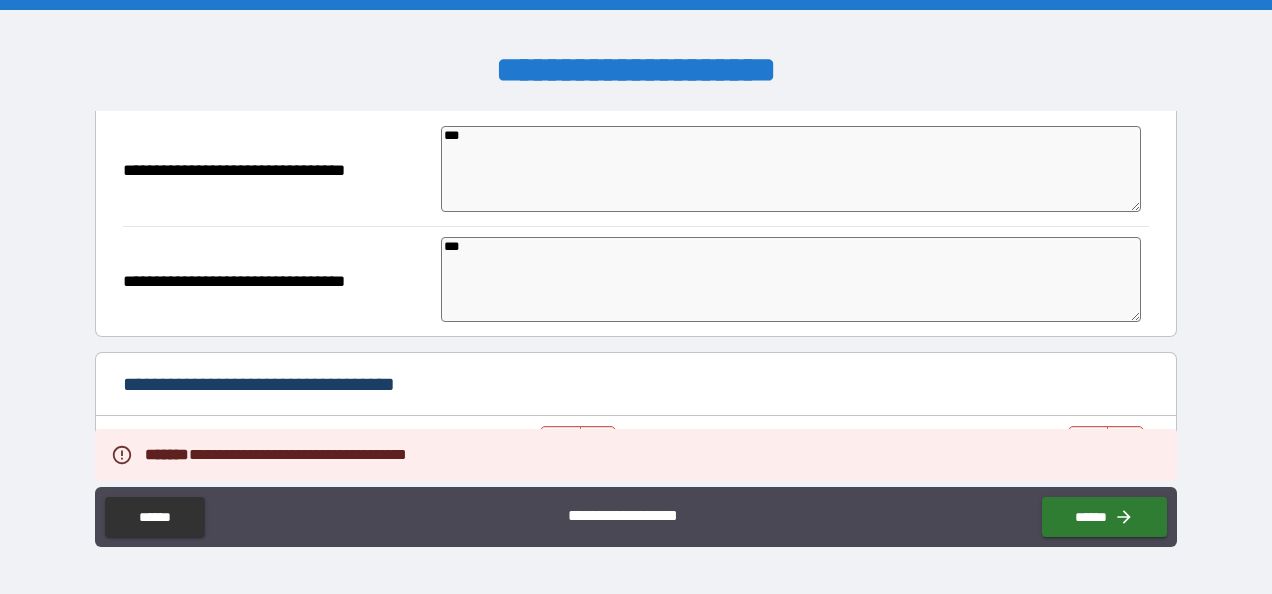 type on "*" 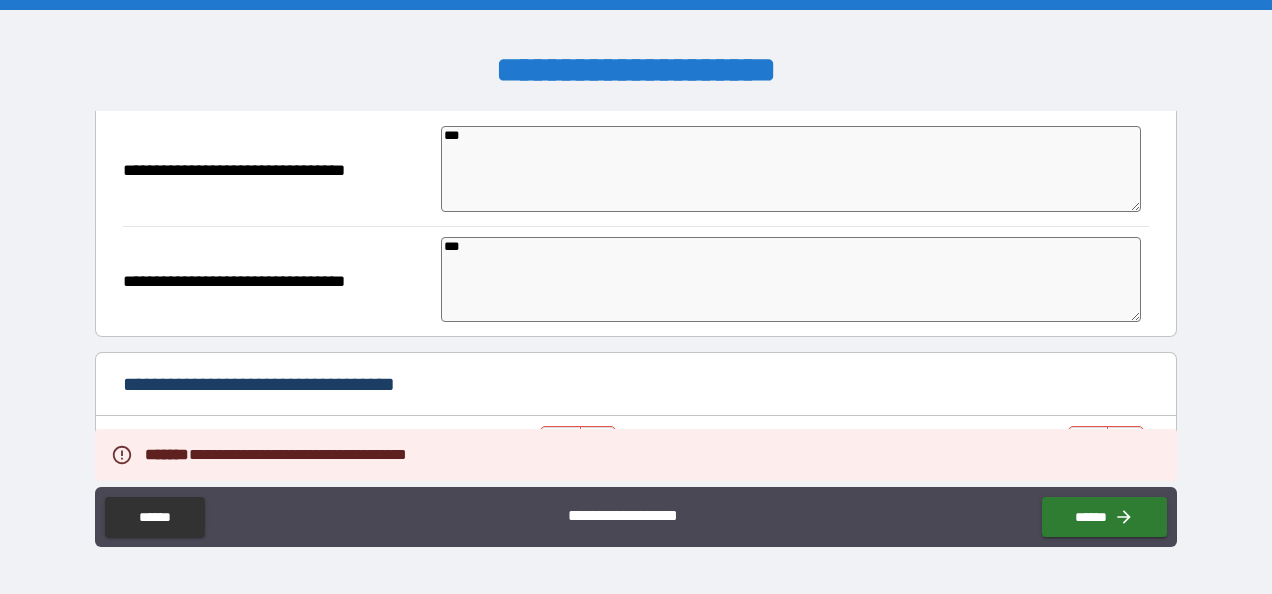 scroll, scrollTop: 526, scrollLeft: 0, axis: vertical 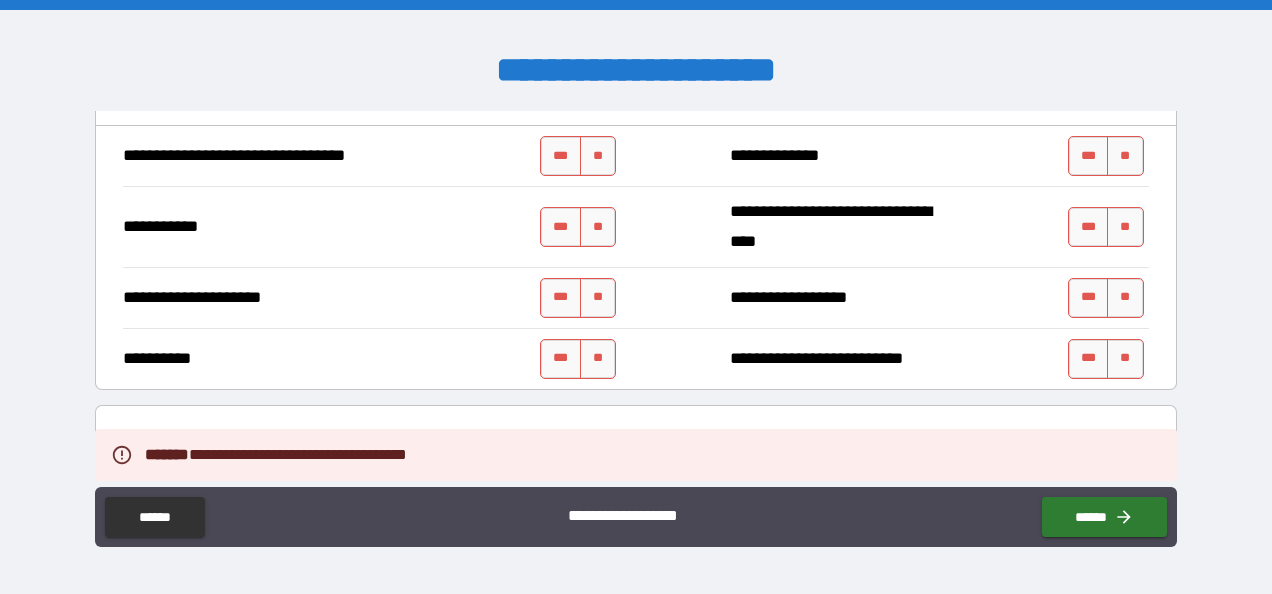 type on "***" 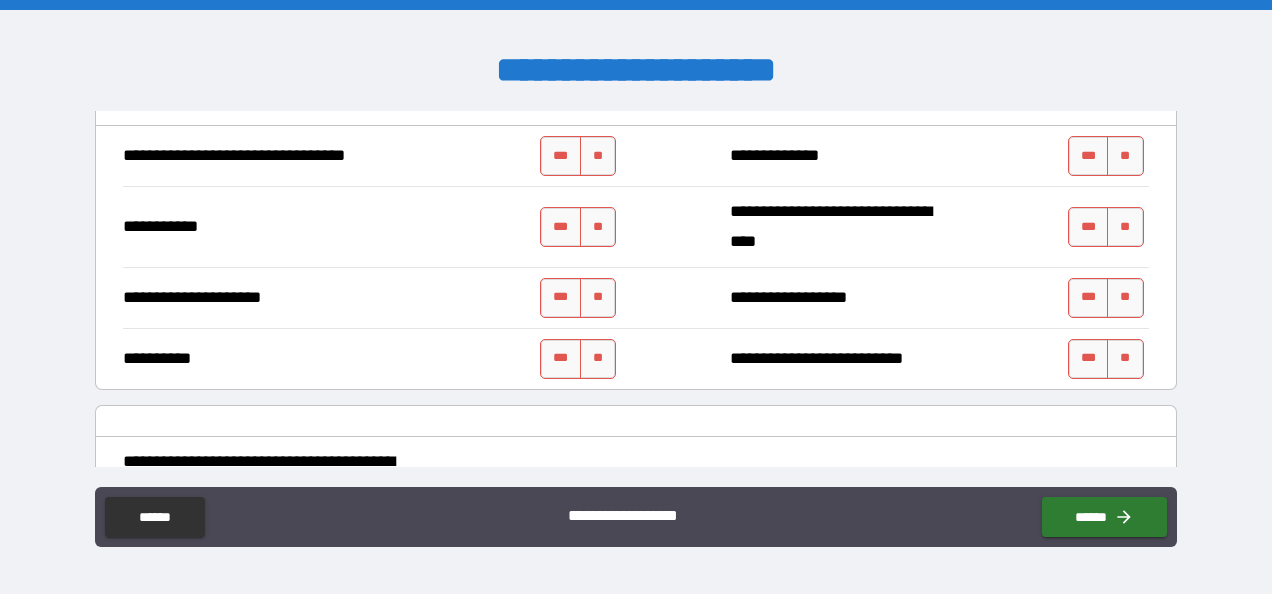 click on "*** **" at bounding box center (580, 156) 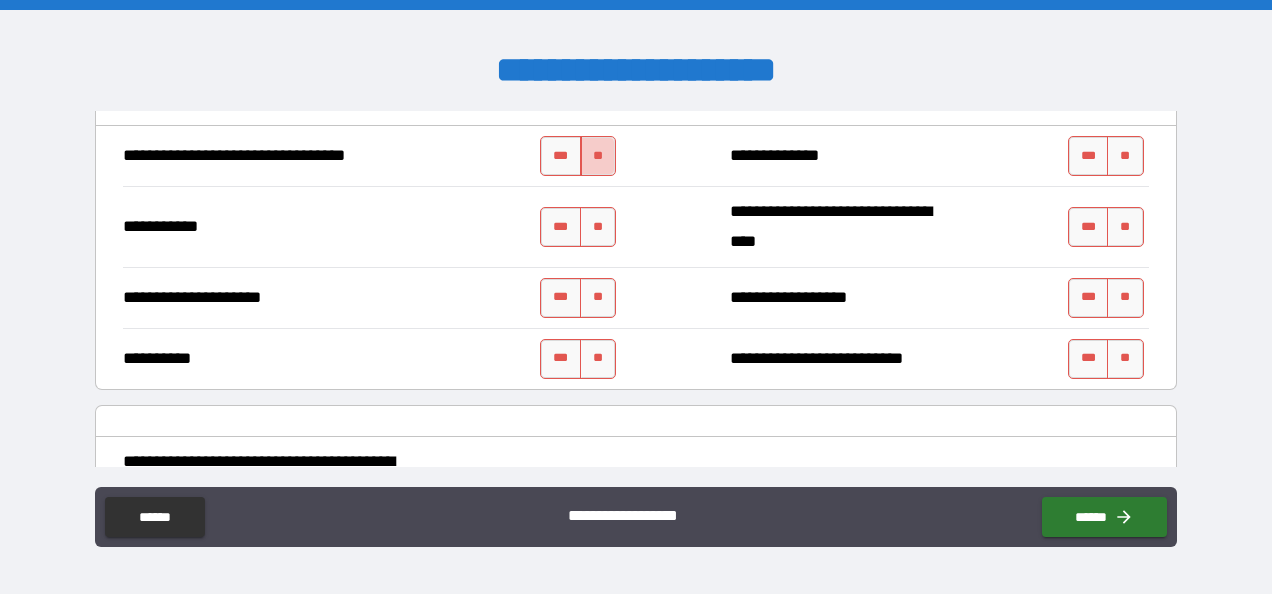 click on "**" at bounding box center (598, 156) 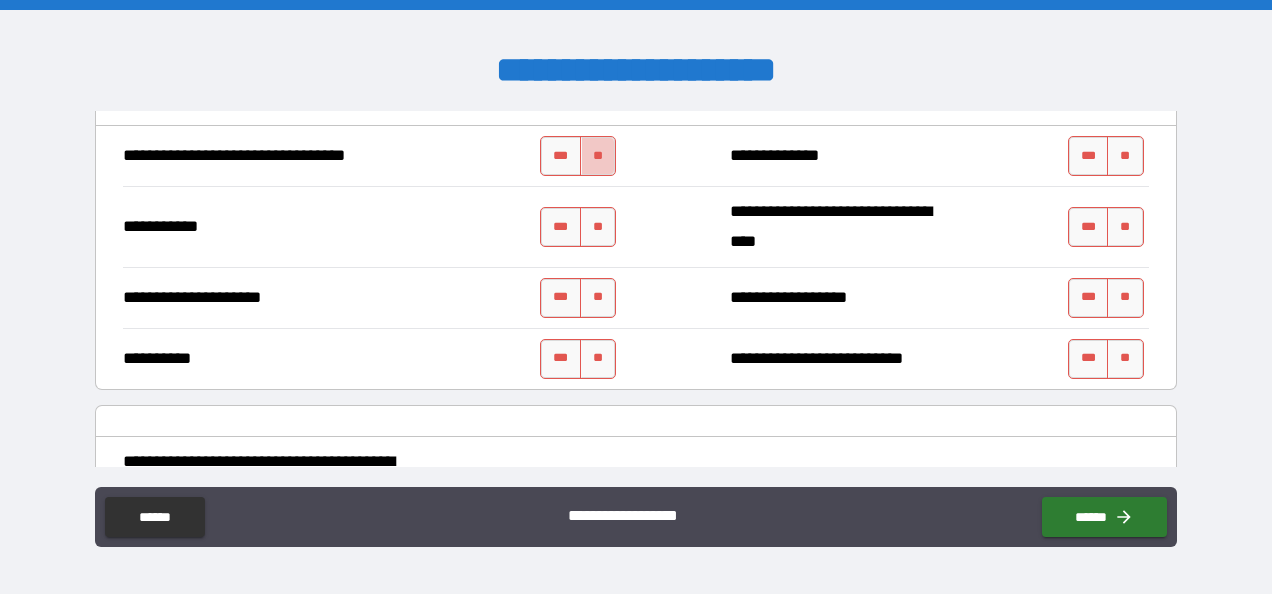 type on "*" 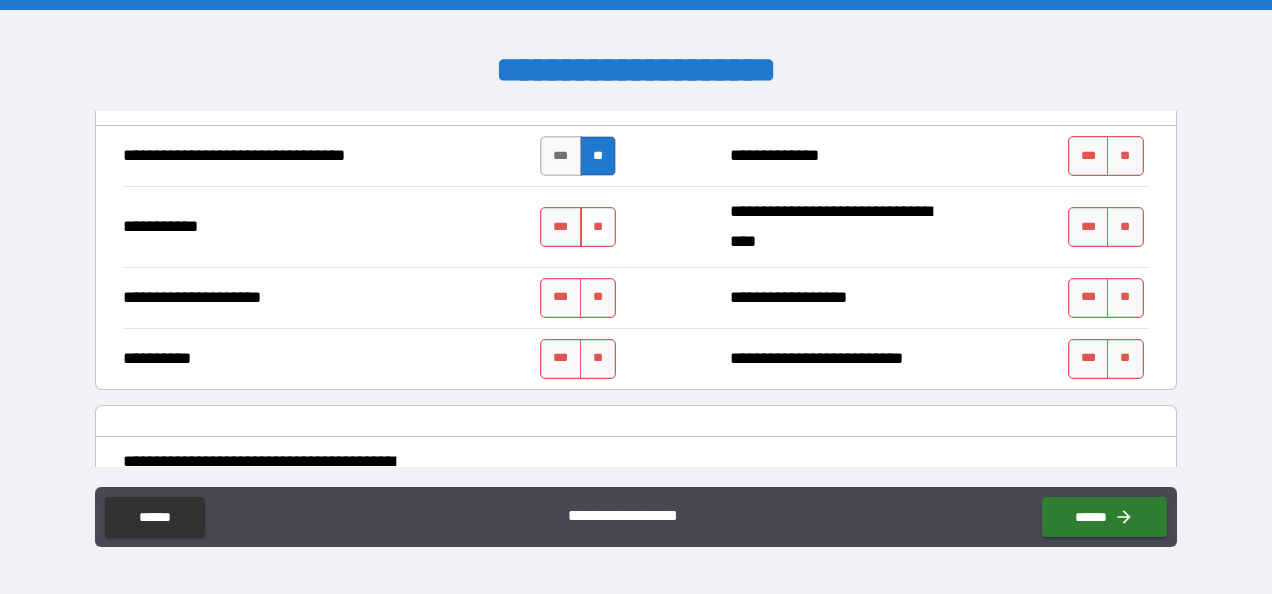 click on "**" at bounding box center (598, 227) 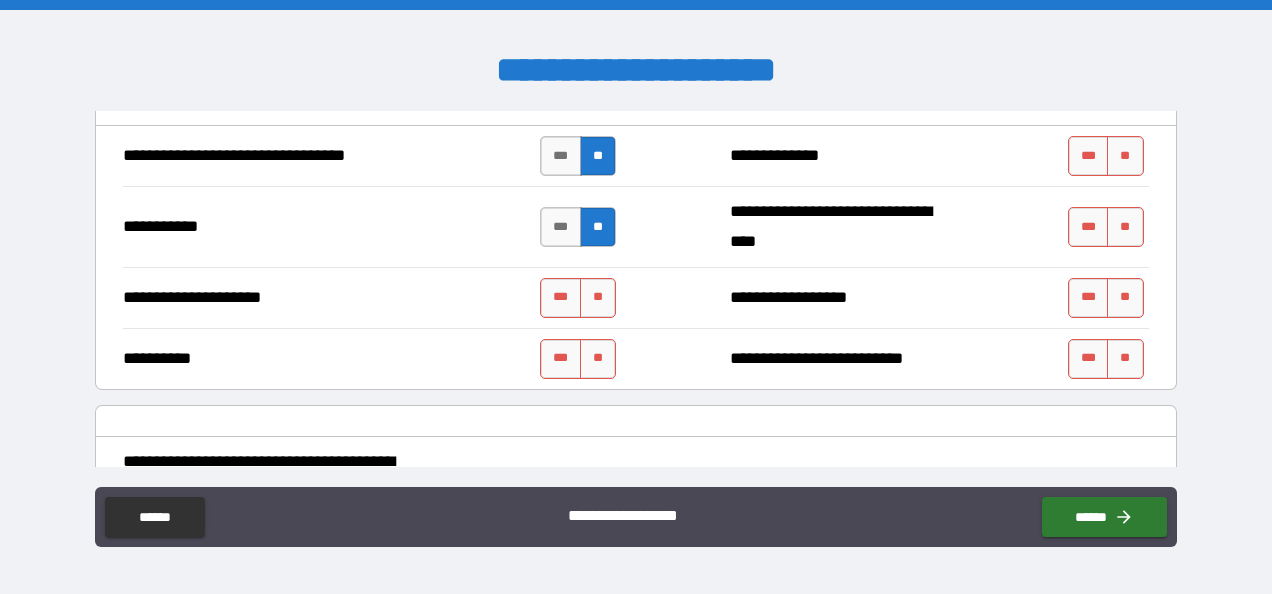 type on "*" 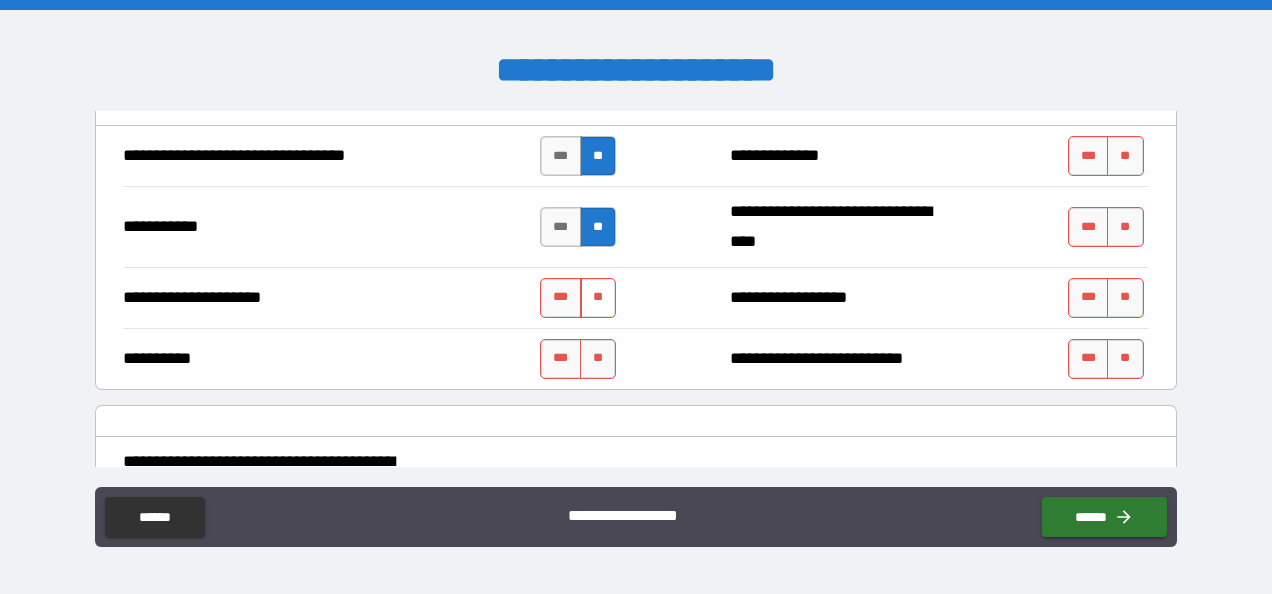 type on "*" 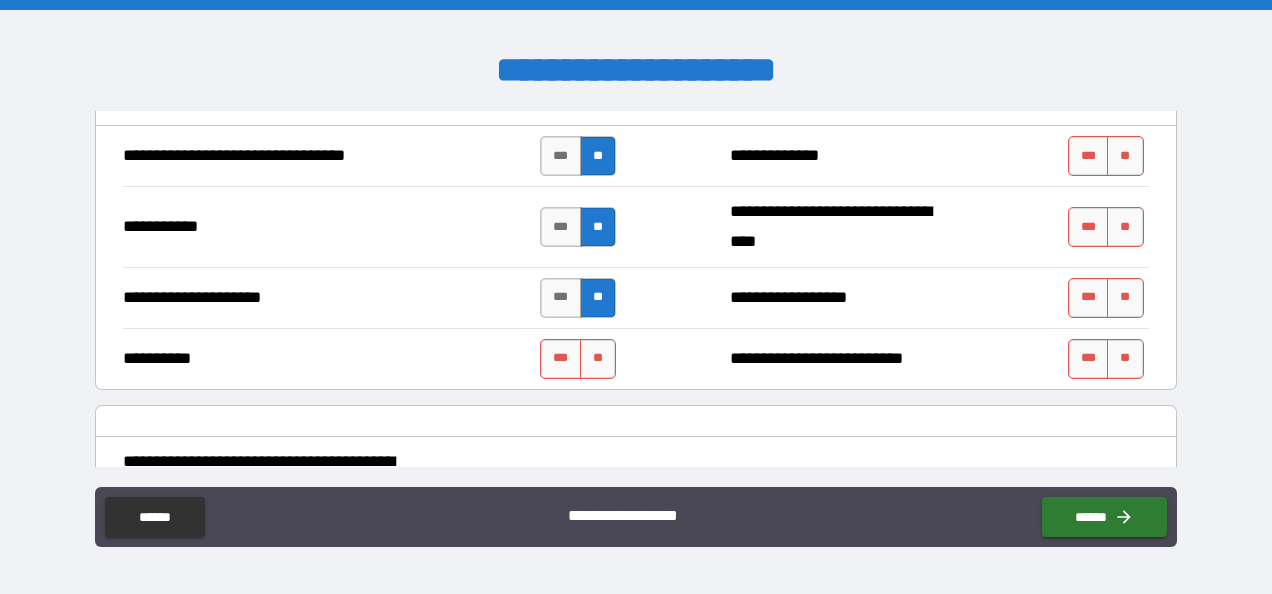 type on "*" 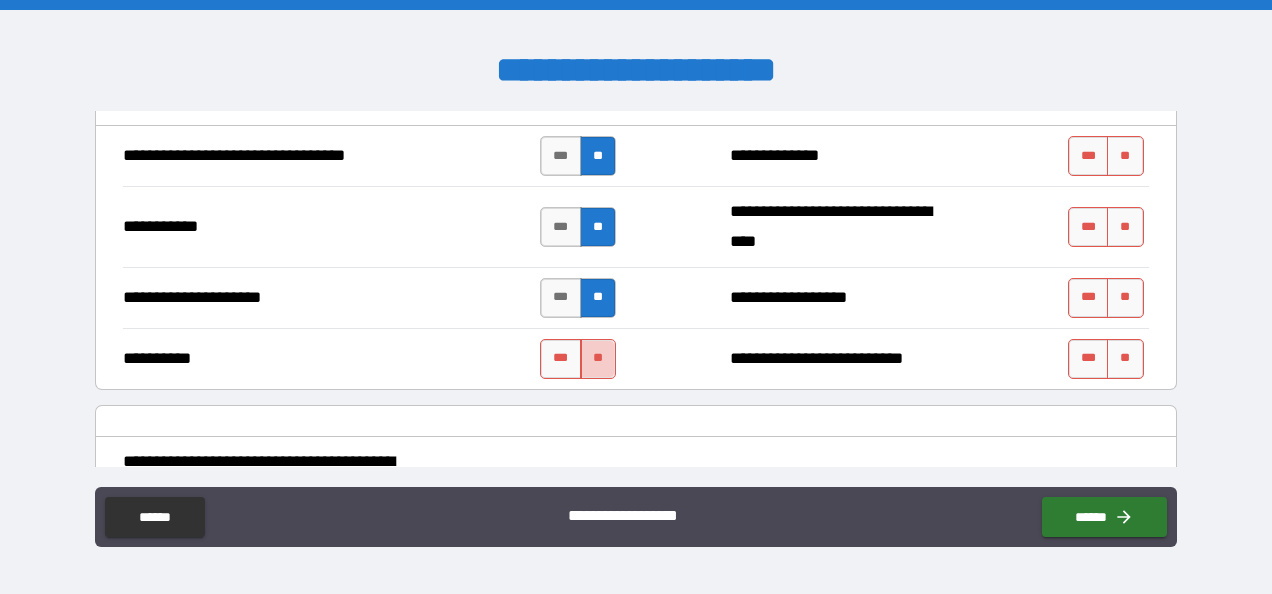 click on "**" at bounding box center (598, 359) 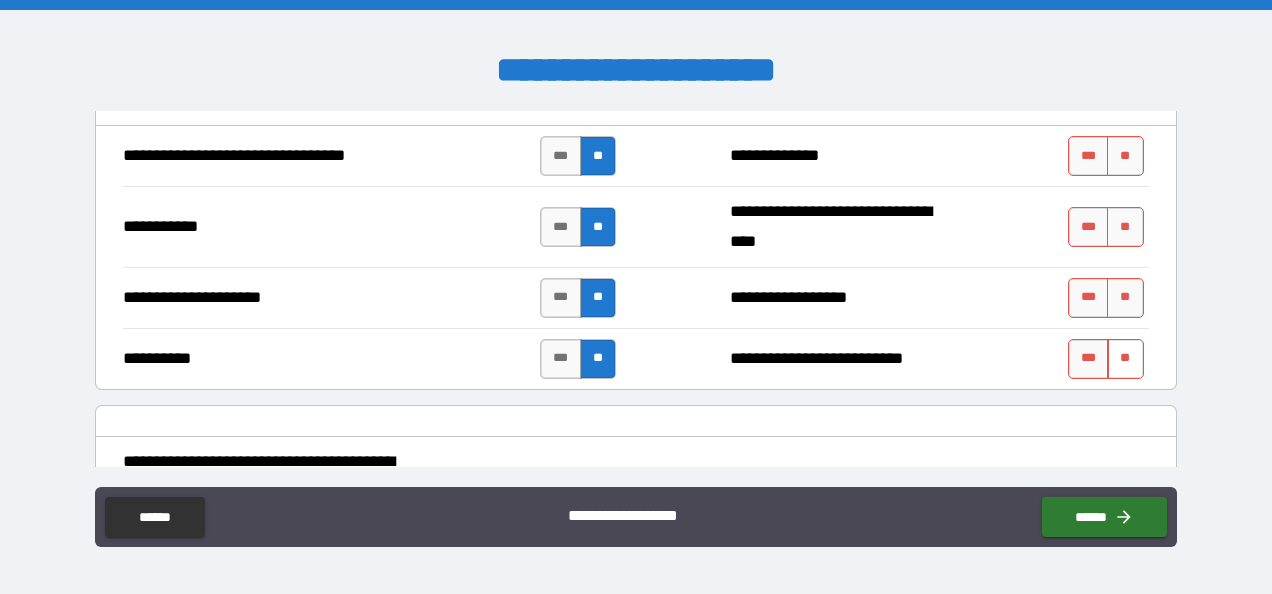 click on "**" at bounding box center [1125, 359] 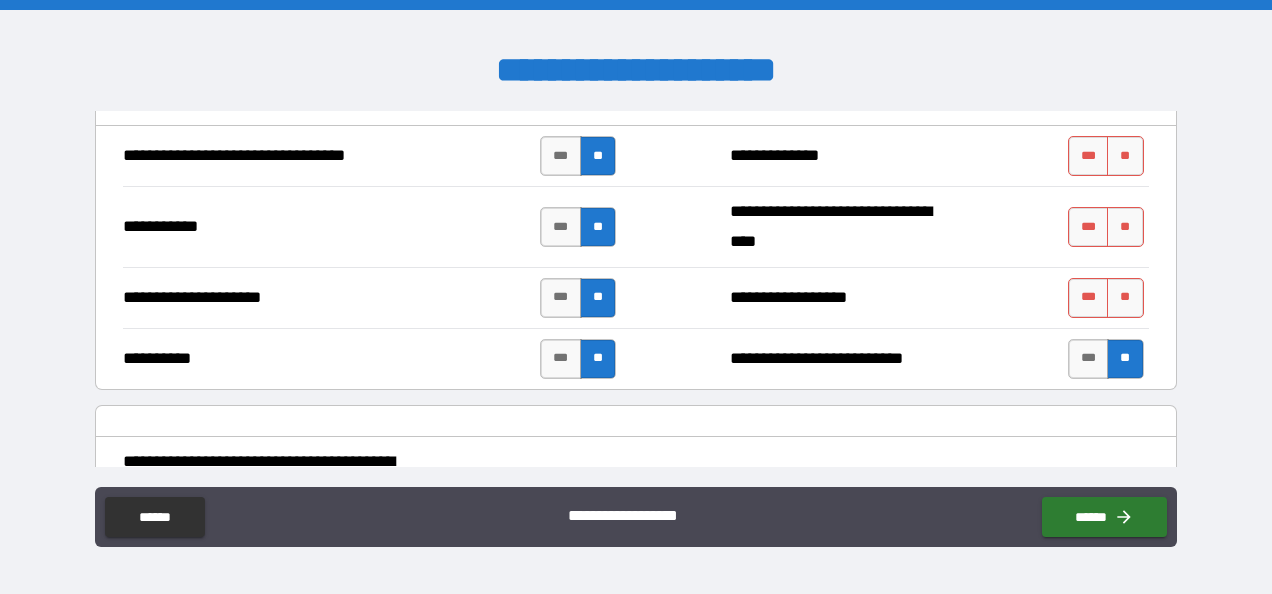 type on "*" 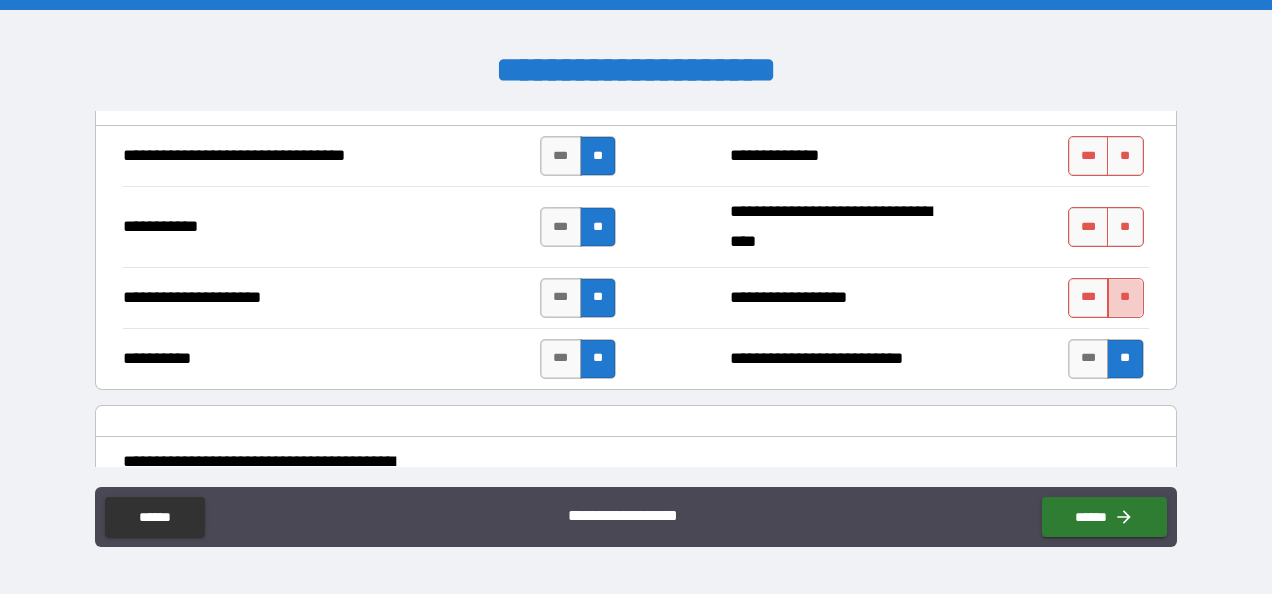 click on "**" at bounding box center [1125, 298] 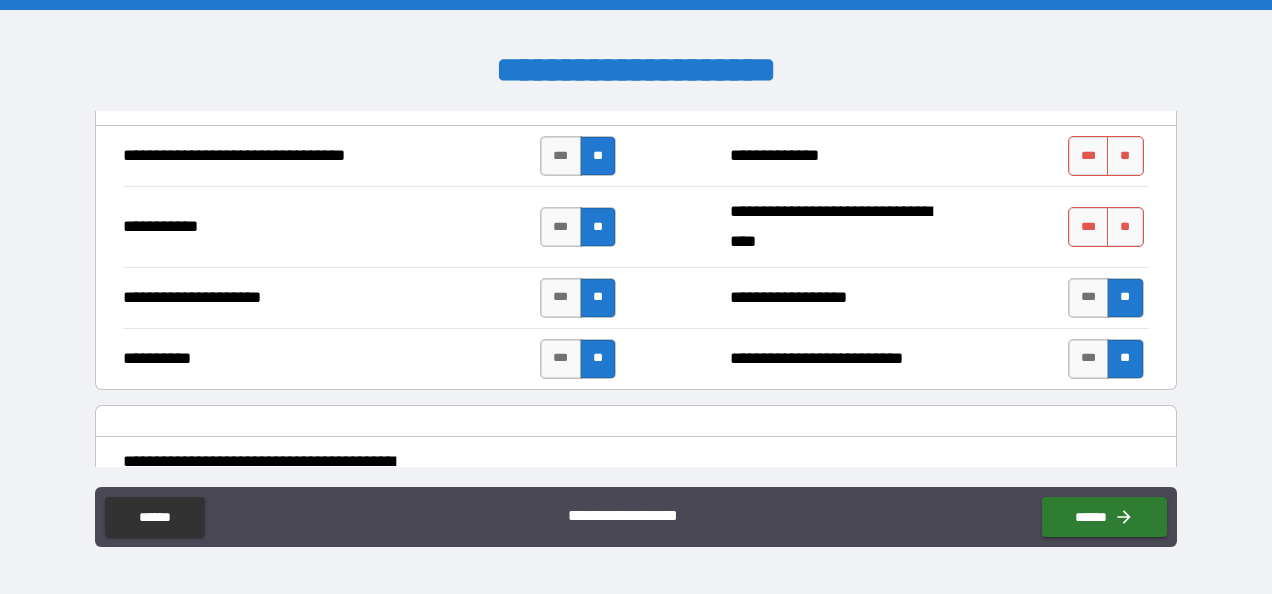 click on "*** **" at bounding box center [1108, 227] 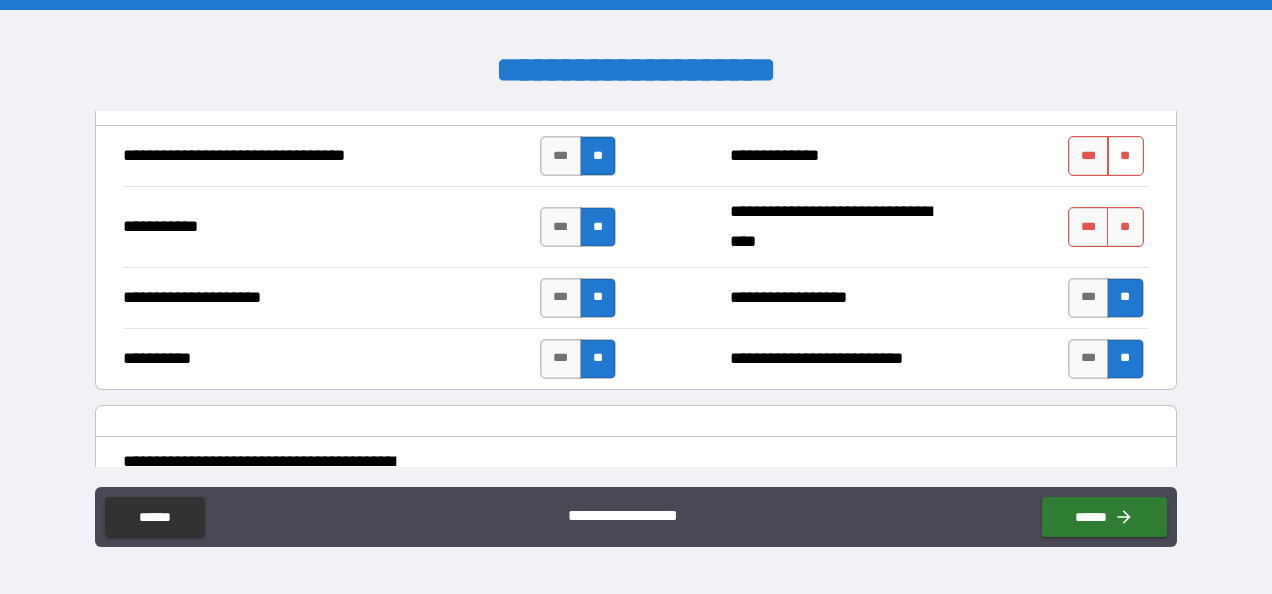 click on "**" at bounding box center [1125, 156] 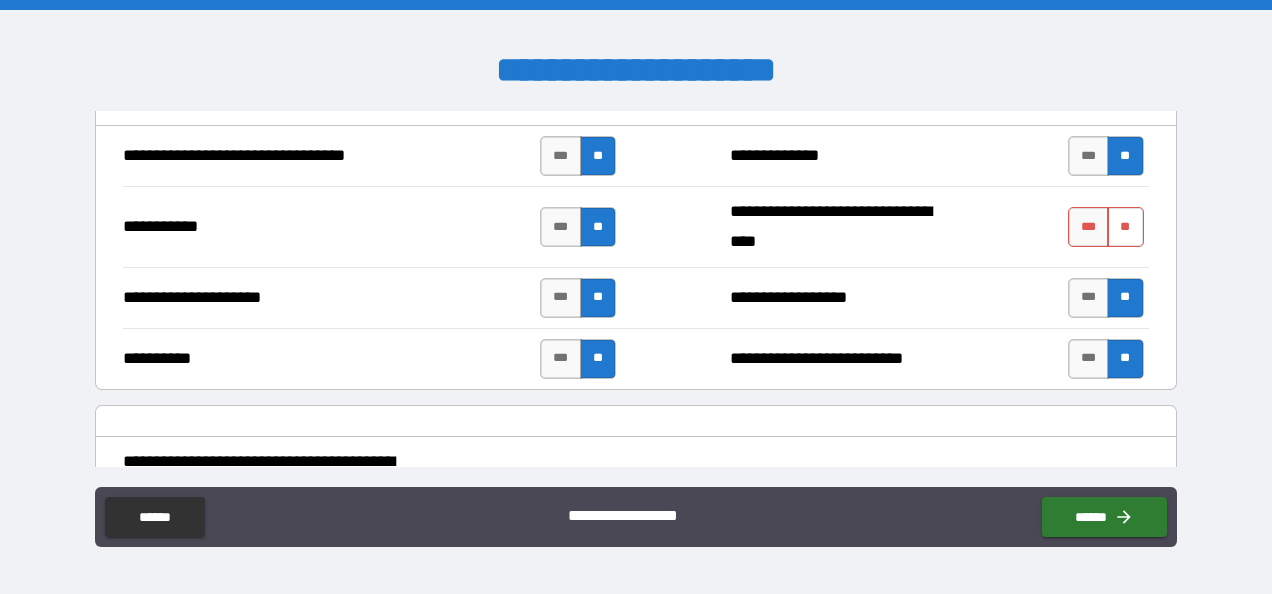click on "**" at bounding box center [1125, 227] 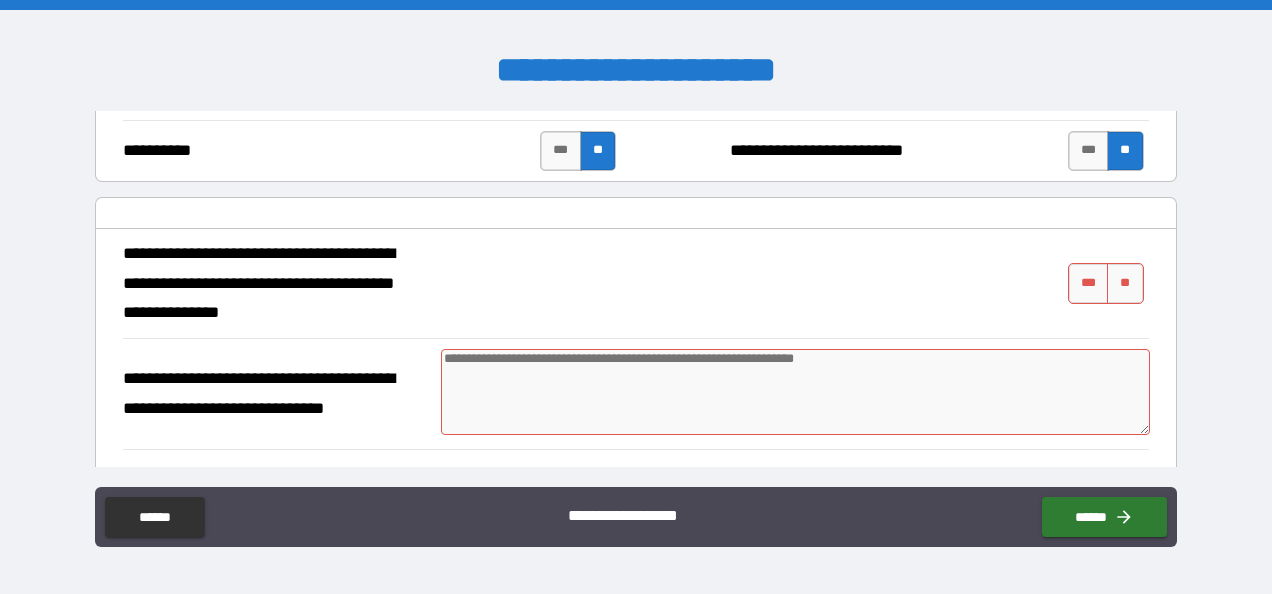 scroll, scrollTop: 769, scrollLeft: 0, axis: vertical 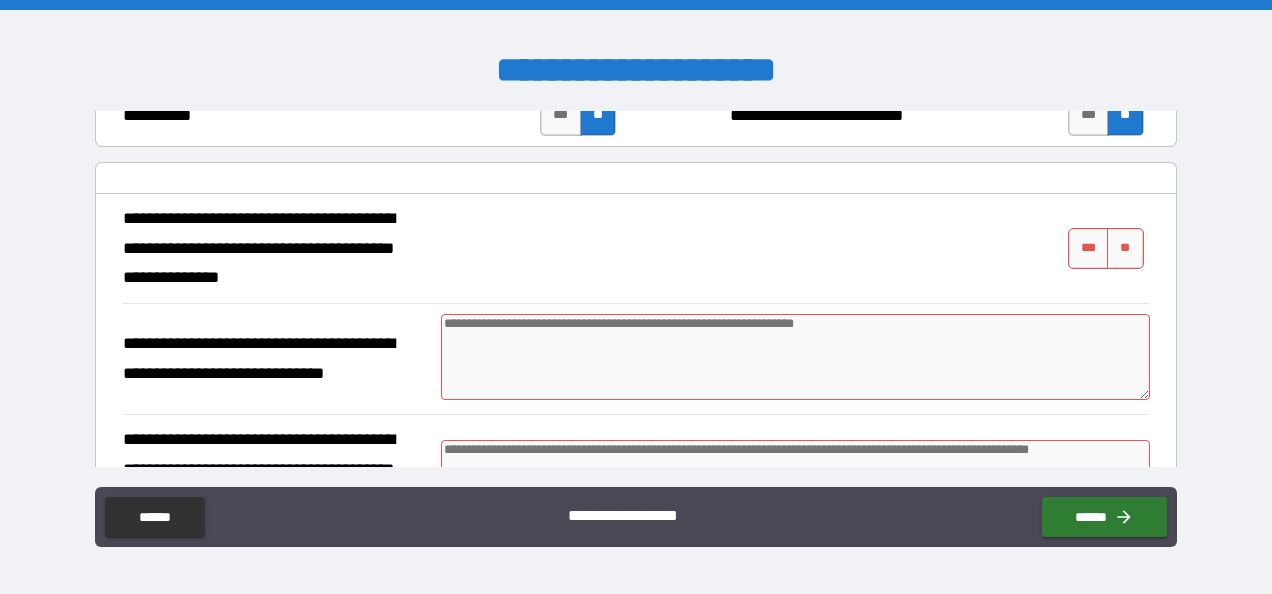 click at bounding box center (795, 357) 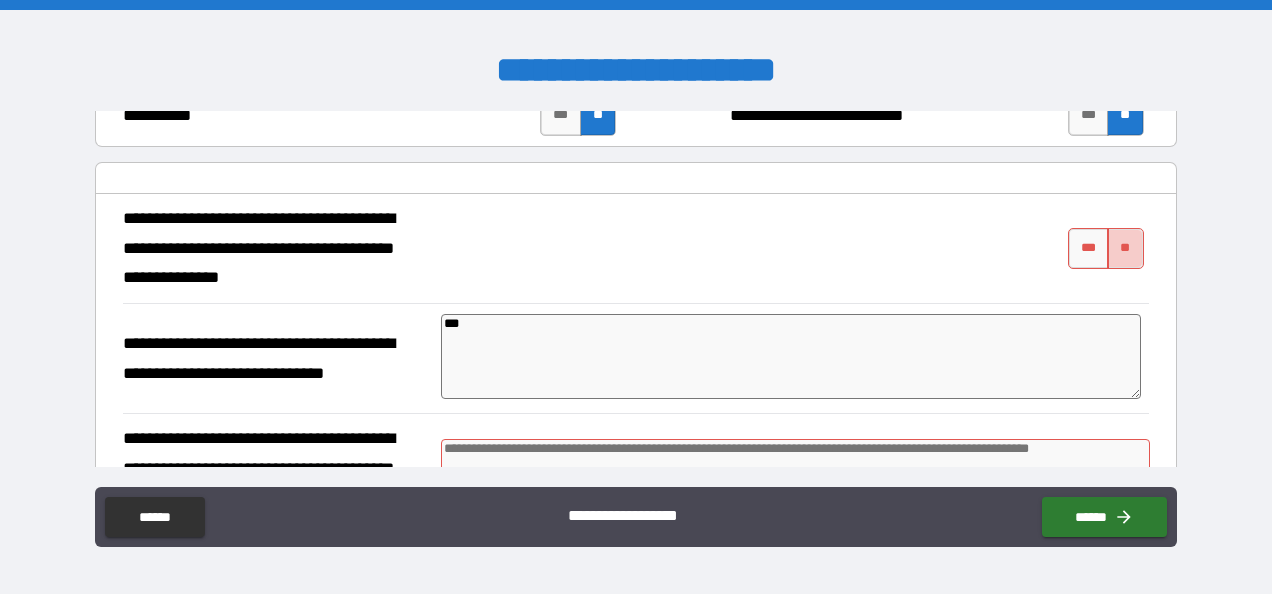 click on "**" at bounding box center [1125, 248] 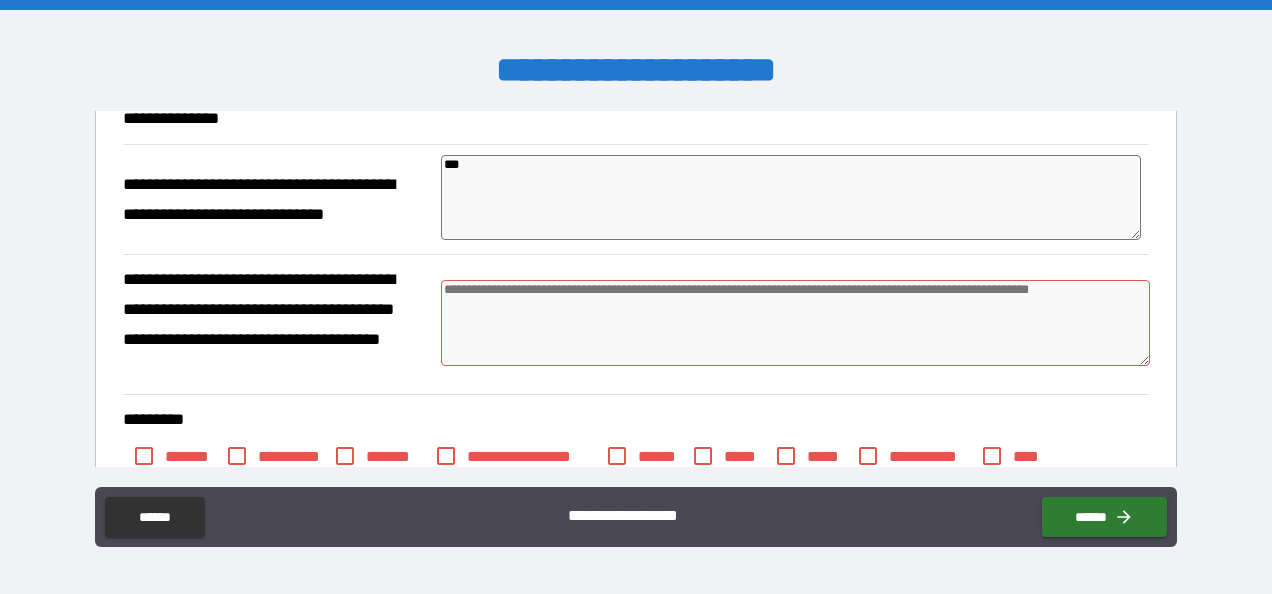 scroll, scrollTop: 929, scrollLeft: 0, axis: vertical 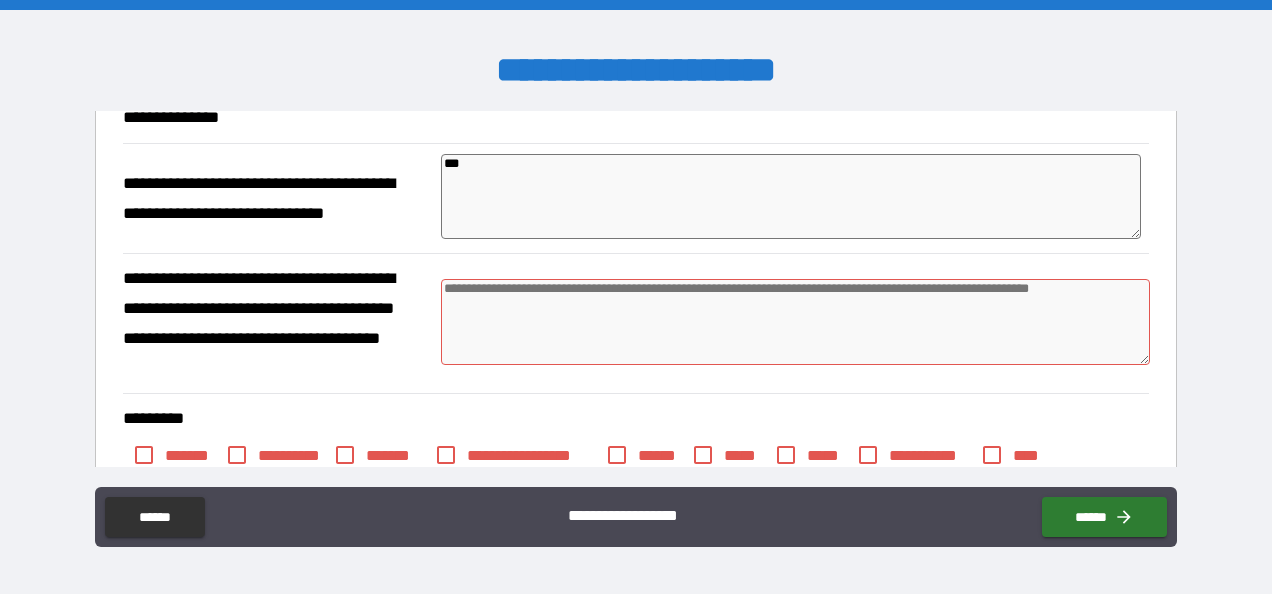 click at bounding box center (795, 322) 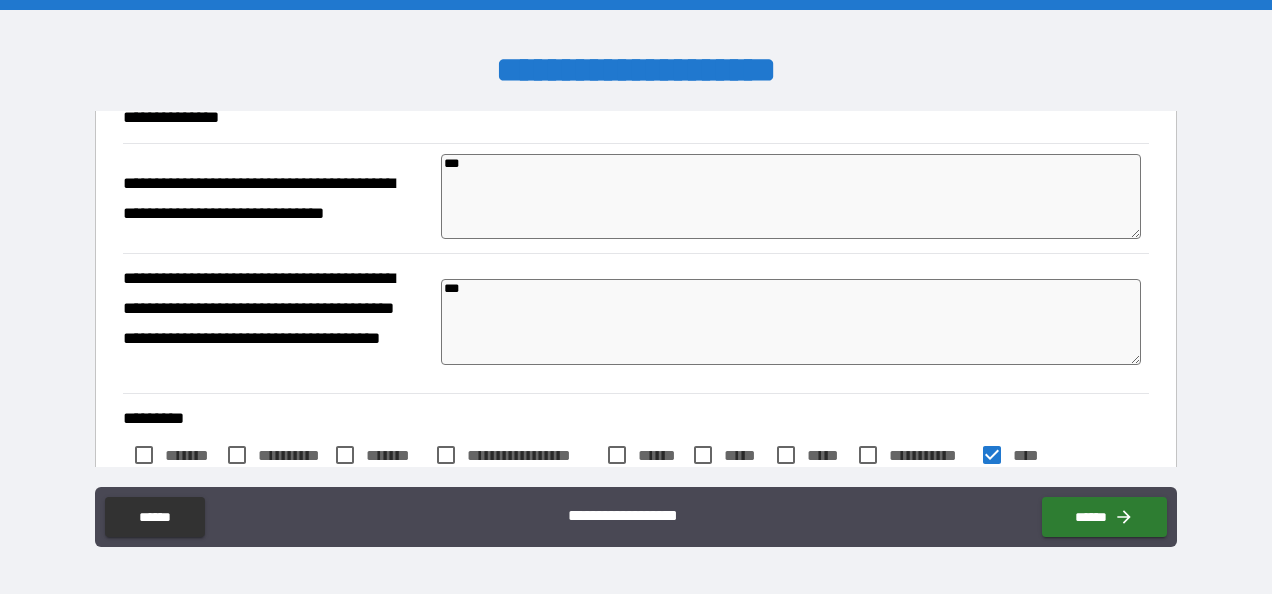 scroll, scrollTop: 1155, scrollLeft: 0, axis: vertical 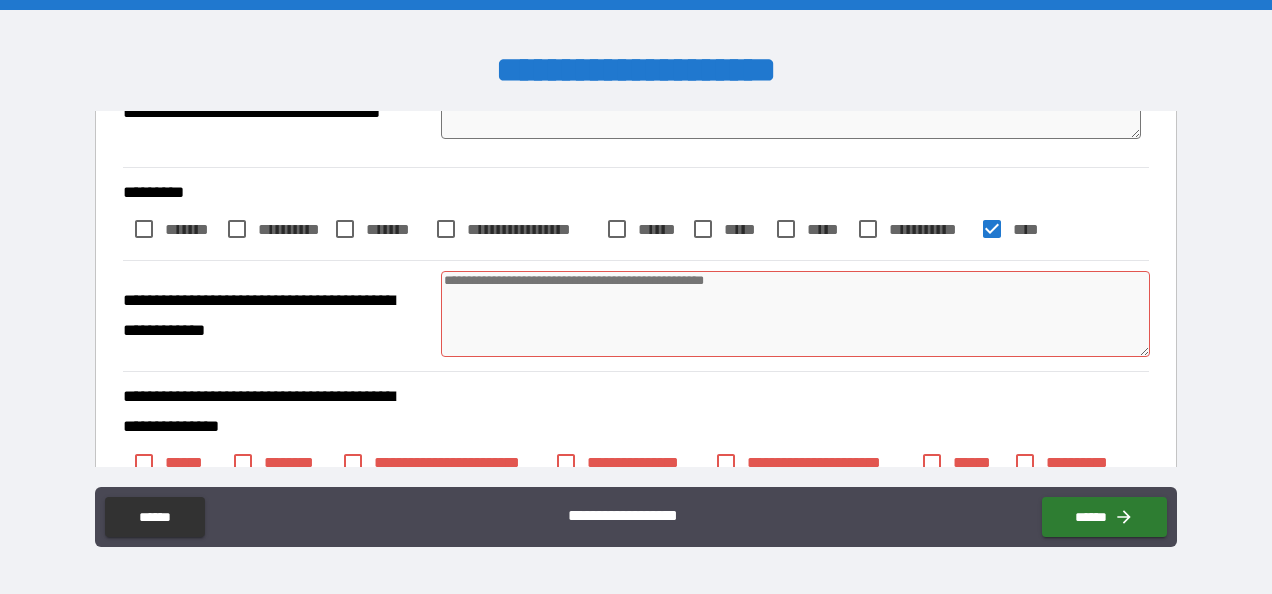 click at bounding box center [795, 314] 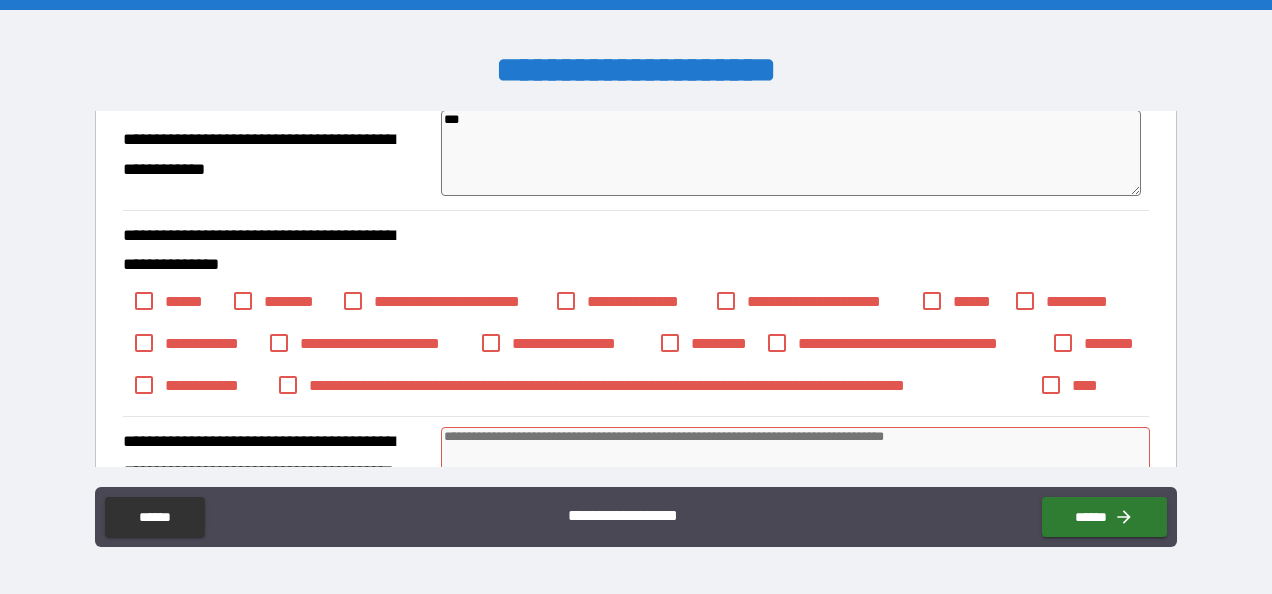 scroll, scrollTop: 1318, scrollLeft: 0, axis: vertical 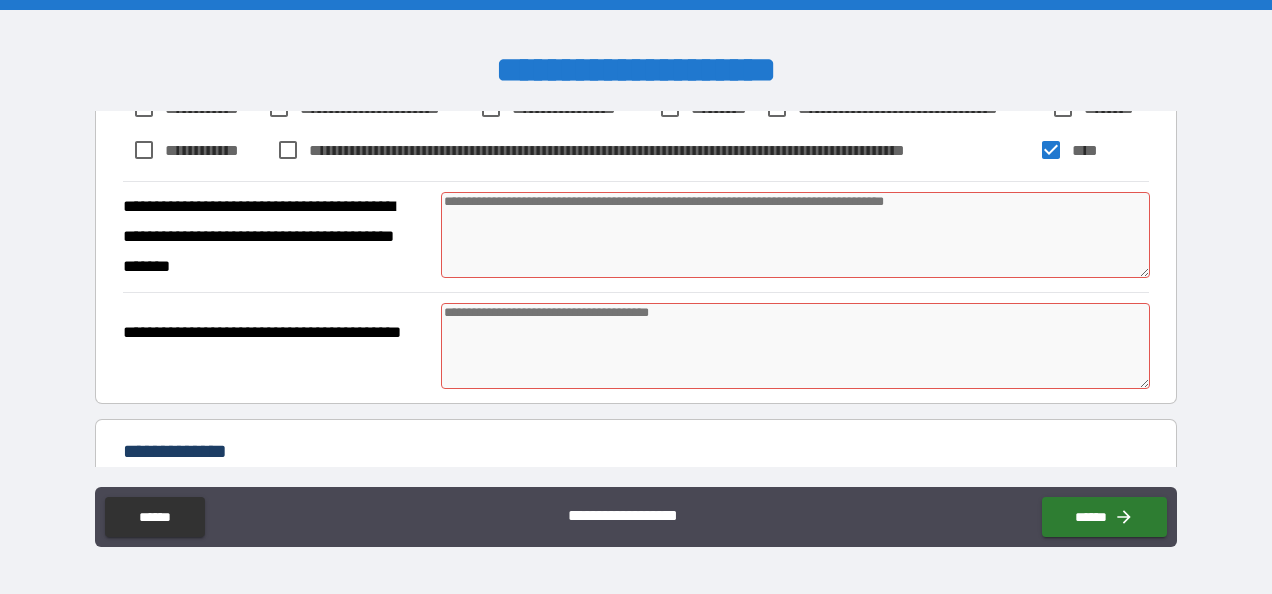 click at bounding box center [795, 235] 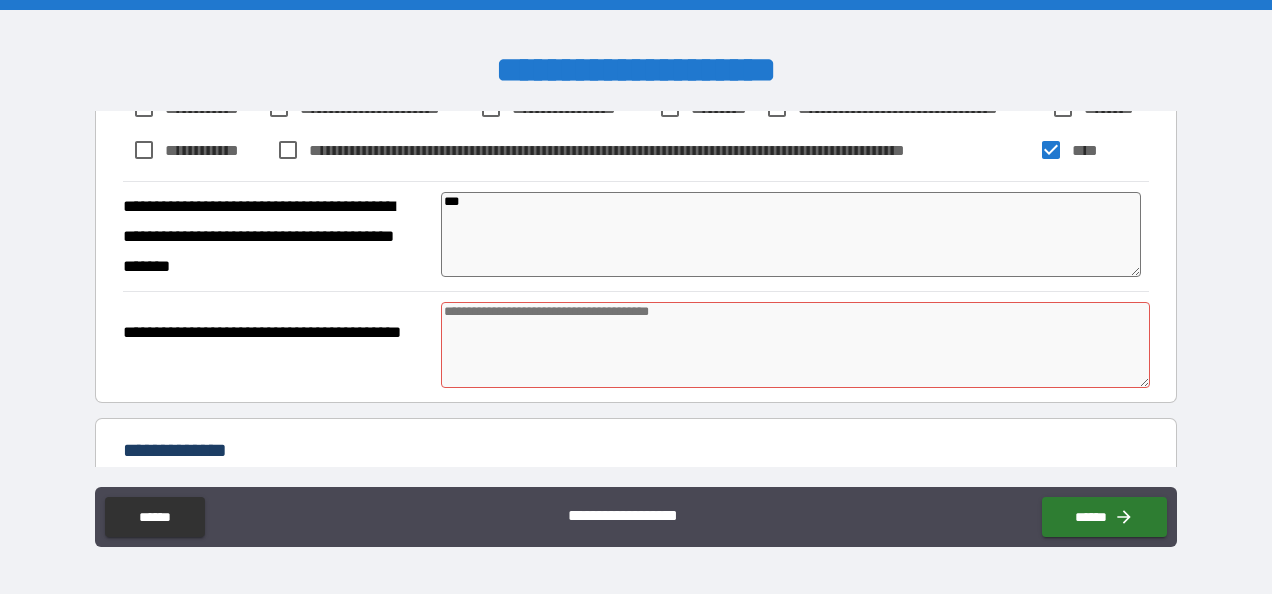 click at bounding box center (795, 345) 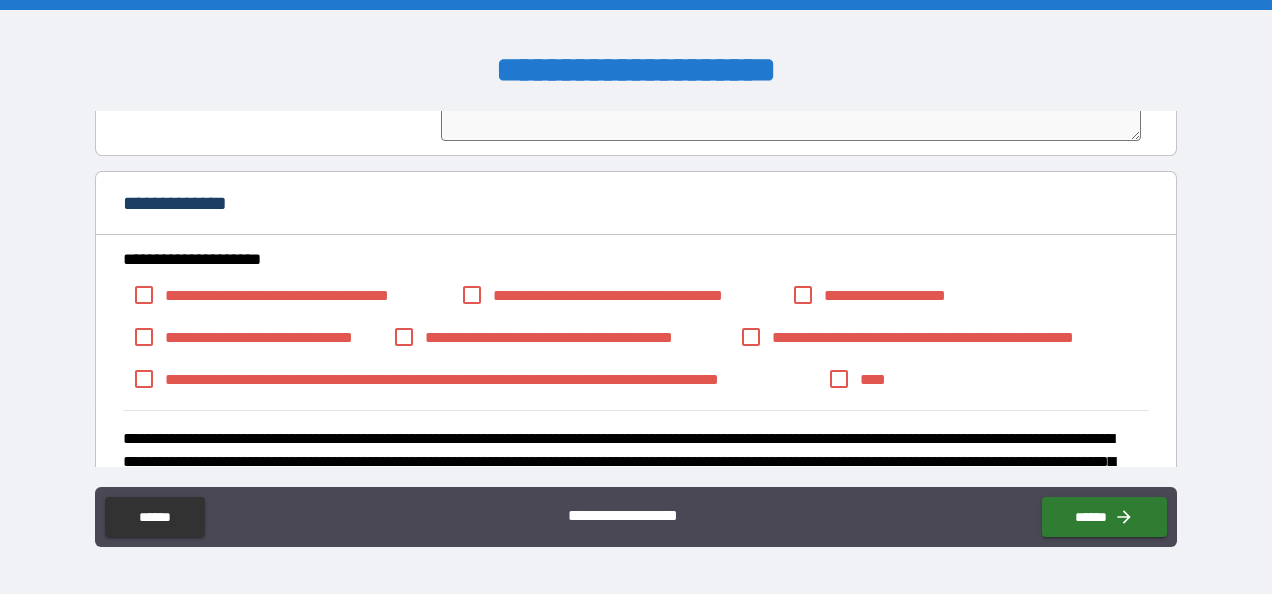 scroll, scrollTop: 1820, scrollLeft: 0, axis: vertical 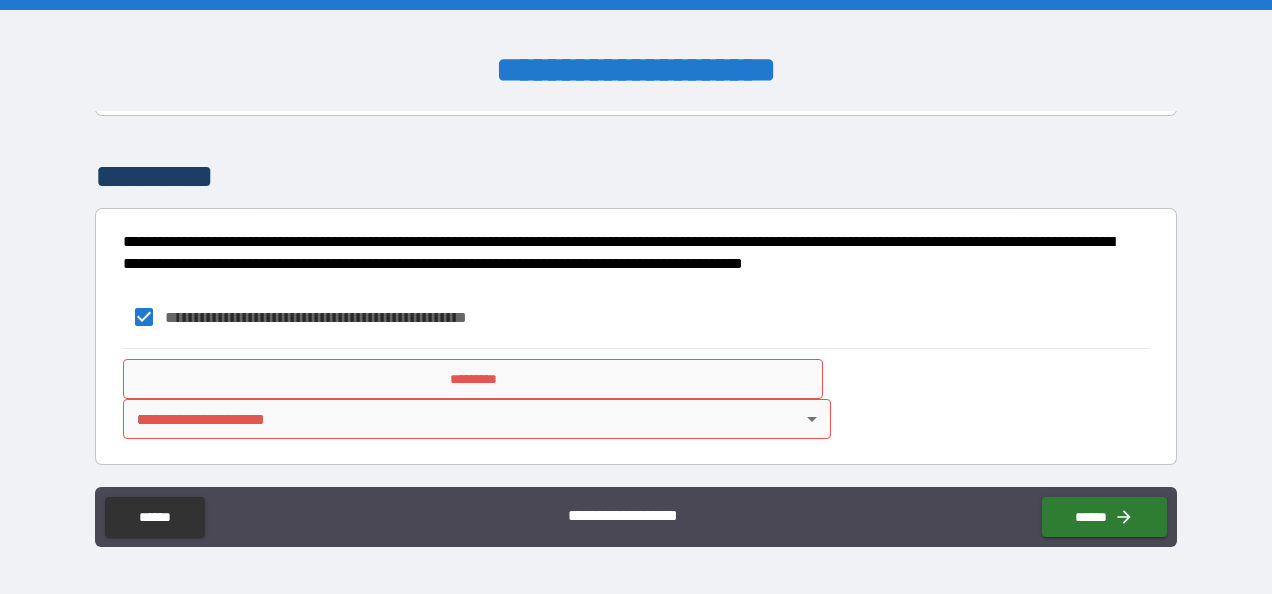click on "*********" at bounding box center (473, 379) 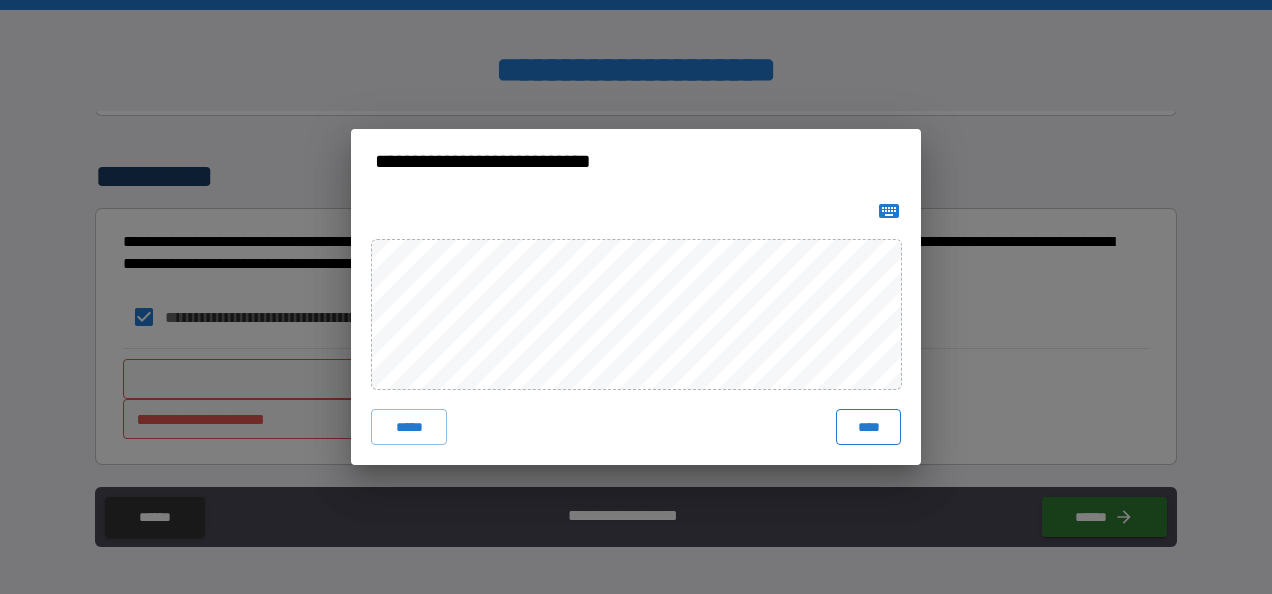 click on "****" at bounding box center [868, 427] 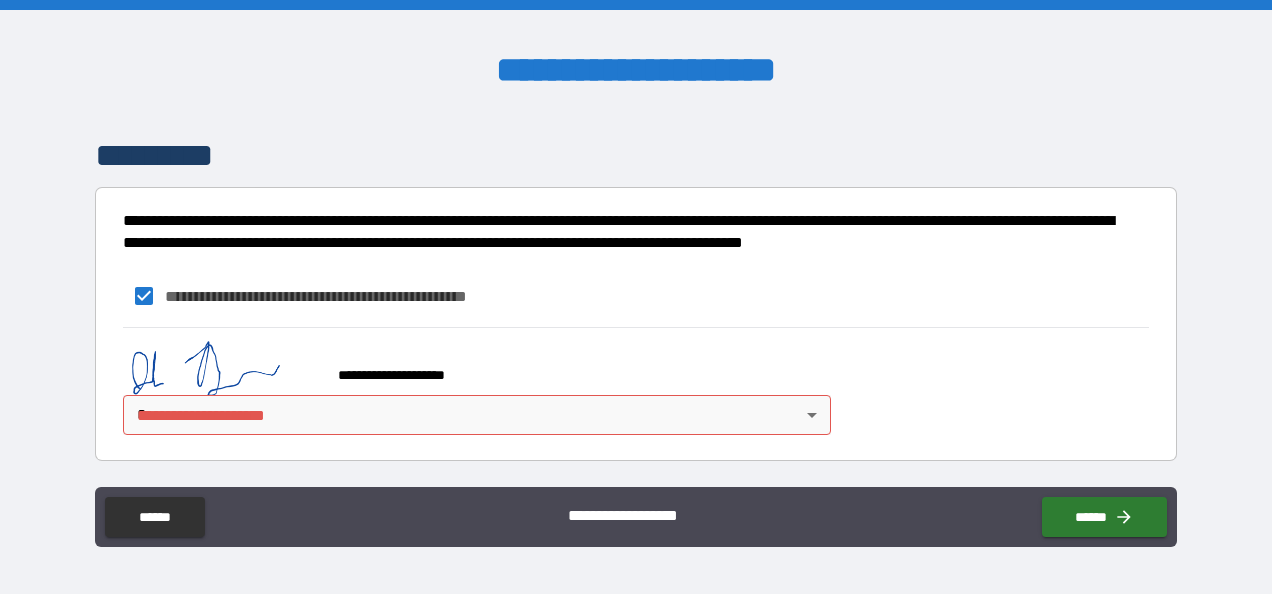 scroll, scrollTop: 2310, scrollLeft: 0, axis: vertical 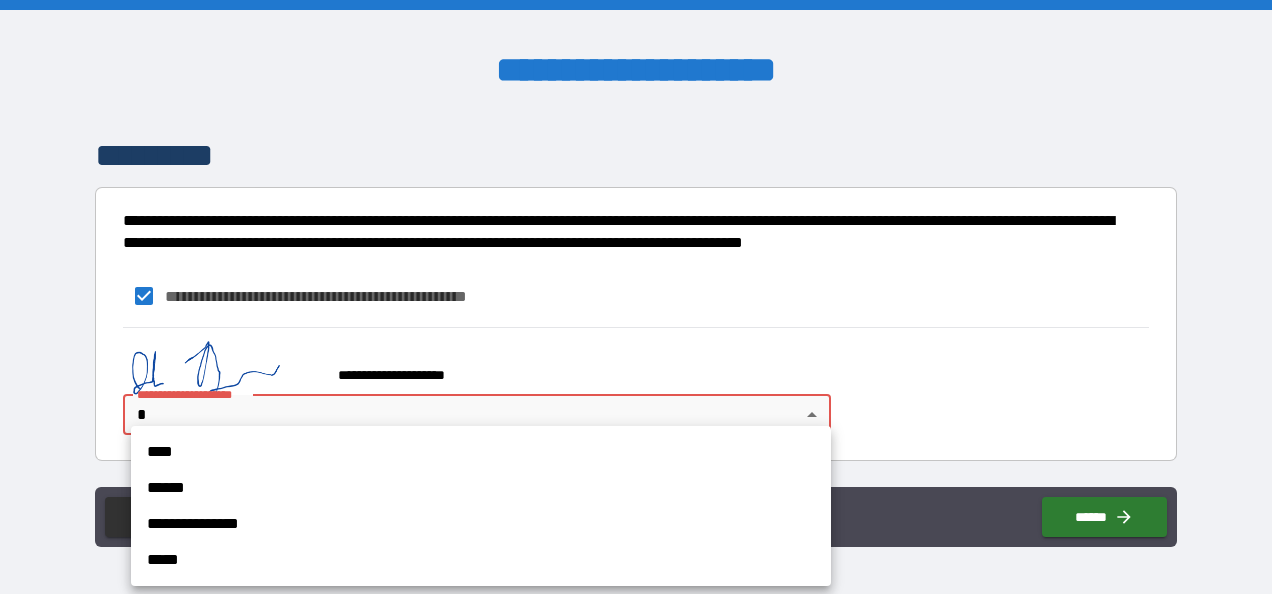 click on "****" at bounding box center [481, 452] 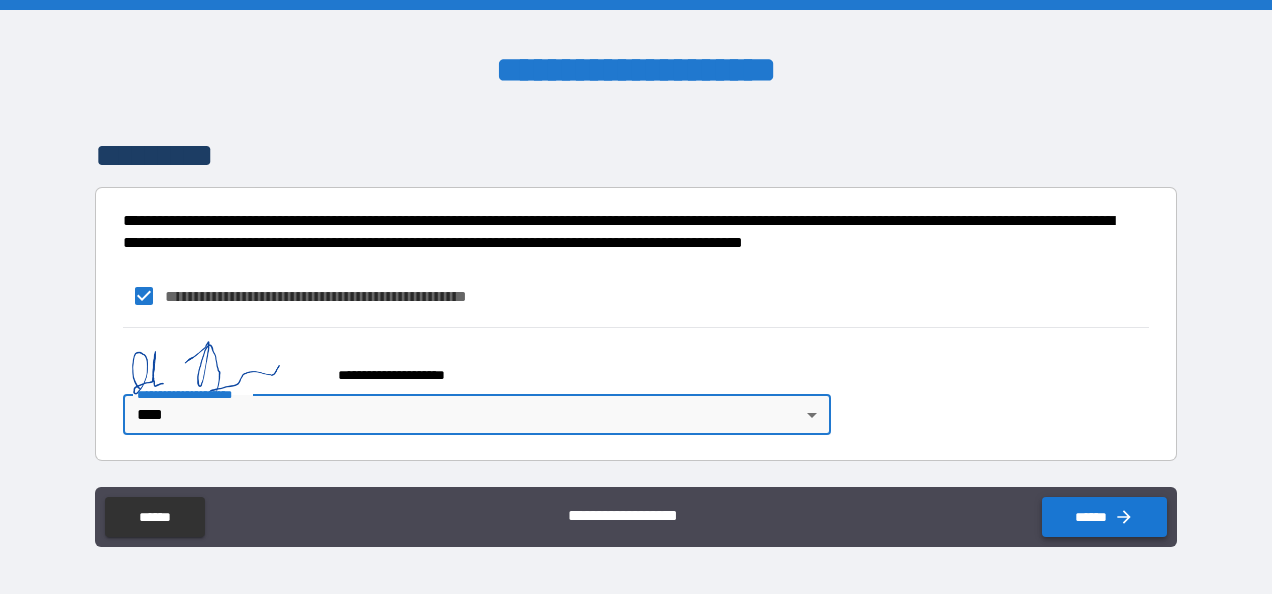 click on "******" at bounding box center [1104, 517] 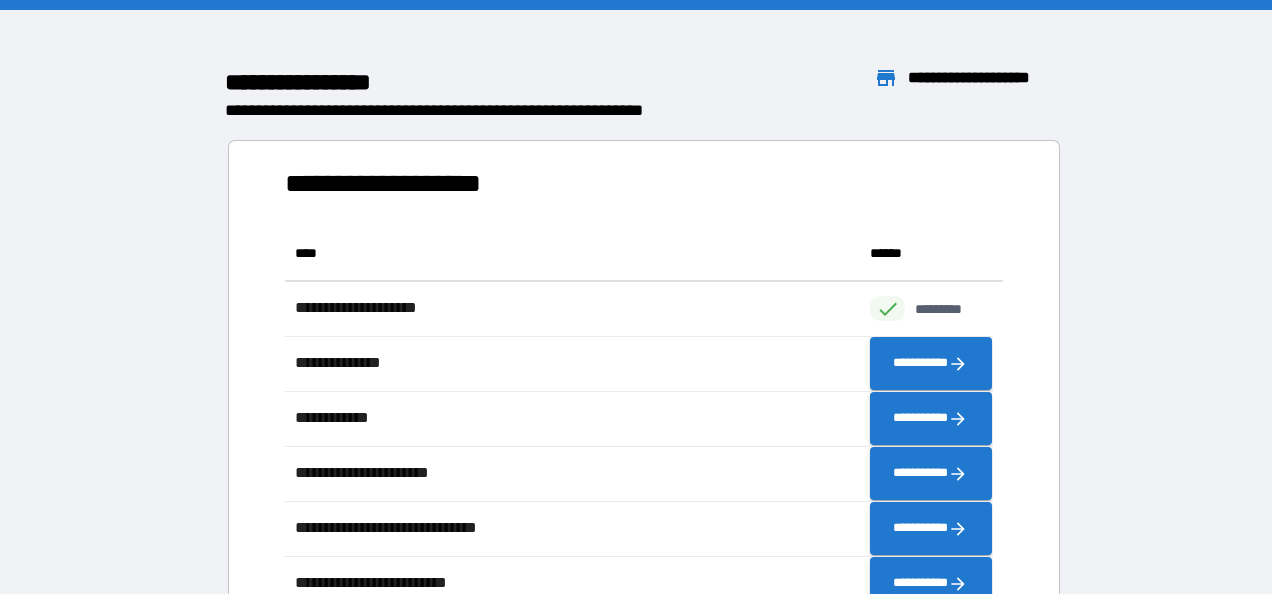 scroll, scrollTop: 590, scrollLeft: 692, axis: both 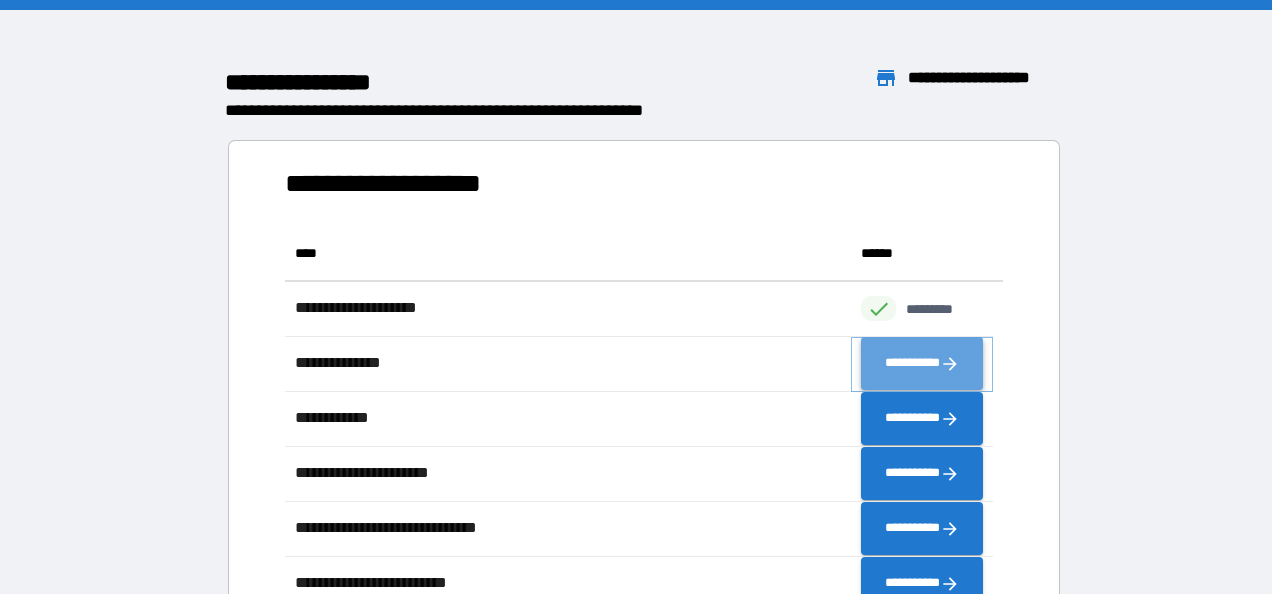 click on "**********" at bounding box center (922, 364) 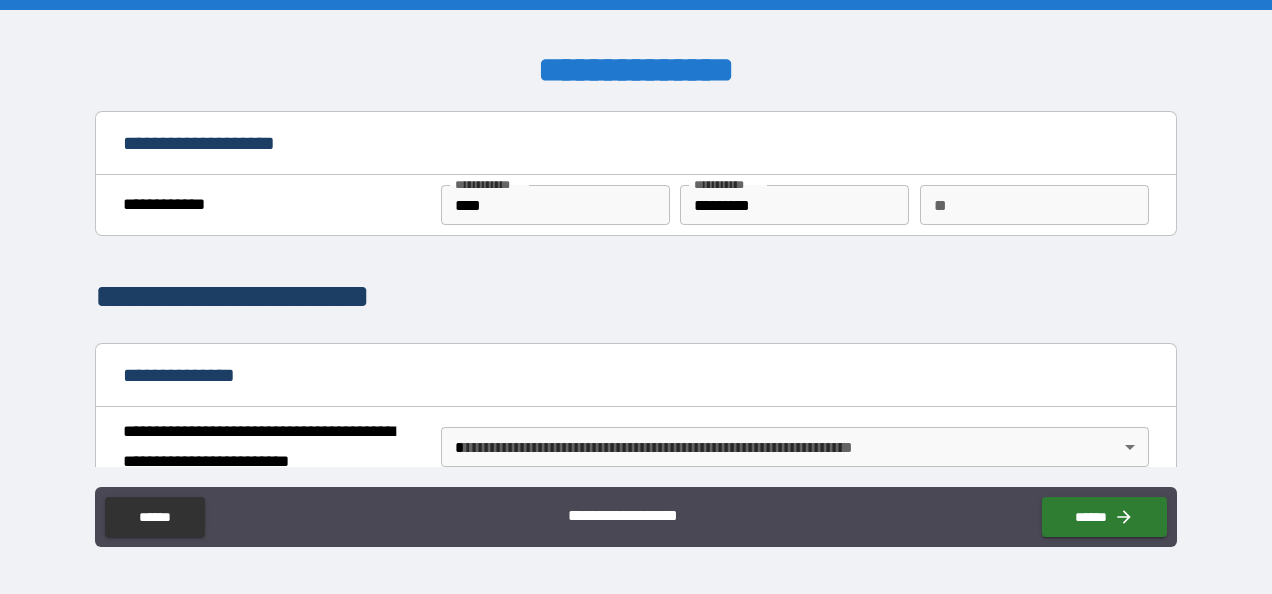 scroll, scrollTop: 84, scrollLeft: 0, axis: vertical 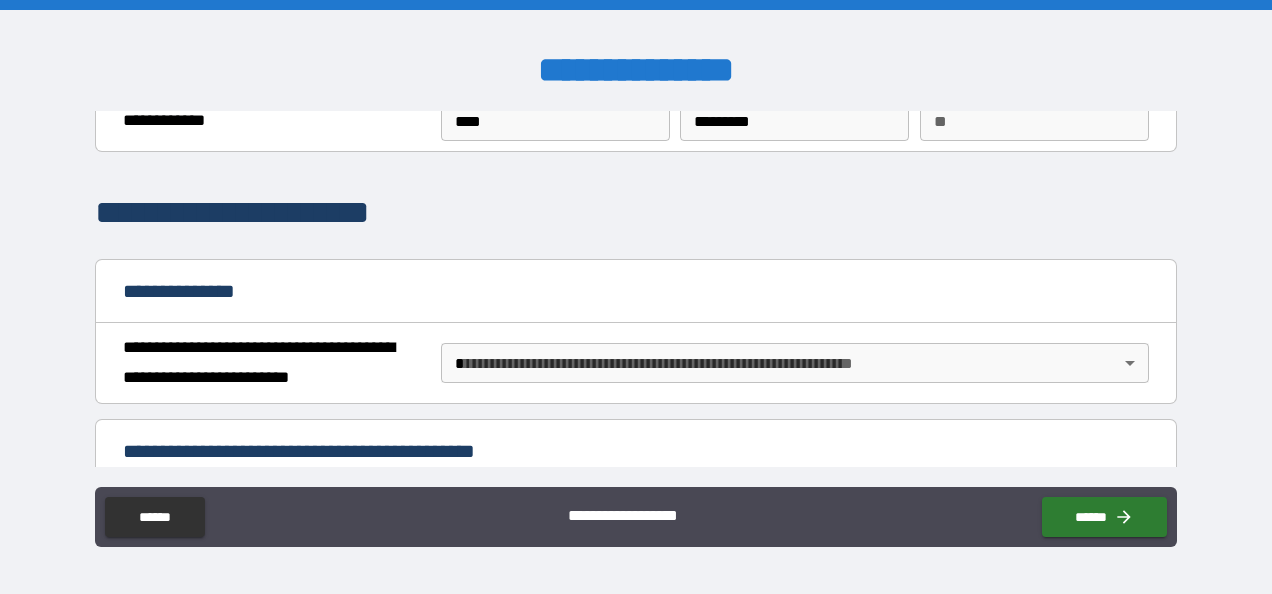 click on "**********" at bounding box center [636, 297] 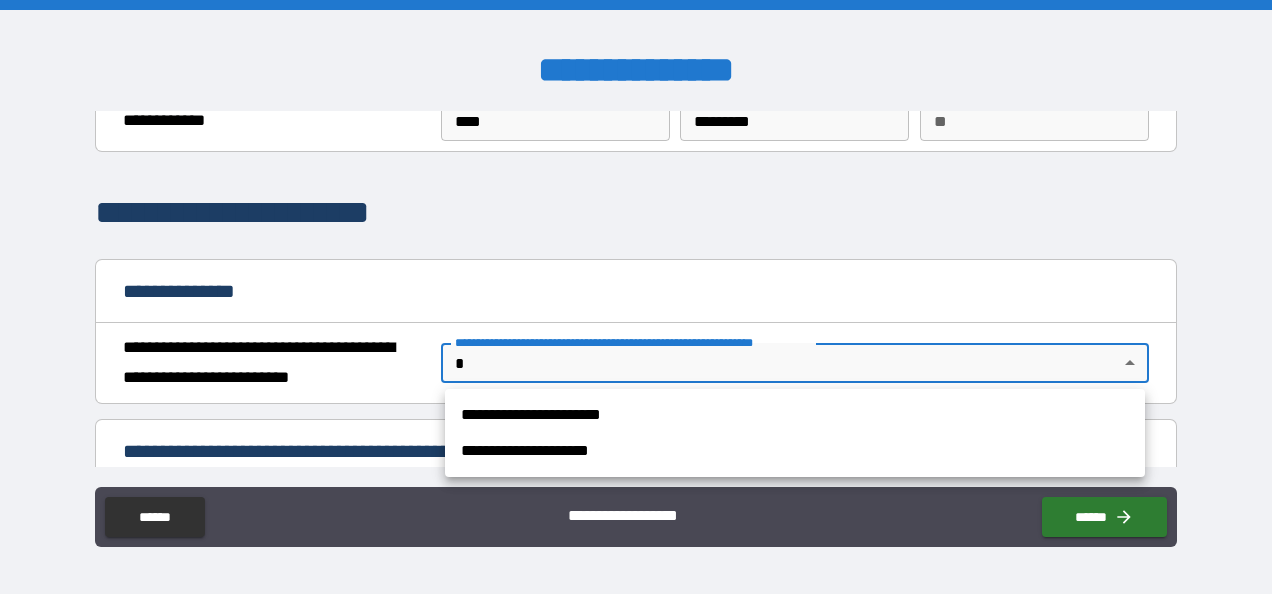 click on "**********" at bounding box center [795, 415] 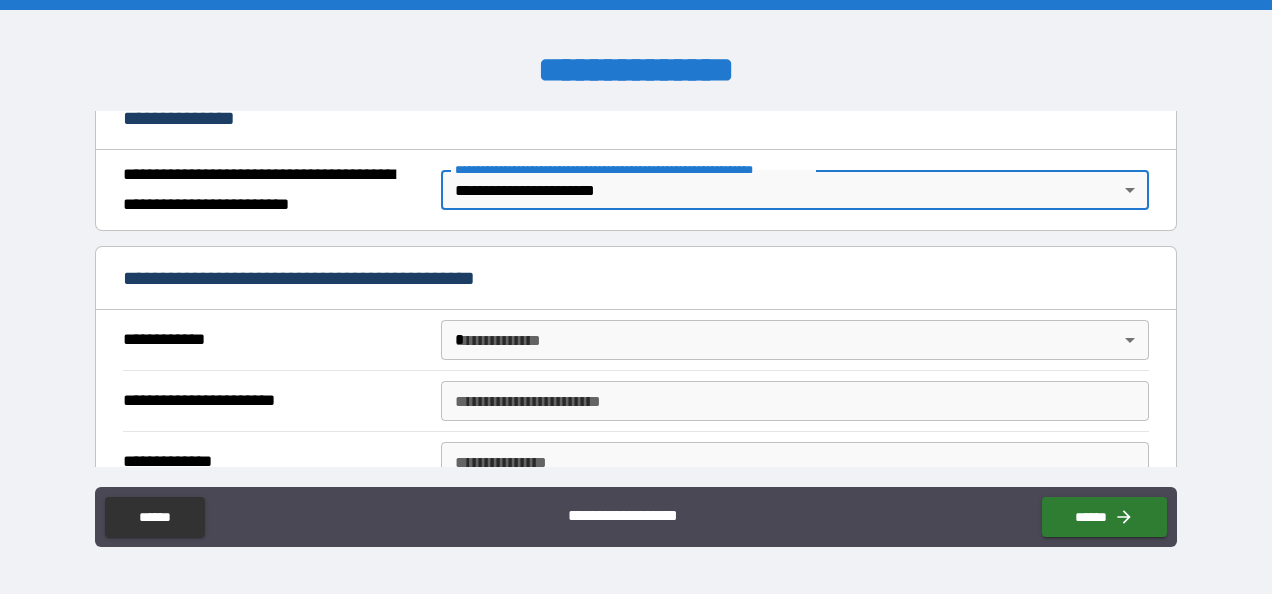 scroll, scrollTop: 260, scrollLeft: 0, axis: vertical 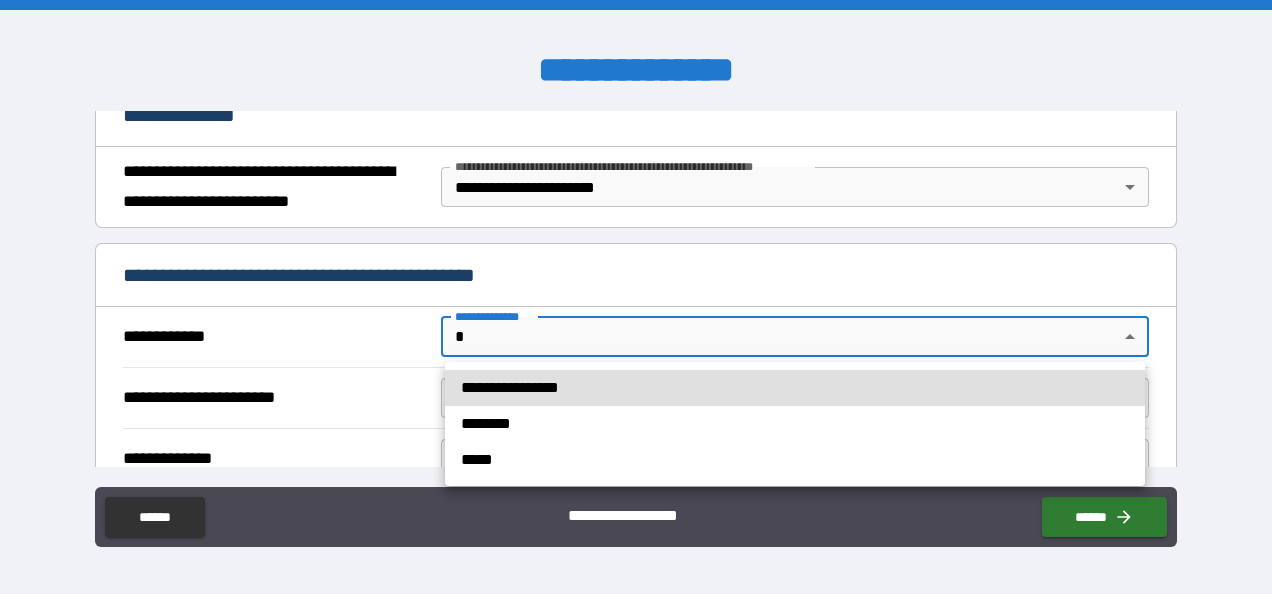 click on "**********" at bounding box center (636, 297) 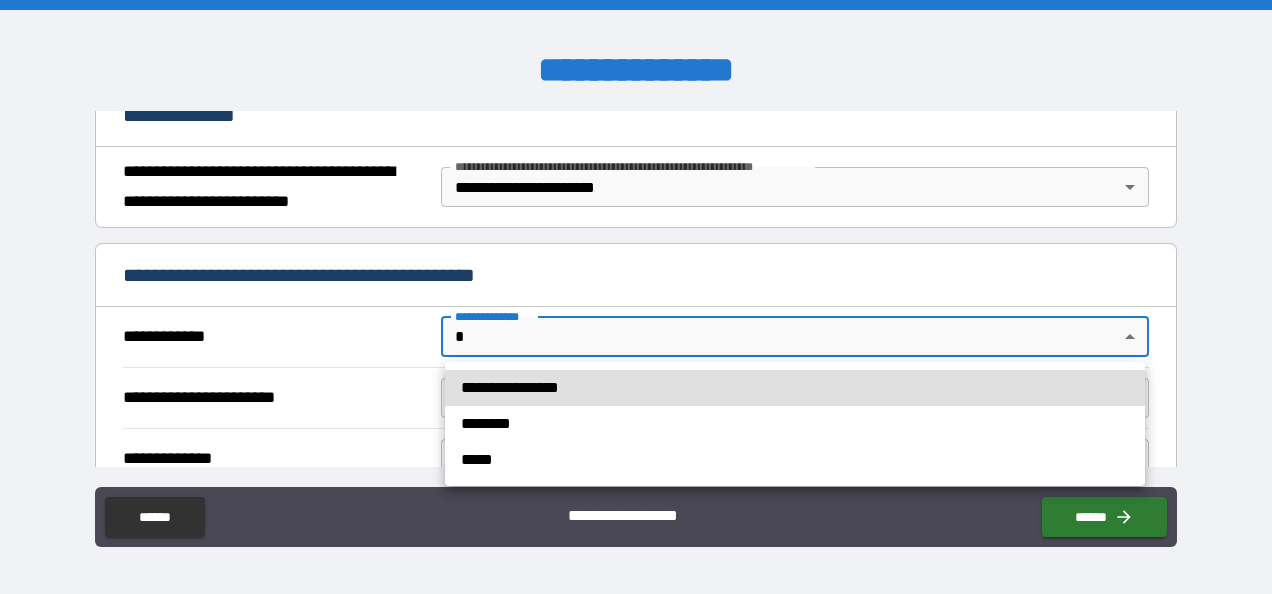 click on "**********" at bounding box center [795, 388] 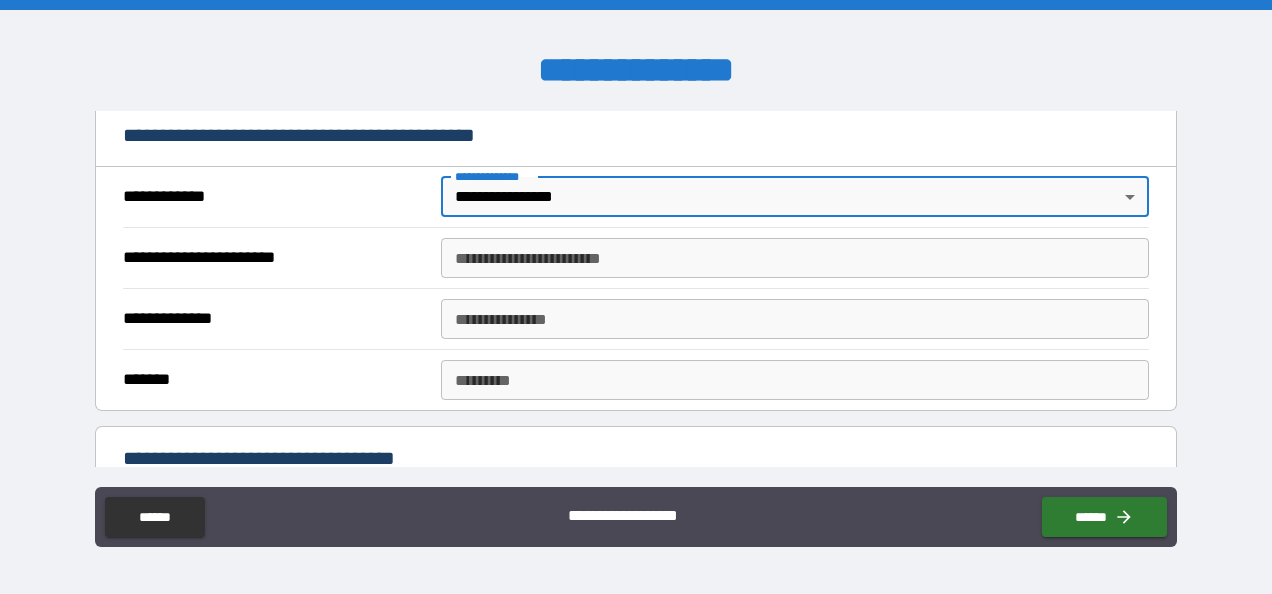 scroll, scrollTop: 407, scrollLeft: 0, axis: vertical 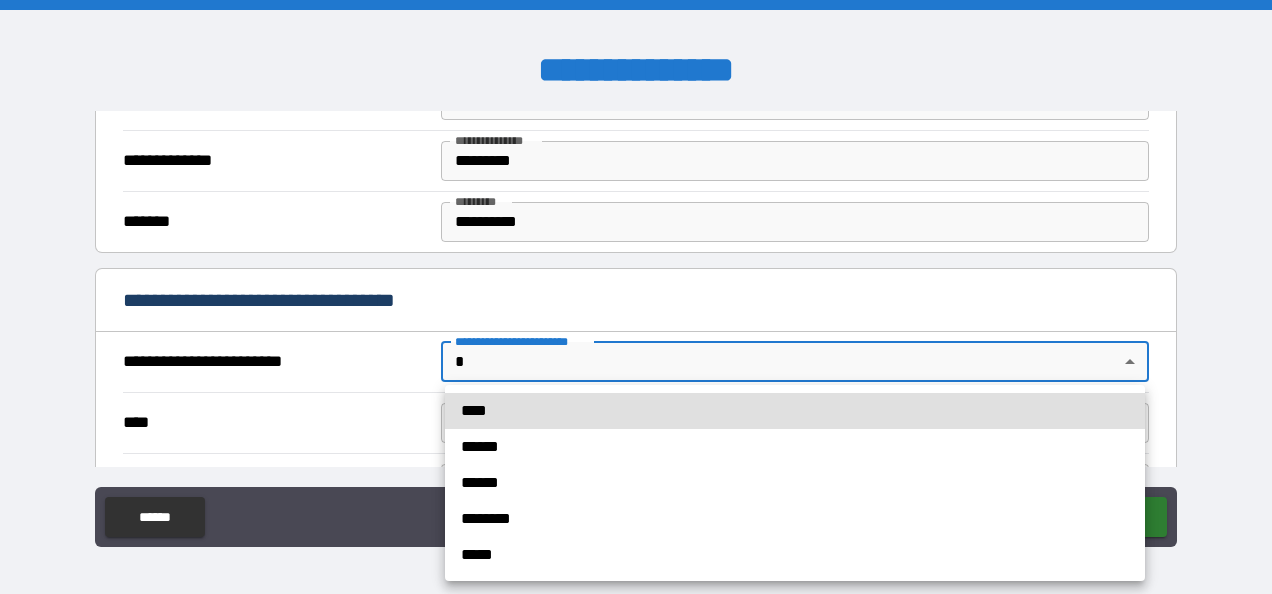 click on "**********" at bounding box center [636, 297] 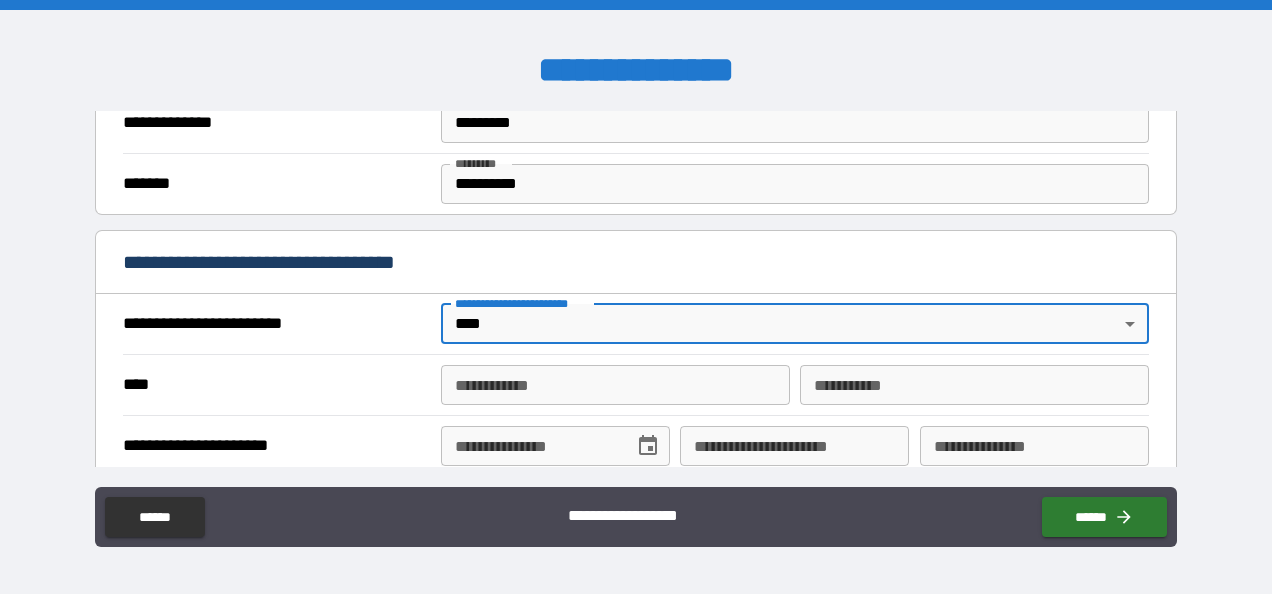 scroll, scrollTop: 601, scrollLeft: 0, axis: vertical 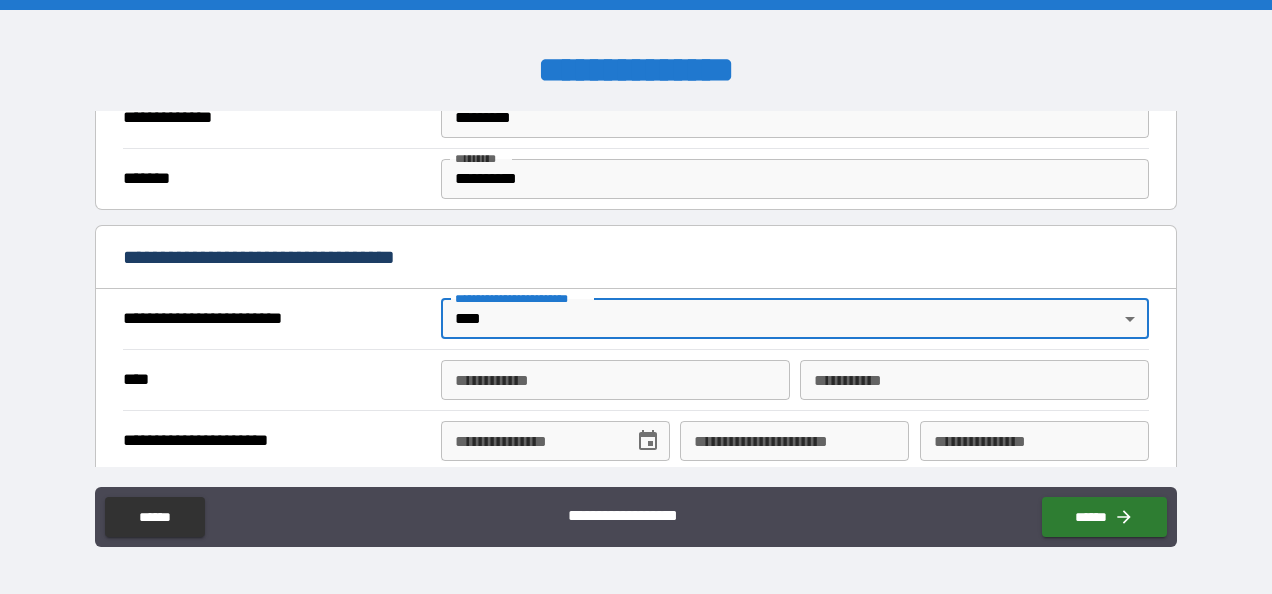 click on "**********" at bounding box center [615, 380] 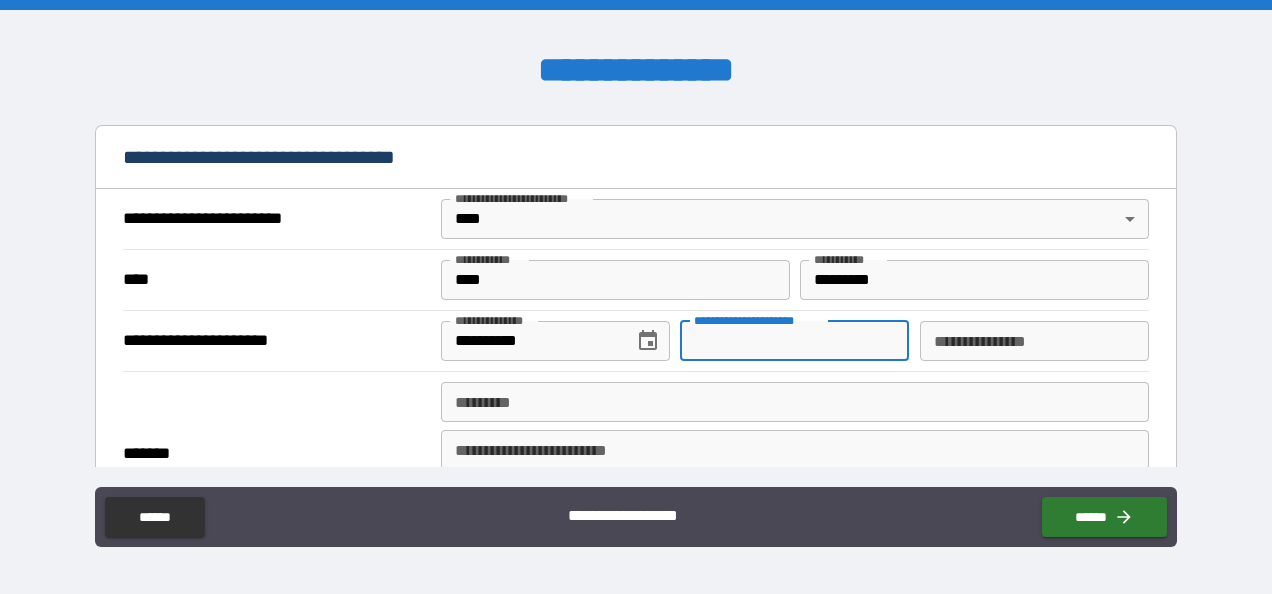 scroll, scrollTop: 701, scrollLeft: 0, axis: vertical 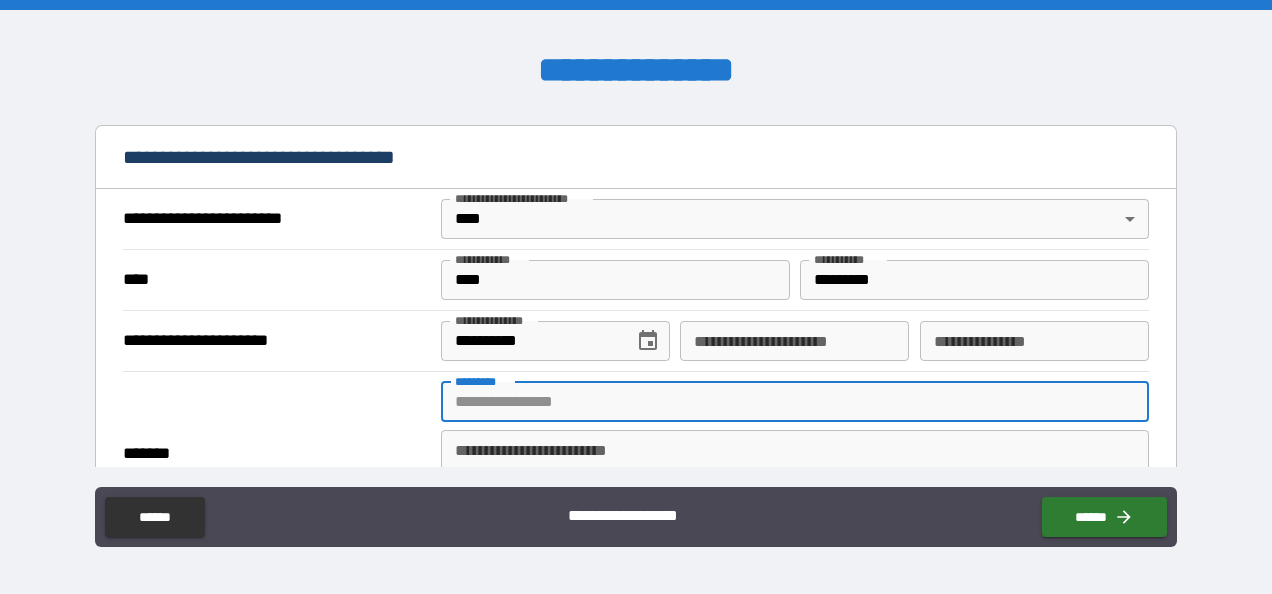 click on "*******   *" at bounding box center [794, 402] 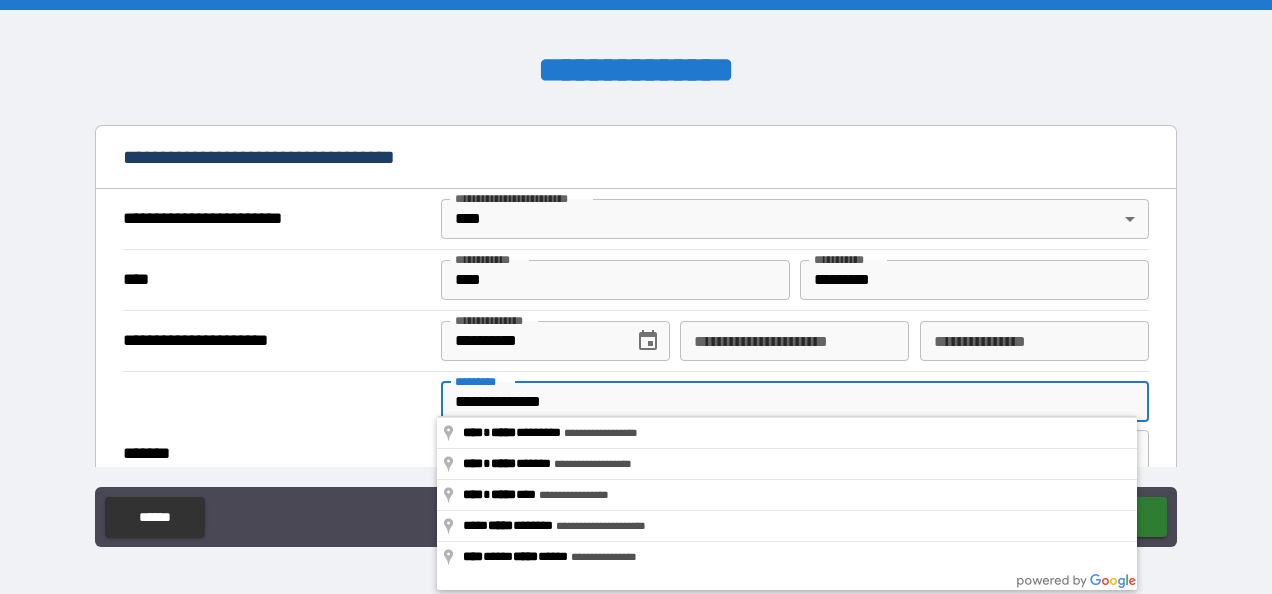 click on "*******" at bounding box center [277, 454] 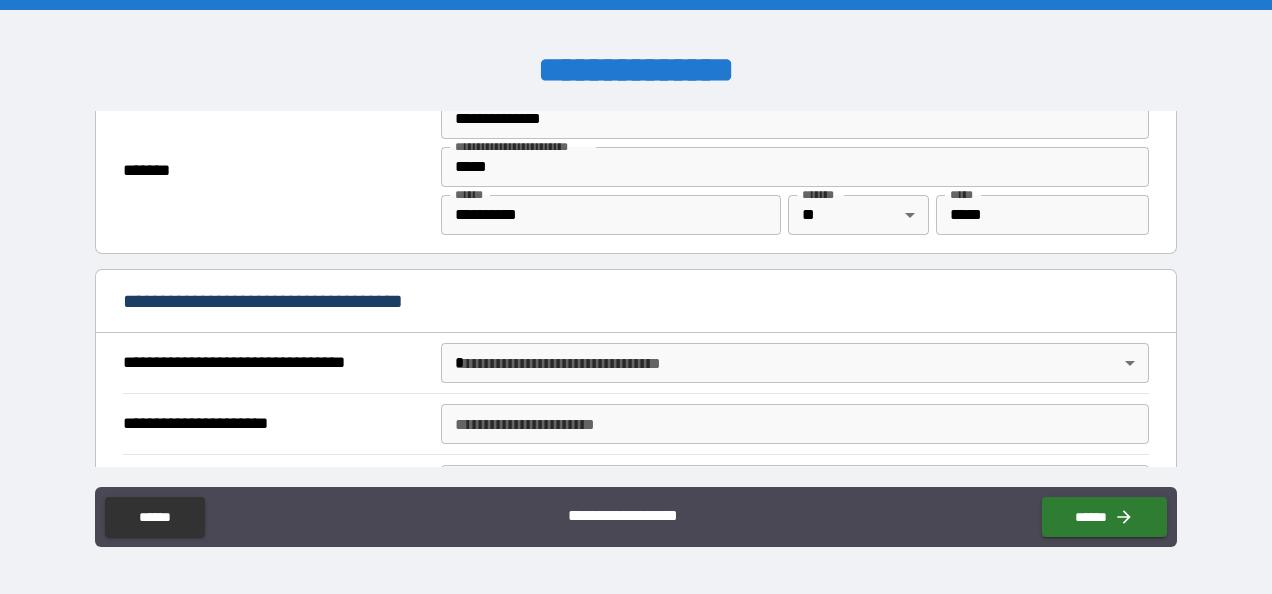 scroll, scrollTop: 990, scrollLeft: 0, axis: vertical 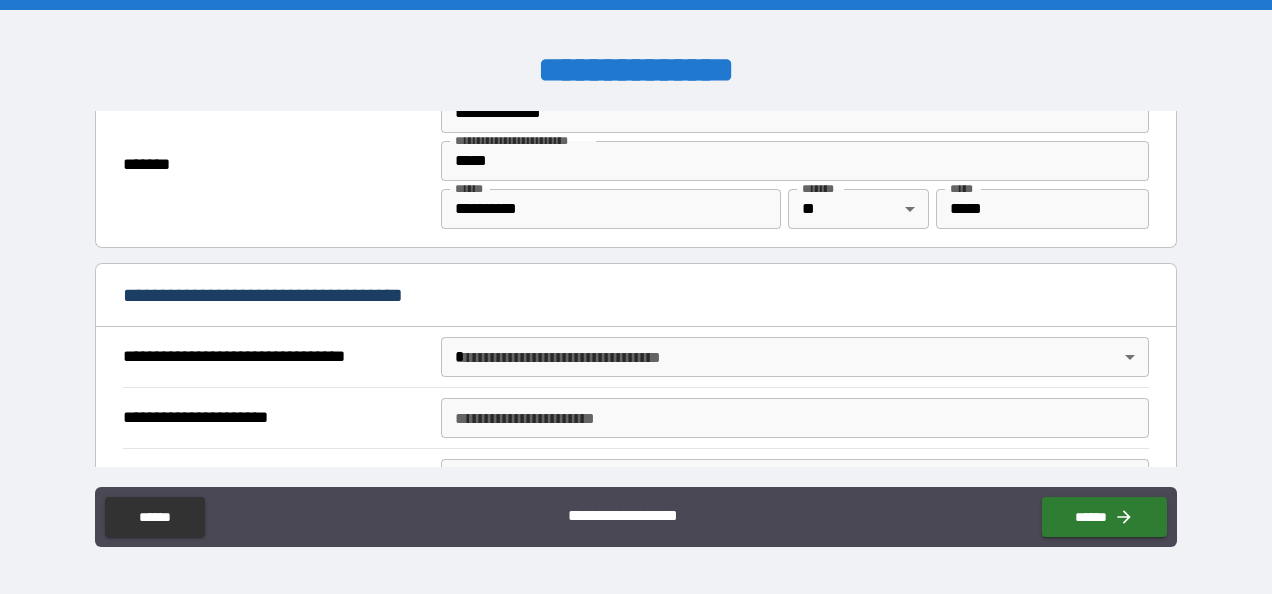 click on "**********" at bounding box center [636, 297] 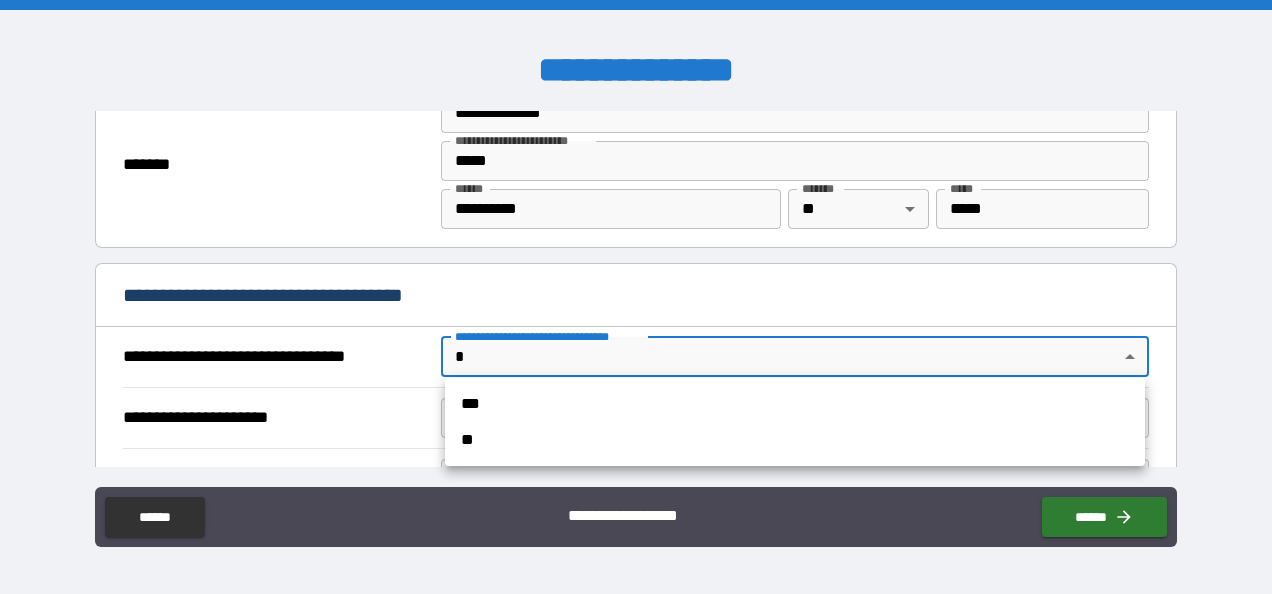 click on "***" at bounding box center (795, 404) 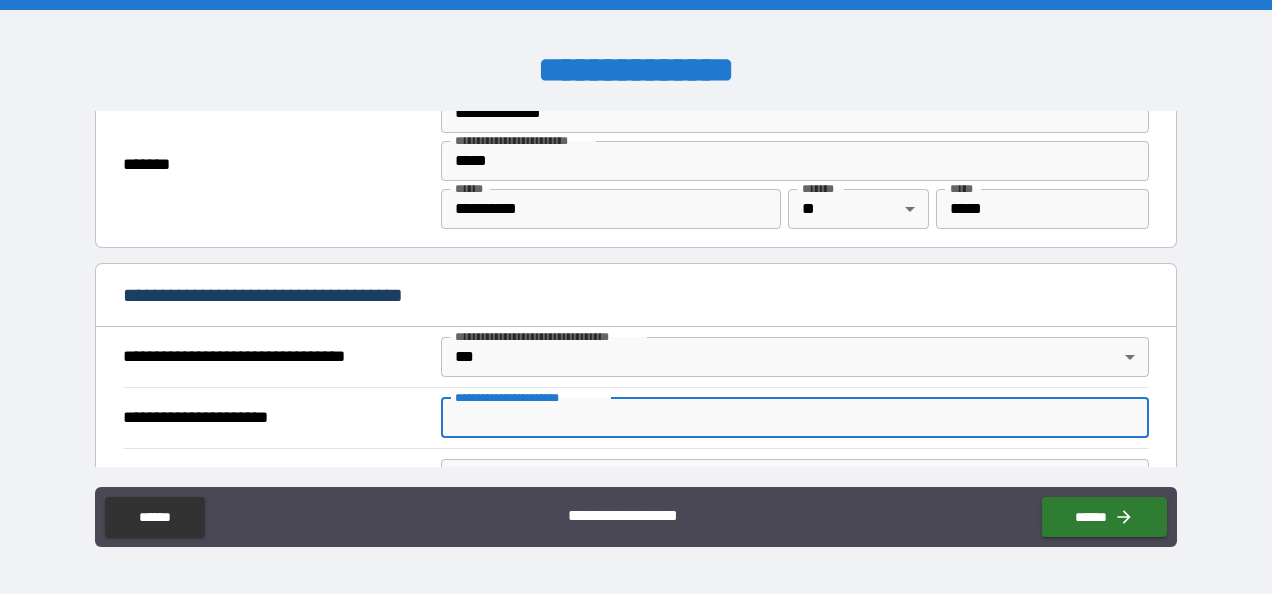 click on "**********" at bounding box center [794, 418] 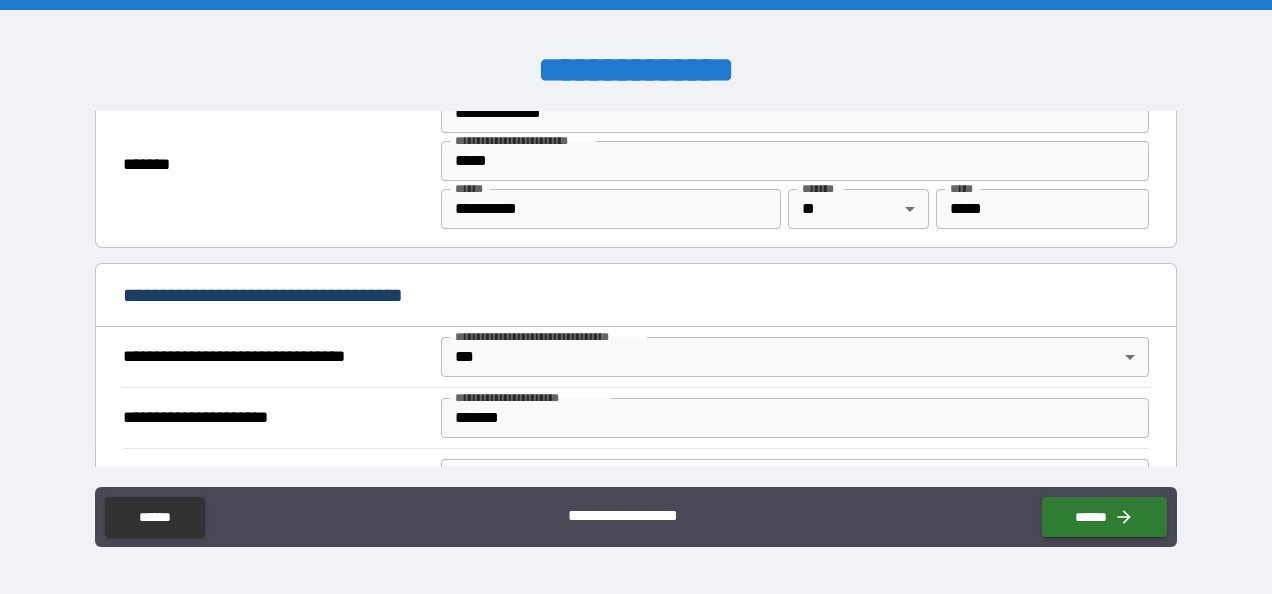 click on "**********" at bounding box center [635, 530] 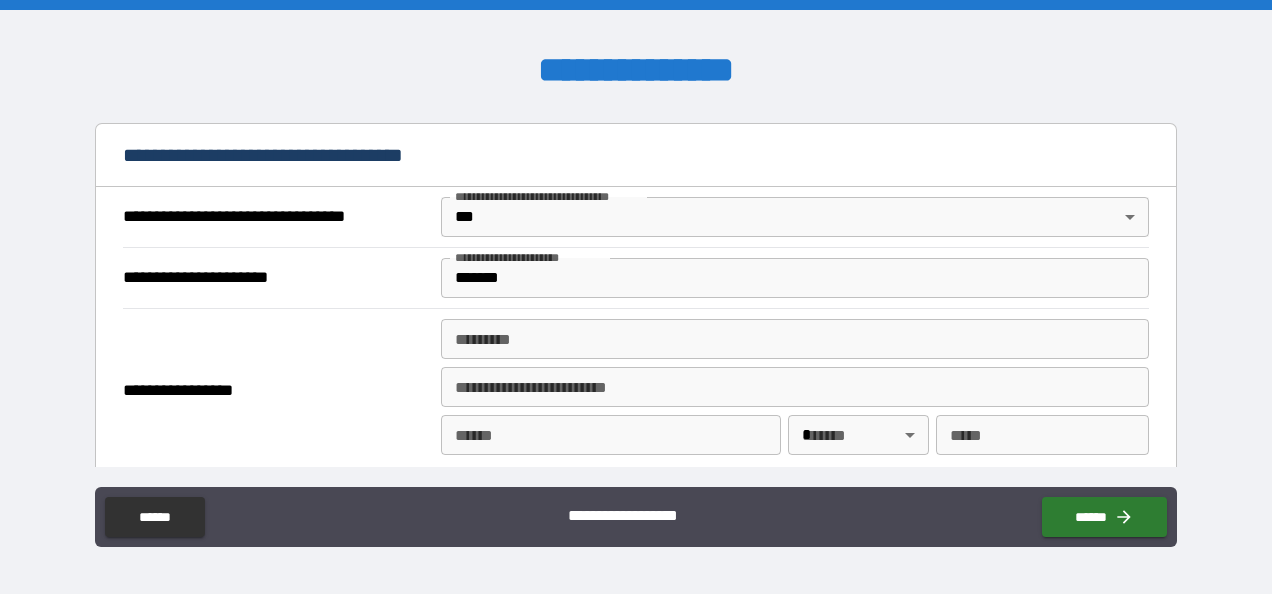 scroll, scrollTop: 1131, scrollLeft: 0, axis: vertical 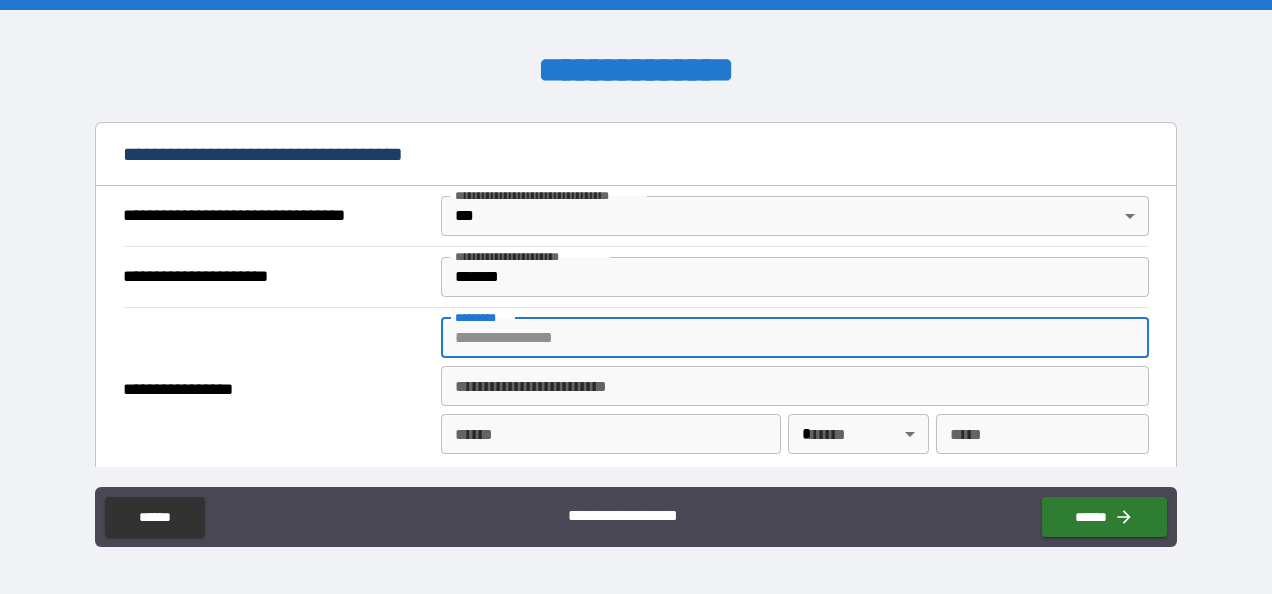 click on "*******   *" at bounding box center (794, 338) 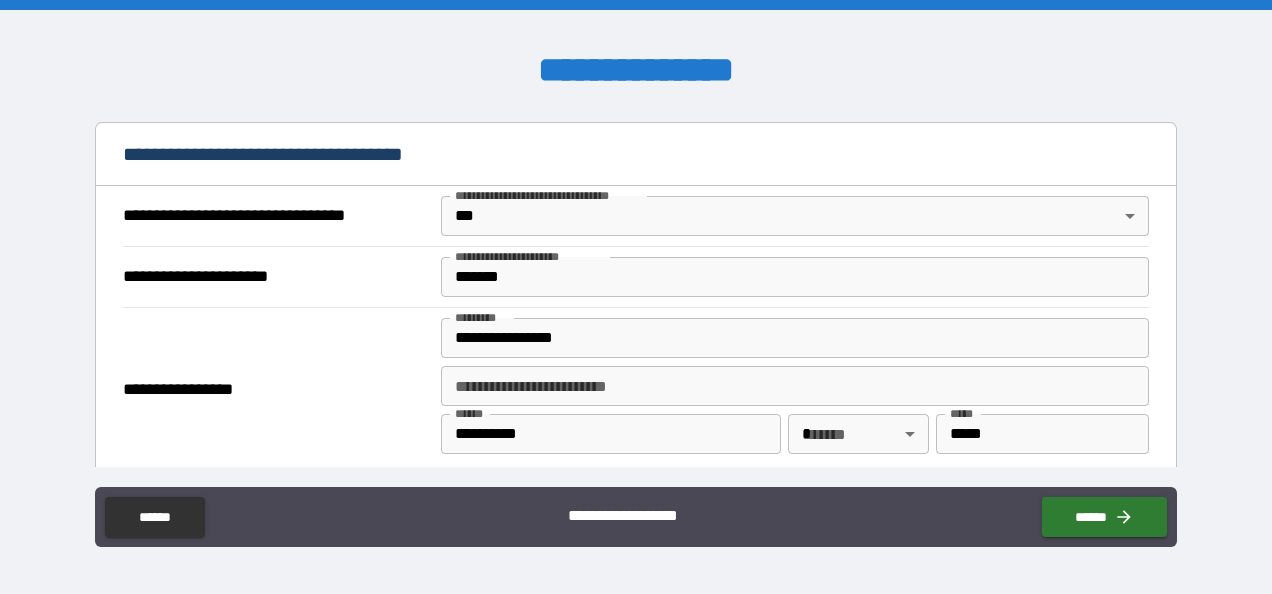 click on "**********" at bounding box center (275, 390) 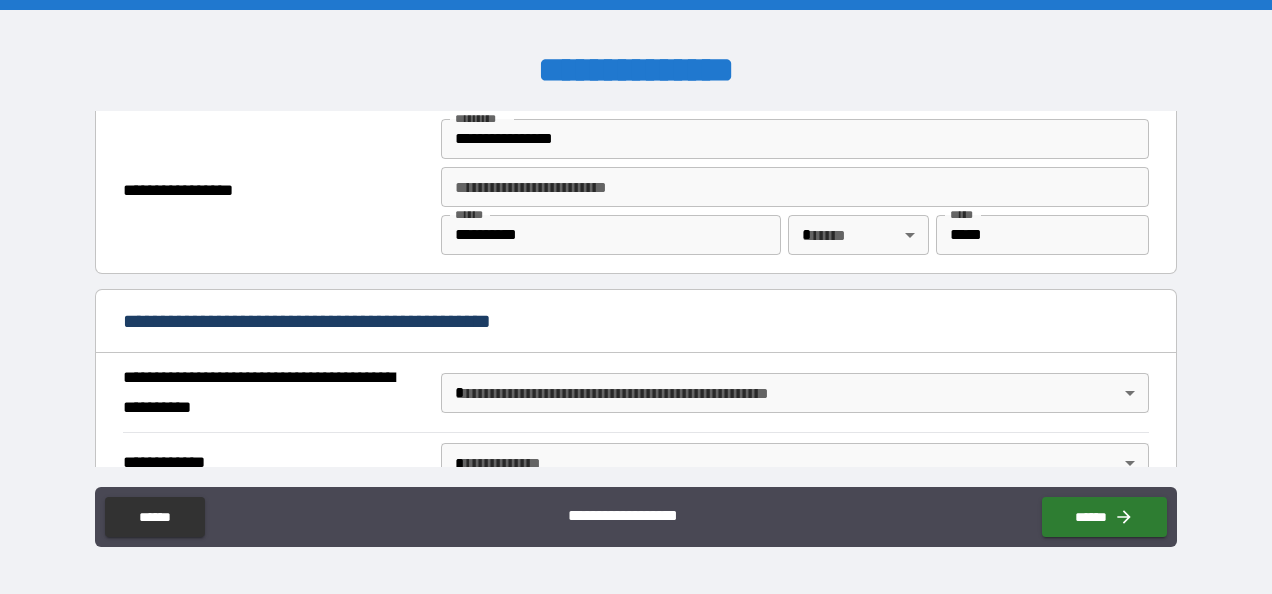 scroll, scrollTop: 1332, scrollLeft: 0, axis: vertical 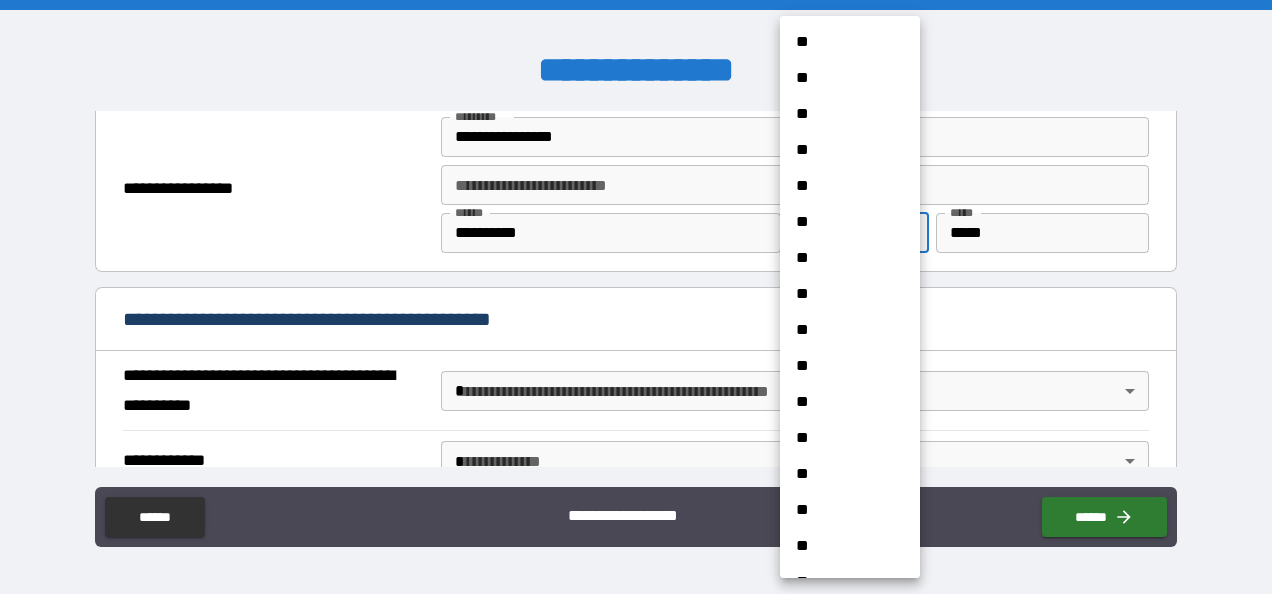 click on "**********" at bounding box center (636, 297) 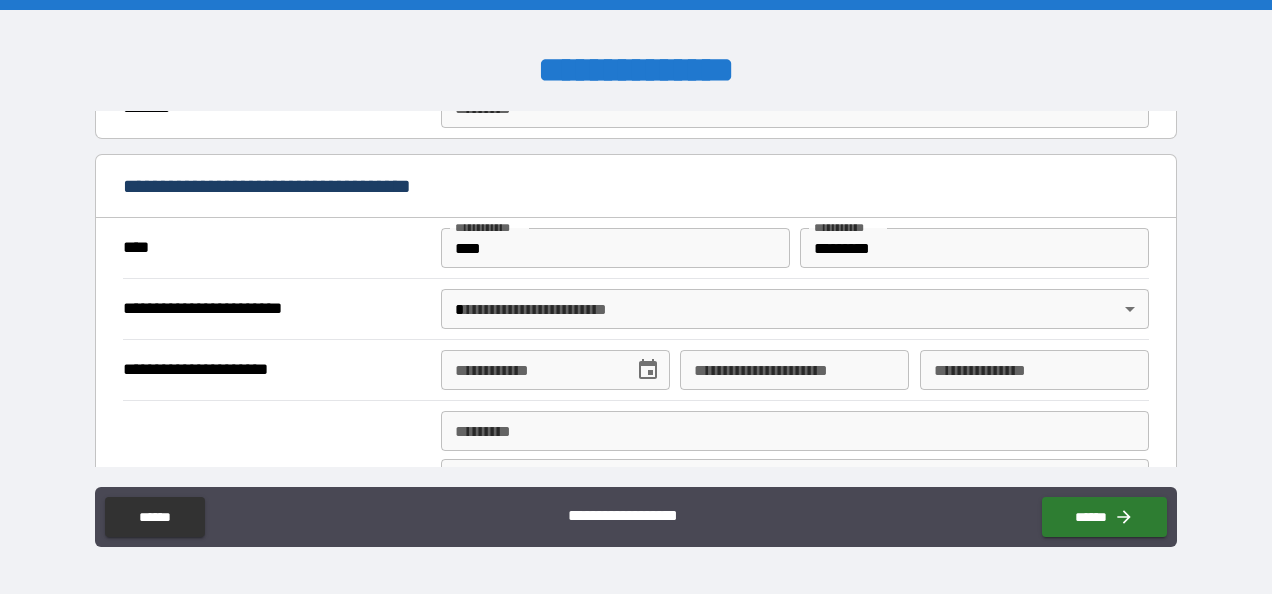 scroll, scrollTop: 1867, scrollLeft: 0, axis: vertical 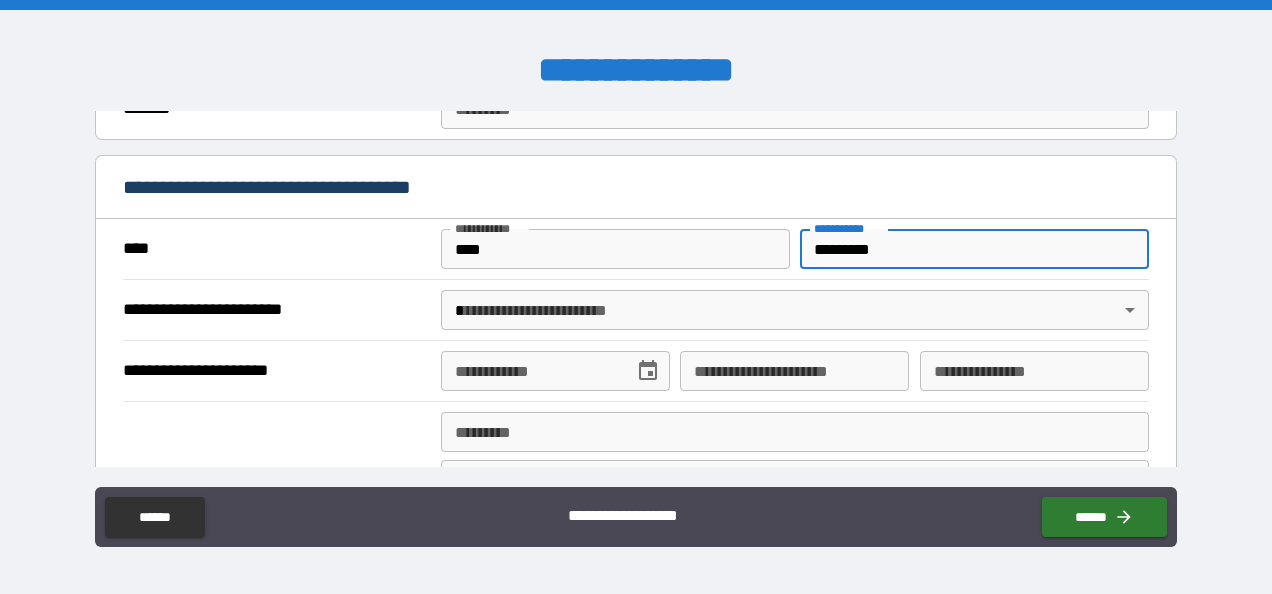 click on "*********" at bounding box center [974, 249] 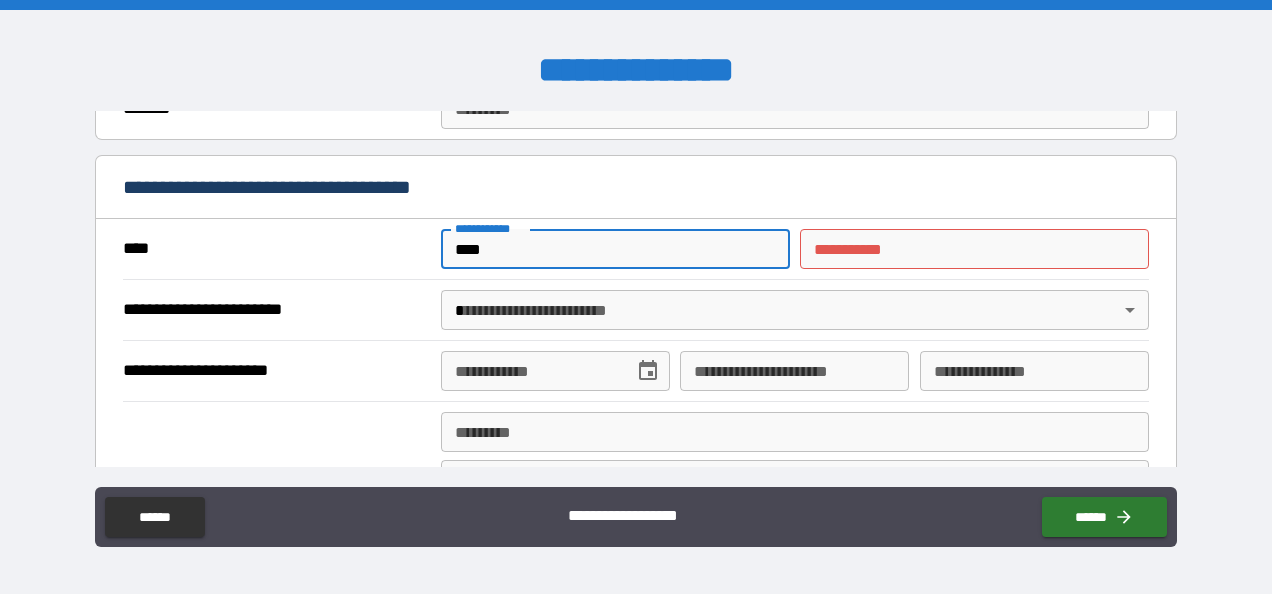 drag, startPoint x: 708, startPoint y: 228, endPoint x: 419, endPoint y: 263, distance: 291.11166 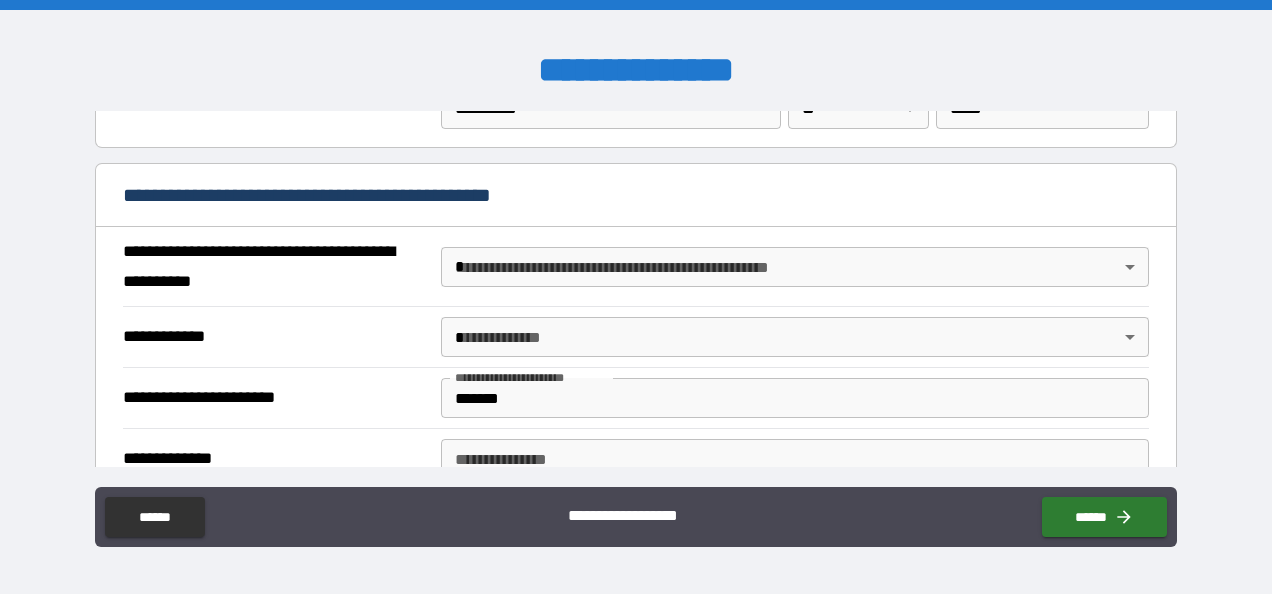 scroll, scrollTop: 1462, scrollLeft: 0, axis: vertical 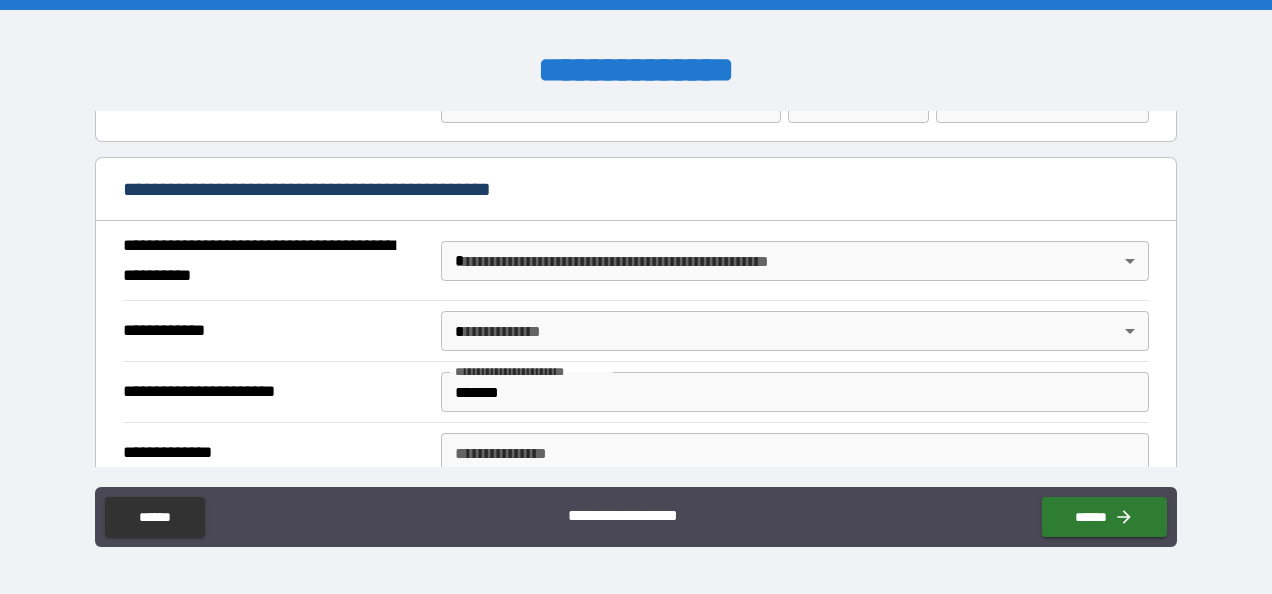 click on "**********" at bounding box center (636, 297) 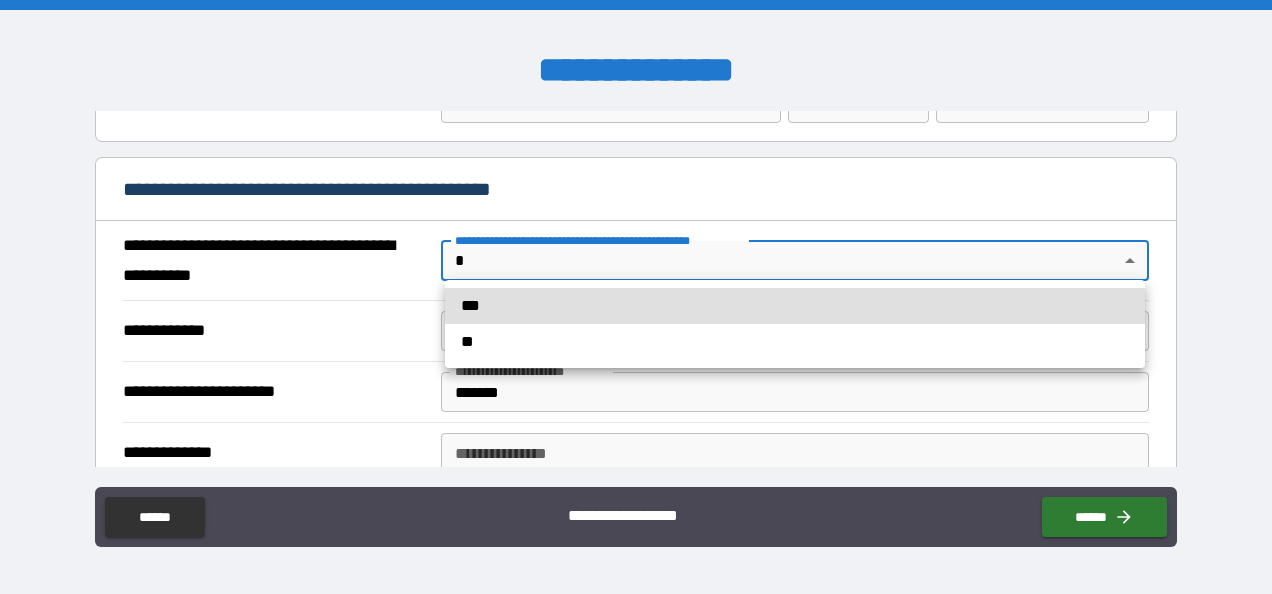 click on "**" at bounding box center [795, 342] 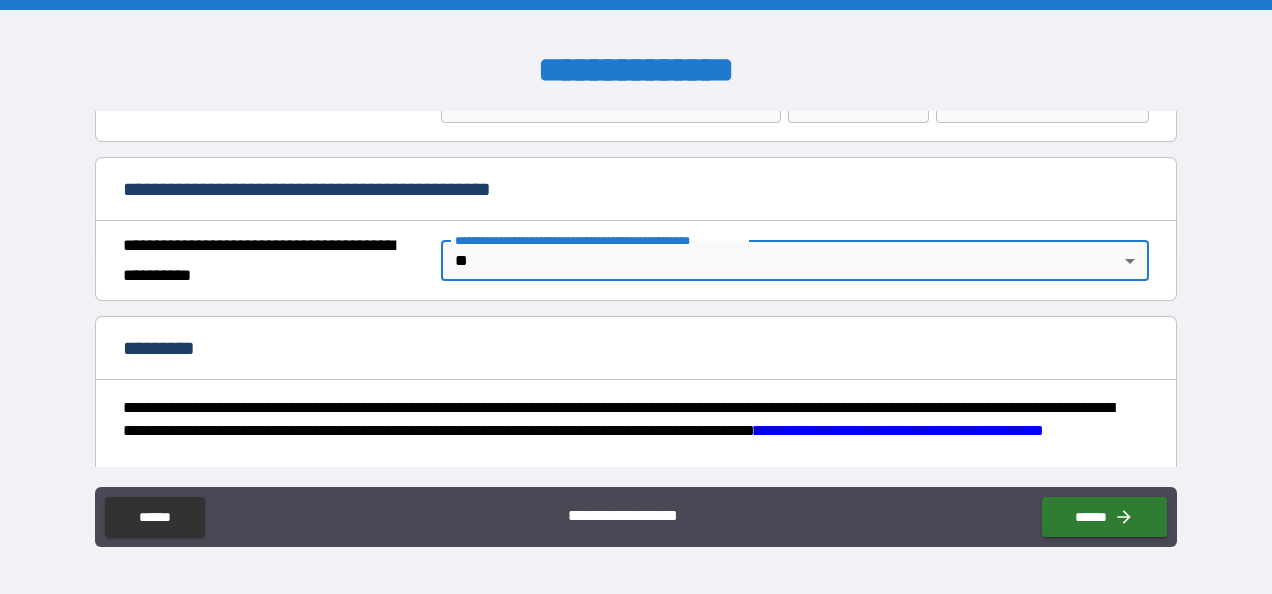 click on "*********" at bounding box center (635, 350) 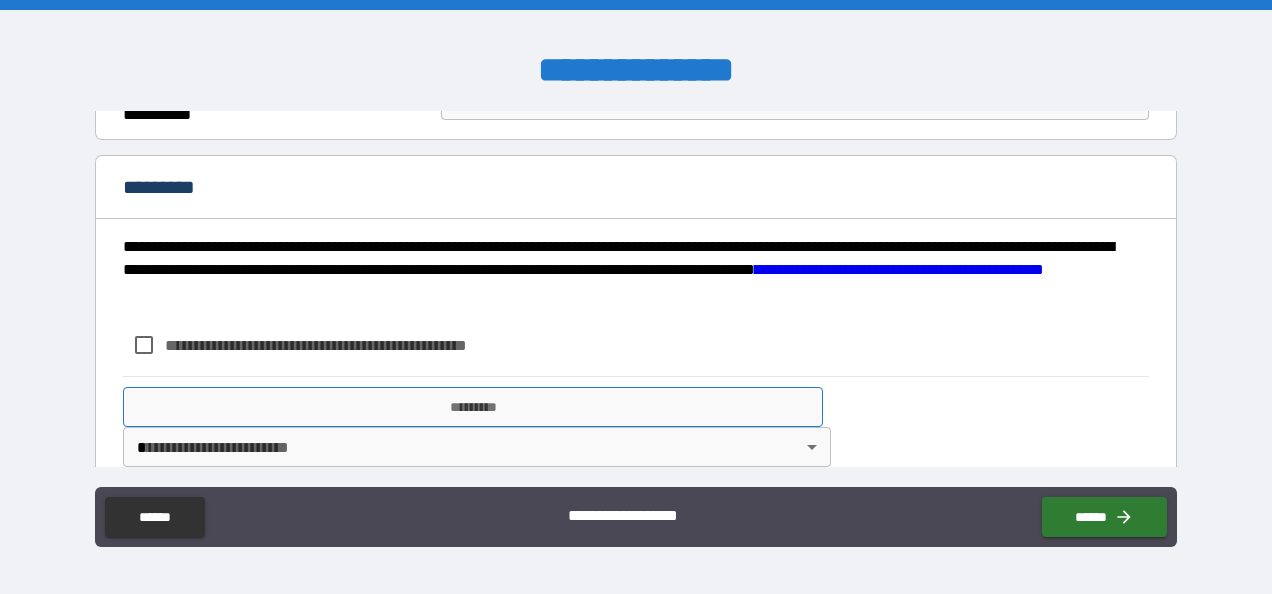 scroll, scrollTop: 1624, scrollLeft: 0, axis: vertical 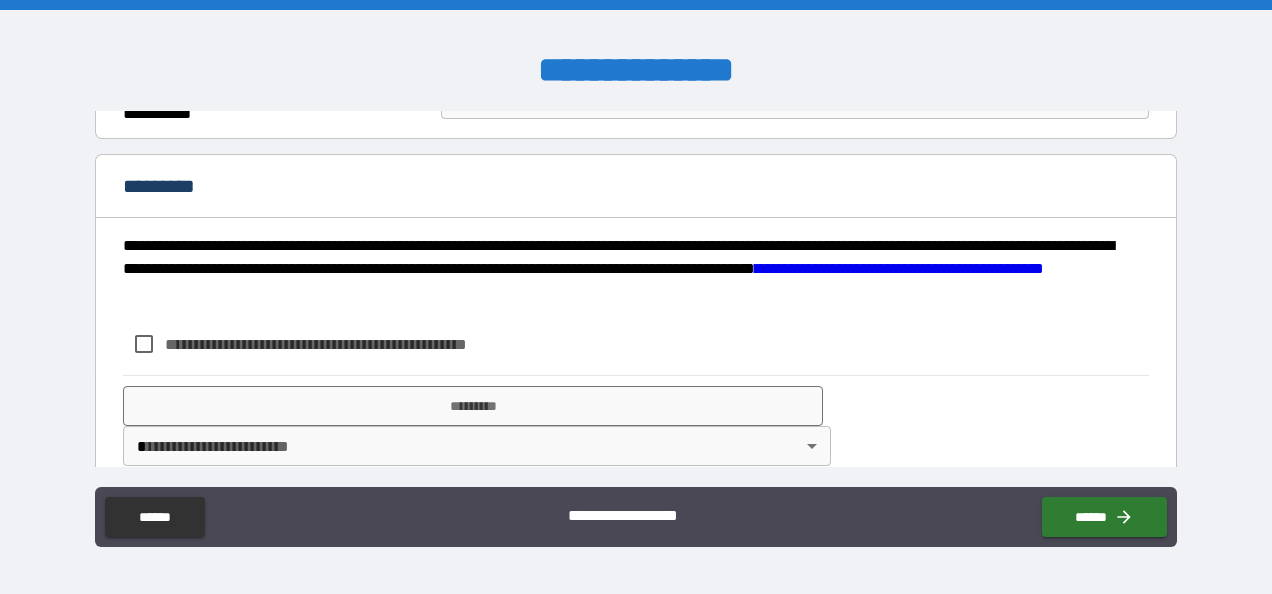 click on "**********" at bounding box center [349, 344] 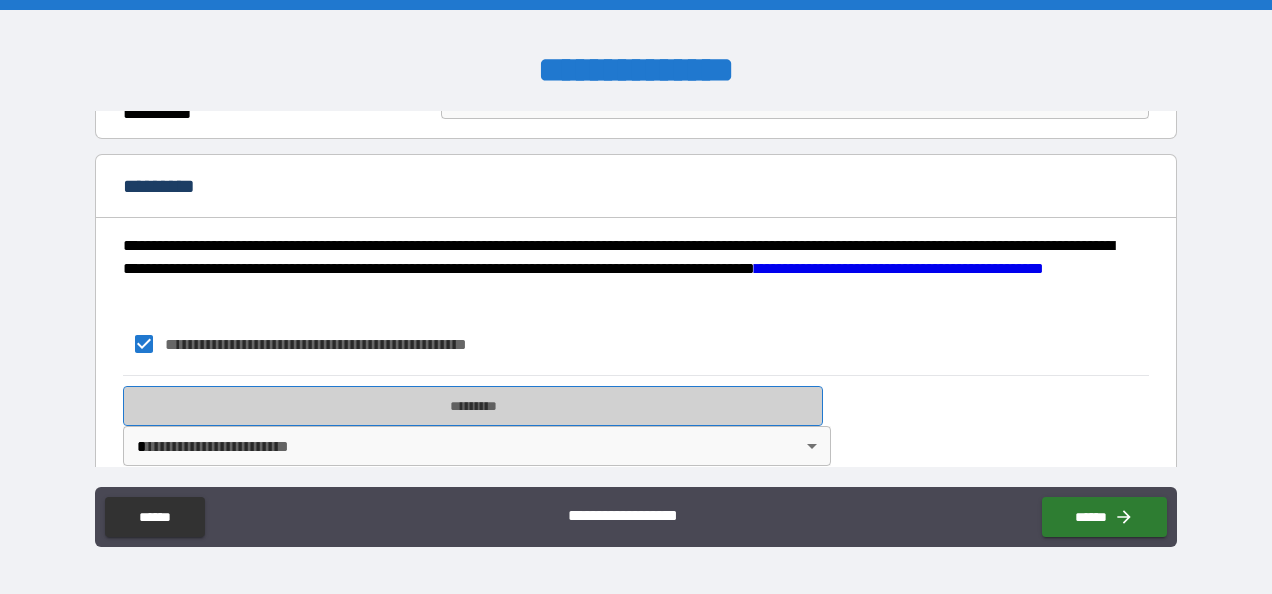 click on "*********" at bounding box center [473, 406] 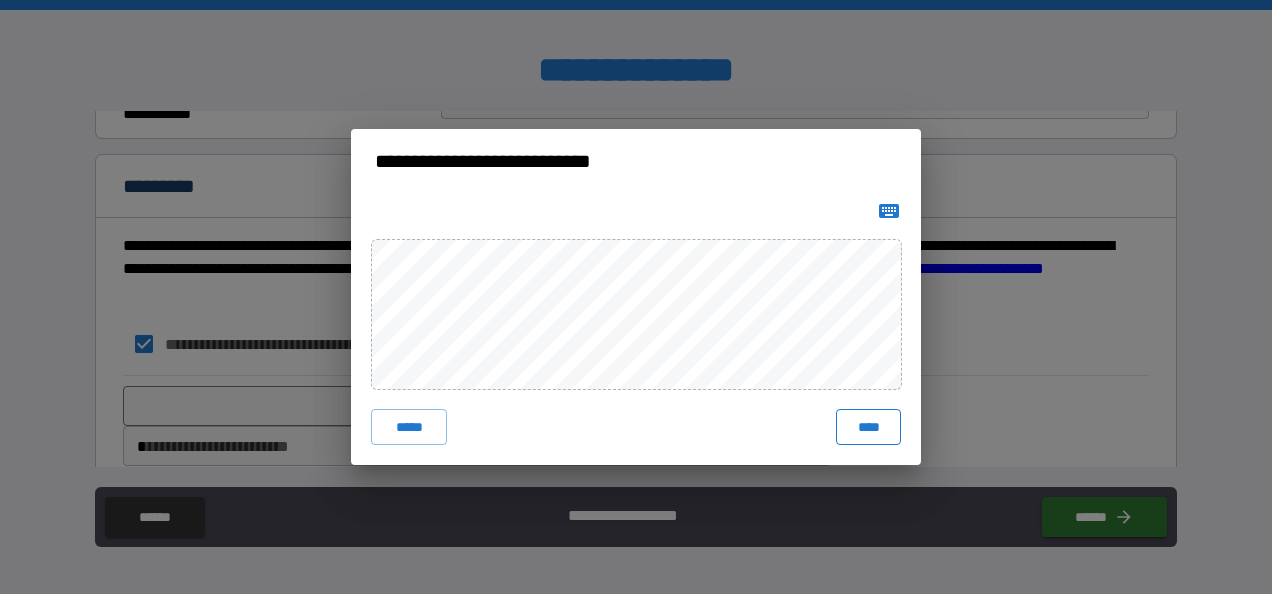 click on "****" at bounding box center [868, 427] 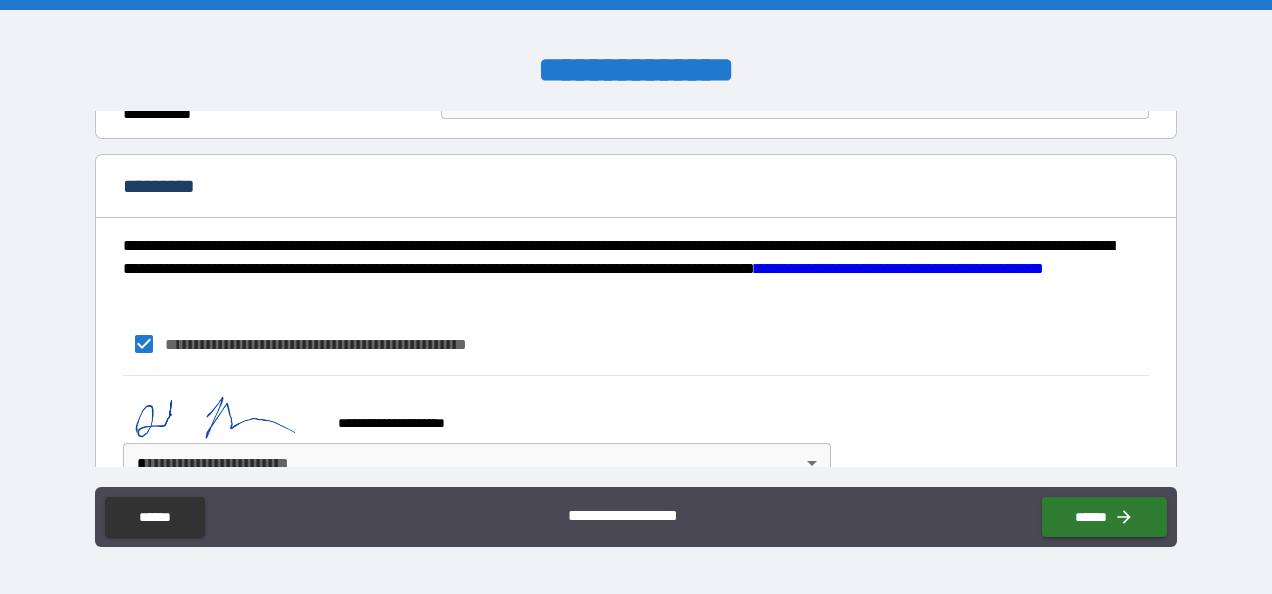 scroll, scrollTop: 1661, scrollLeft: 0, axis: vertical 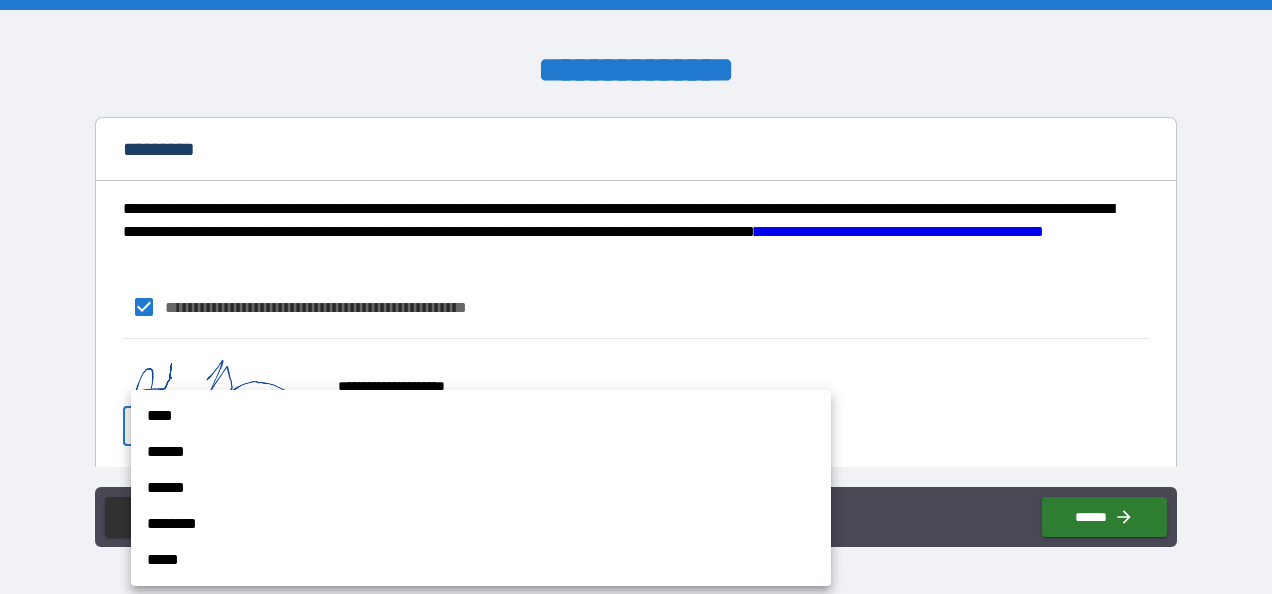 click on "**********" at bounding box center (636, 297) 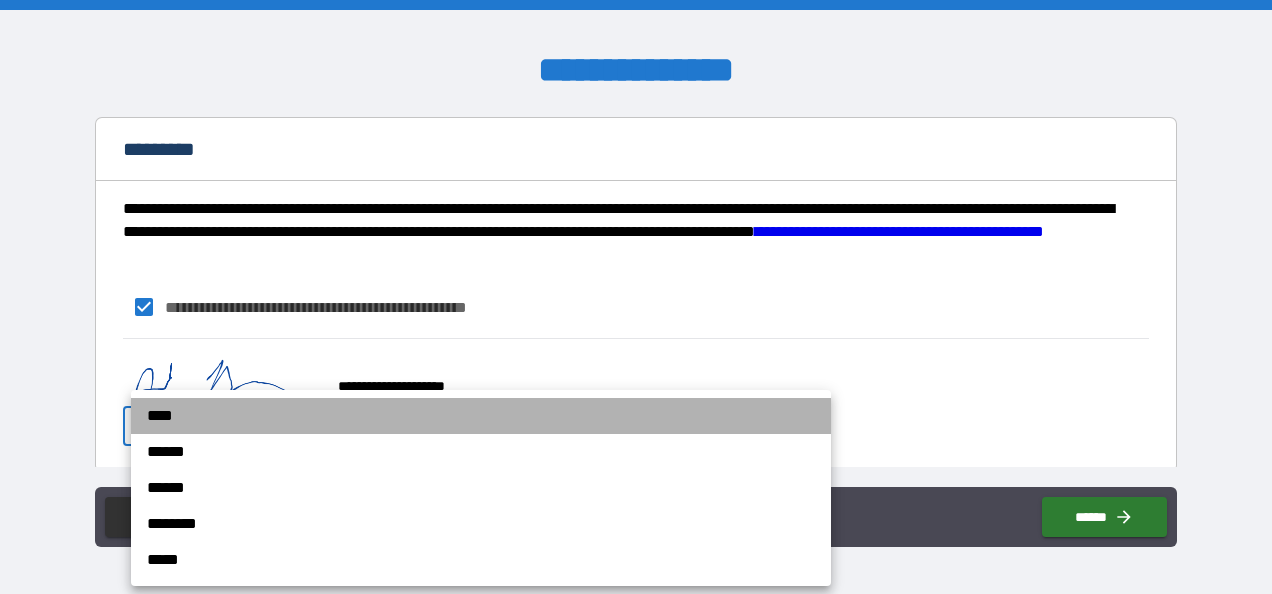 click on "****" at bounding box center (481, 416) 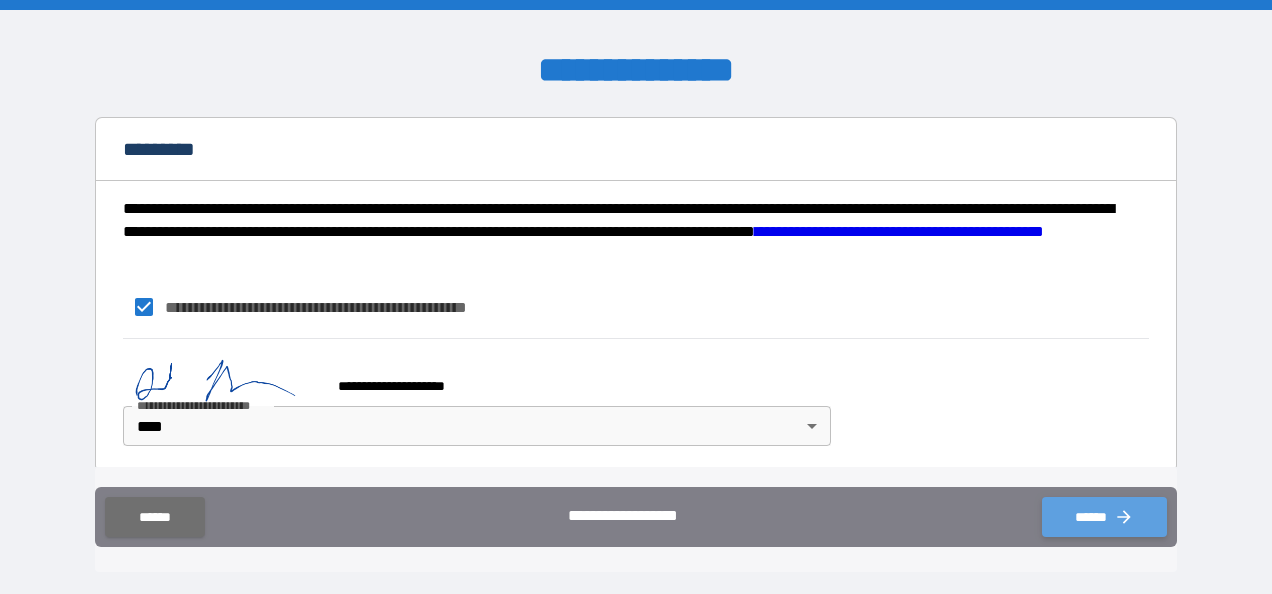 click on "******" at bounding box center (1104, 517) 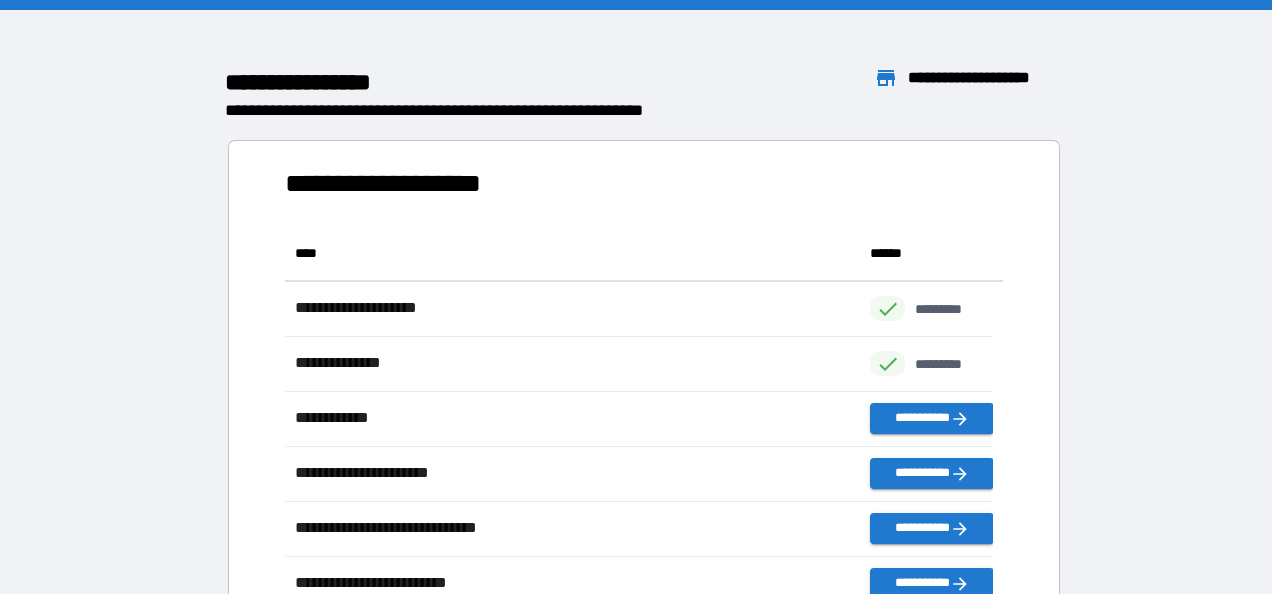 scroll, scrollTop: 590, scrollLeft: 692, axis: both 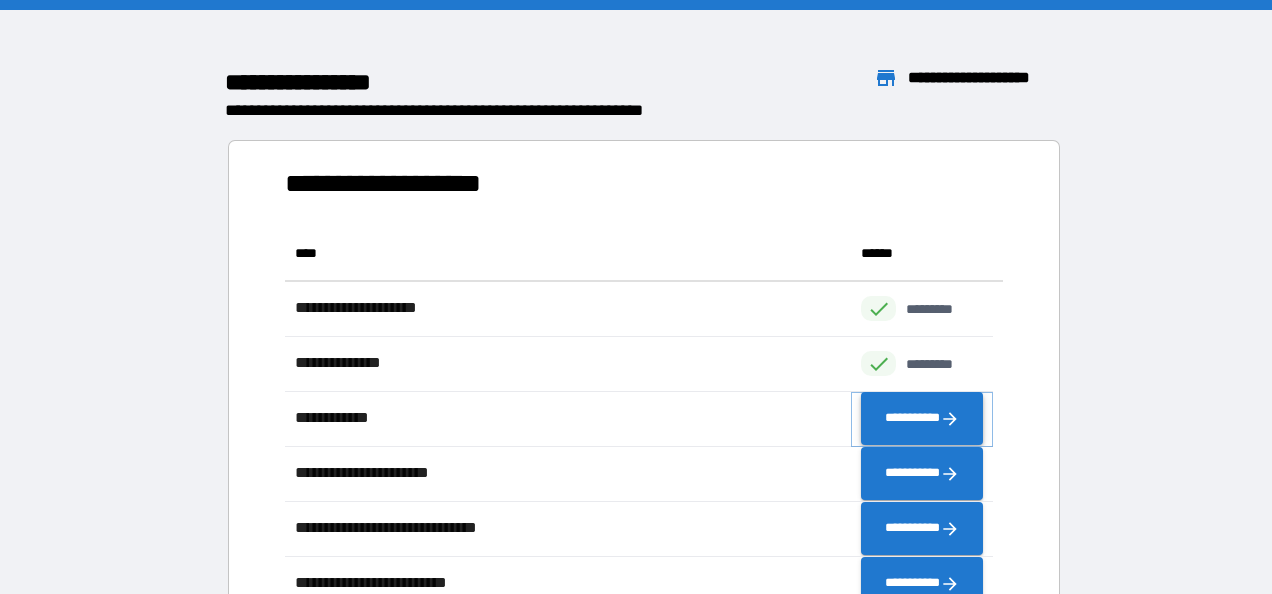 click on "**********" at bounding box center [922, 419] 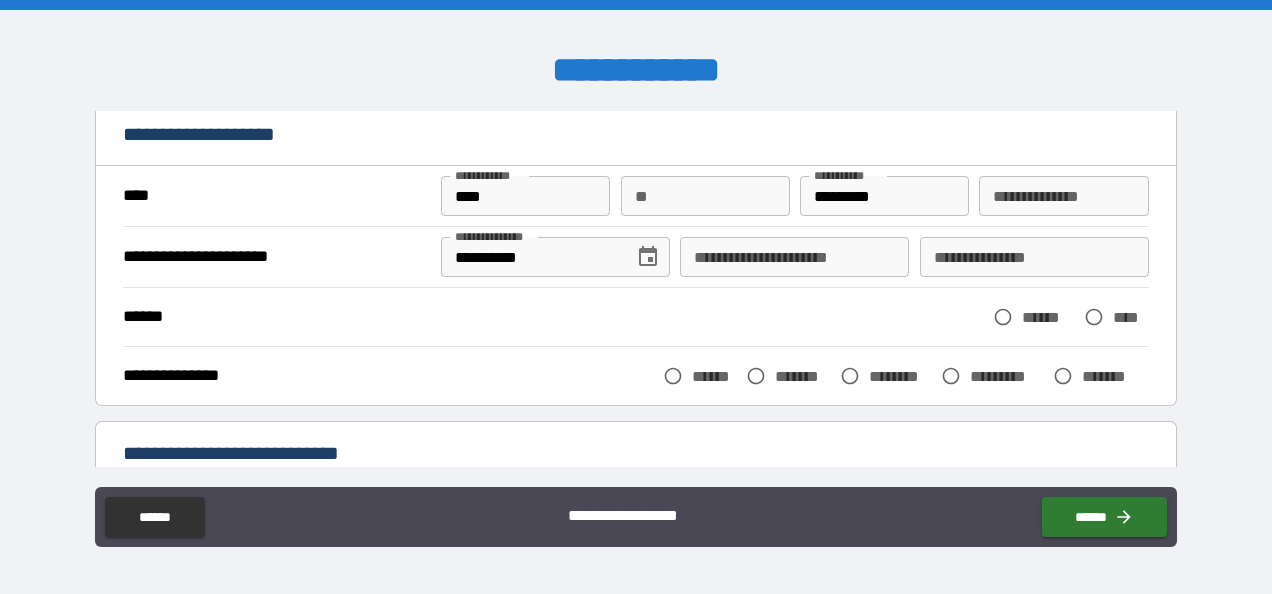 scroll, scrollTop: 100, scrollLeft: 0, axis: vertical 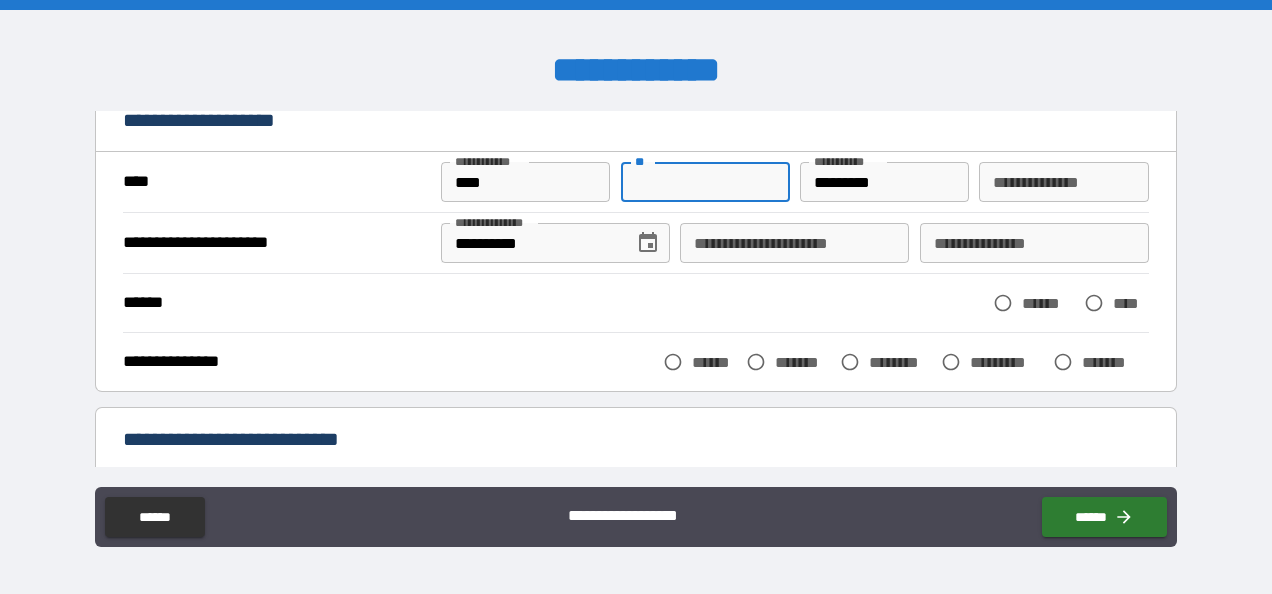 click on "**" at bounding box center [705, 182] 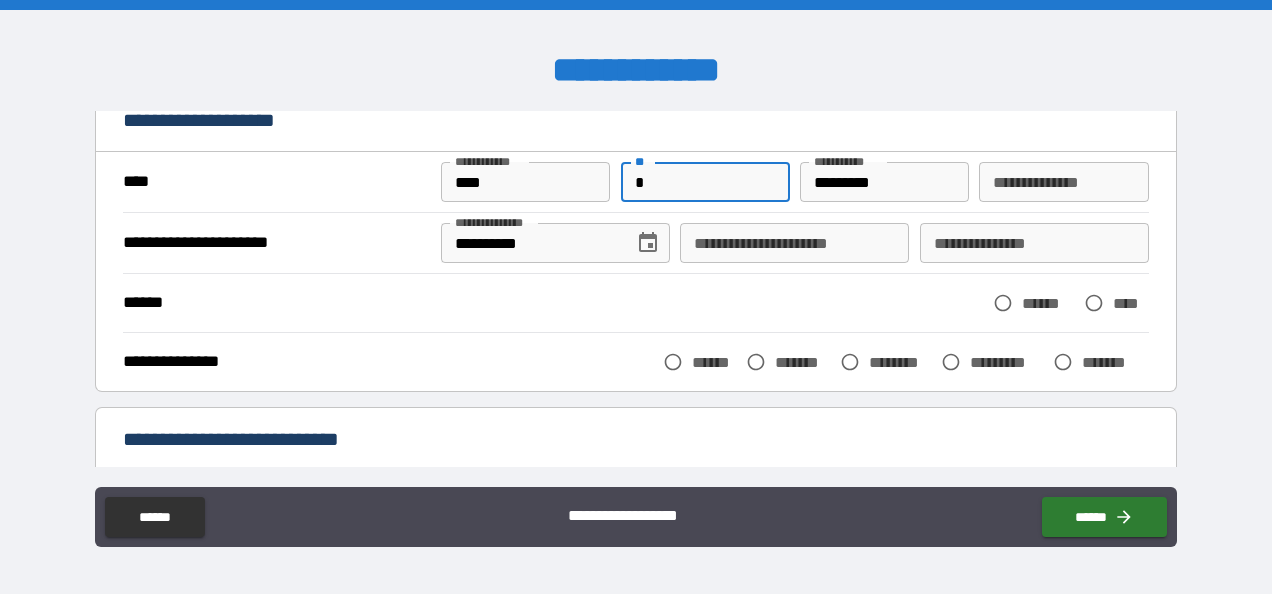 click on "****** ****** ****" at bounding box center (635, 302) 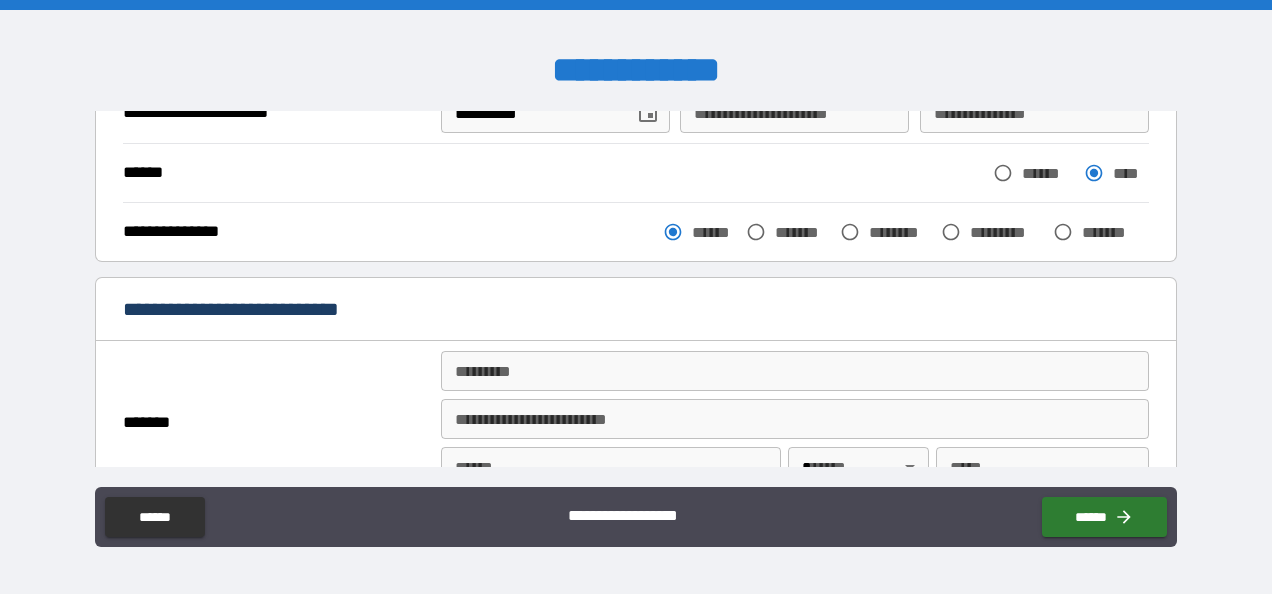 scroll, scrollTop: 229, scrollLeft: 0, axis: vertical 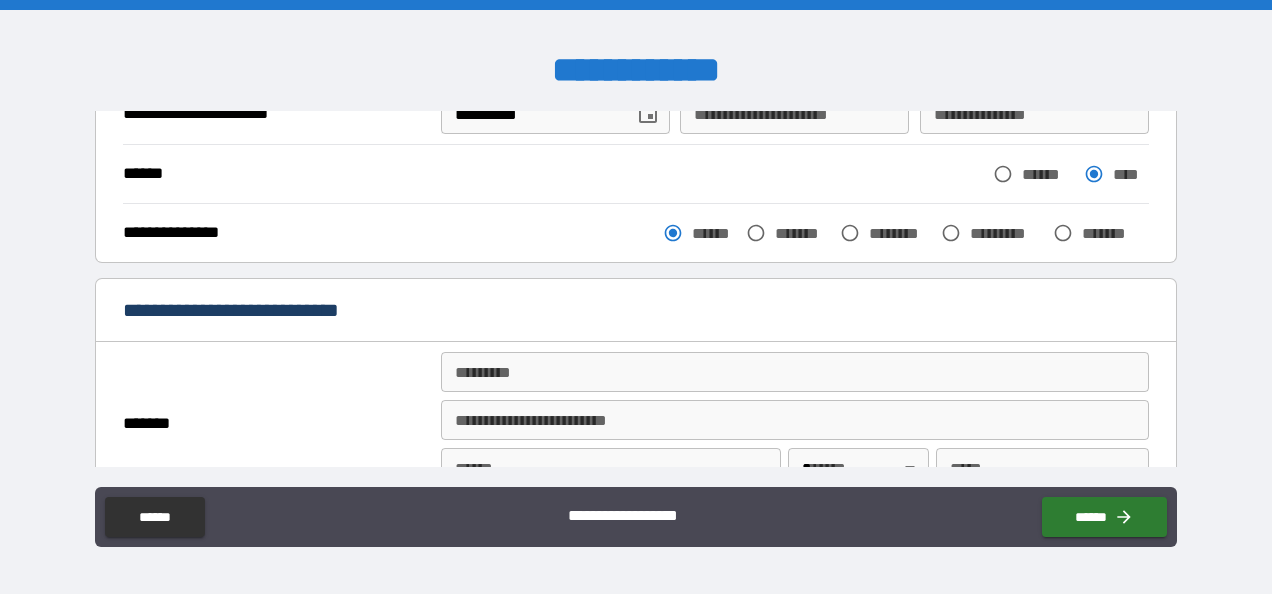click on "*******   *" at bounding box center [794, 372] 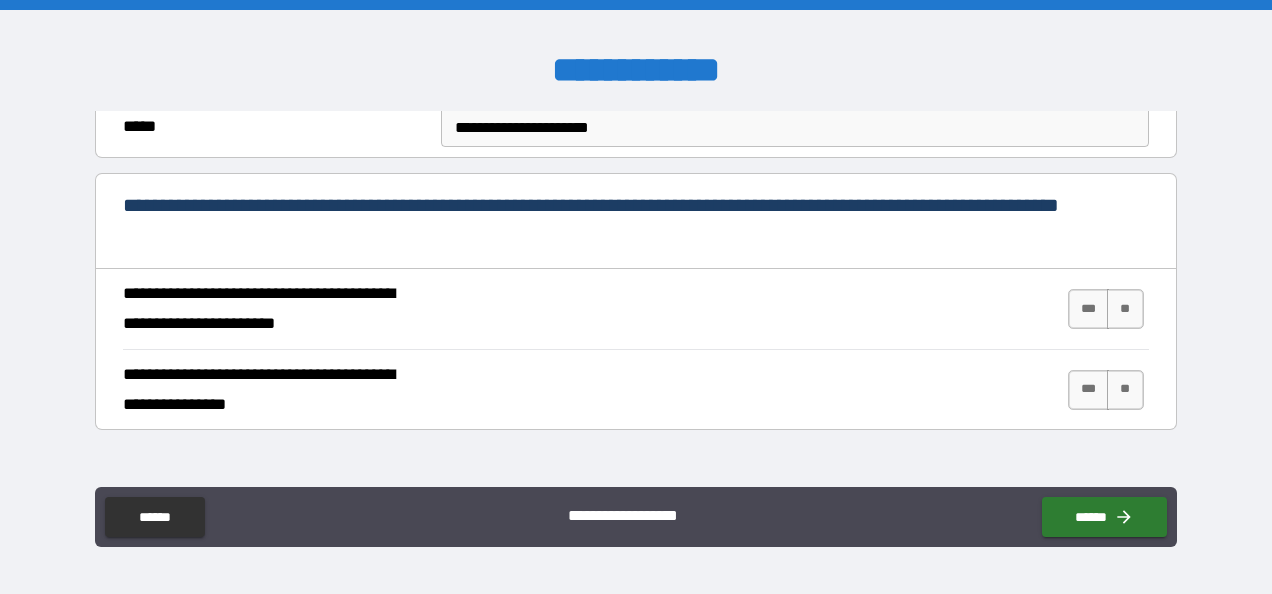 scroll, scrollTop: 703, scrollLeft: 0, axis: vertical 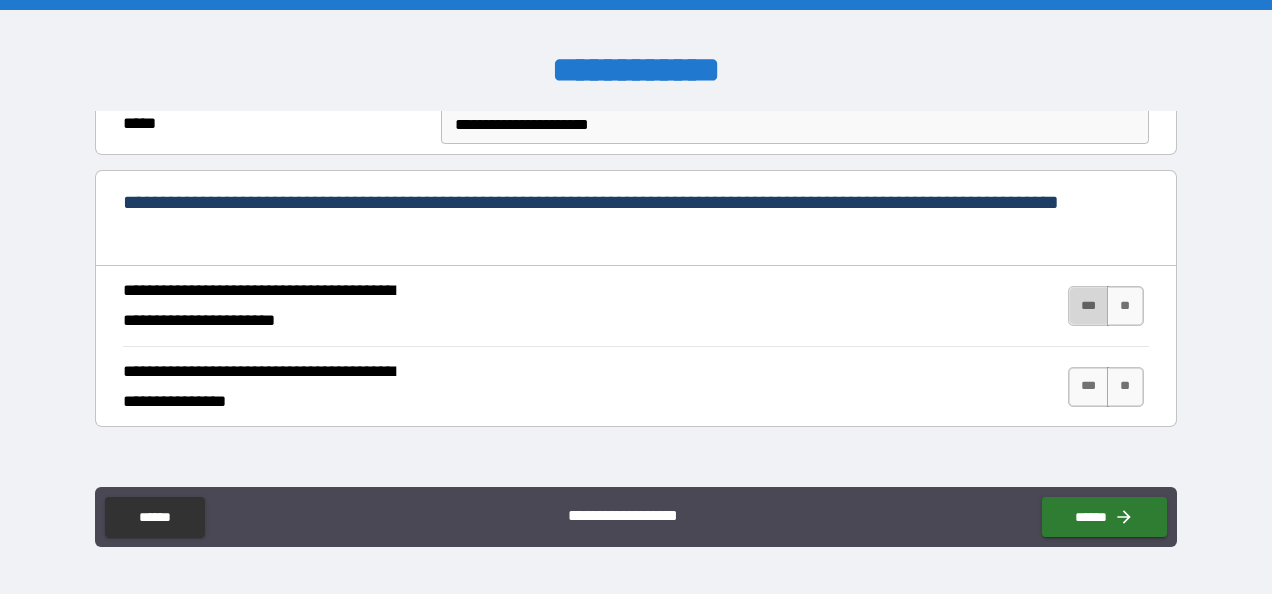 click on "***" at bounding box center [1089, 306] 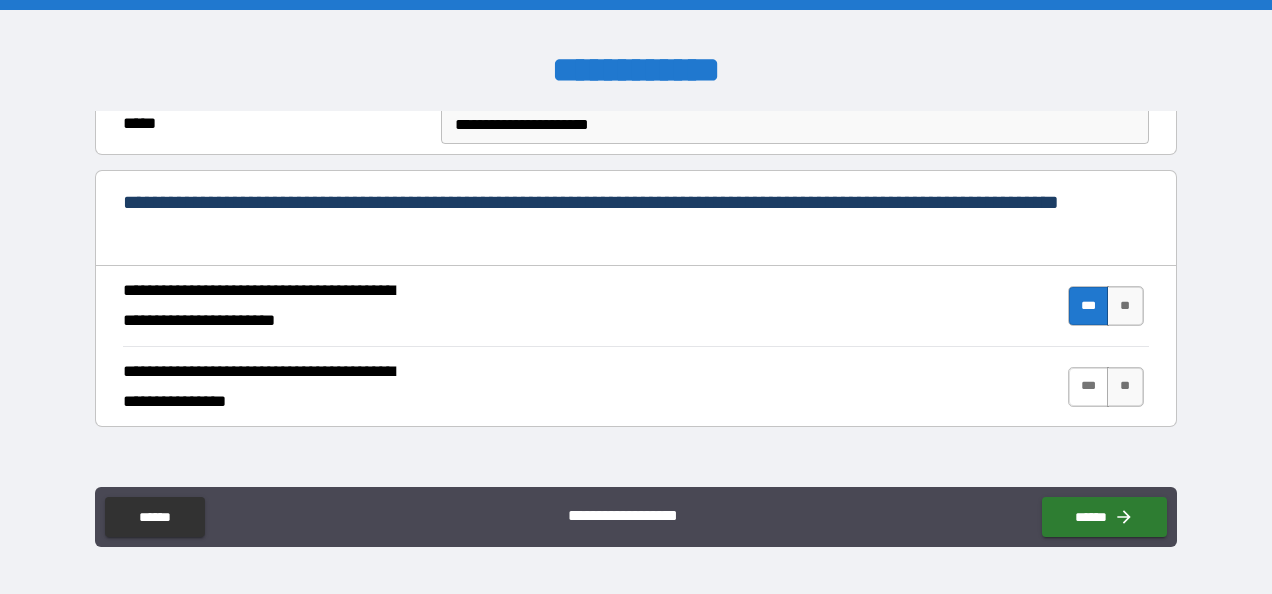 click on "***" at bounding box center (1089, 387) 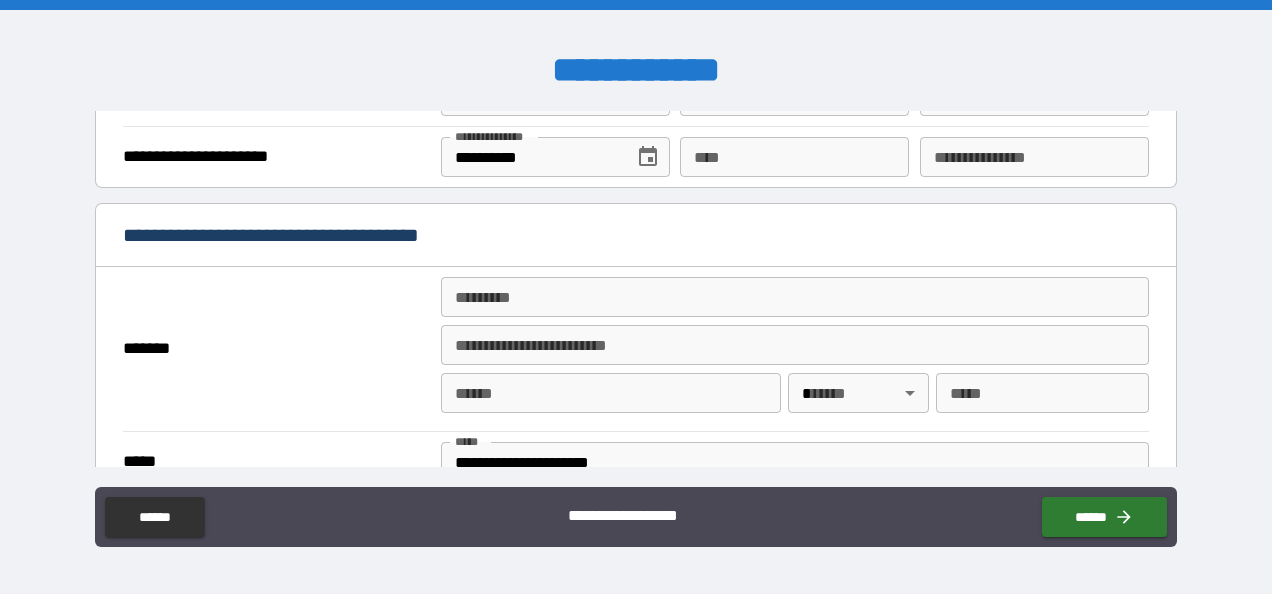 scroll, scrollTop: 1374, scrollLeft: 0, axis: vertical 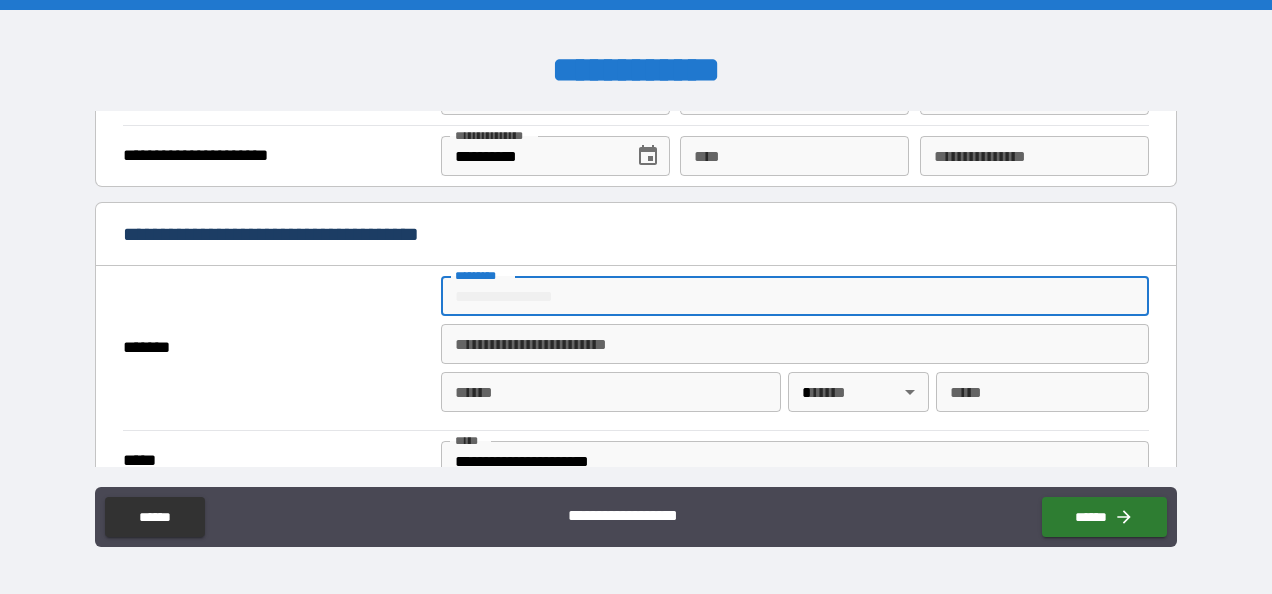click on "*******   *" at bounding box center (794, 296) 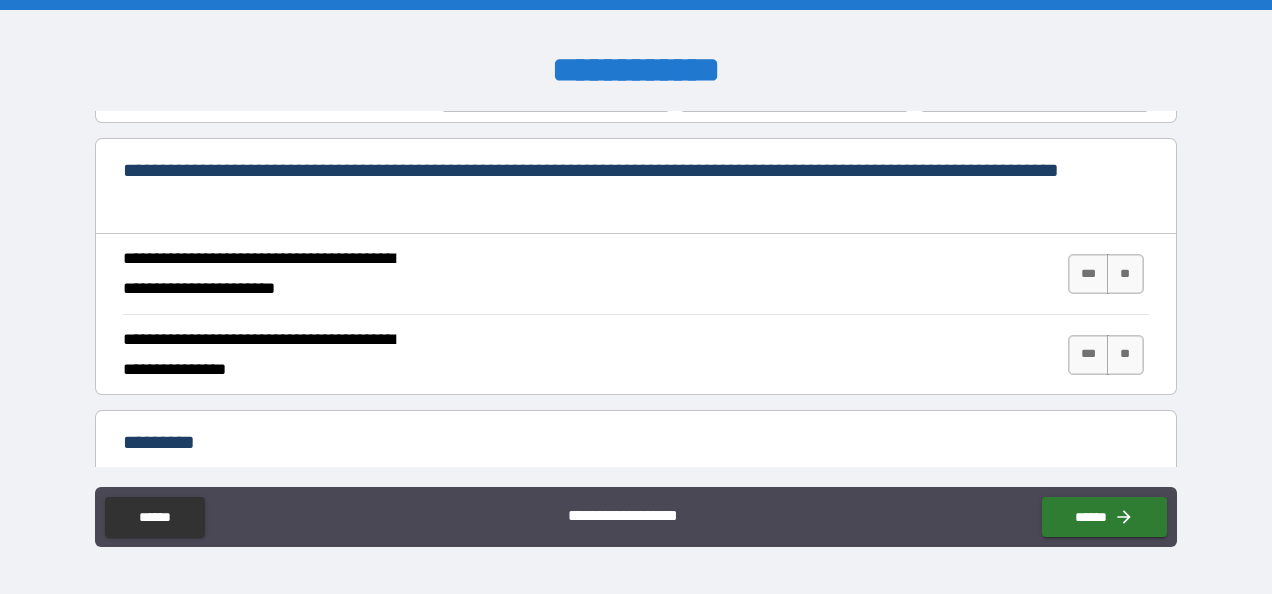 scroll, scrollTop: 1805, scrollLeft: 0, axis: vertical 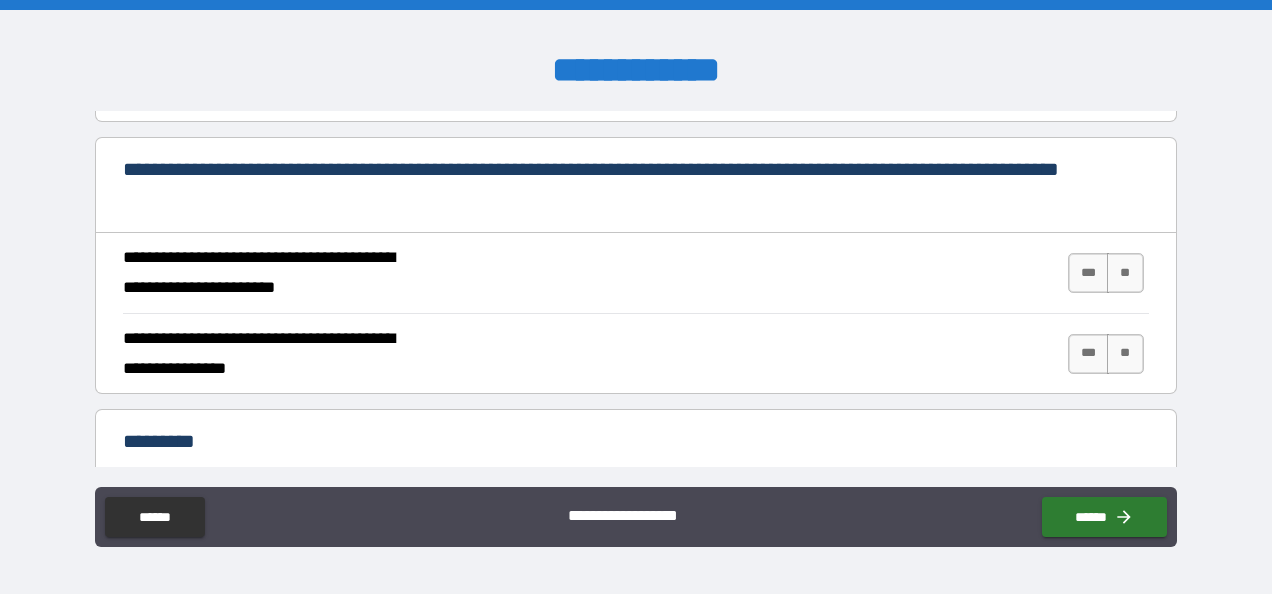 click on "*** **" at bounding box center [1108, 273] 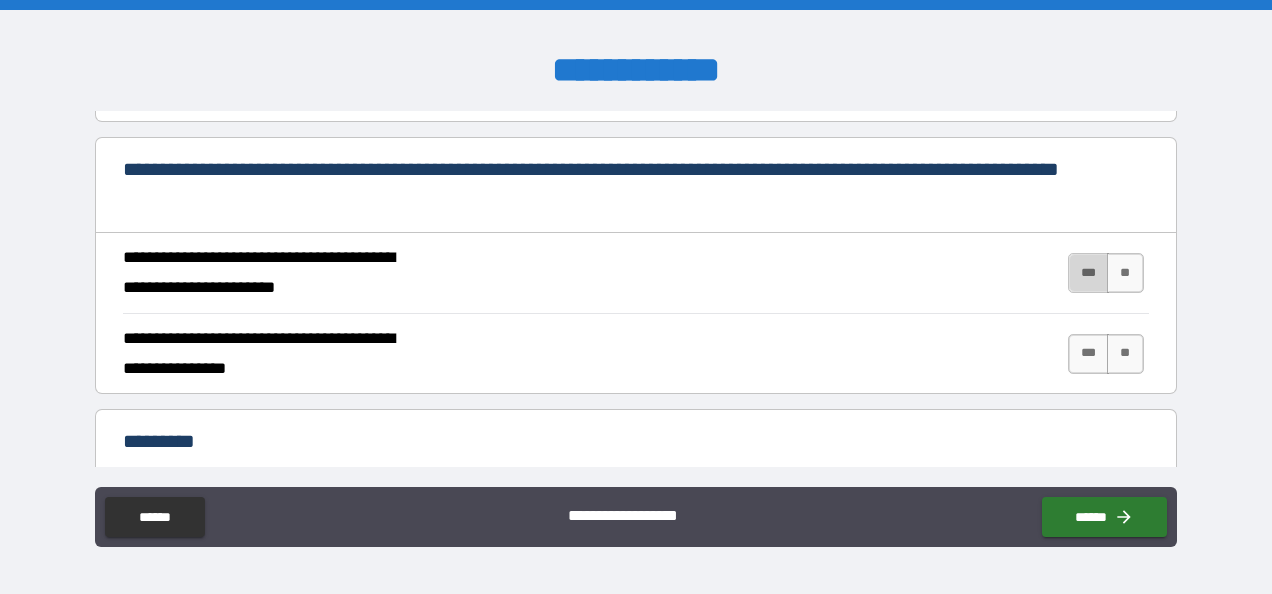 click on "***" at bounding box center (1089, 273) 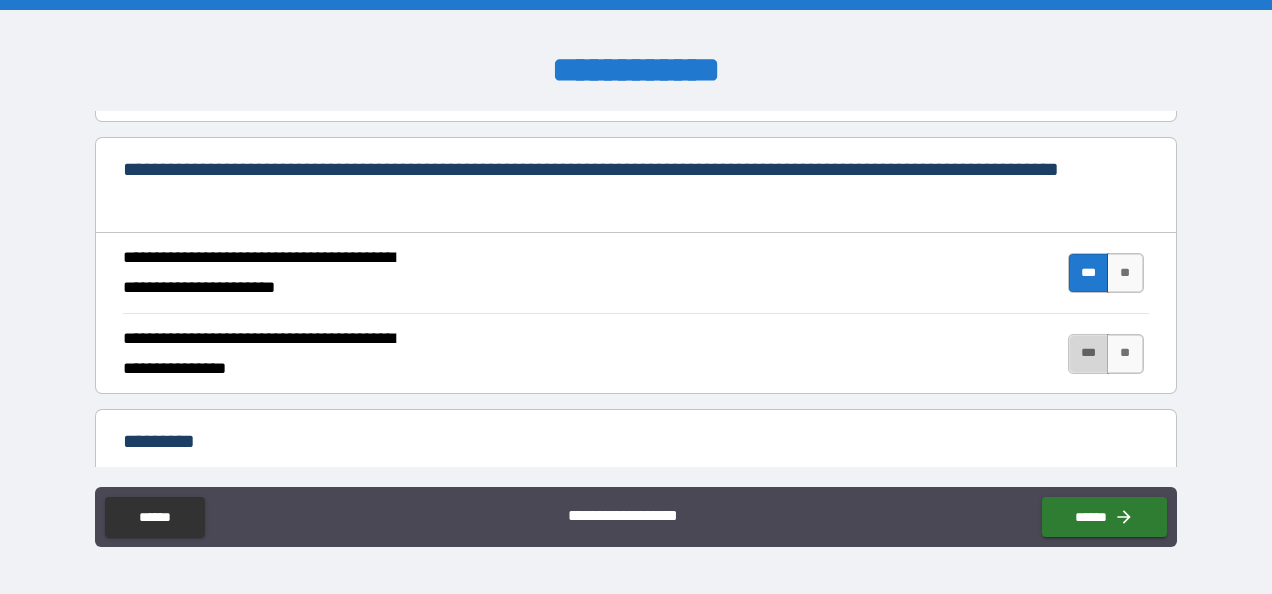 click on "***" at bounding box center (1089, 354) 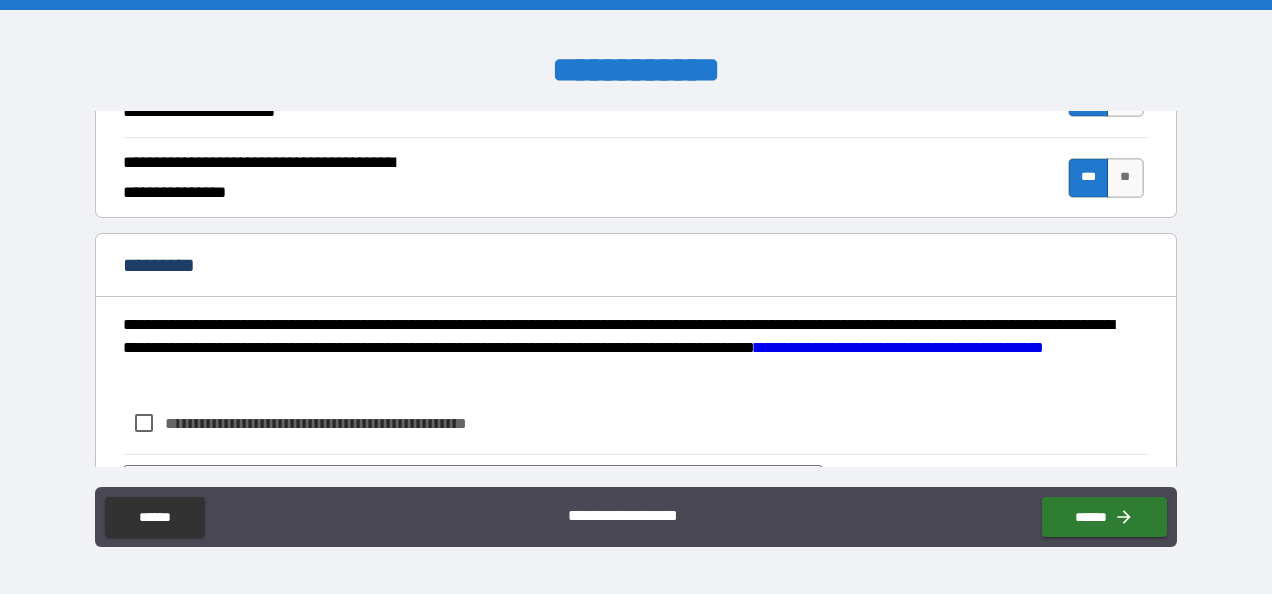 scroll, scrollTop: 2004, scrollLeft: 0, axis: vertical 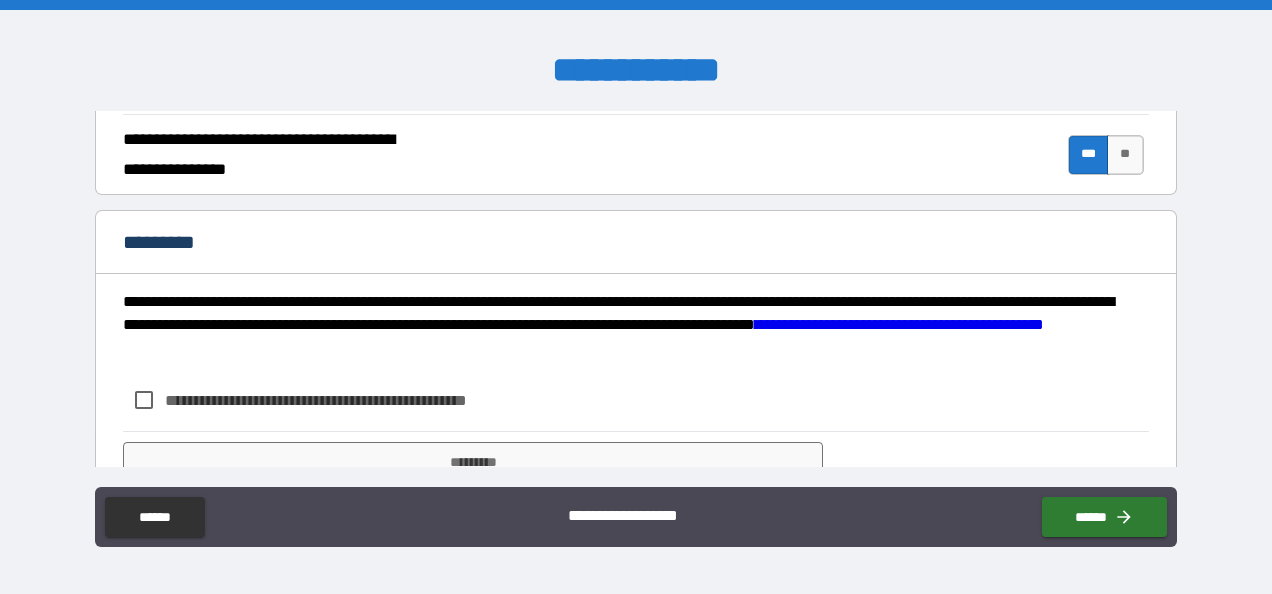 click on "**********" at bounding box center [349, 400] 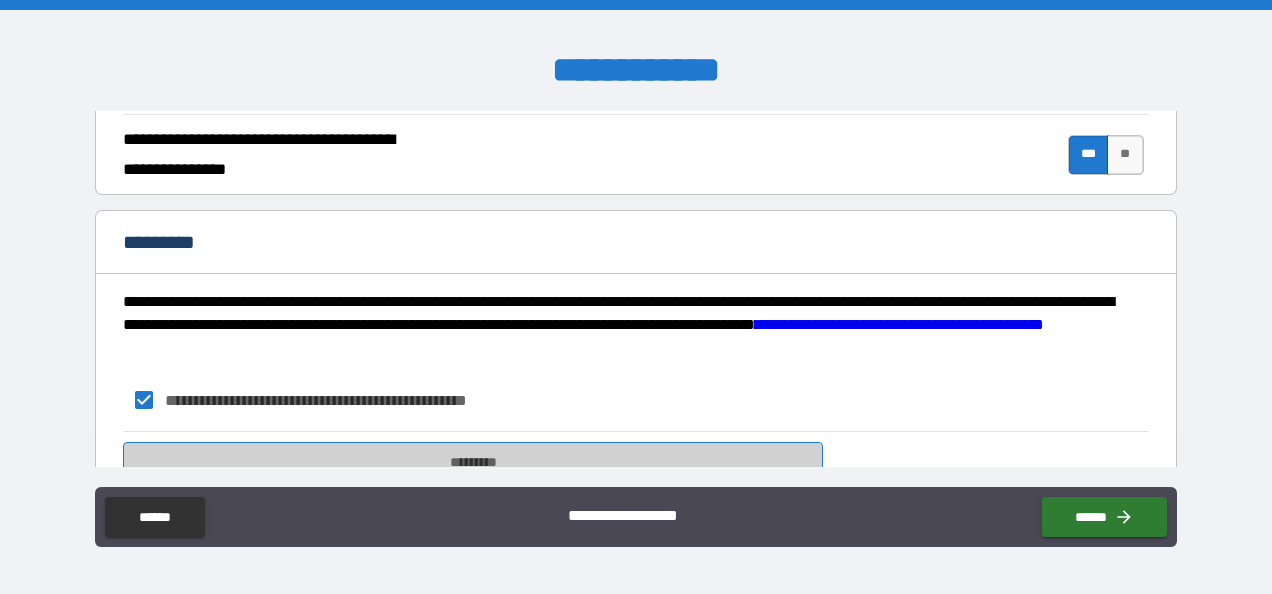 click on "*********" at bounding box center (473, 462) 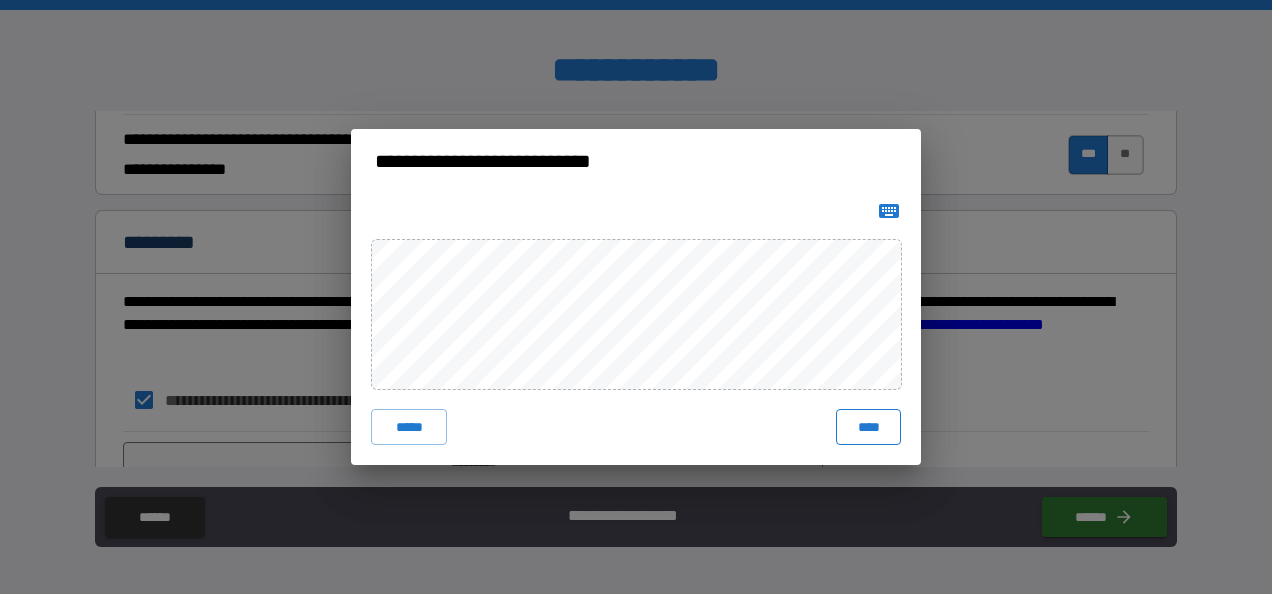 click on "****" at bounding box center [868, 427] 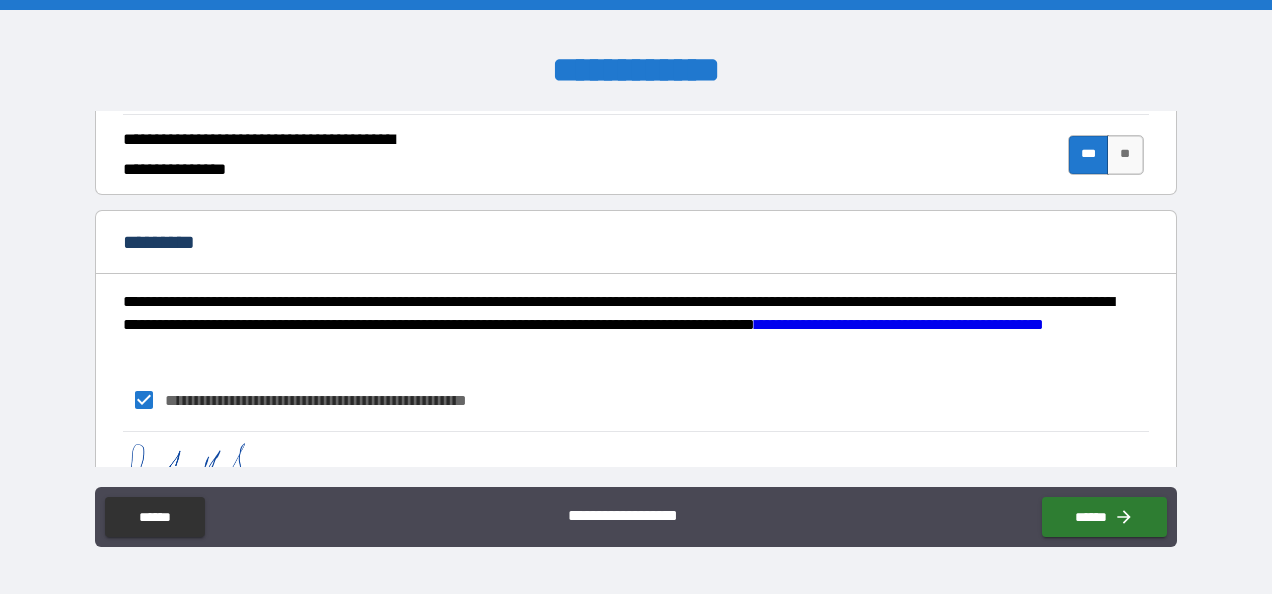 scroll, scrollTop: 2096, scrollLeft: 0, axis: vertical 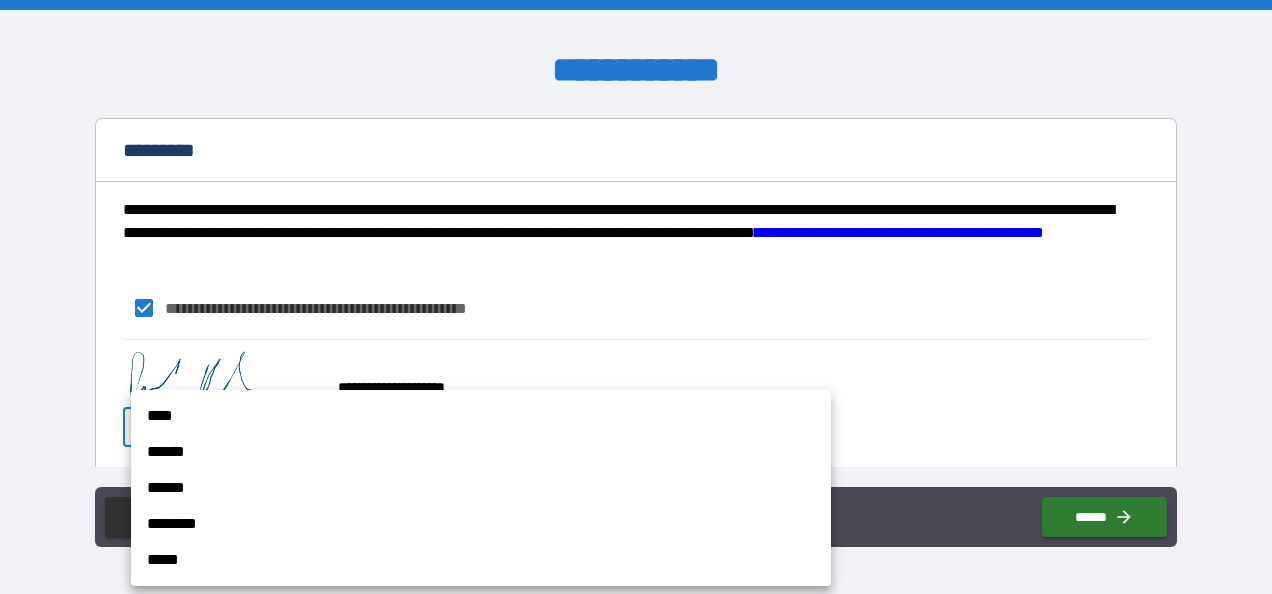 click on "**********" at bounding box center (636, 297) 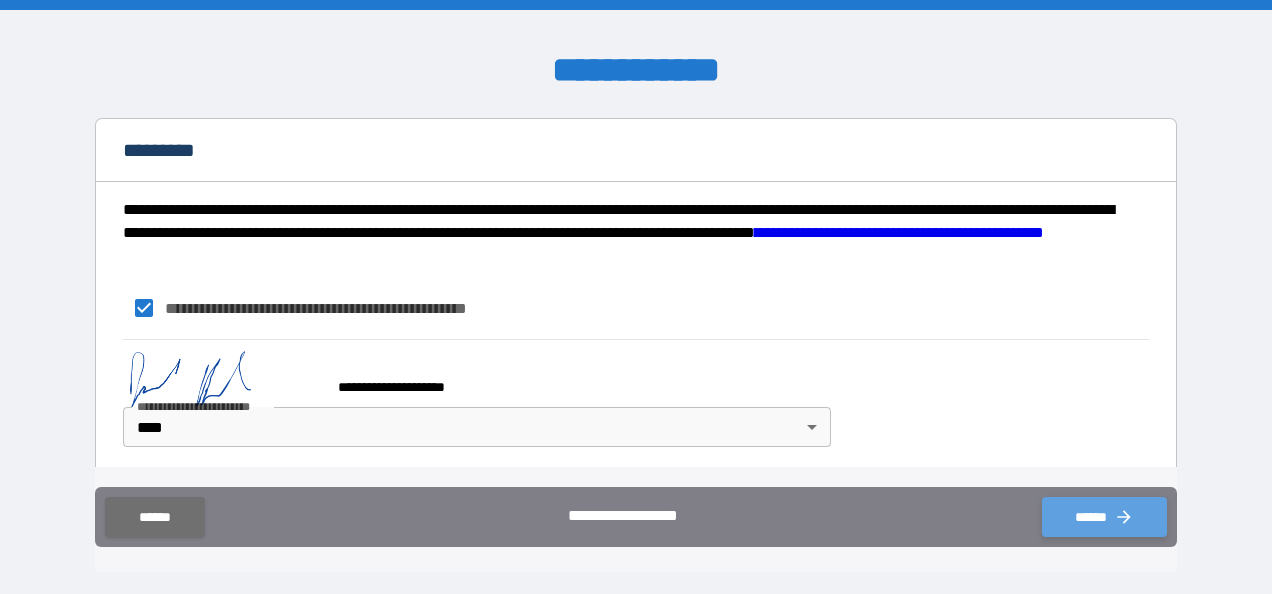 click on "******" at bounding box center (1104, 517) 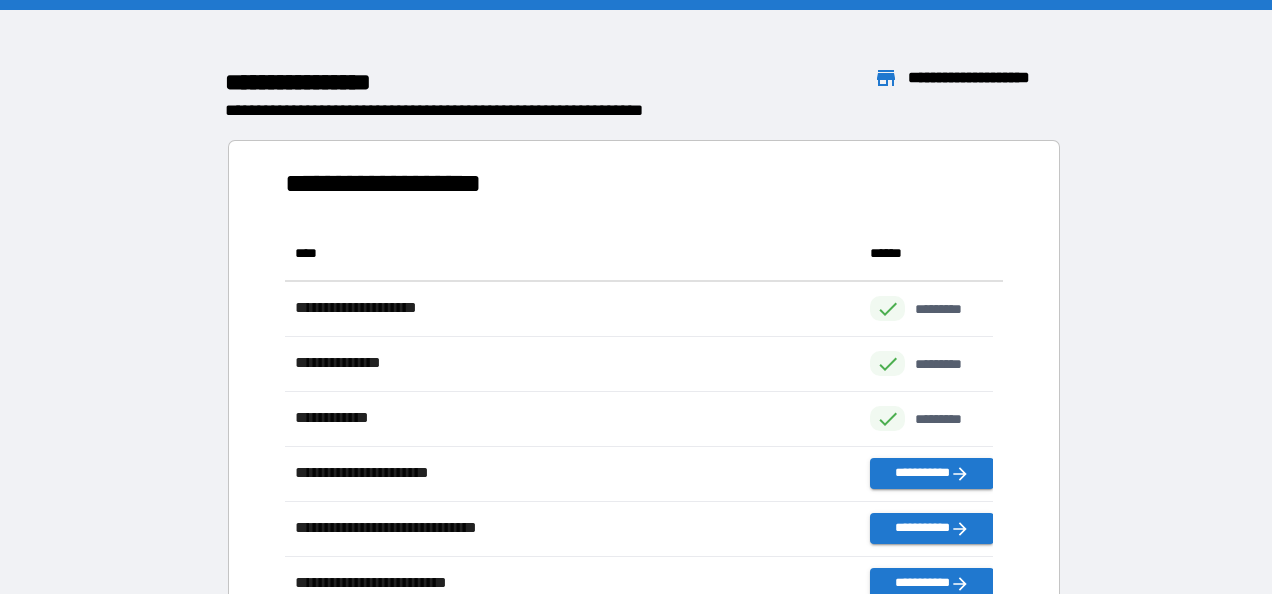 scroll, scrollTop: 590, scrollLeft: 692, axis: both 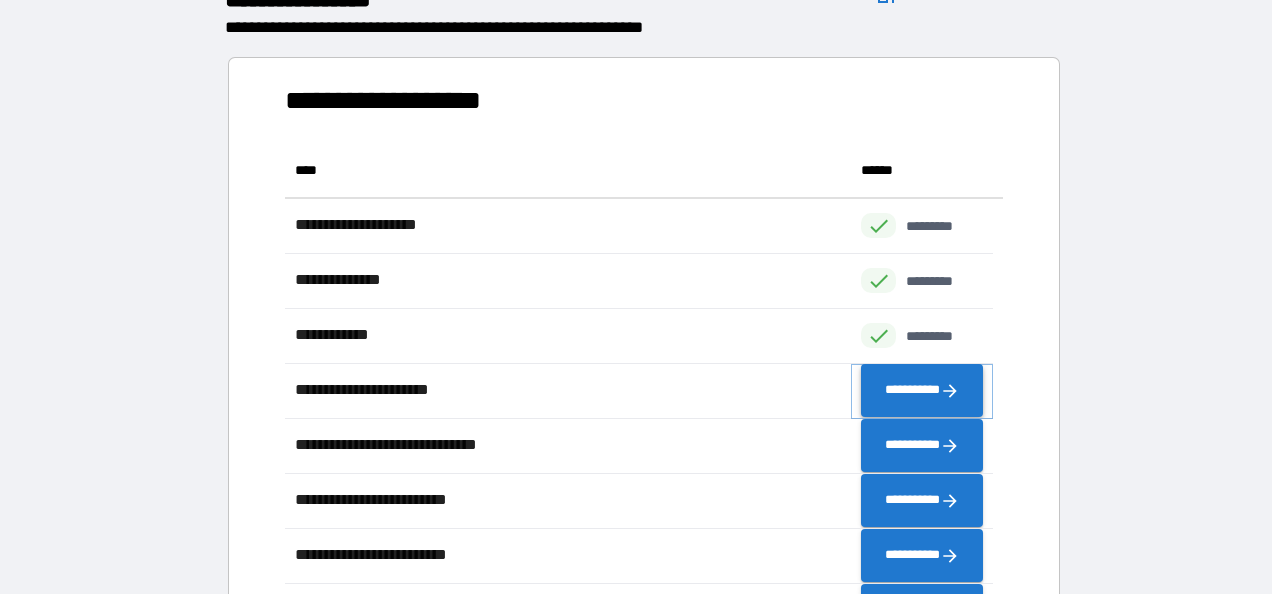 click on "**********" at bounding box center (922, 391) 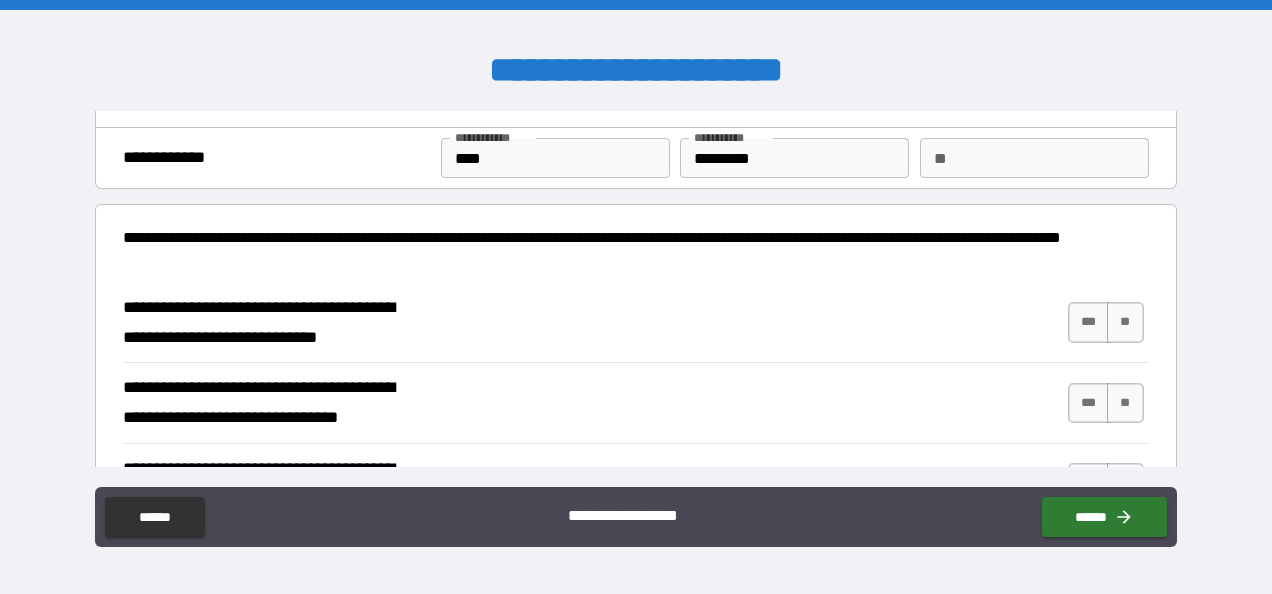 scroll, scrollTop: 46, scrollLeft: 0, axis: vertical 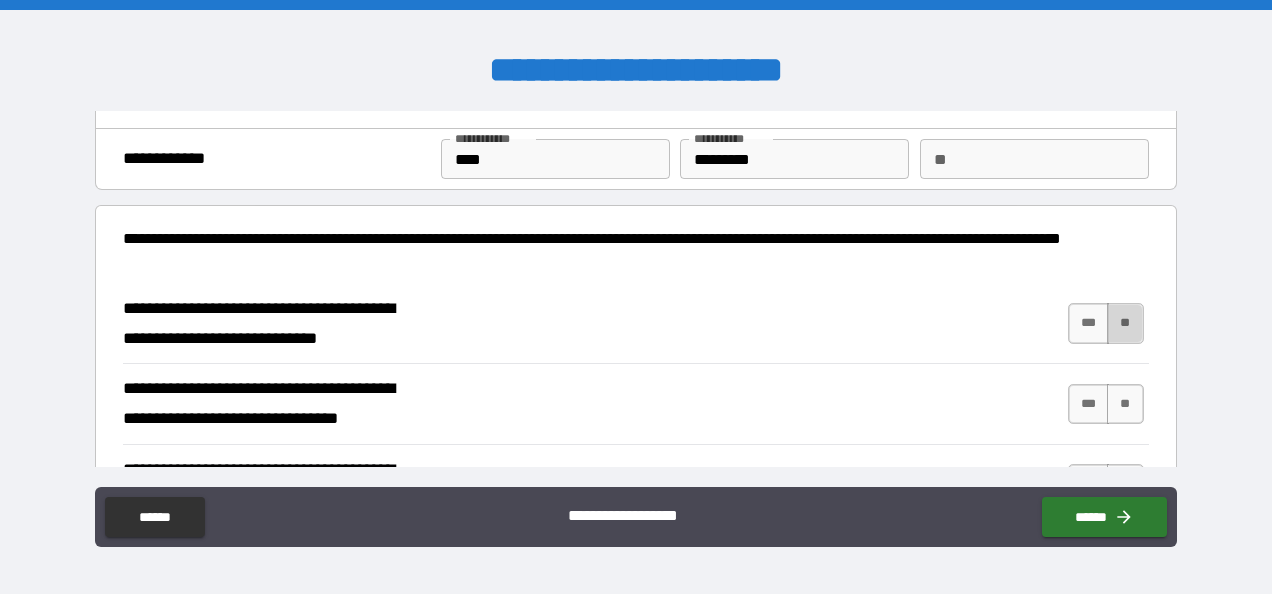 click on "**" at bounding box center [1125, 323] 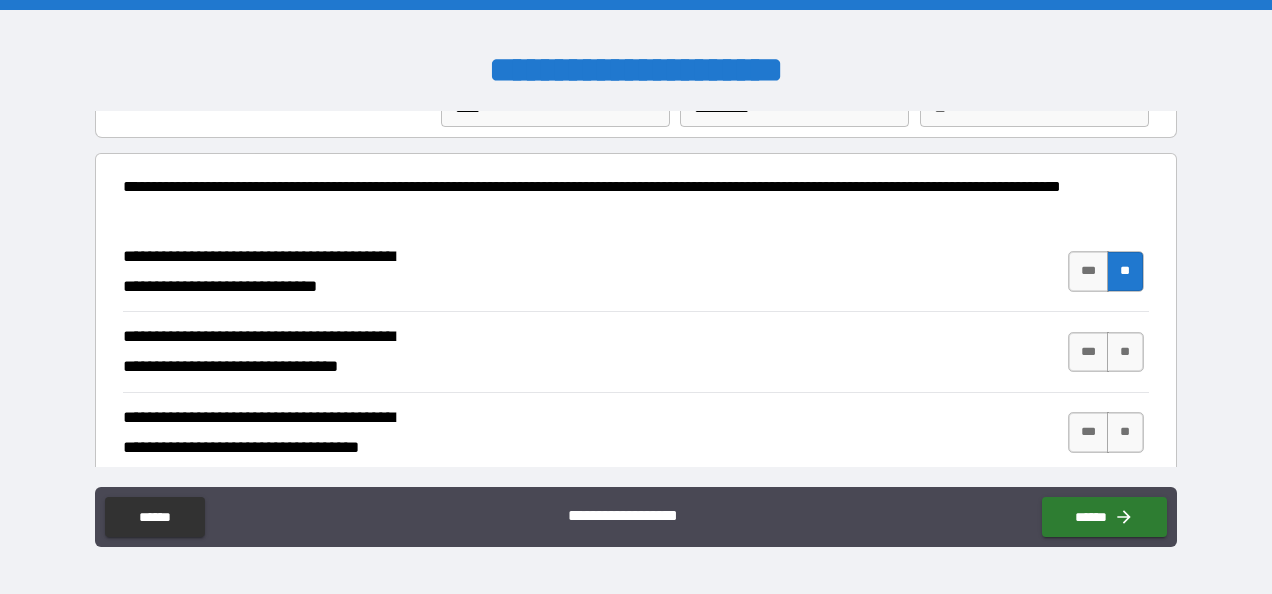 scroll, scrollTop: 103, scrollLeft: 0, axis: vertical 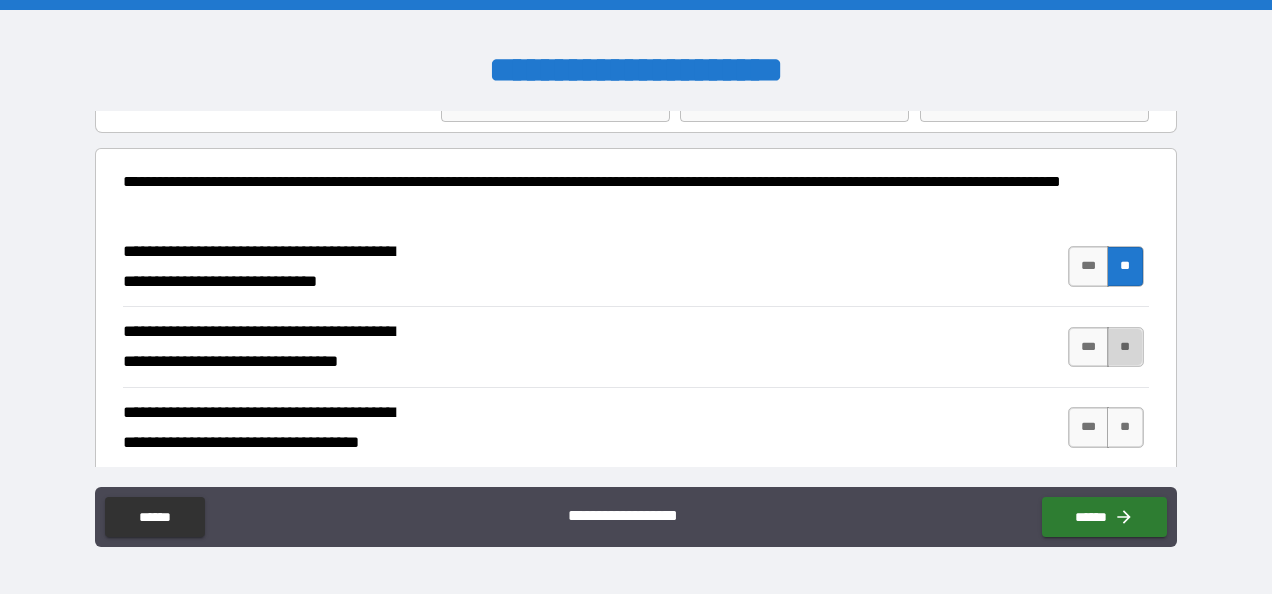 click on "**" at bounding box center (1125, 347) 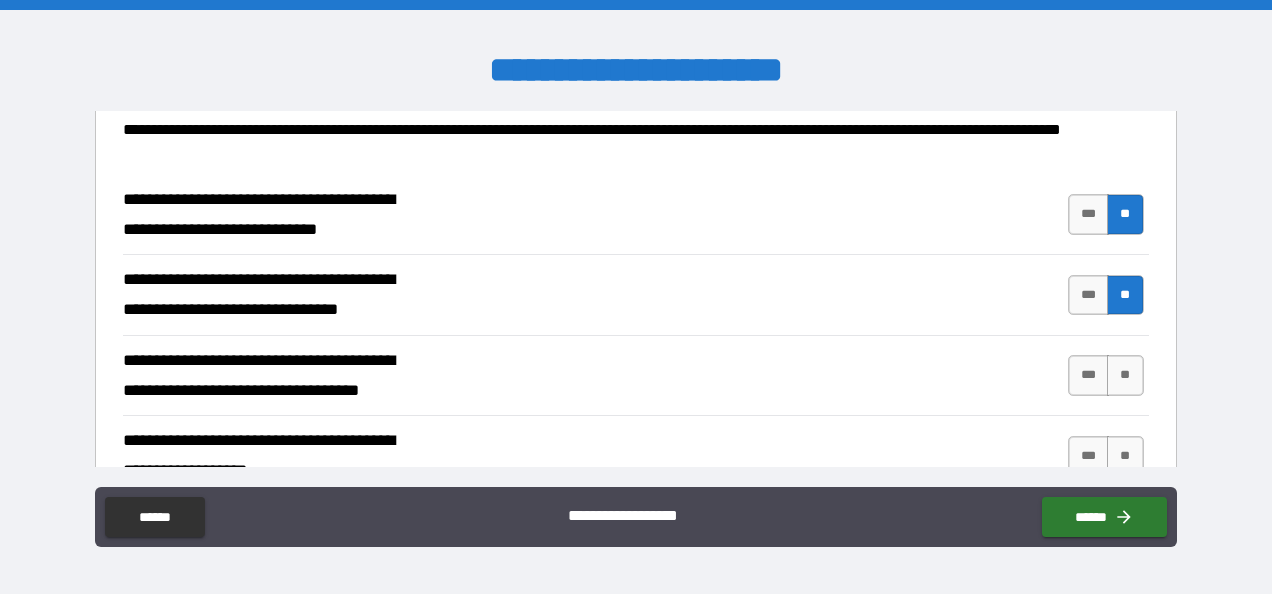 scroll, scrollTop: 160, scrollLeft: 0, axis: vertical 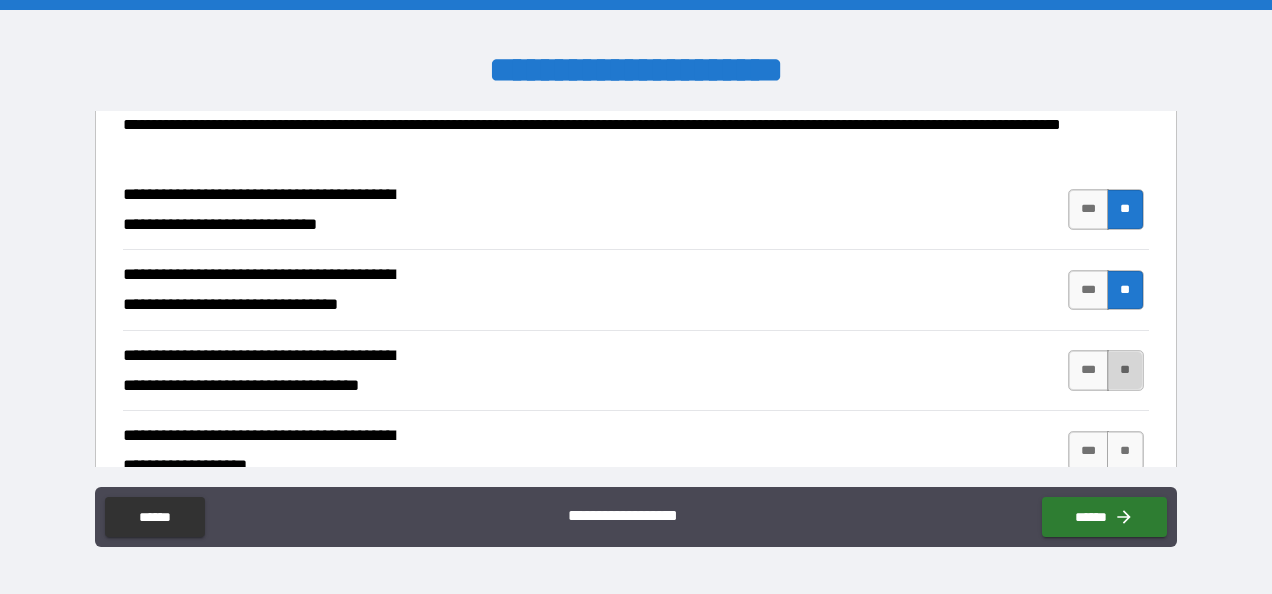 click on "**" at bounding box center (1125, 370) 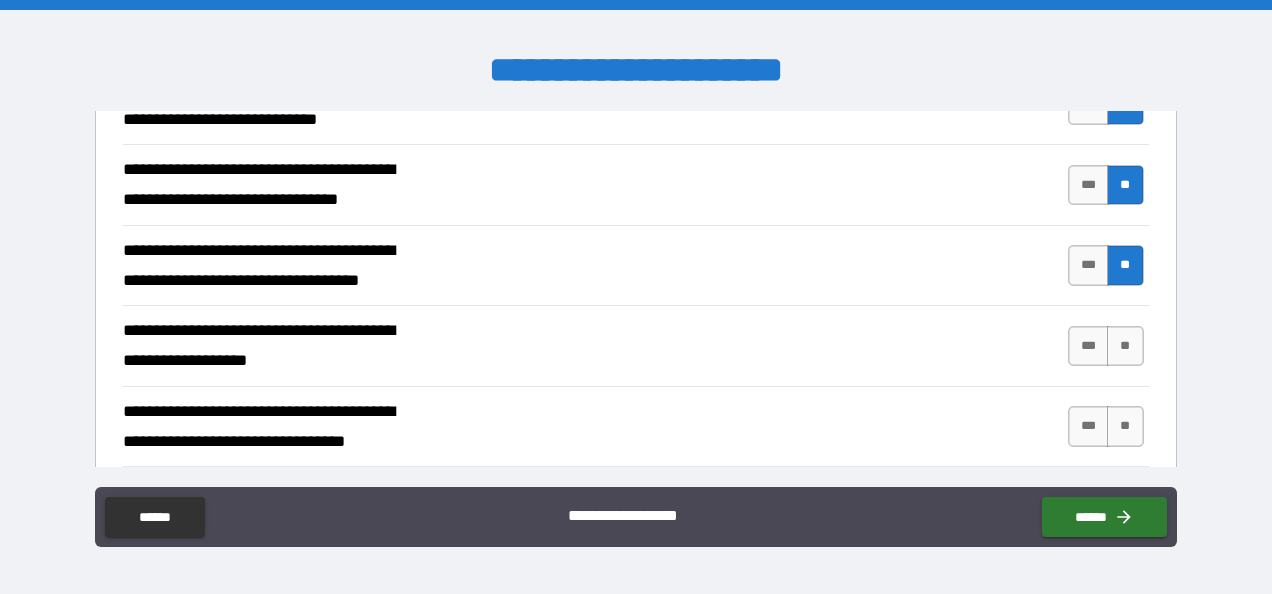 scroll, scrollTop: 266, scrollLeft: 0, axis: vertical 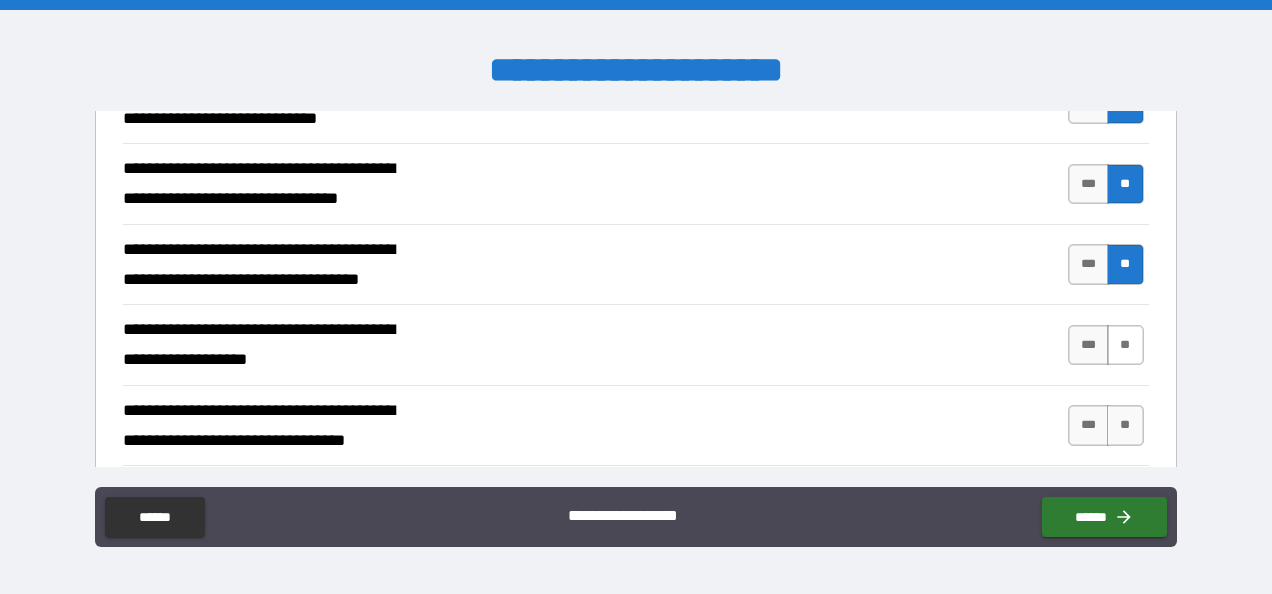 click on "**" at bounding box center [1125, 345] 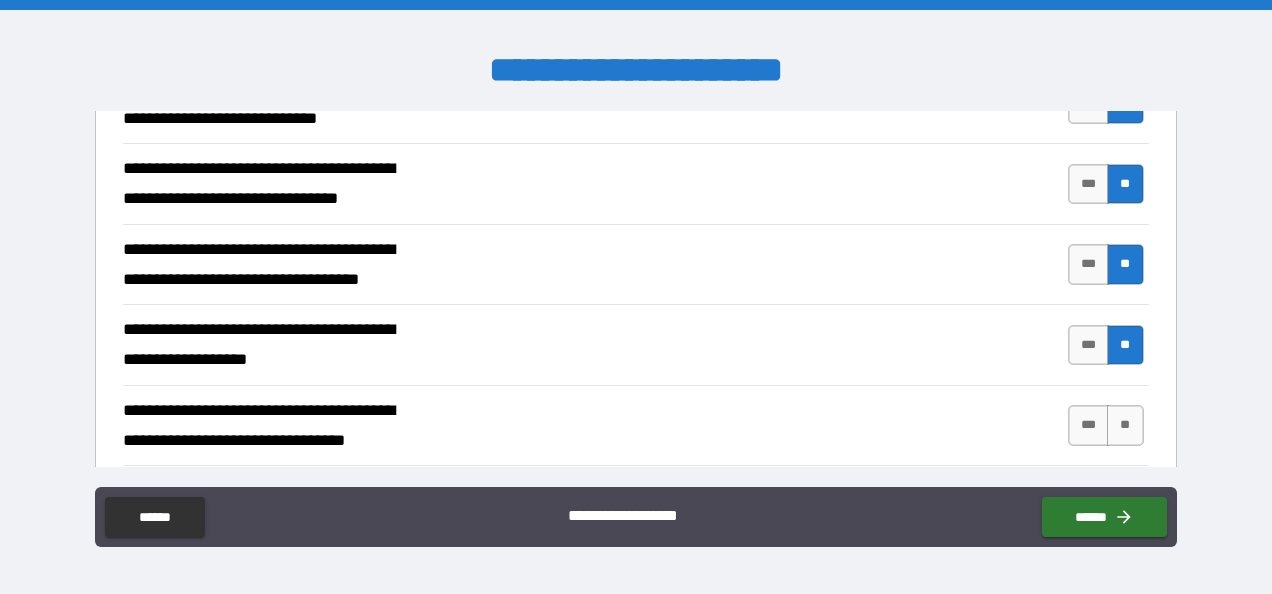 scroll, scrollTop: 339, scrollLeft: 0, axis: vertical 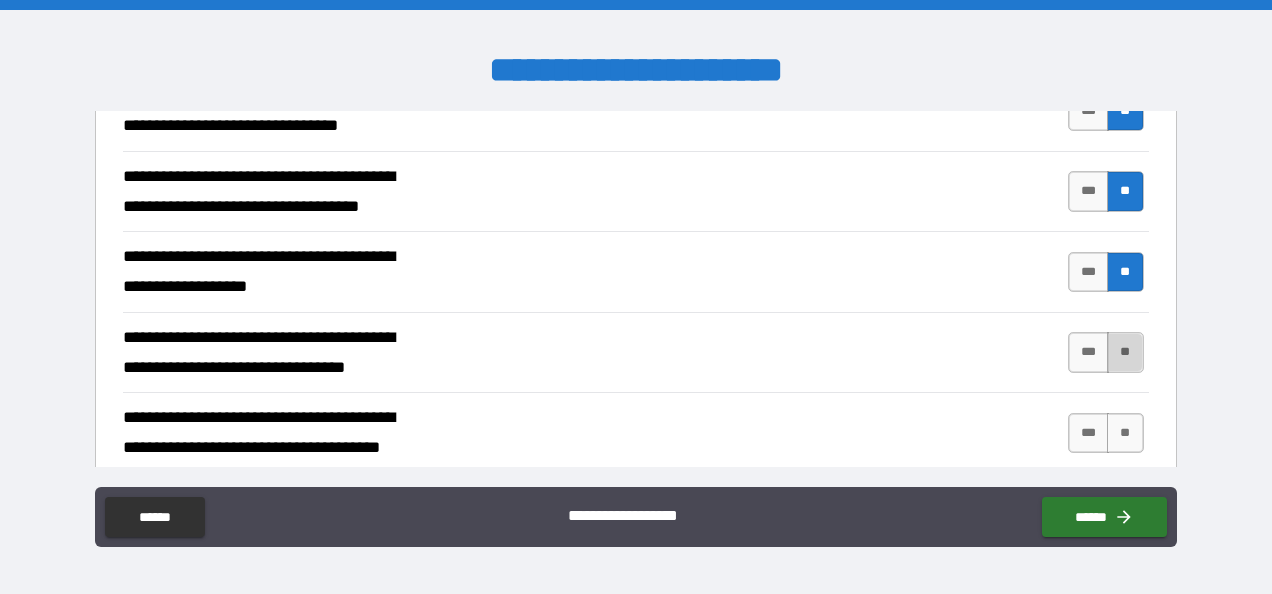 click on "**" at bounding box center (1125, 352) 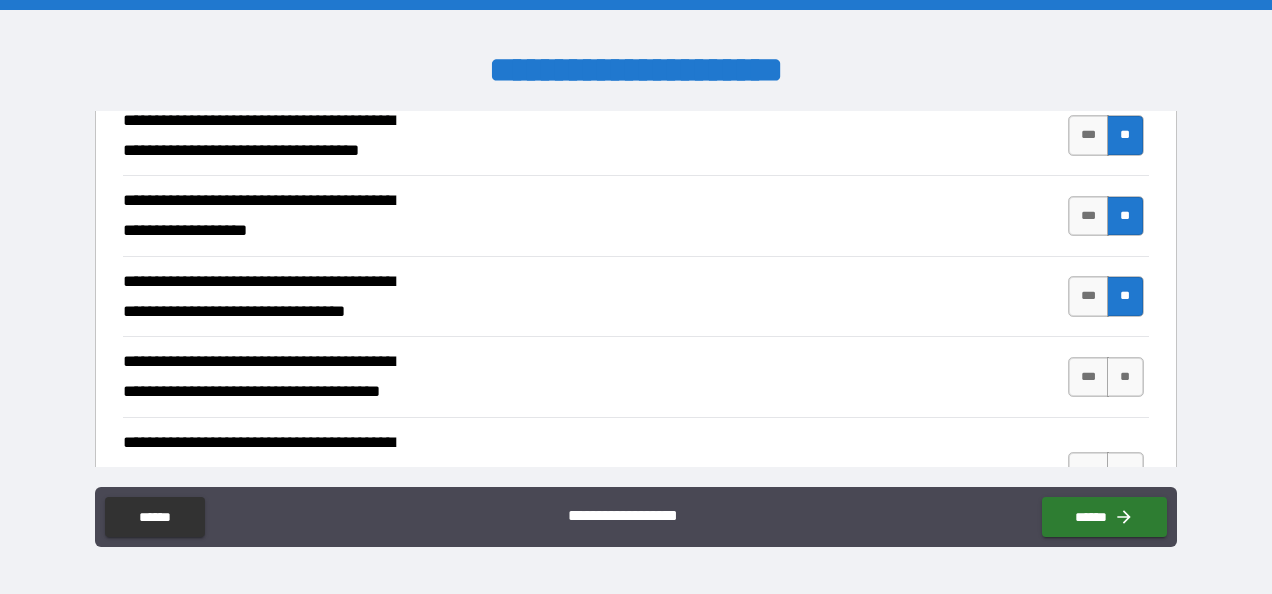 scroll, scrollTop: 397, scrollLeft: 0, axis: vertical 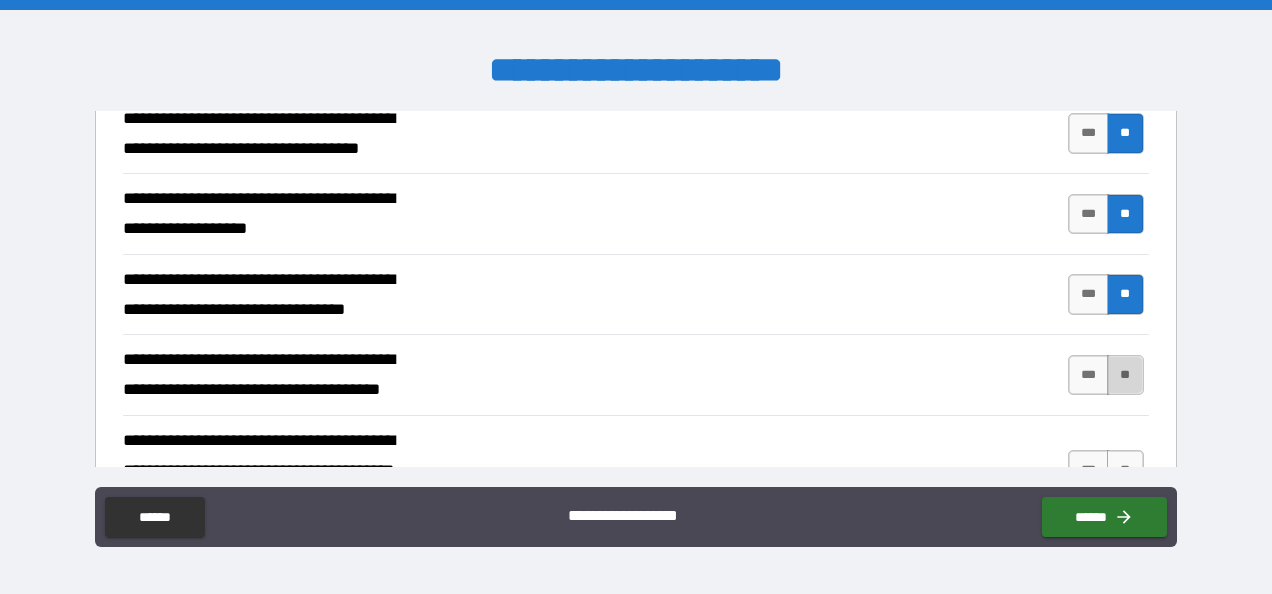 click on "**" at bounding box center [1125, 375] 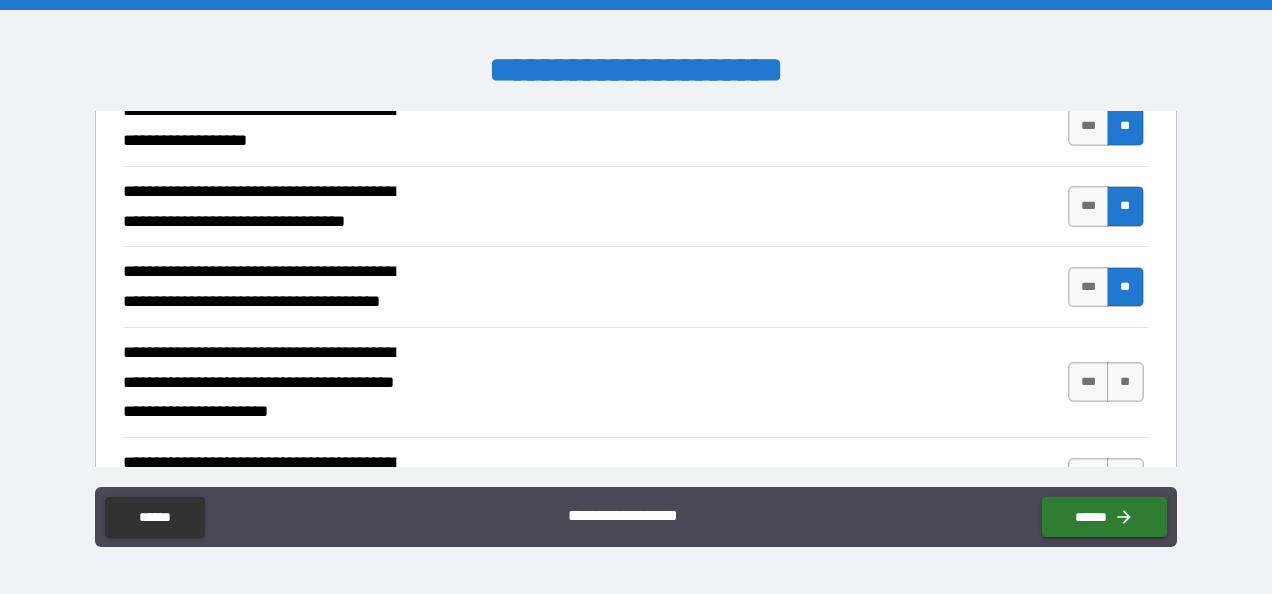scroll, scrollTop: 493, scrollLeft: 0, axis: vertical 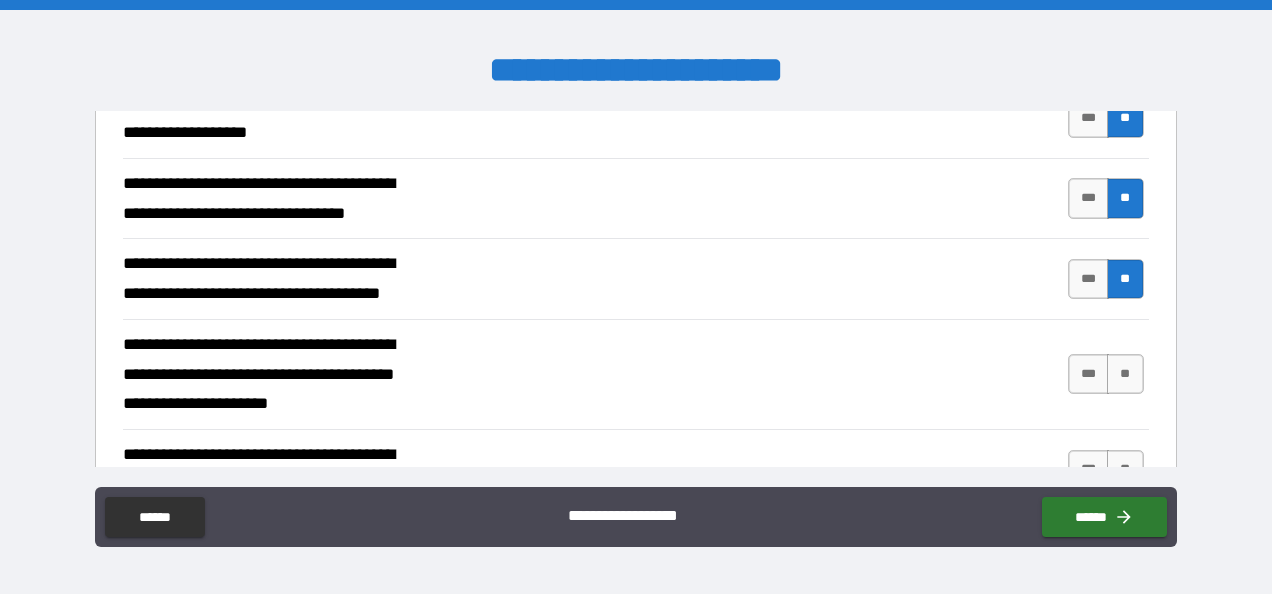 click on "*** **" at bounding box center (1108, 374) 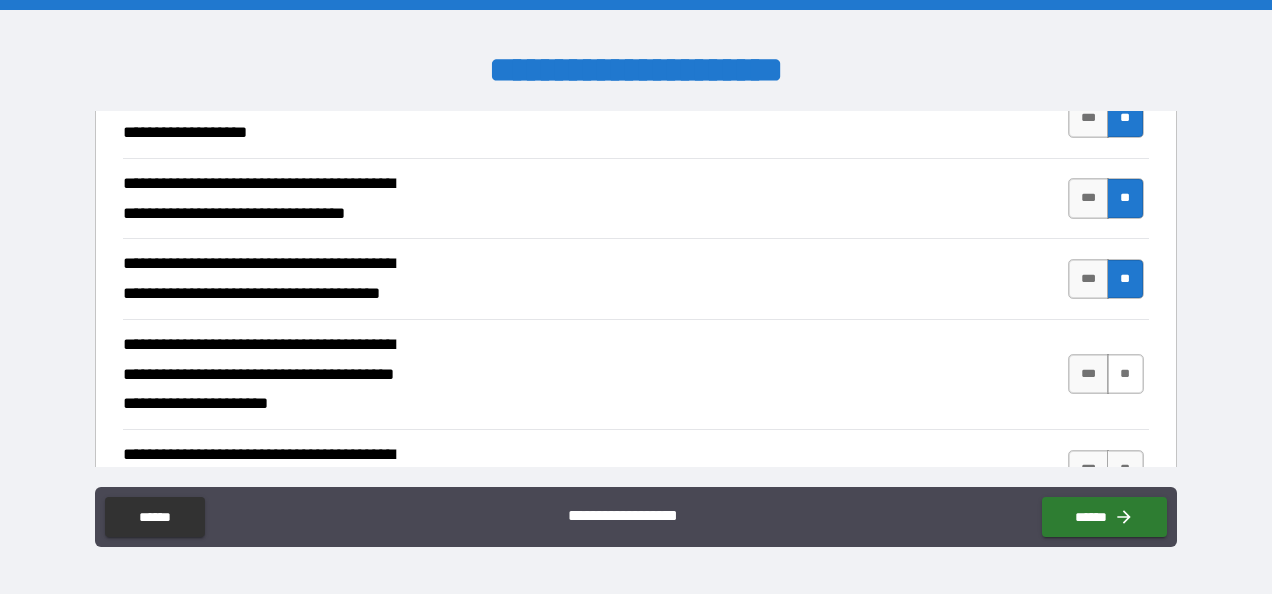 click on "**" at bounding box center [1125, 374] 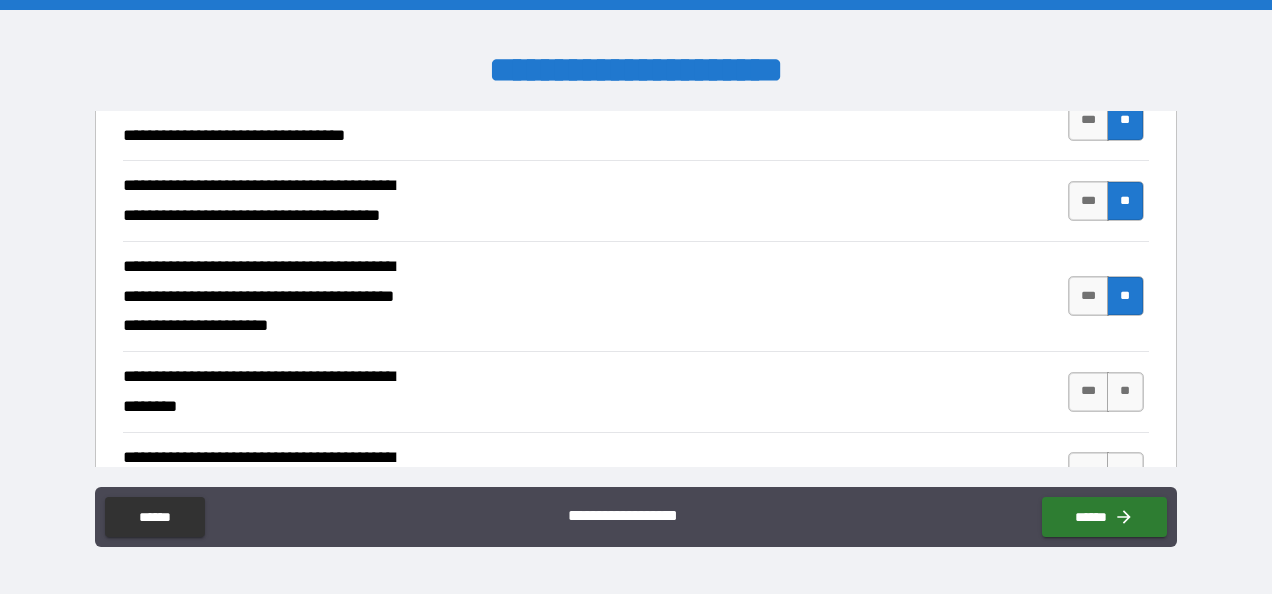 scroll, scrollTop: 639, scrollLeft: 0, axis: vertical 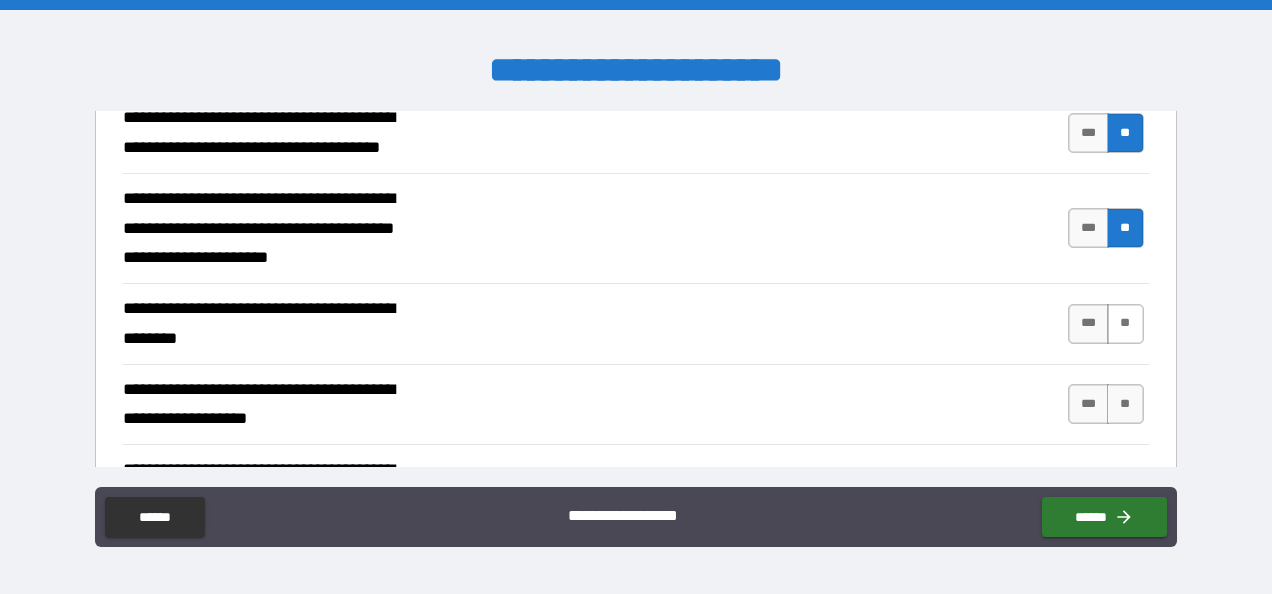 click on "**" at bounding box center [1125, 324] 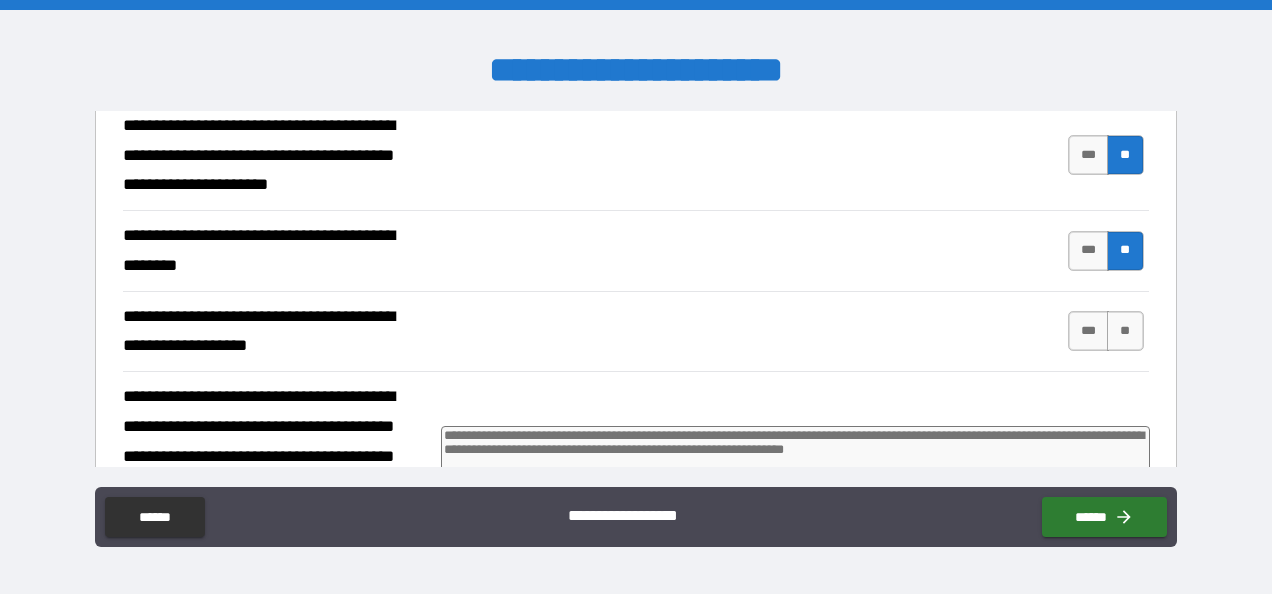 scroll, scrollTop: 713, scrollLeft: 0, axis: vertical 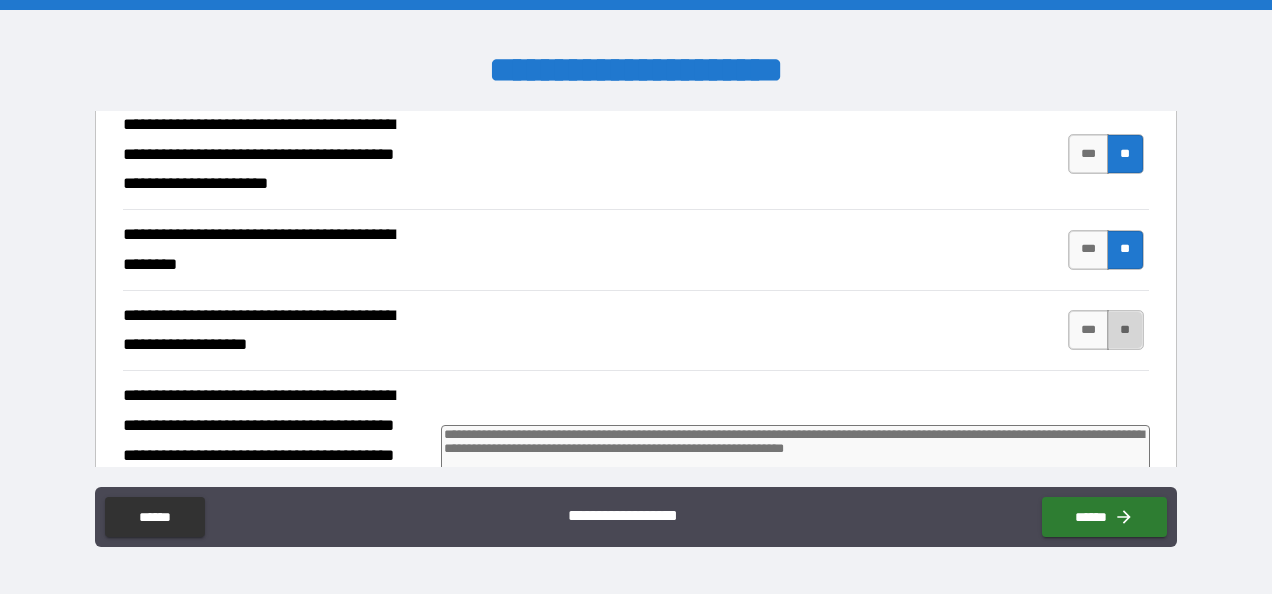 click on "**" at bounding box center [1125, 330] 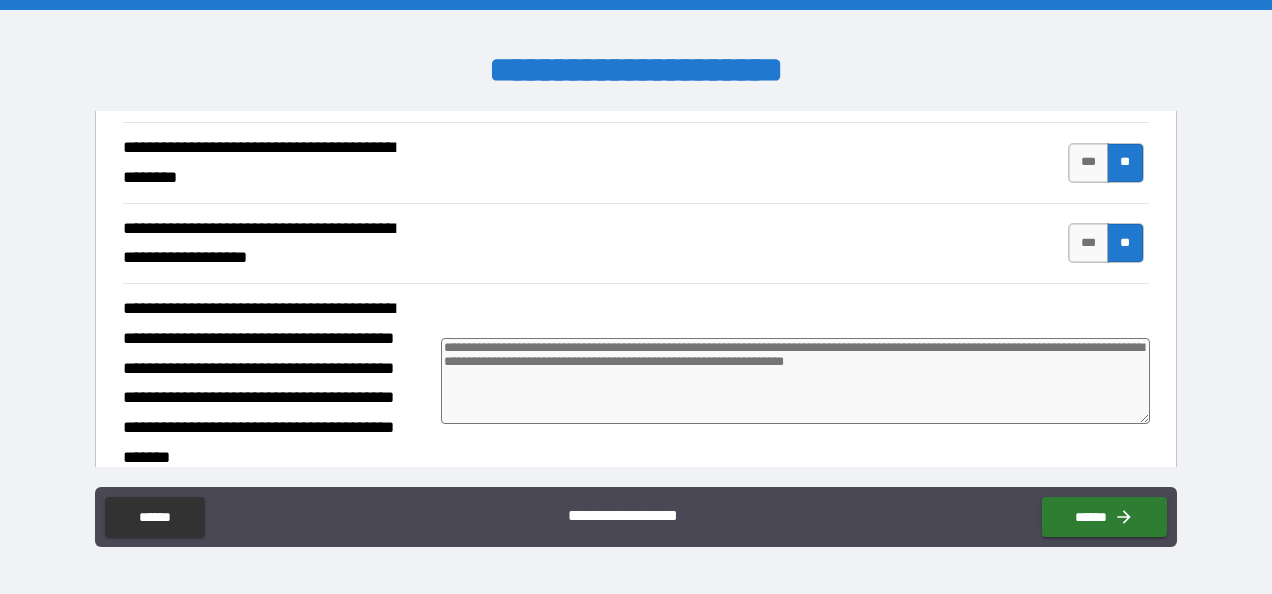 scroll, scrollTop: 822, scrollLeft: 0, axis: vertical 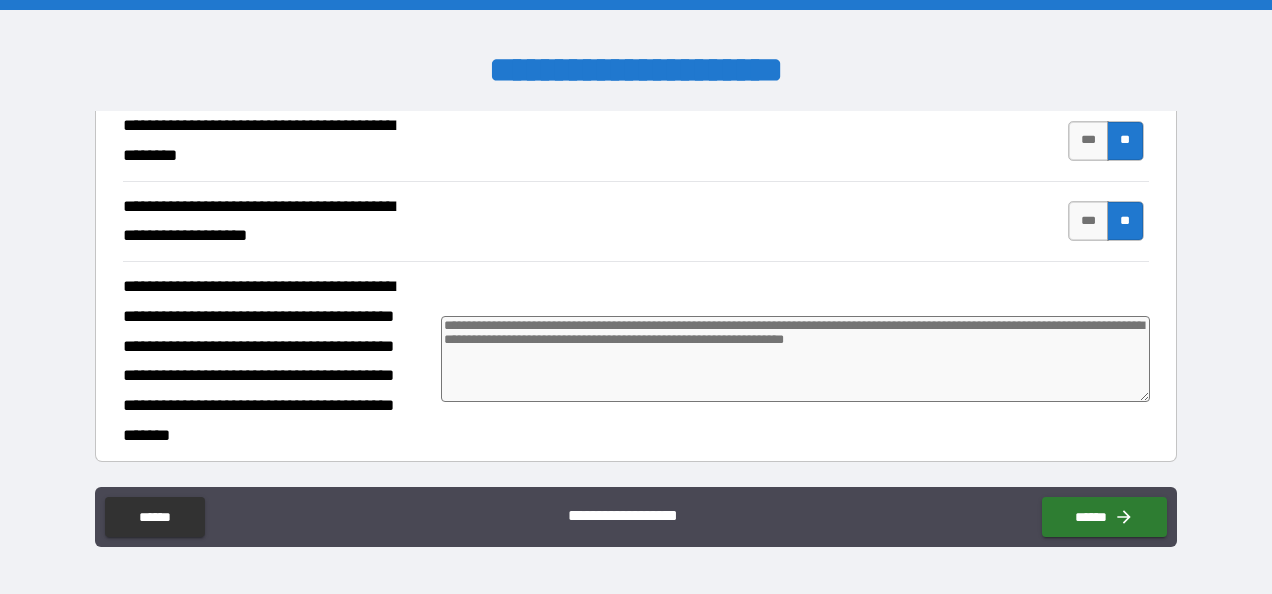 click at bounding box center [795, 359] 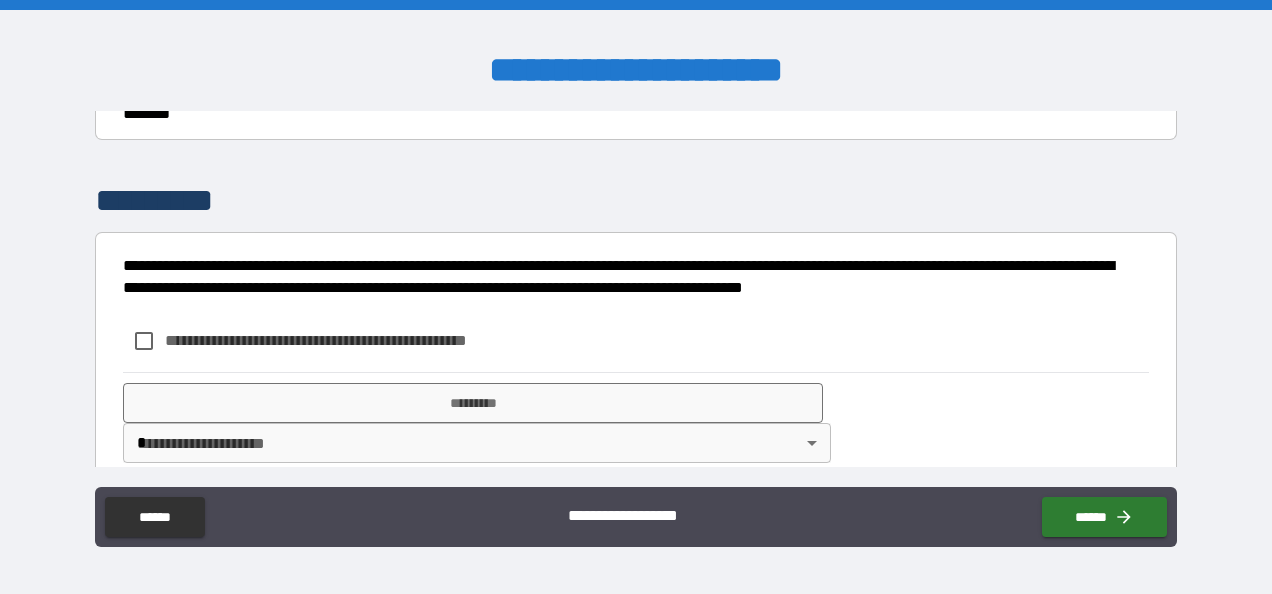 scroll, scrollTop: 1147, scrollLeft: 0, axis: vertical 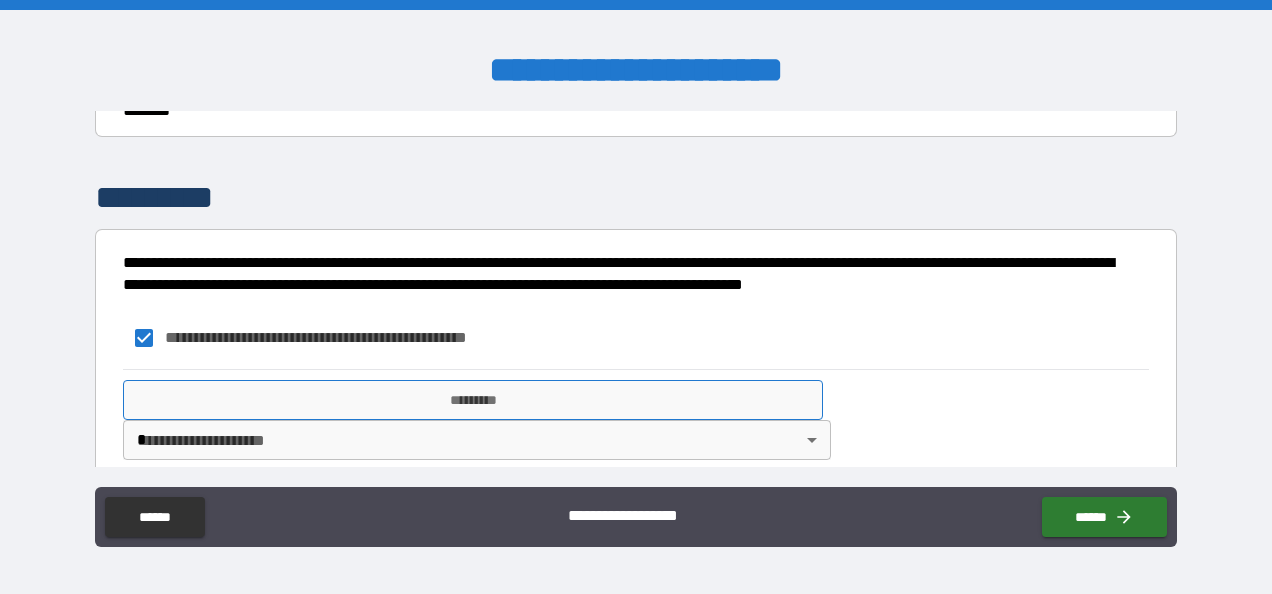 click on "*********" at bounding box center (473, 400) 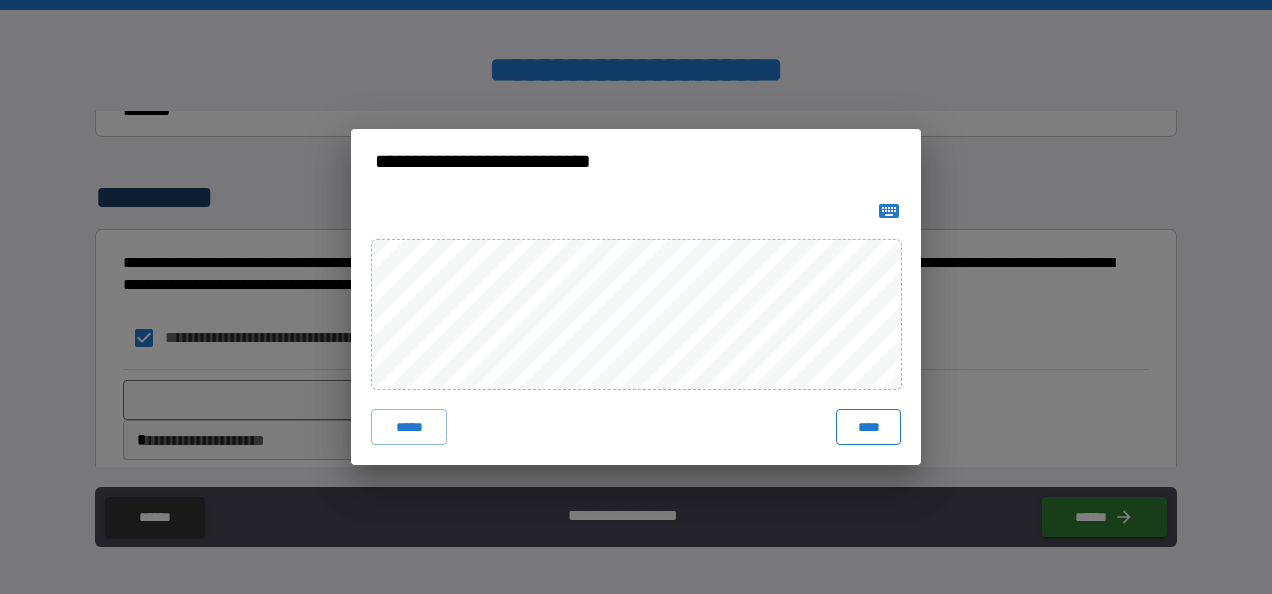 click on "****" at bounding box center (868, 427) 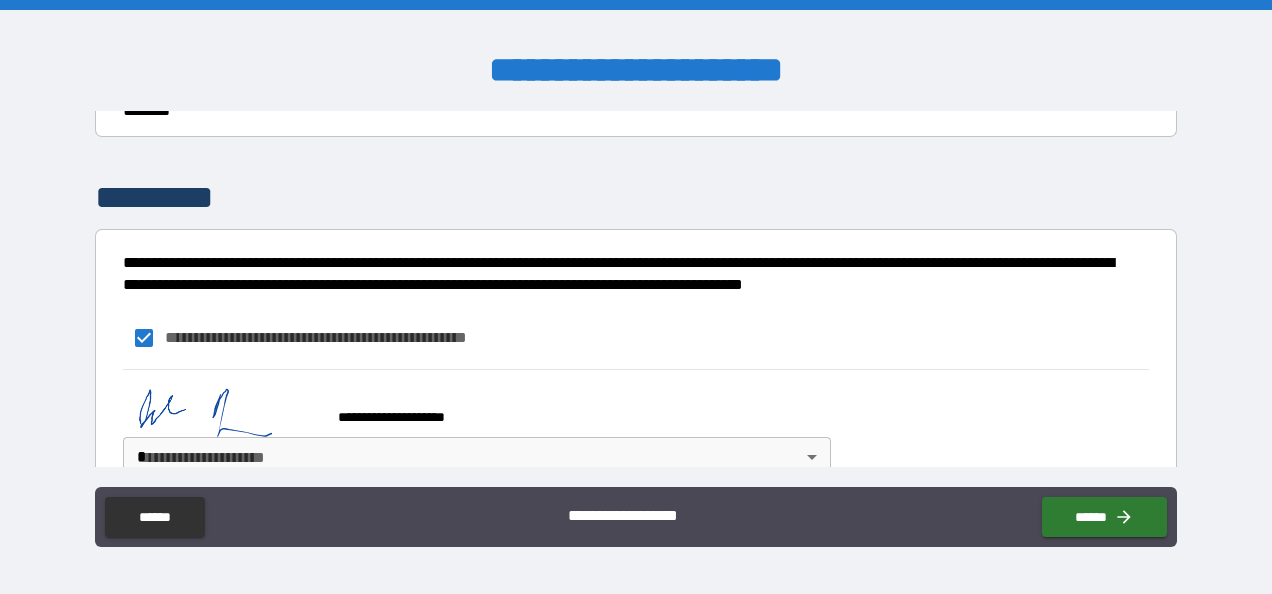 scroll, scrollTop: 1182, scrollLeft: 0, axis: vertical 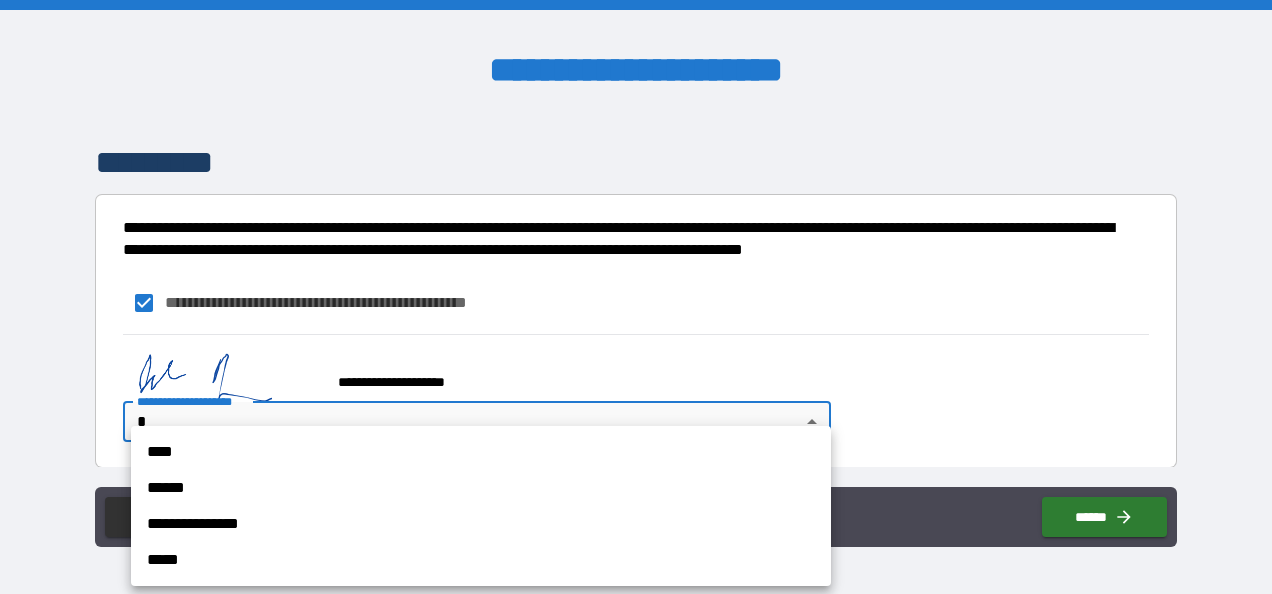 click on "**********" at bounding box center [636, 297] 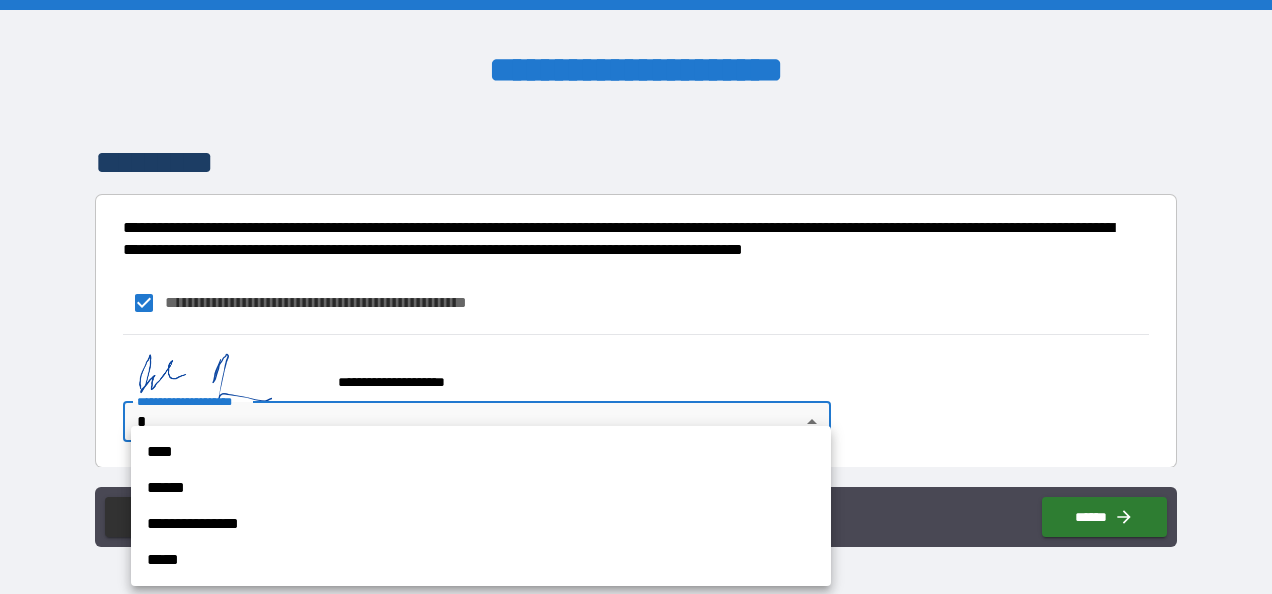 click on "****" at bounding box center [481, 452] 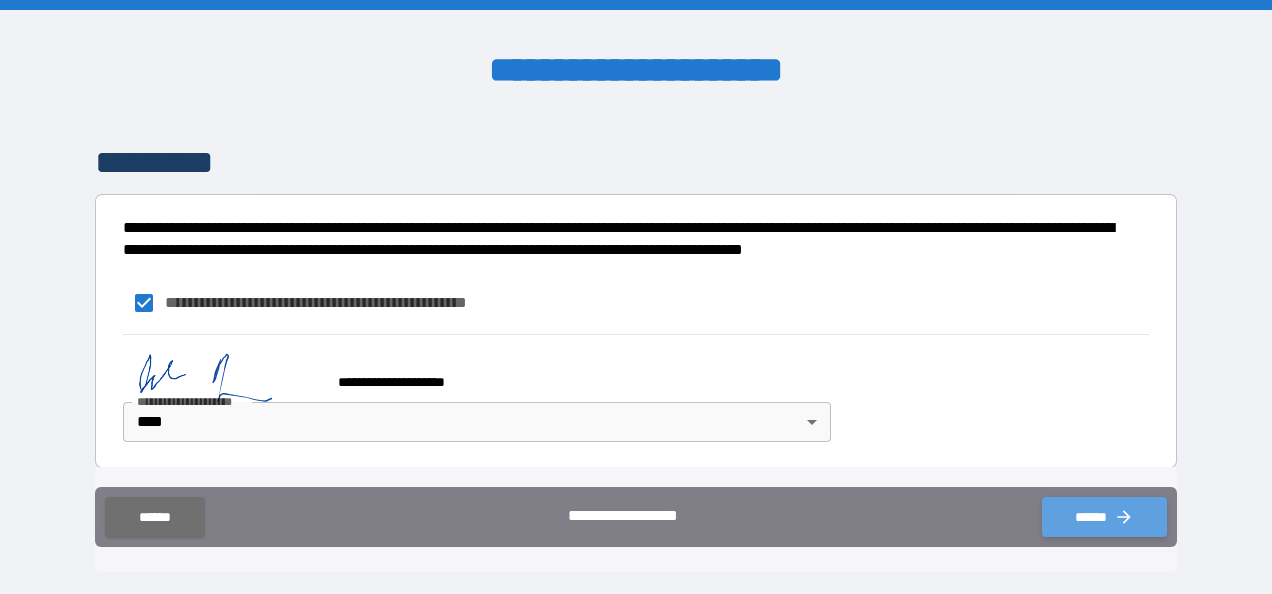 click on "******" at bounding box center (1104, 517) 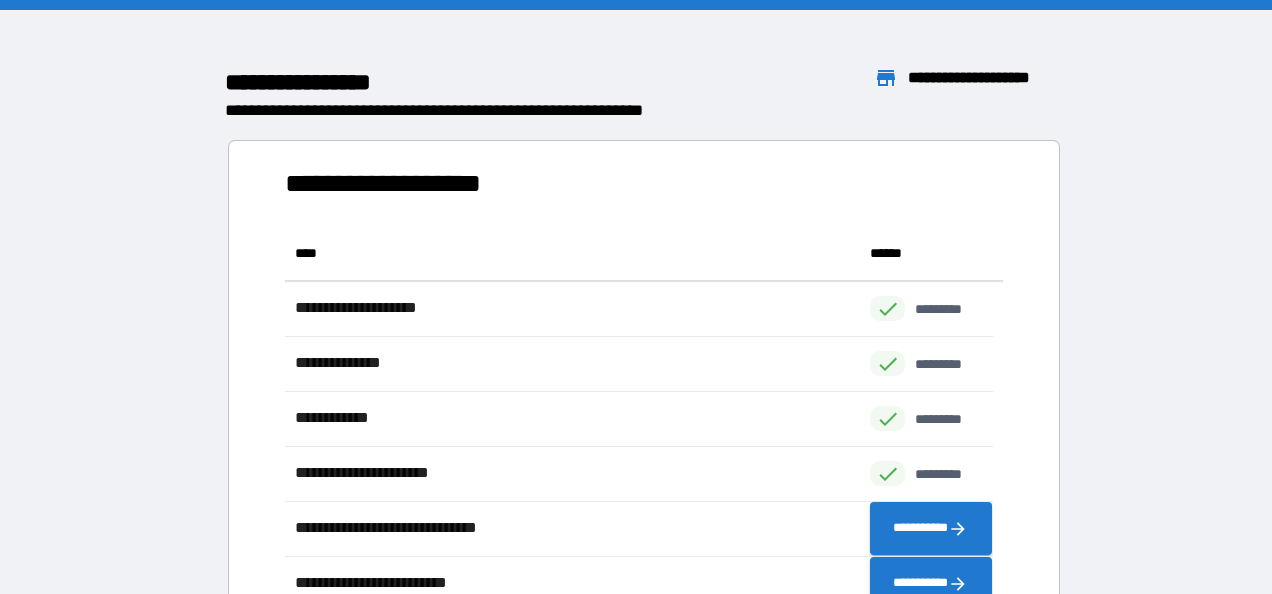 scroll, scrollTop: 590, scrollLeft: 692, axis: both 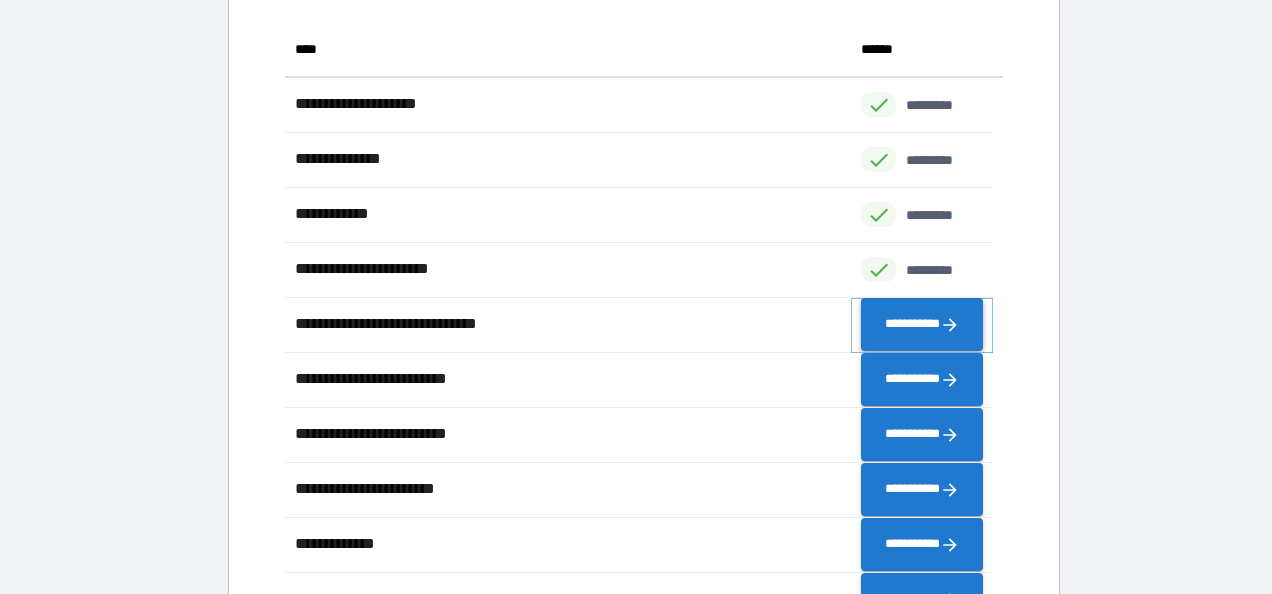 click on "**********" at bounding box center (922, 325) 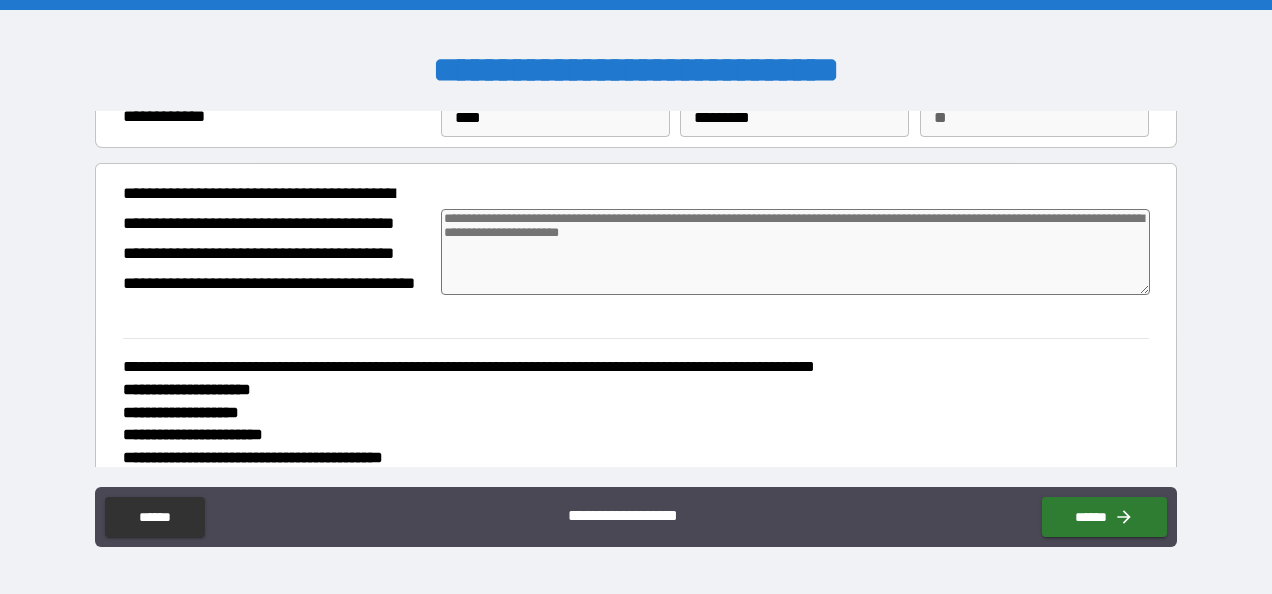 scroll, scrollTop: 85, scrollLeft: 0, axis: vertical 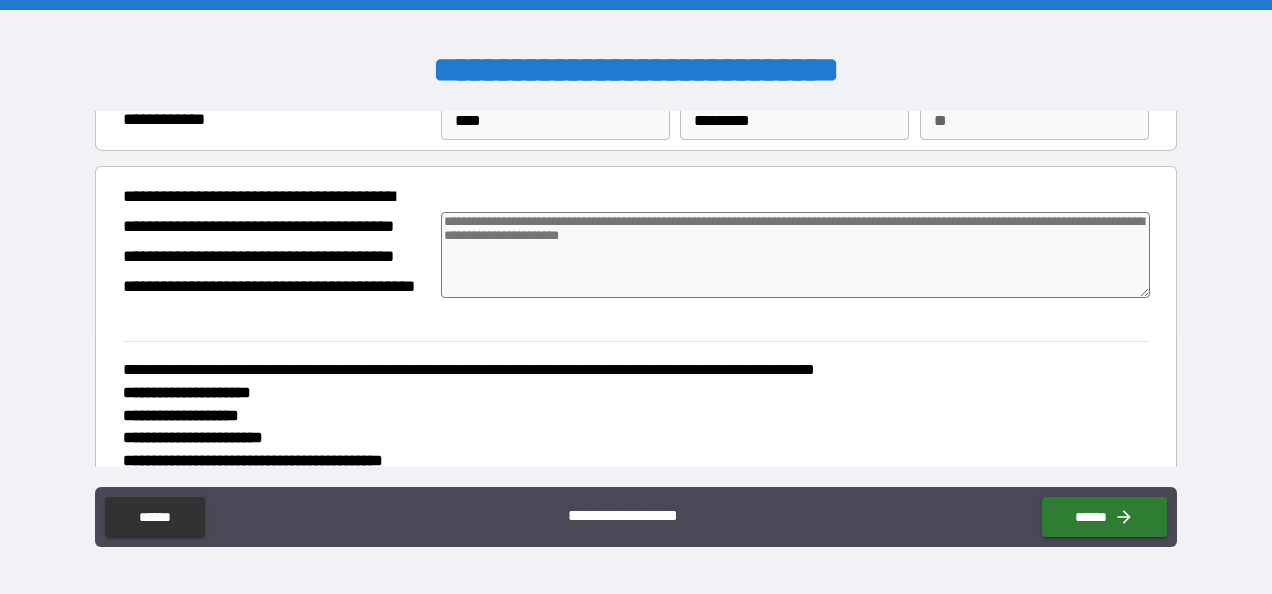 click at bounding box center (795, 255) 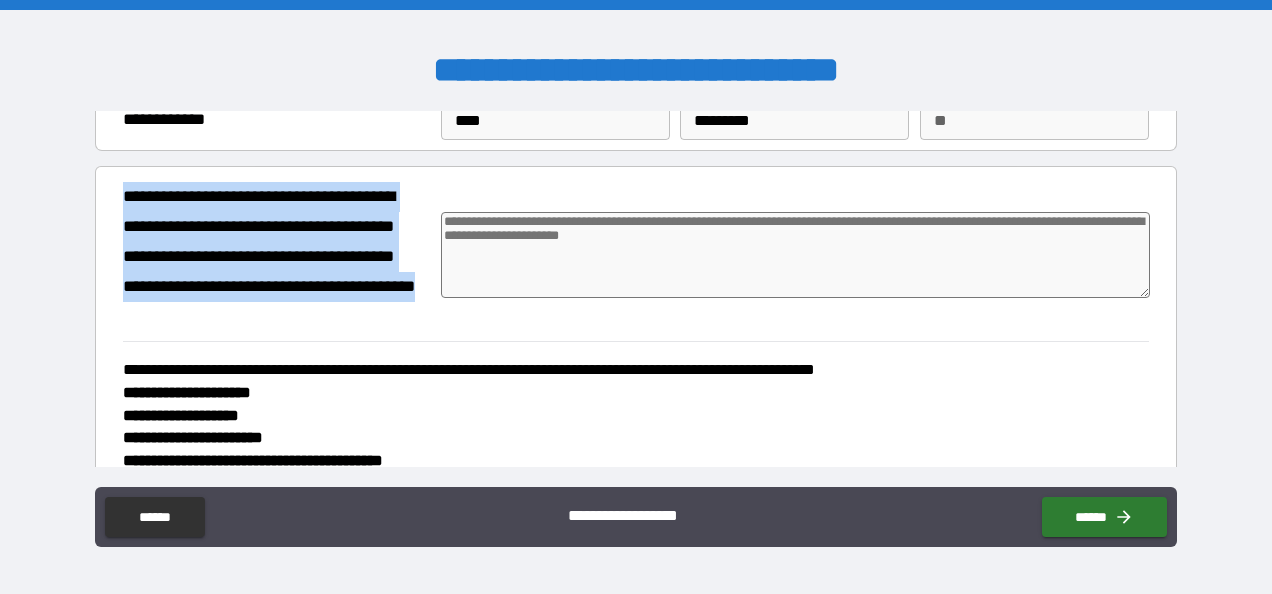 drag, startPoint x: 313, startPoint y: 316, endPoint x: 110, endPoint y: 204, distance: 231.84694 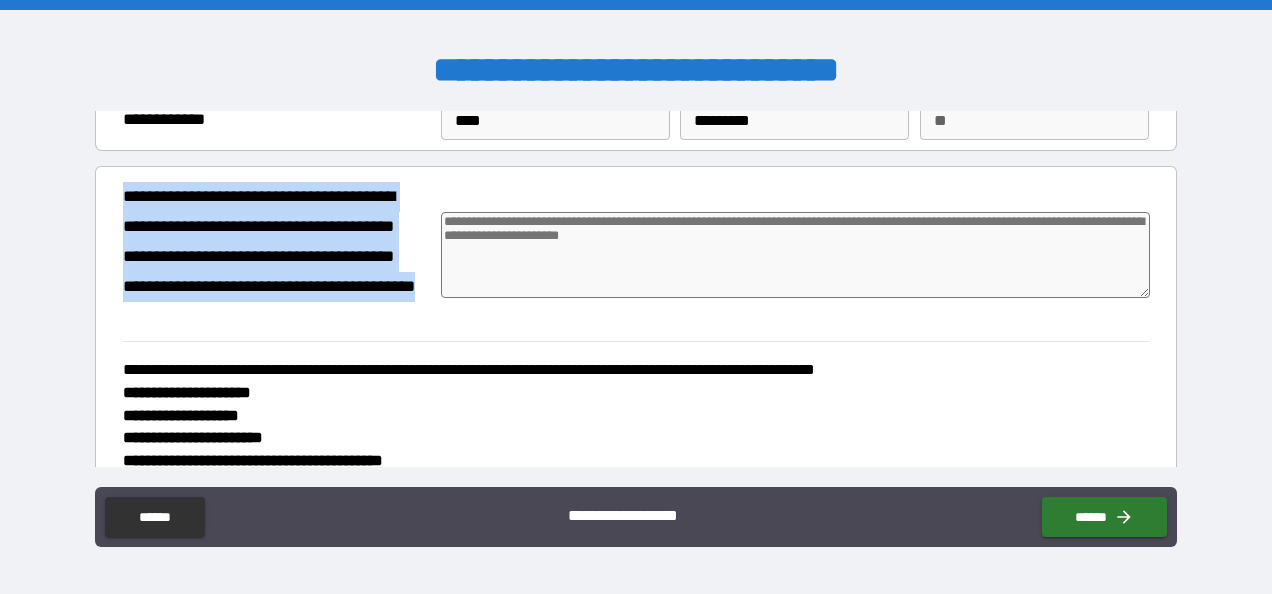 click on "**********" at bounding box center [635, 256] 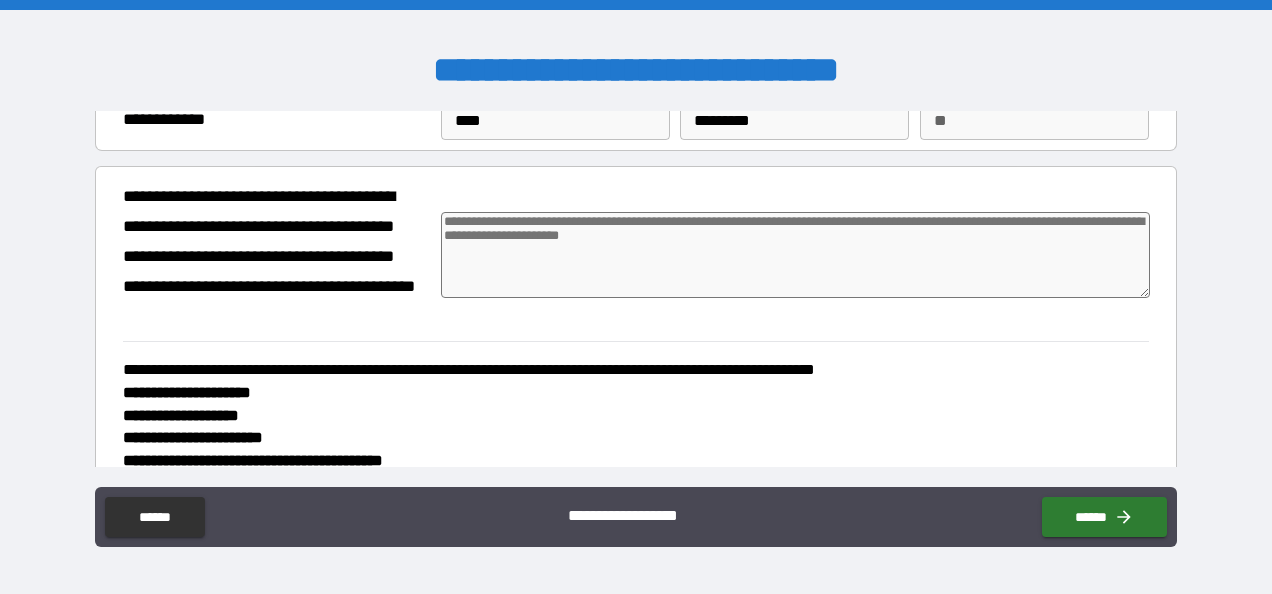 click at bounding box center [795, 255] 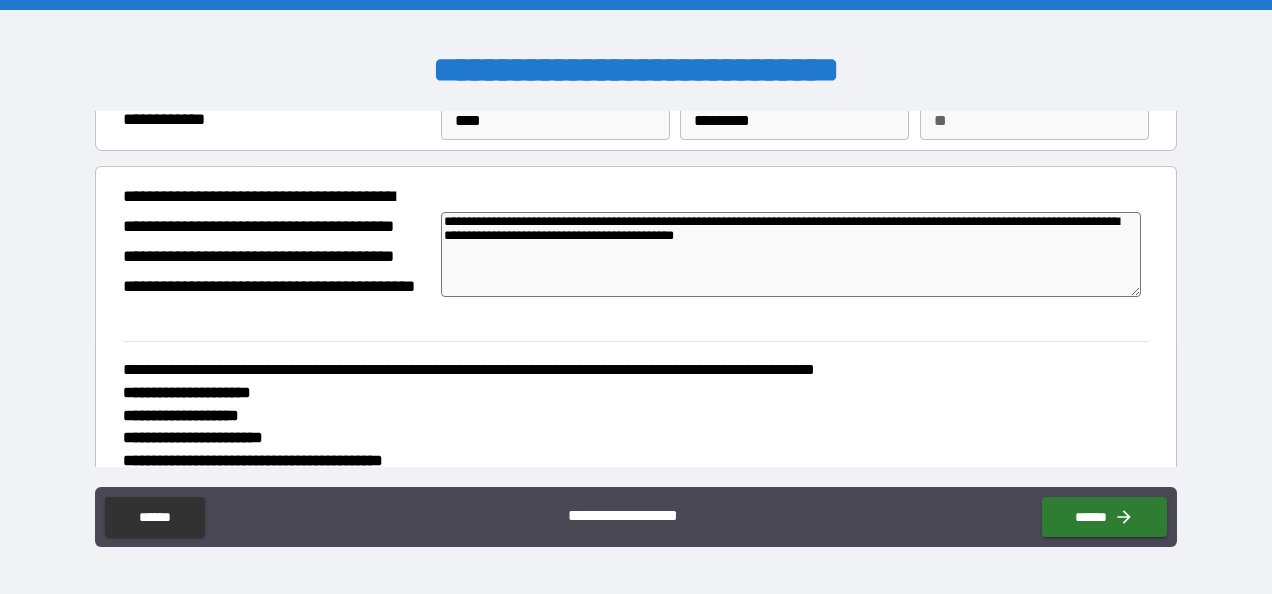 paste on "**********" 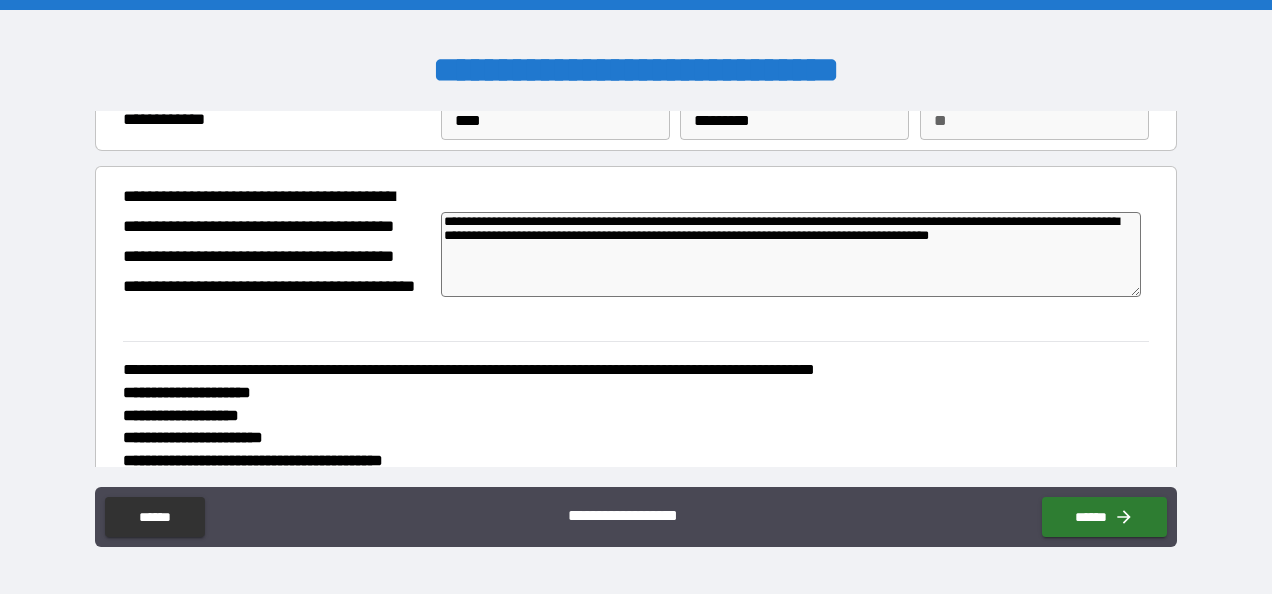 paste on "**********" 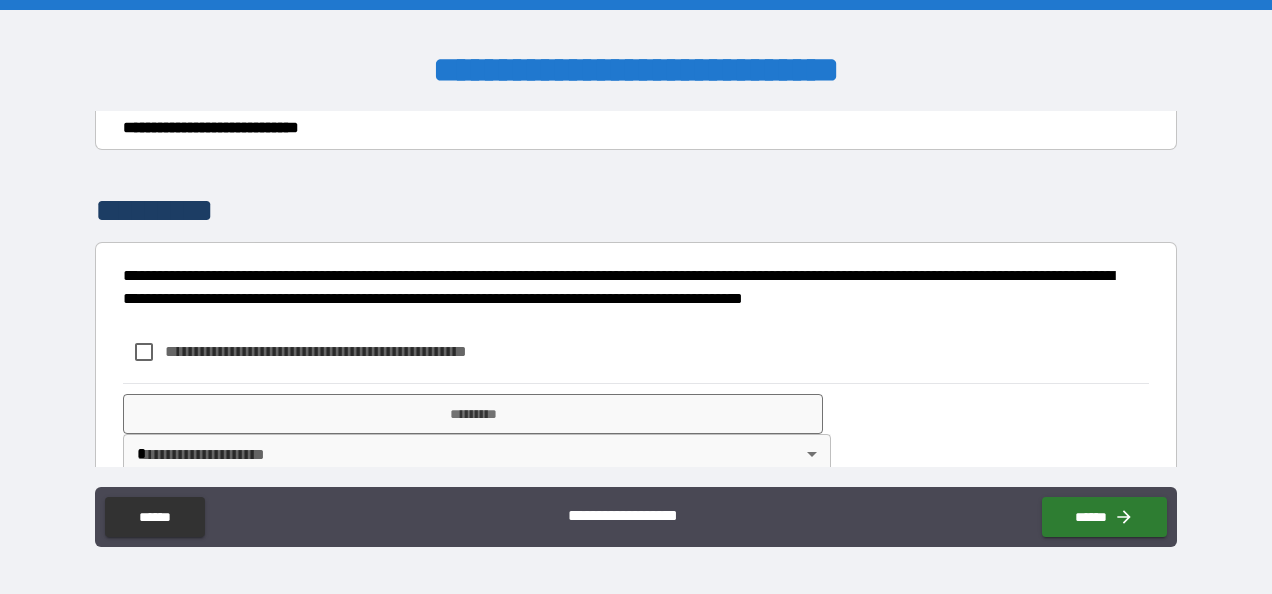 scroll, scrollTop: 442, scrollLeft: 0, axis: vertical 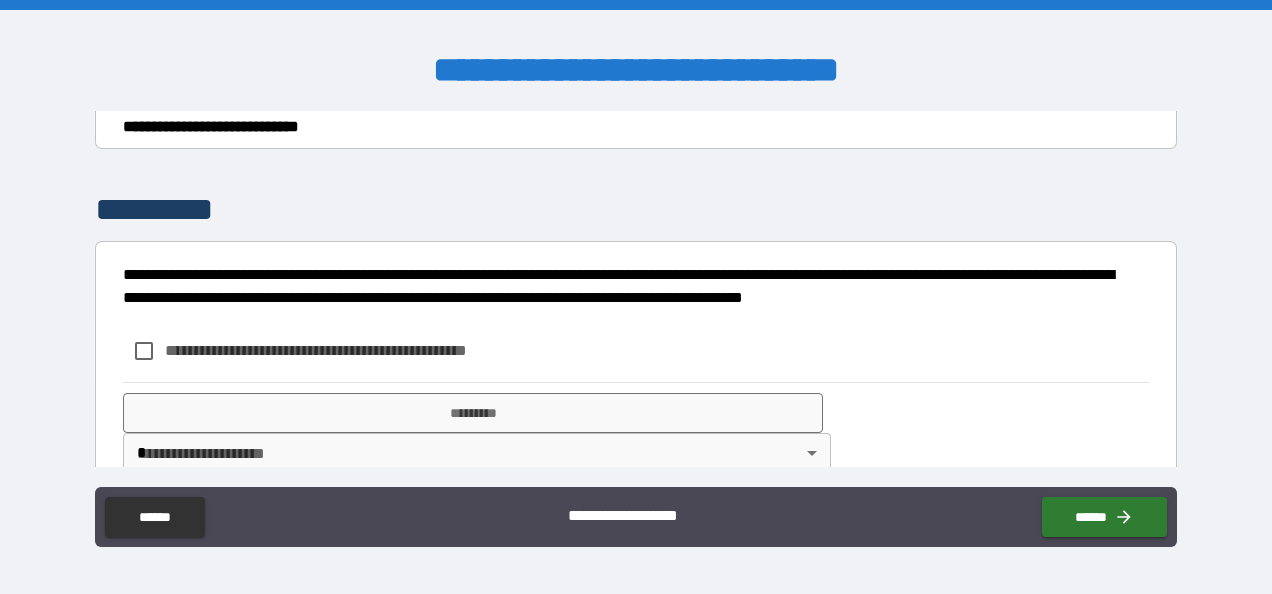click on "**********" at bounding box center (349, 350) 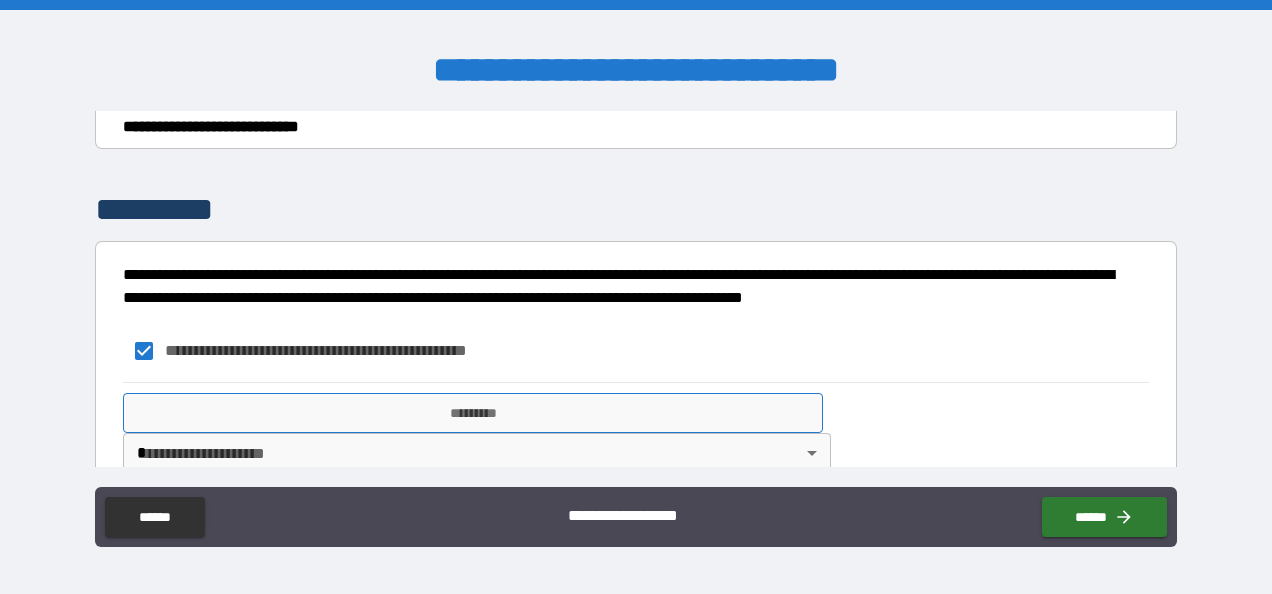 click on "*********" at bounding box center (473, 413) 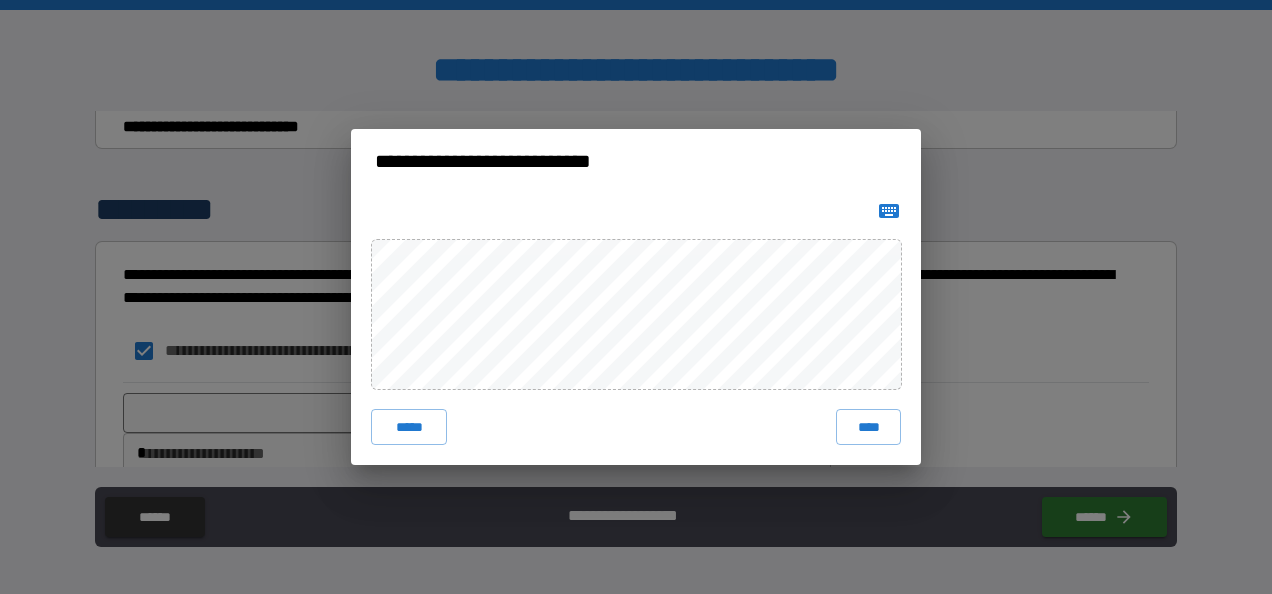click on "**********" at bounding box center (636, 297) 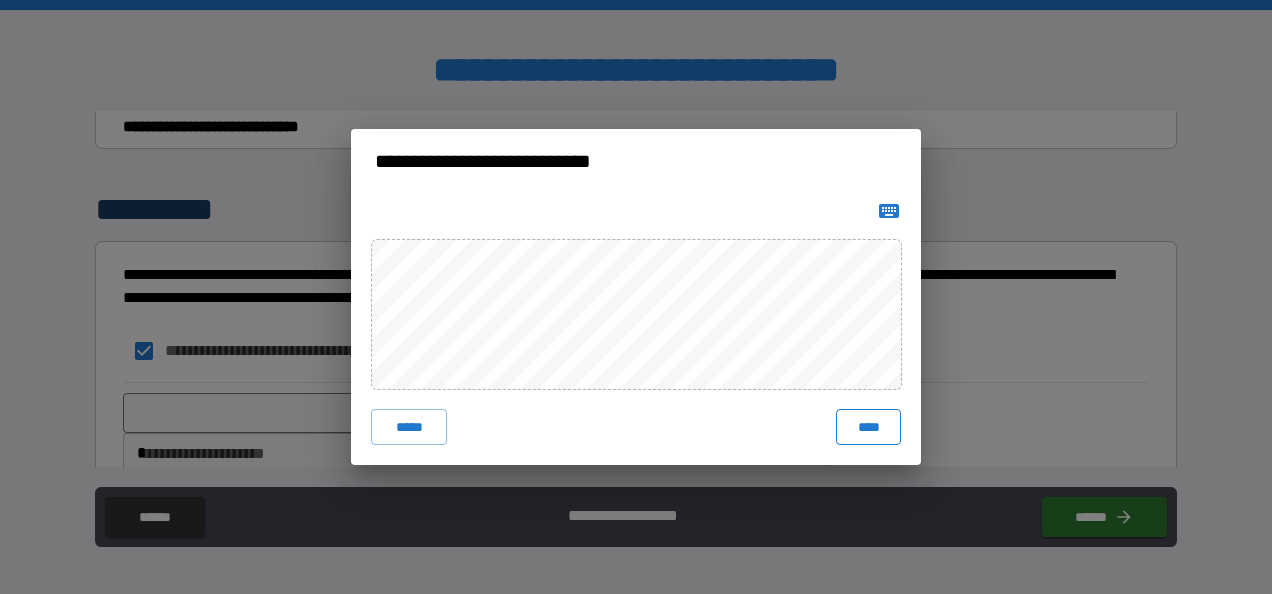 click on "****" at bounding box center [868, 427] 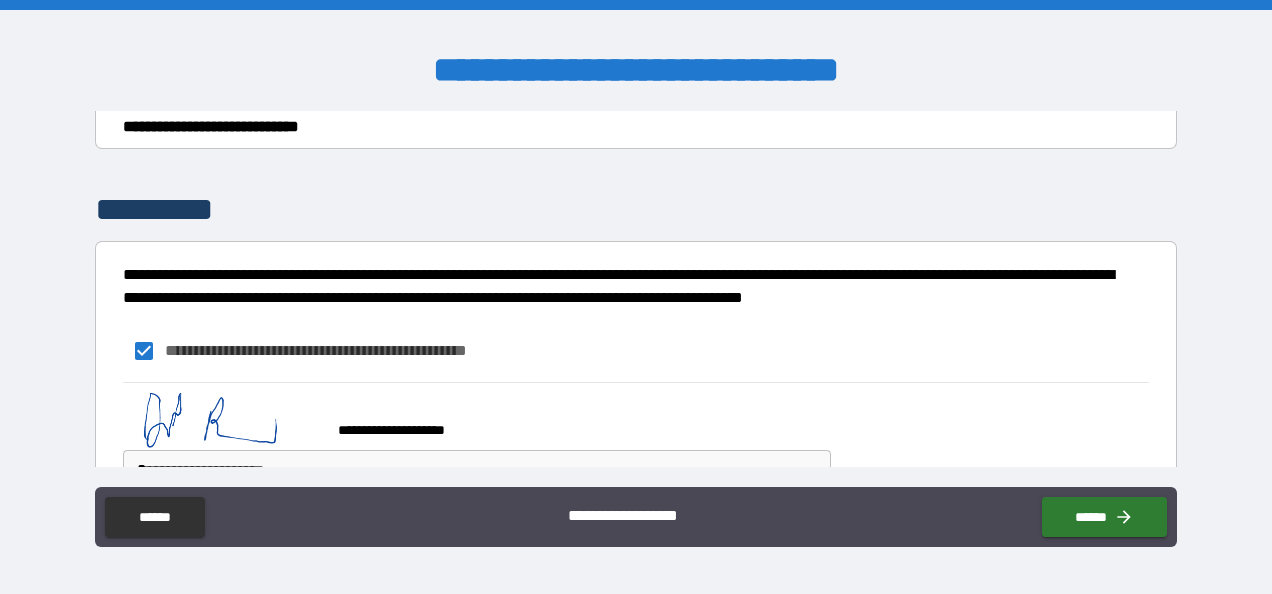 scroll, scrollTop: 492, scrollLeft: 0, axis: vertical 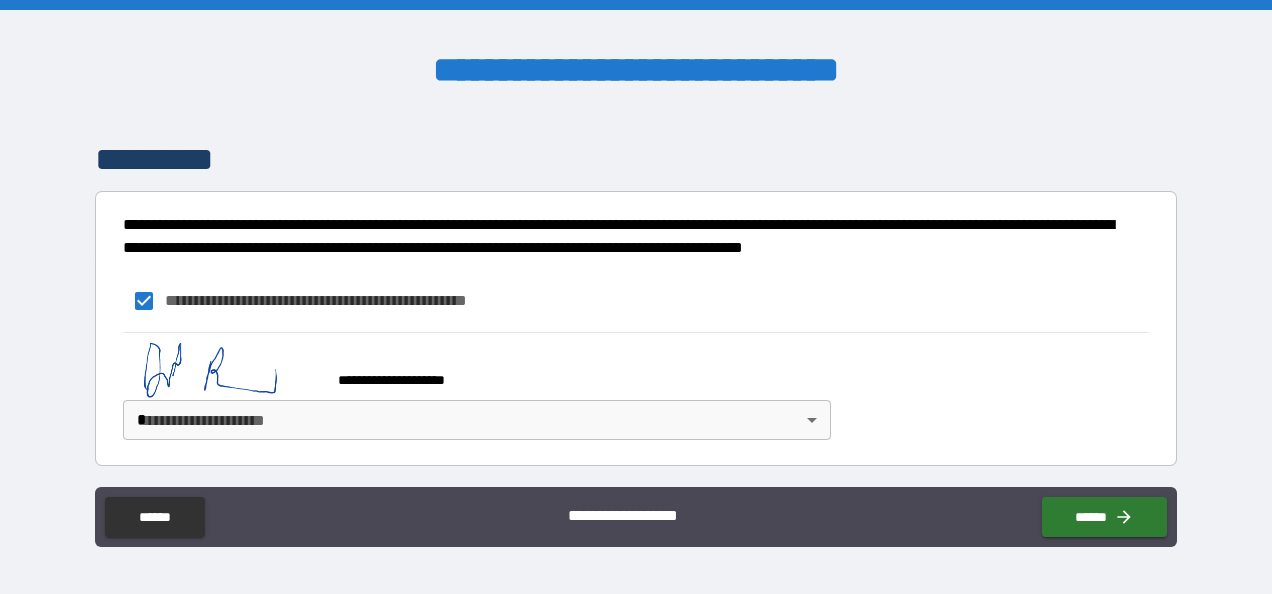 click on "**********" at bounding box center [636, 297] 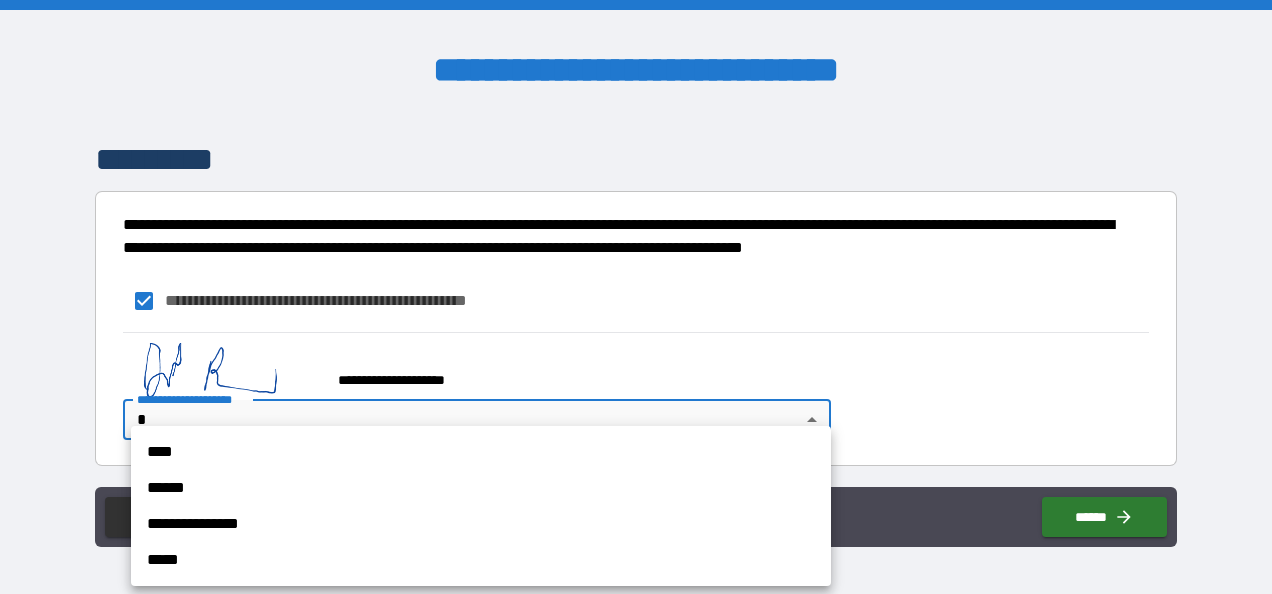 click on "****" at bounding box center (481, 452) 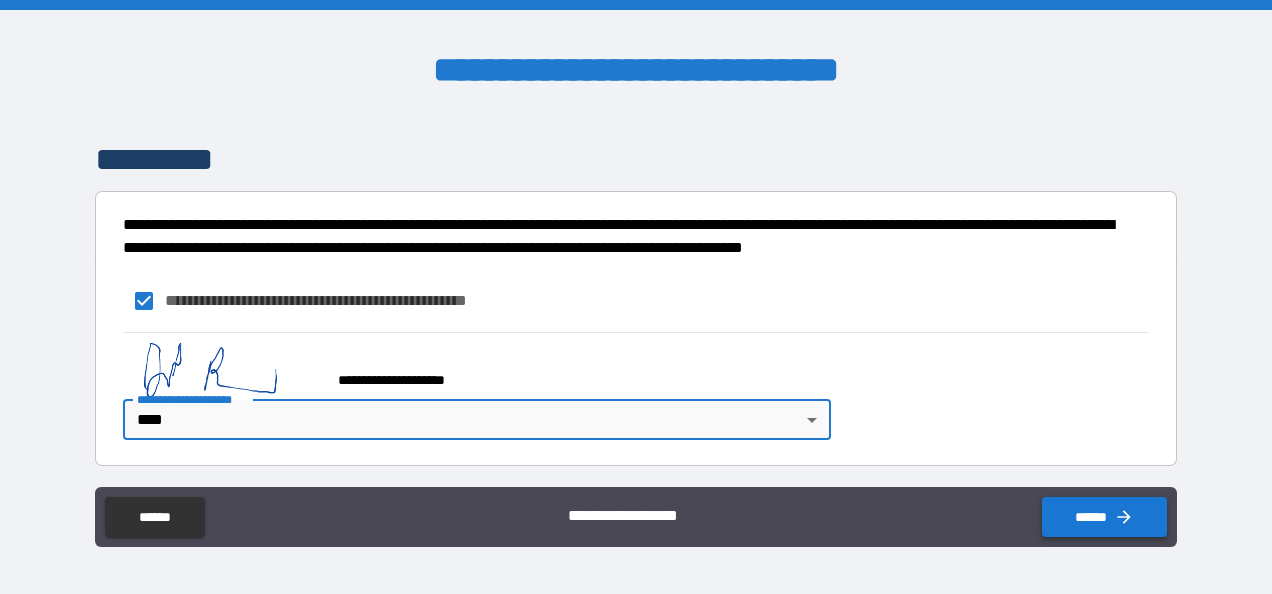 click on "******" at bounding box center (1104, 517) 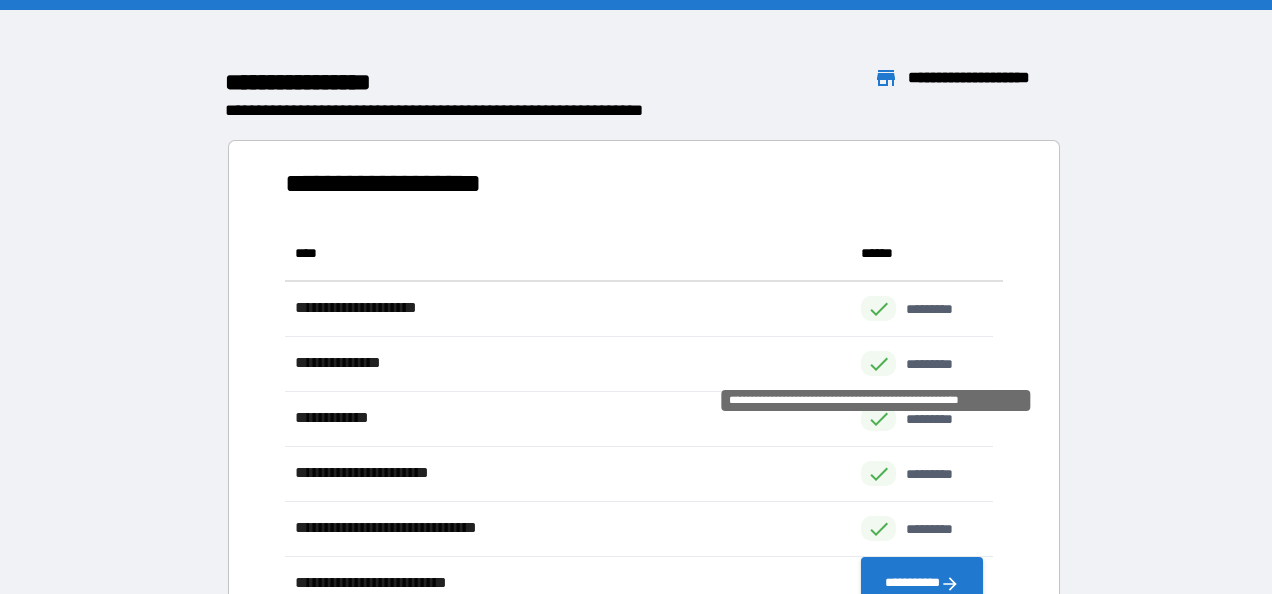 scroll, scrollTop: 16, scrollLeft: 16, axis: both 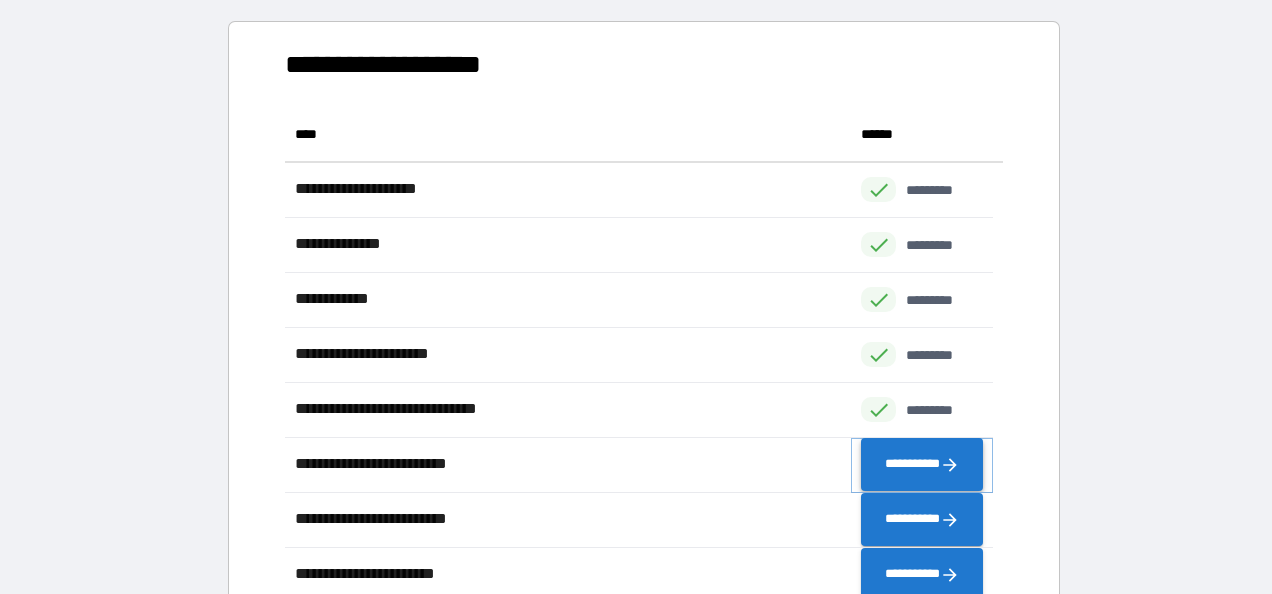 click on "**********" at bounding box center (922, 465) 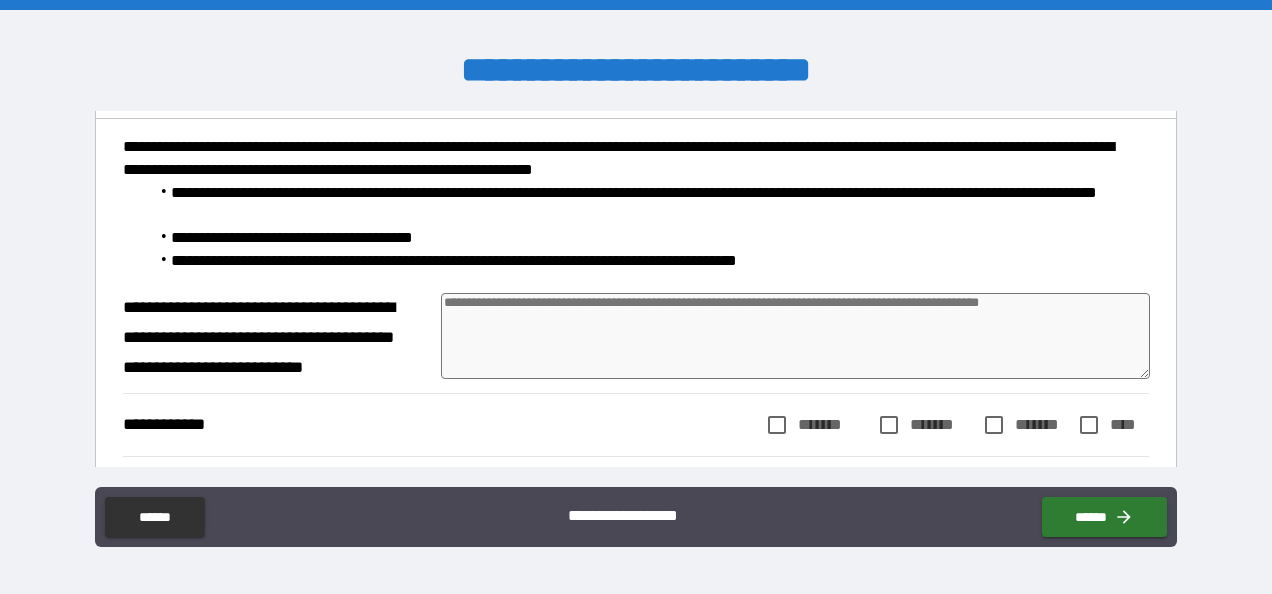 scroll, scrollTop: 202, scrollLeft: 0, axis: vertical 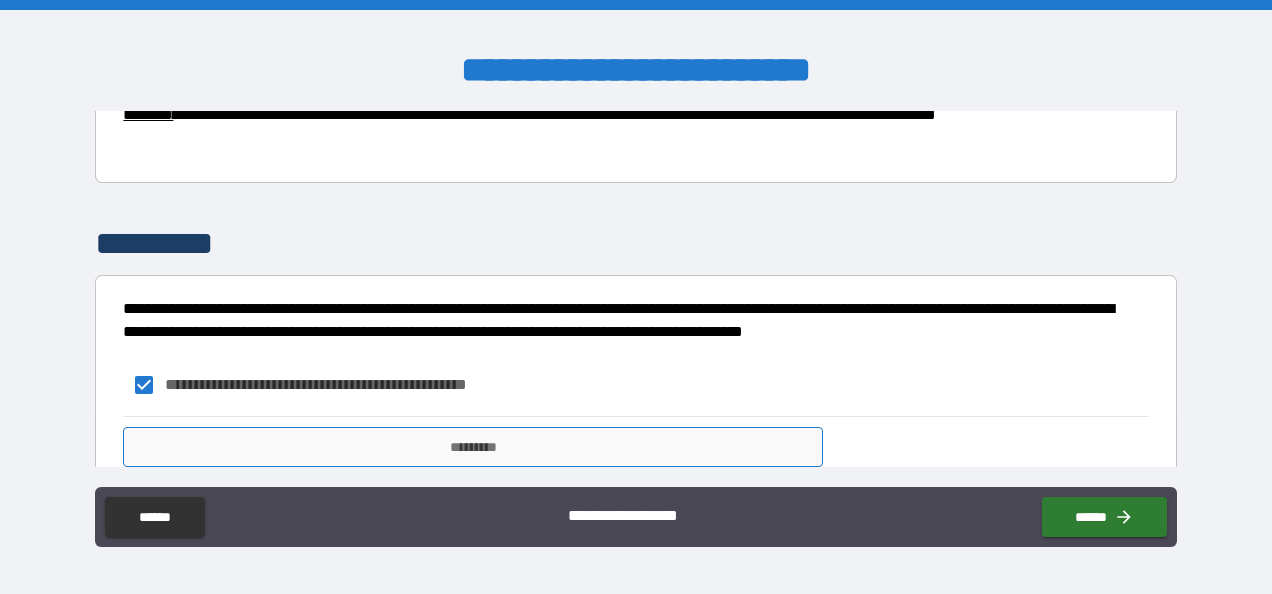 click on "*********" at bounding box center (473, 447) 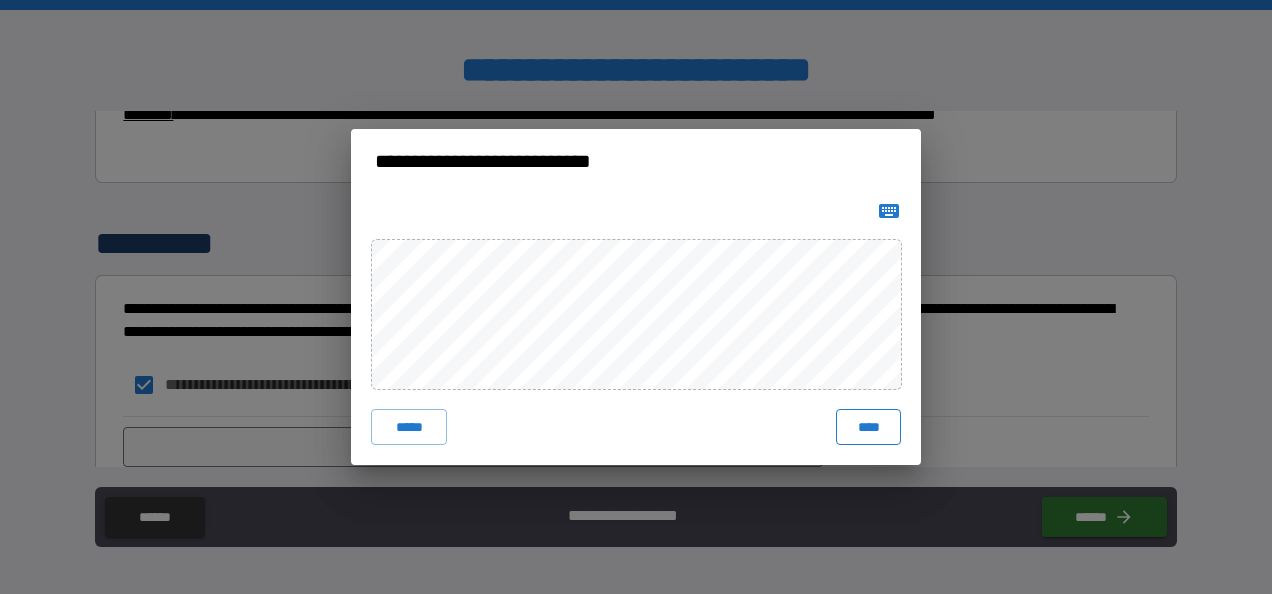 click on "****" at bounding box center (868, 427) 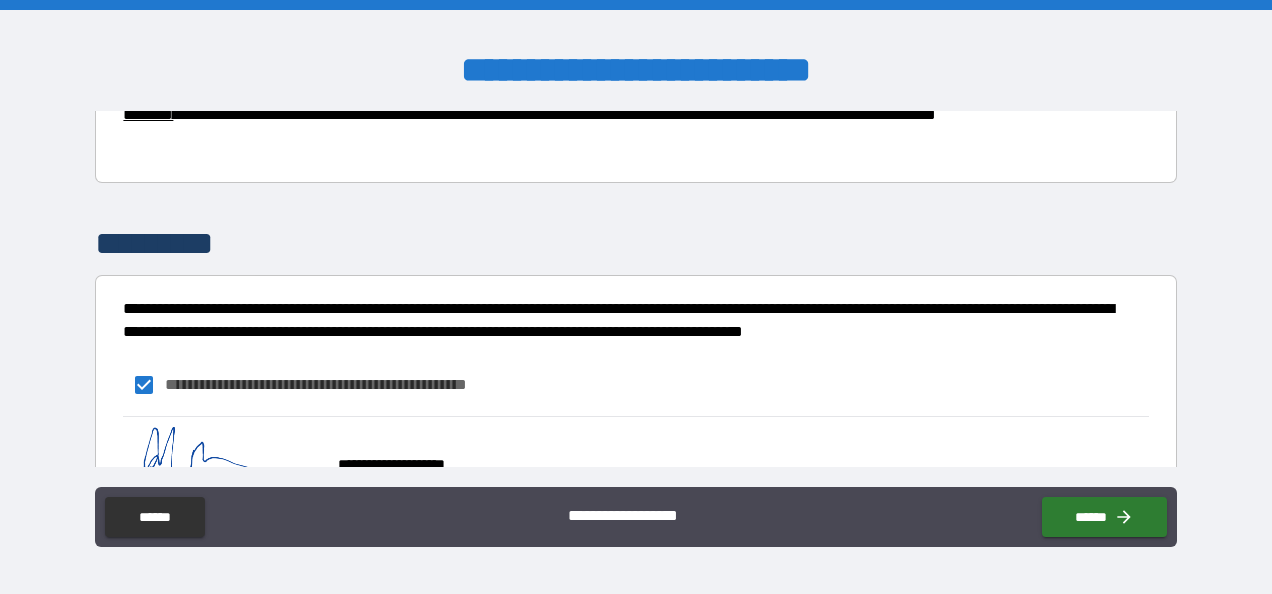 scroll, scrollTop: 1250, scrollLeft: 0, axis: vertical 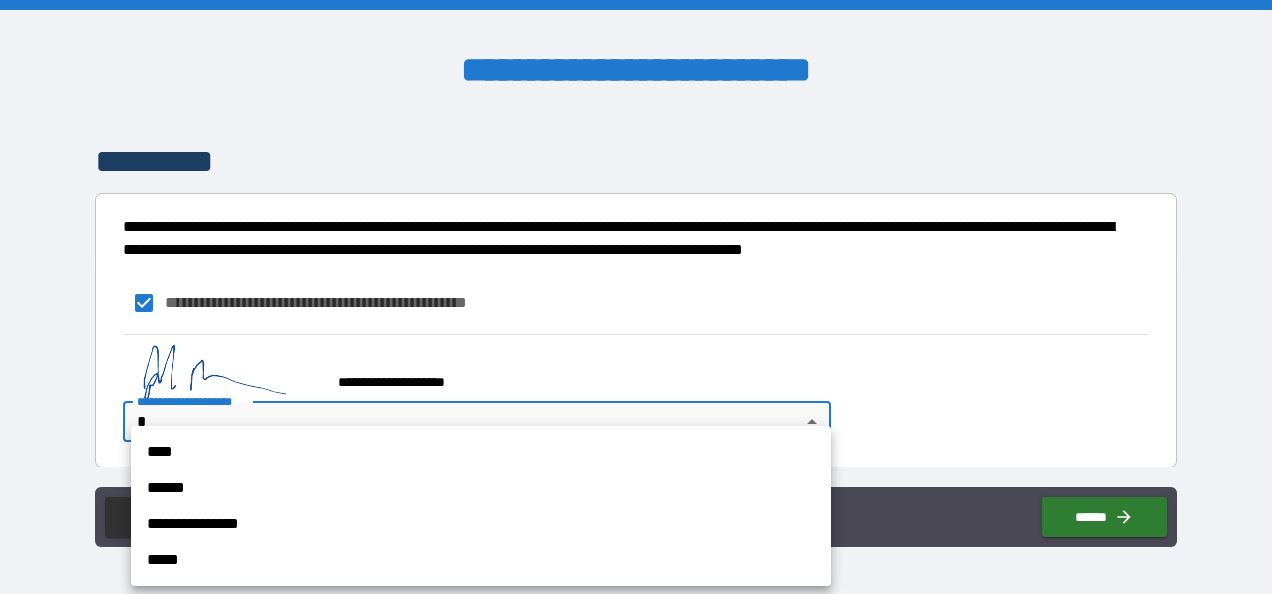 click on "**********" at bounding box center [636, 297] 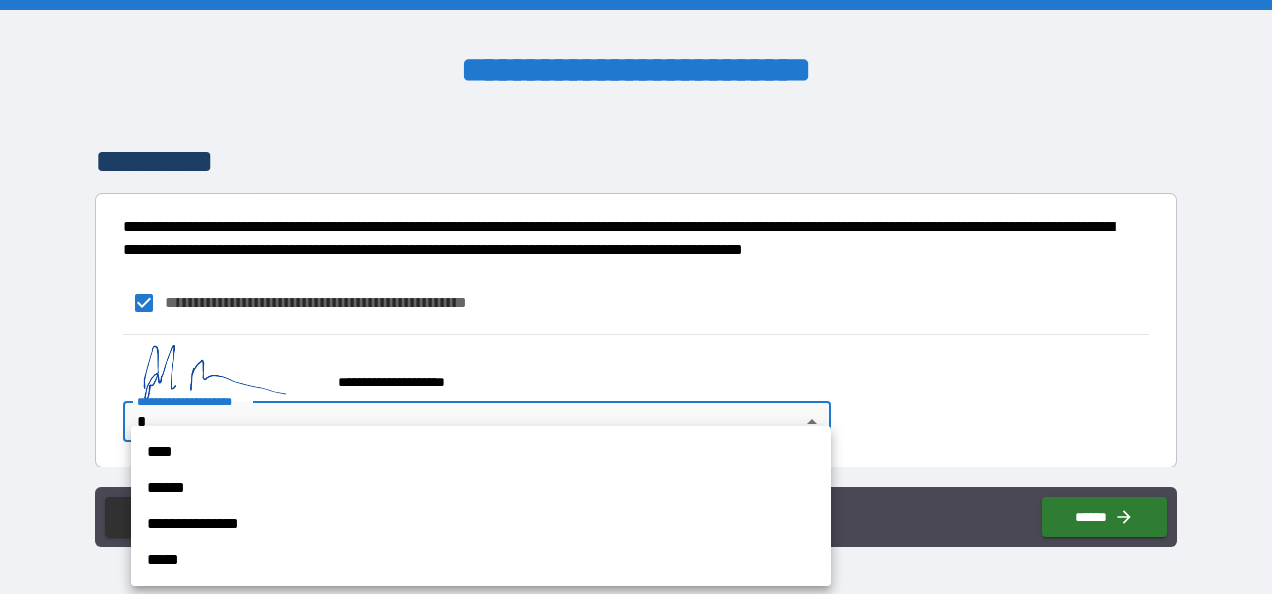 click on "****" at bounding box center [481, 452] 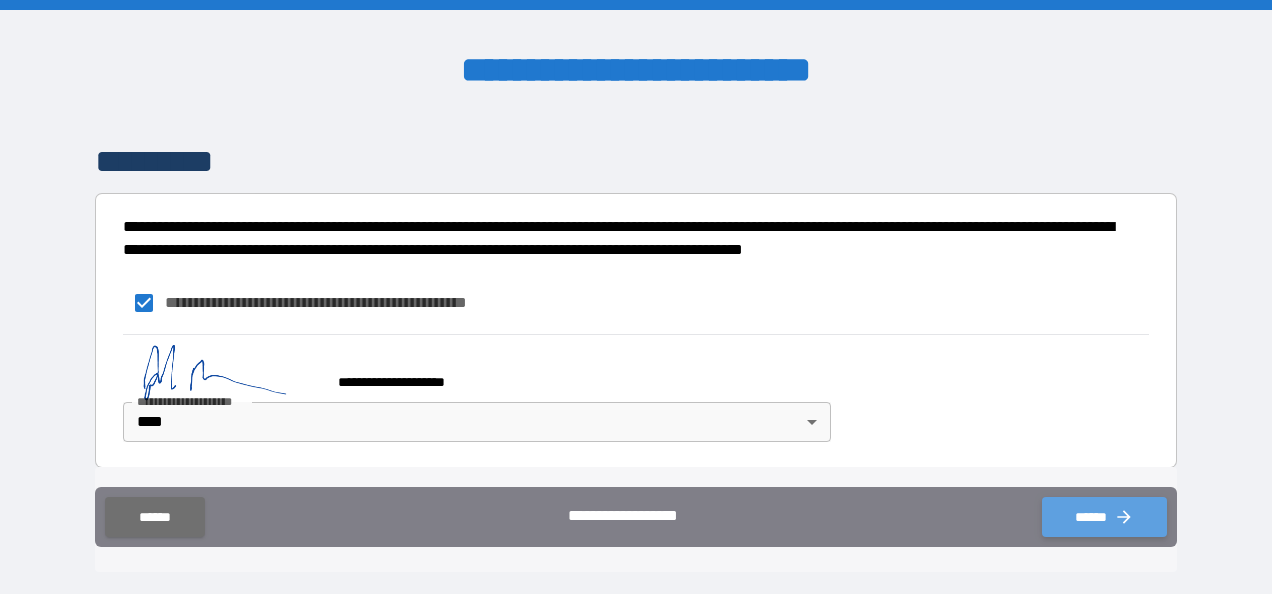 click on "******" at bounding box center [1104, 517] 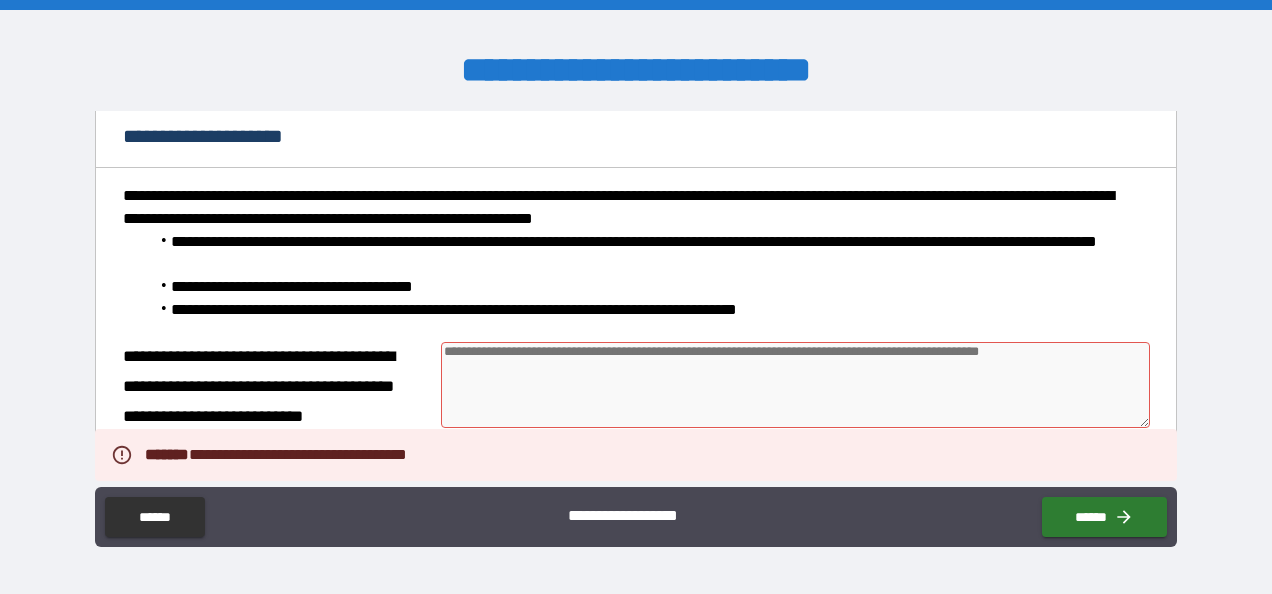 scroll, scrollTop: 135, scrollLeft: 0, axis: vertical 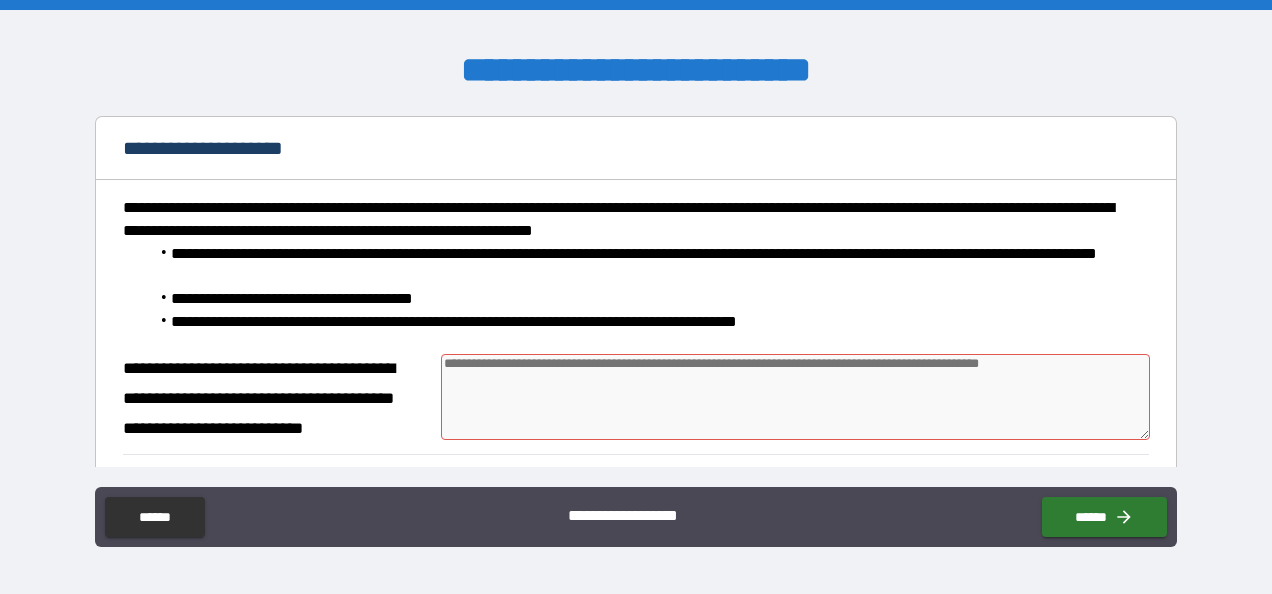click at bounding box center [795, 397] 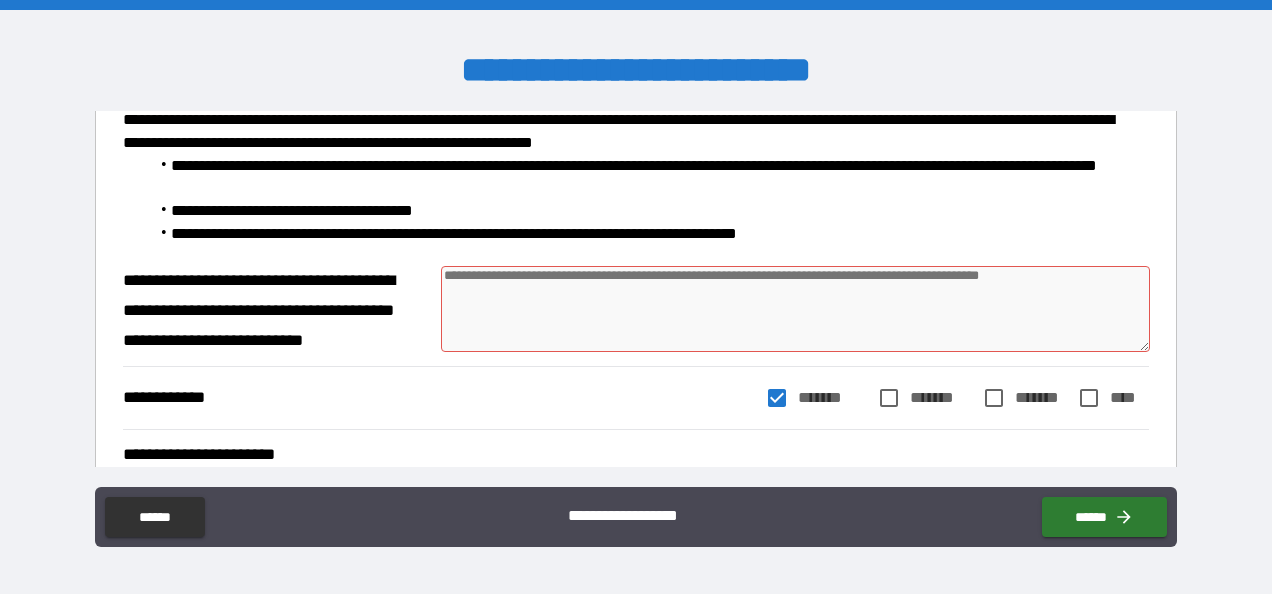 scroll, scrollTop: 227, scrollLeft: 0, axis: vertical 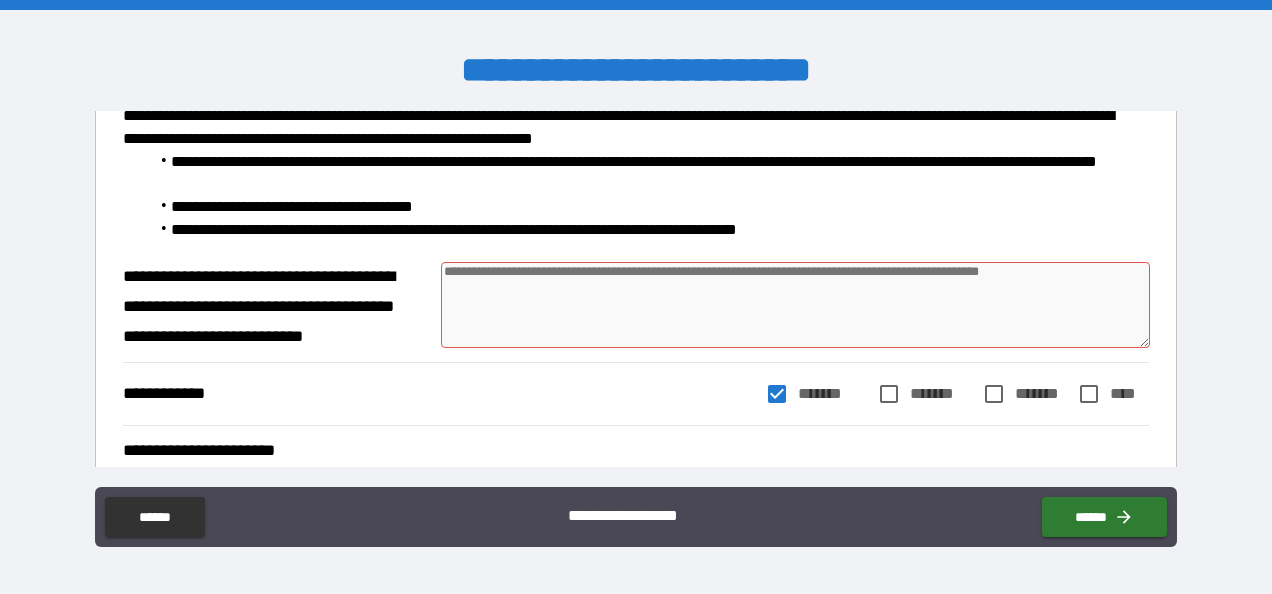 click at bounding box center [795, 305] 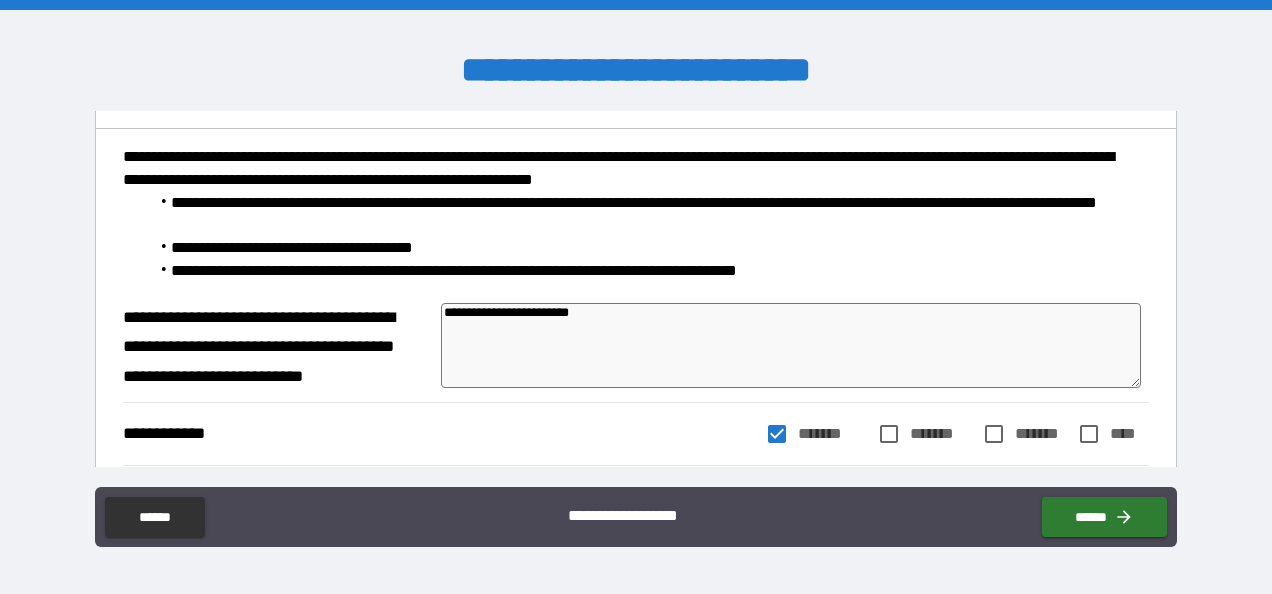 scroll, scrollTop: 187, scrollLeft: 0, axis: vertical 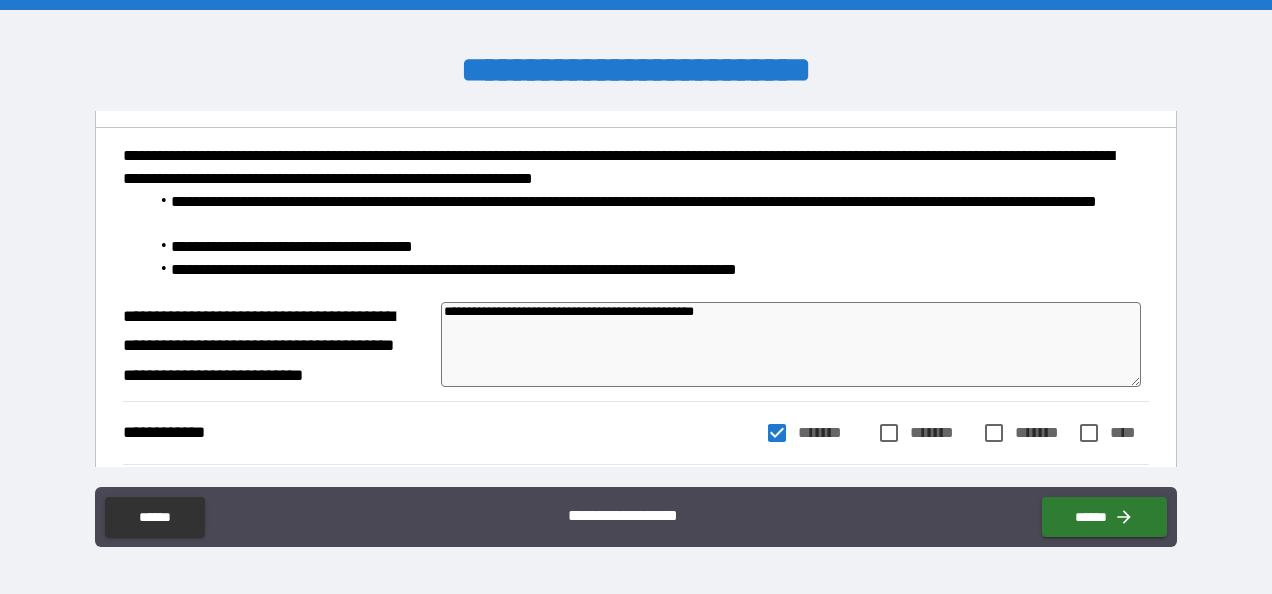 click on "**********" at bounding box center [791, 344] 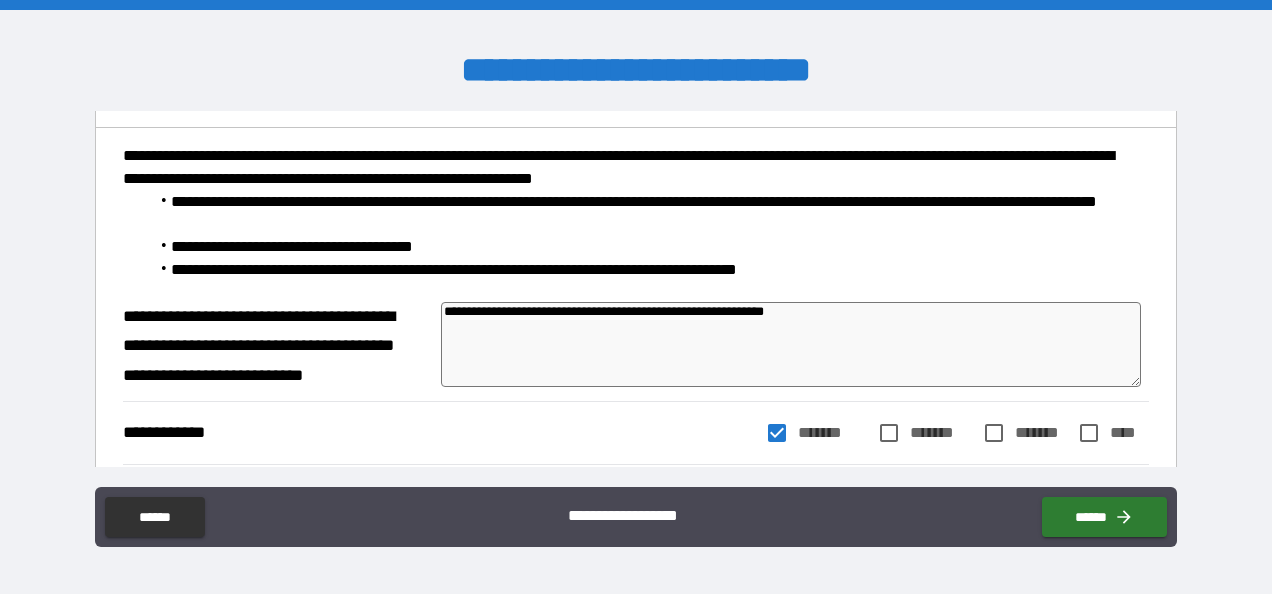 click on "**********" at bounding box center [791, 344] 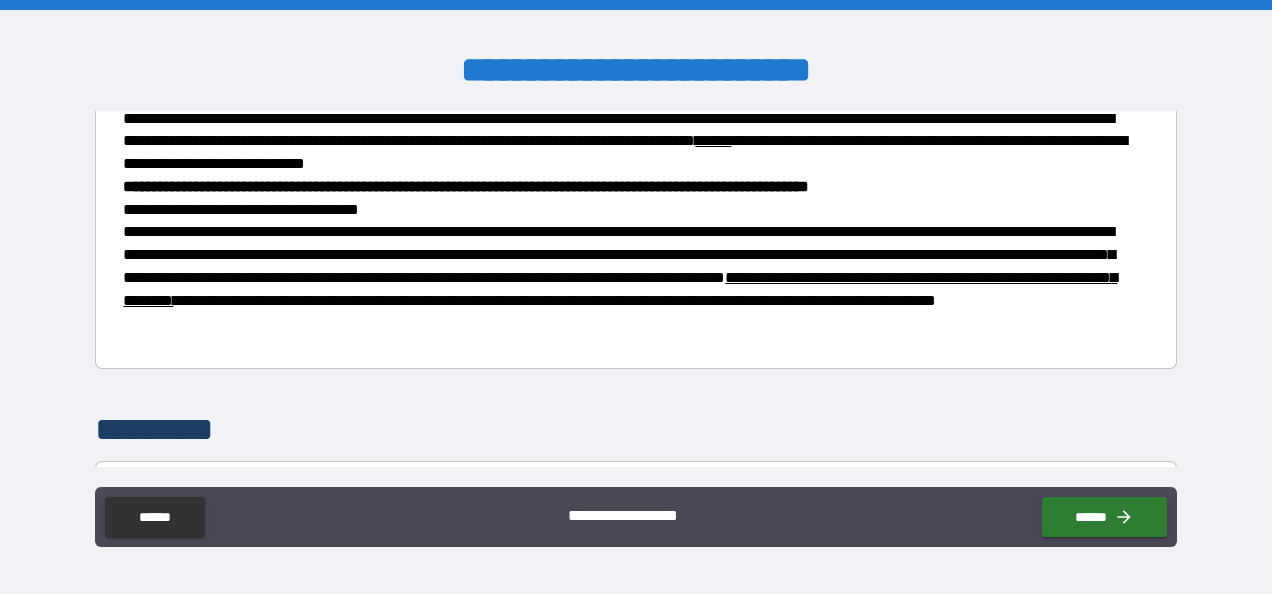 scroll, scrollTop: 1250, scrollLeft: 0, axis: vertical 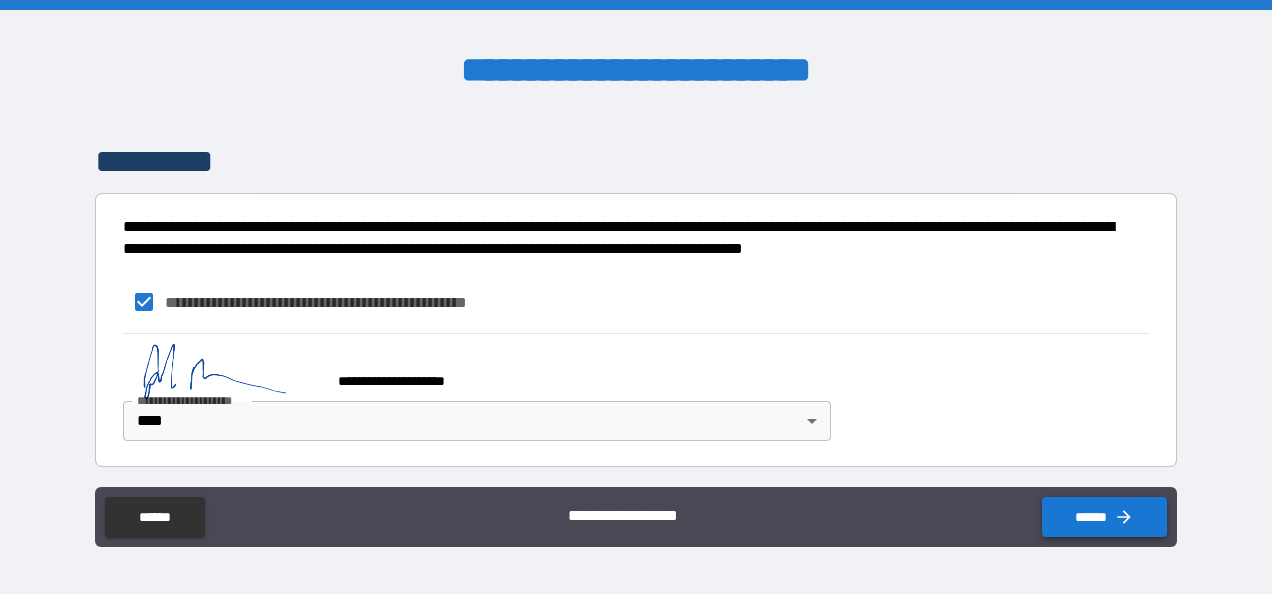 click 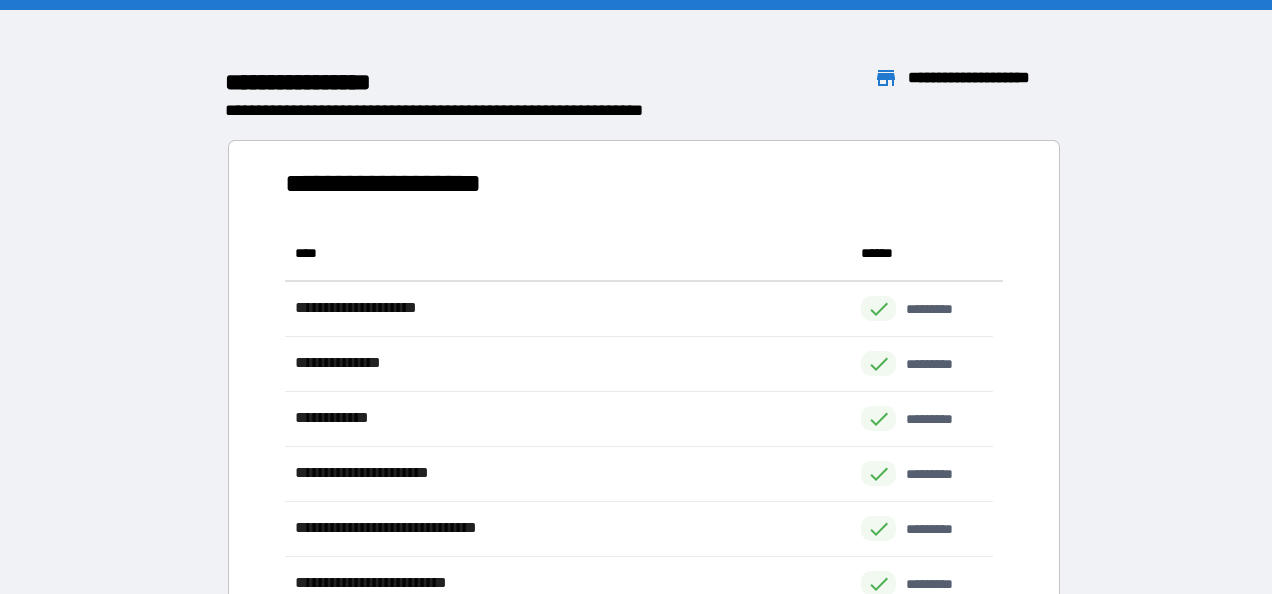 scroll, scrollTop: 16, scrollLeft: 16, axis: both 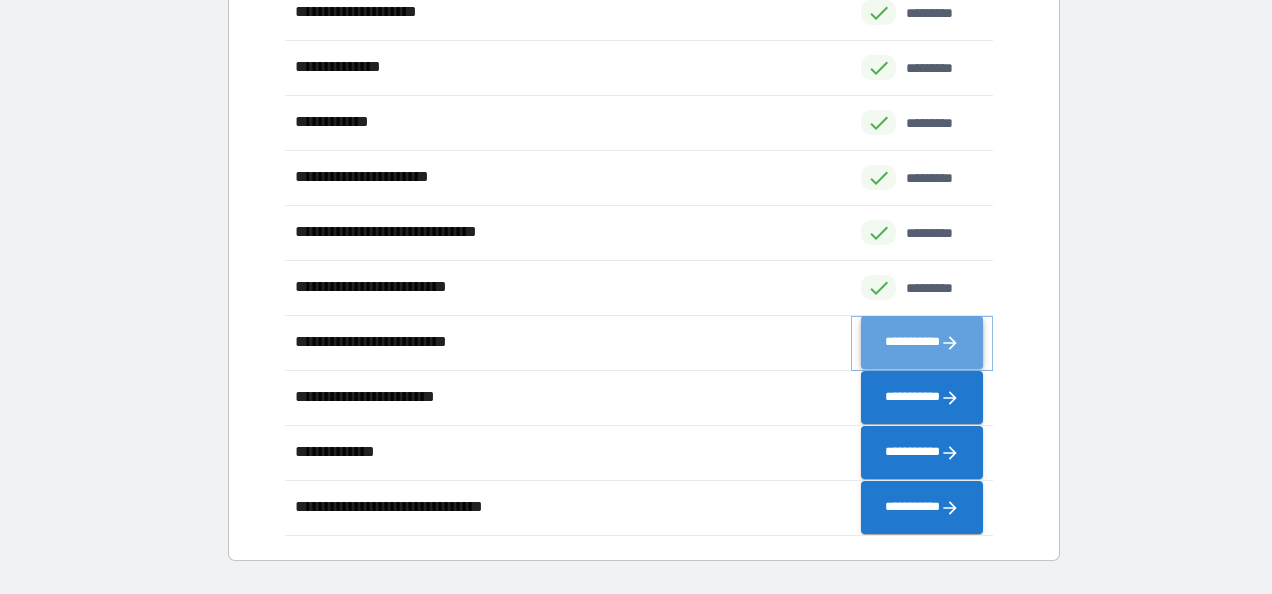 click on "**********" at bounding box center (922, 343) 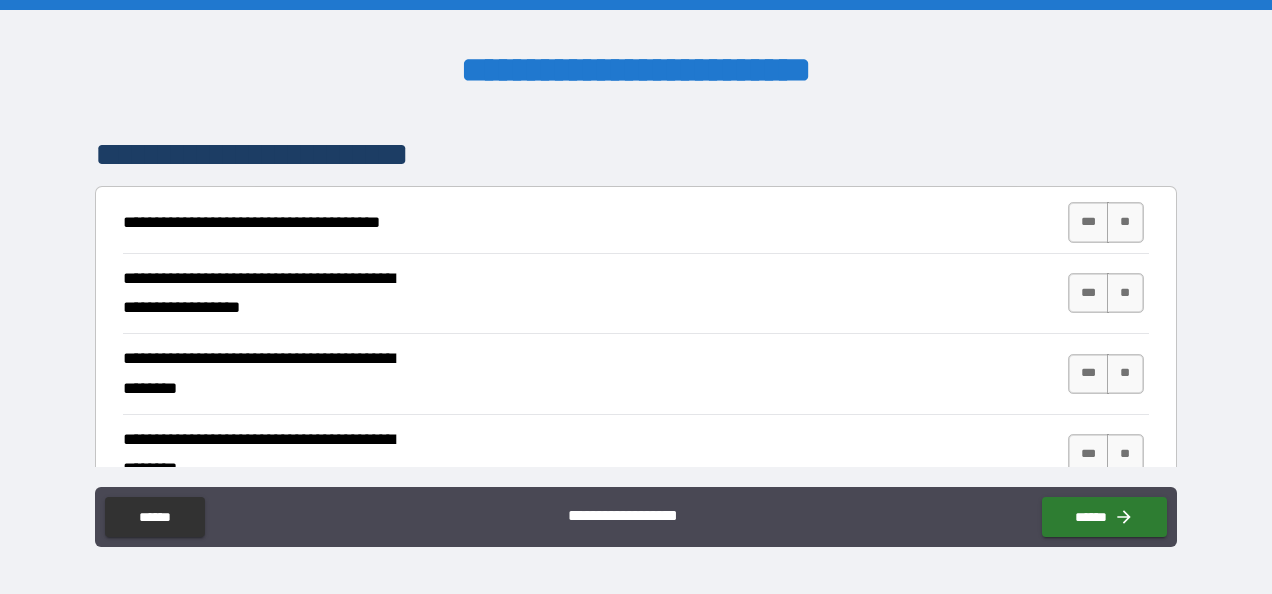 scroll, scrollTop: 339, scrollLeft: 0, axis: vertical 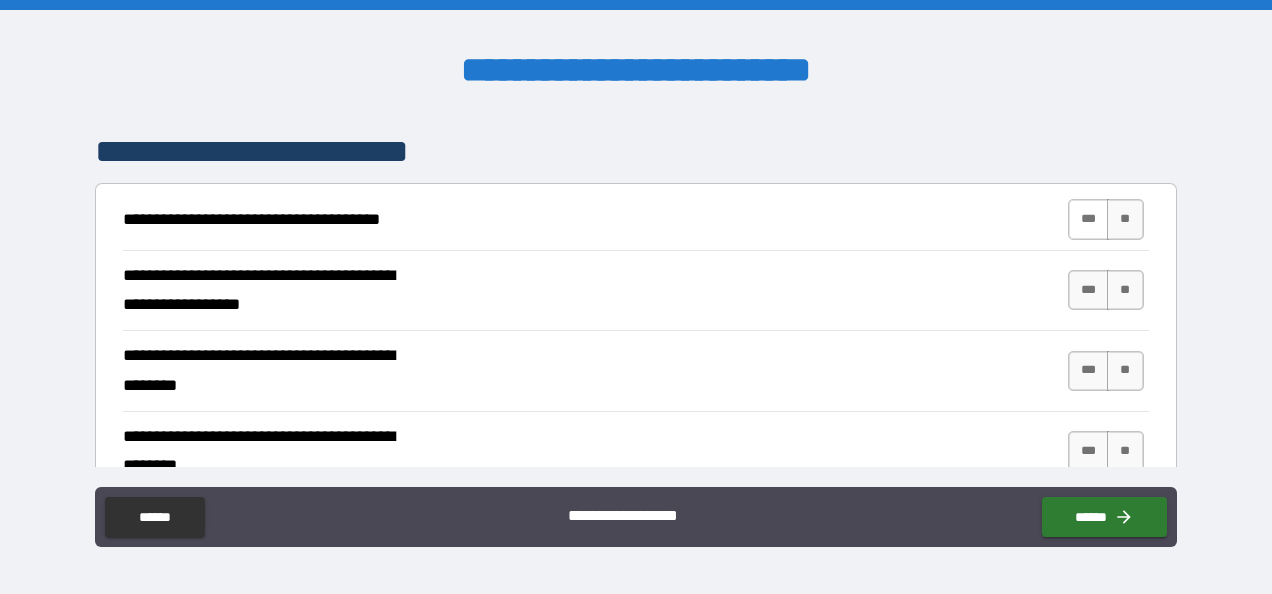 click on "***" at bounding box center (1089, 219) 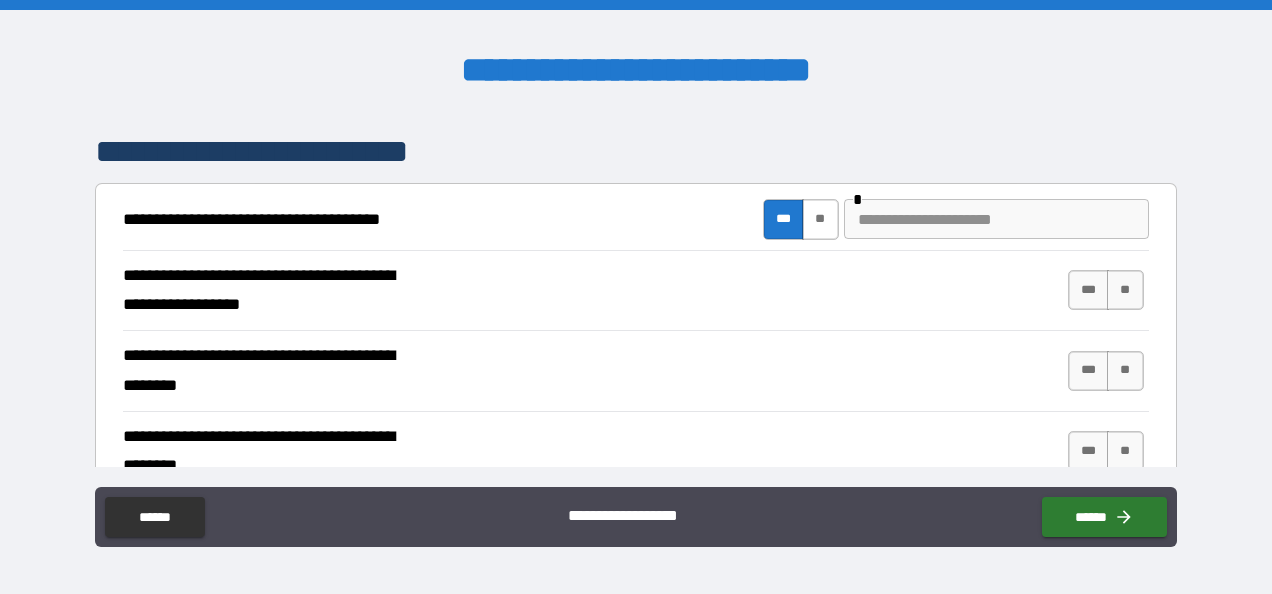 click on "**" at bounding box center (820, 219) 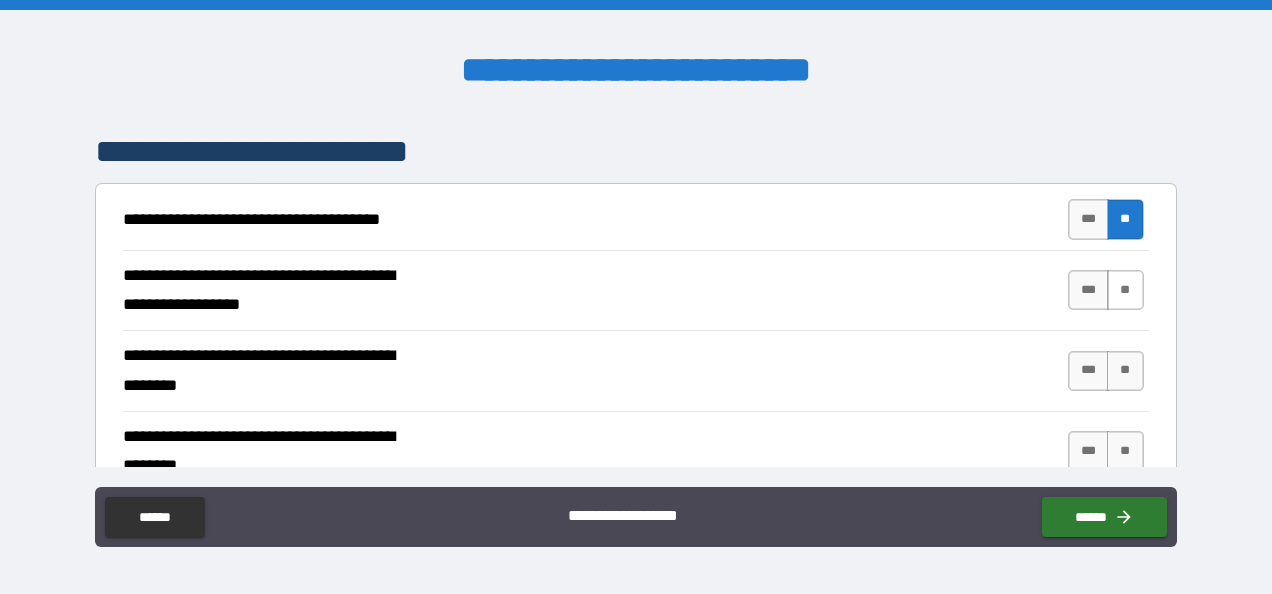click on "**" at bounding box center (1125, 290) 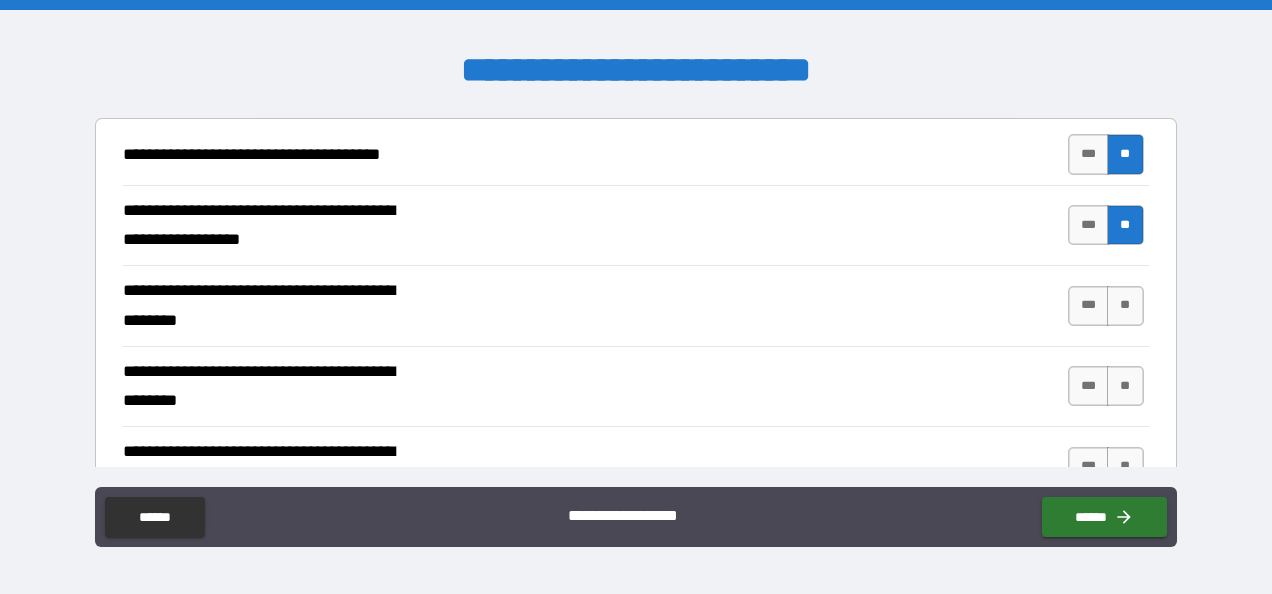scroll, scrollTop: 405, scrollLeft: 0, axis: vertical 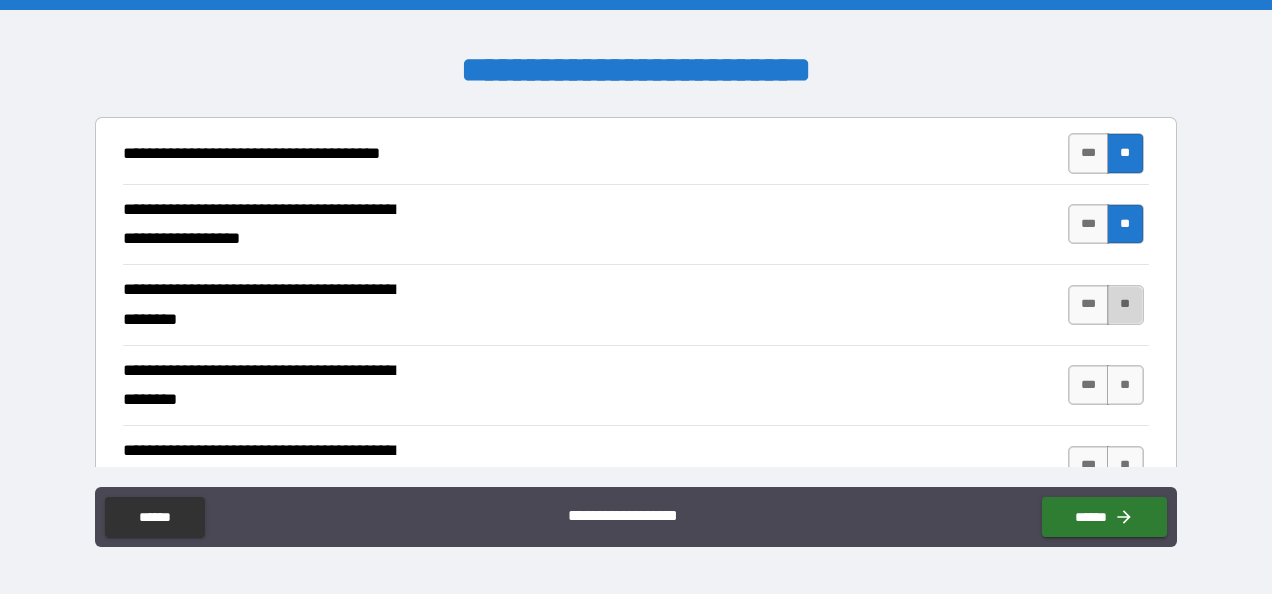 click on "**" at bounding box center [1125, 305] 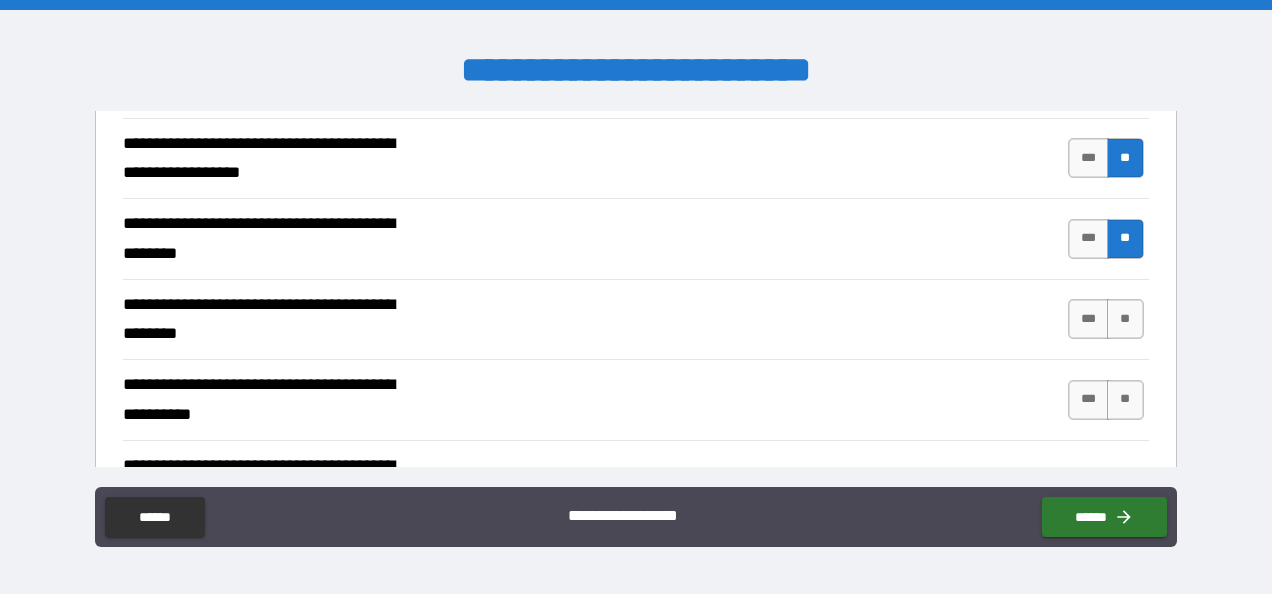 scroll, scrollTop: 475, scrollLeft: 0, axis: vertical 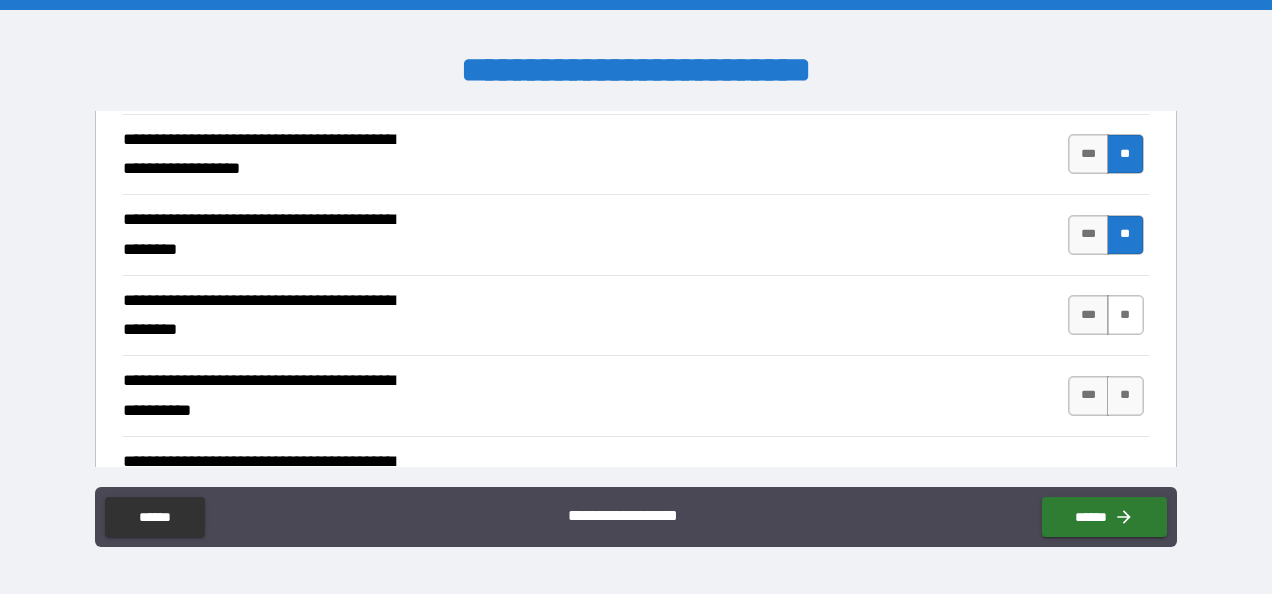 click on "**" at bounding box center (1125, 315) 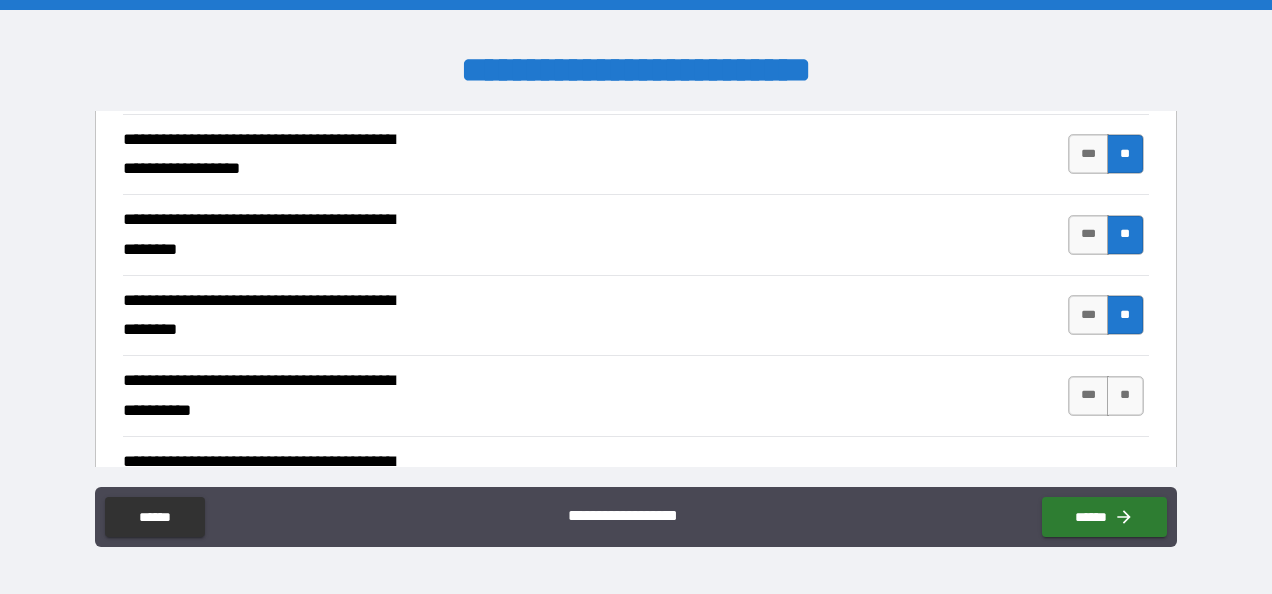 scroll, scrollTop: 482, scrollLeft: 0, axis: vertical 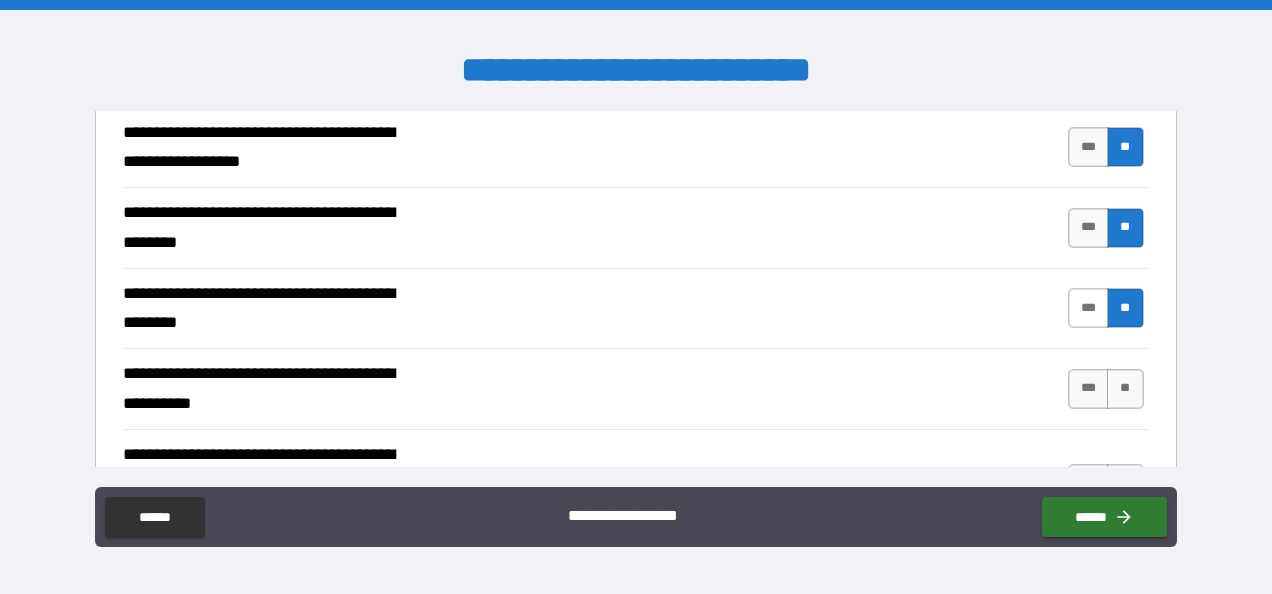 click on "***" at bounding box center [1089, 308] 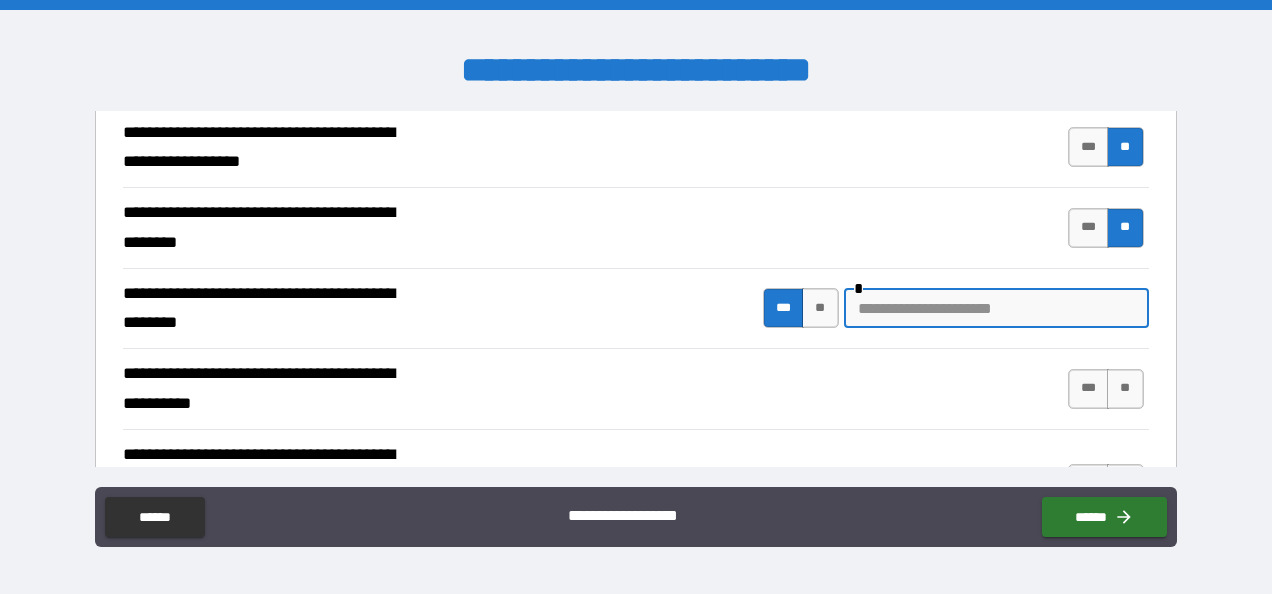 click at bounding box center [996, 308] 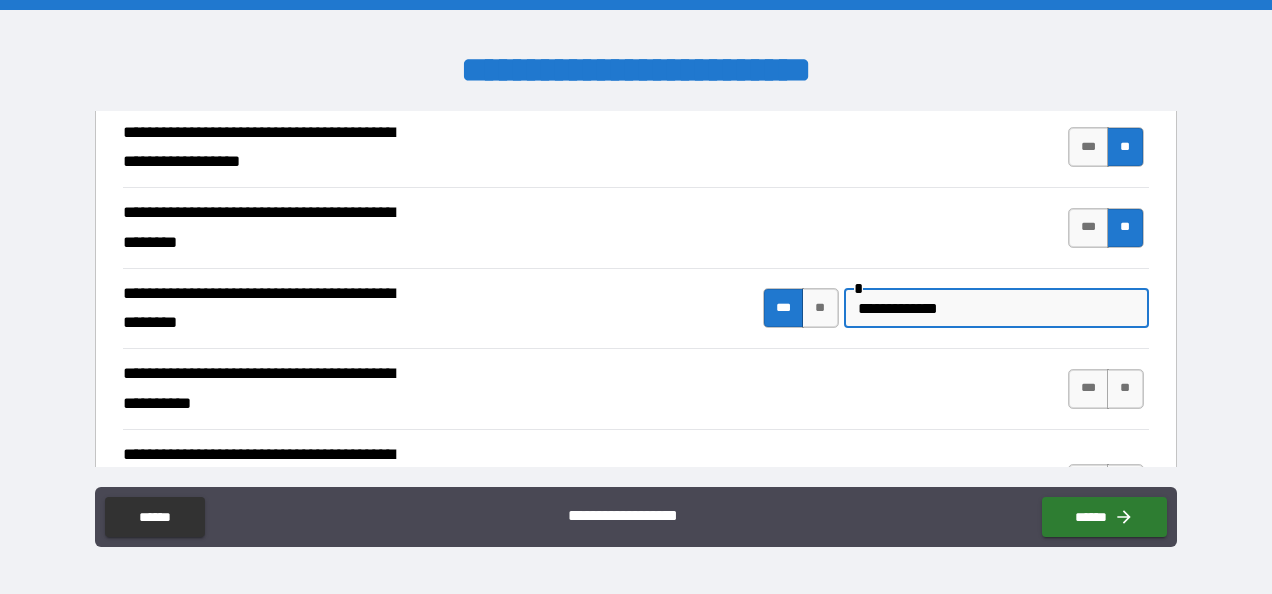 click on "**********" at bounding box center [996, 308] 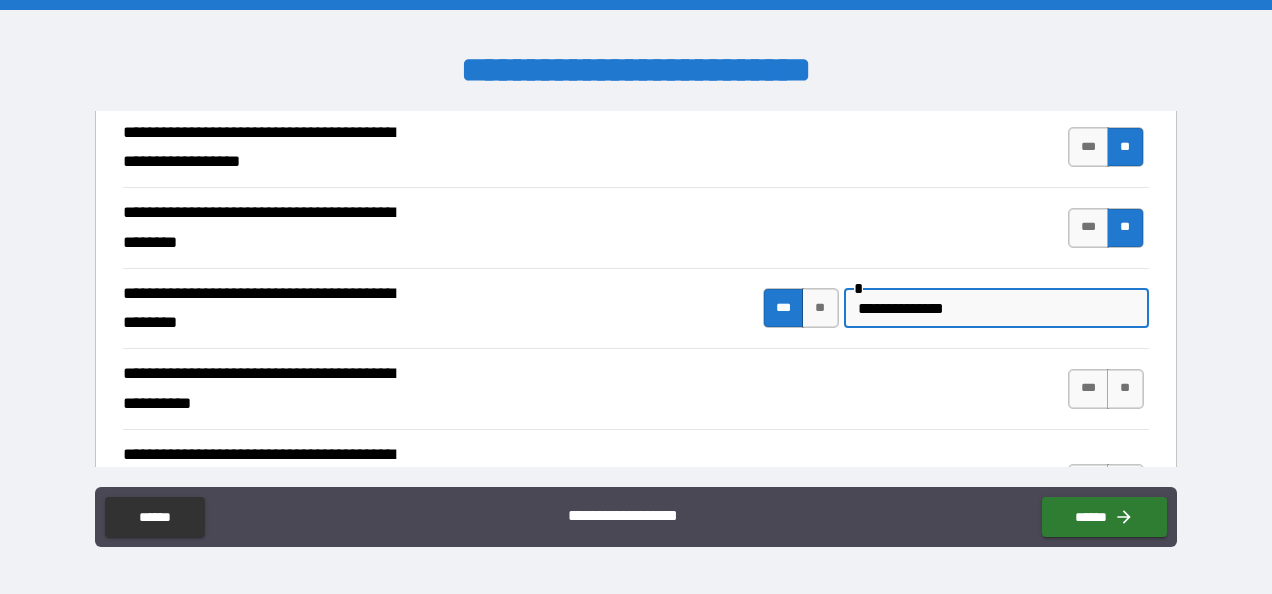 click on "**********" at bounding box center [996, 308] 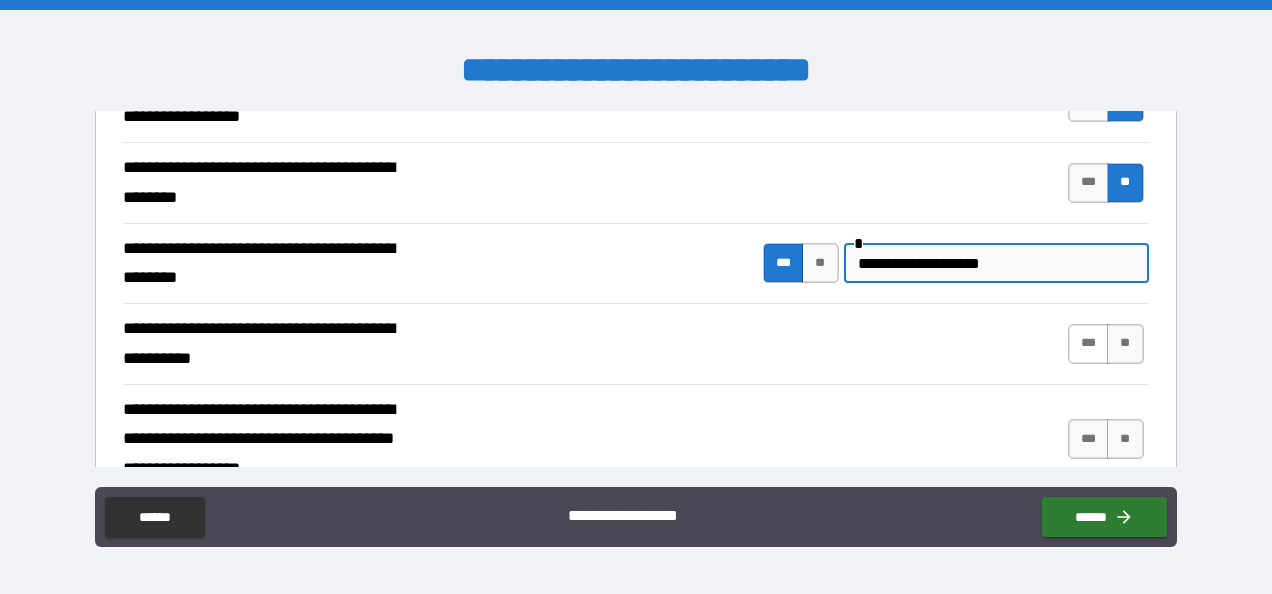 scroll, scrollTop: 546, scrollLeft: 0, axis: vertical 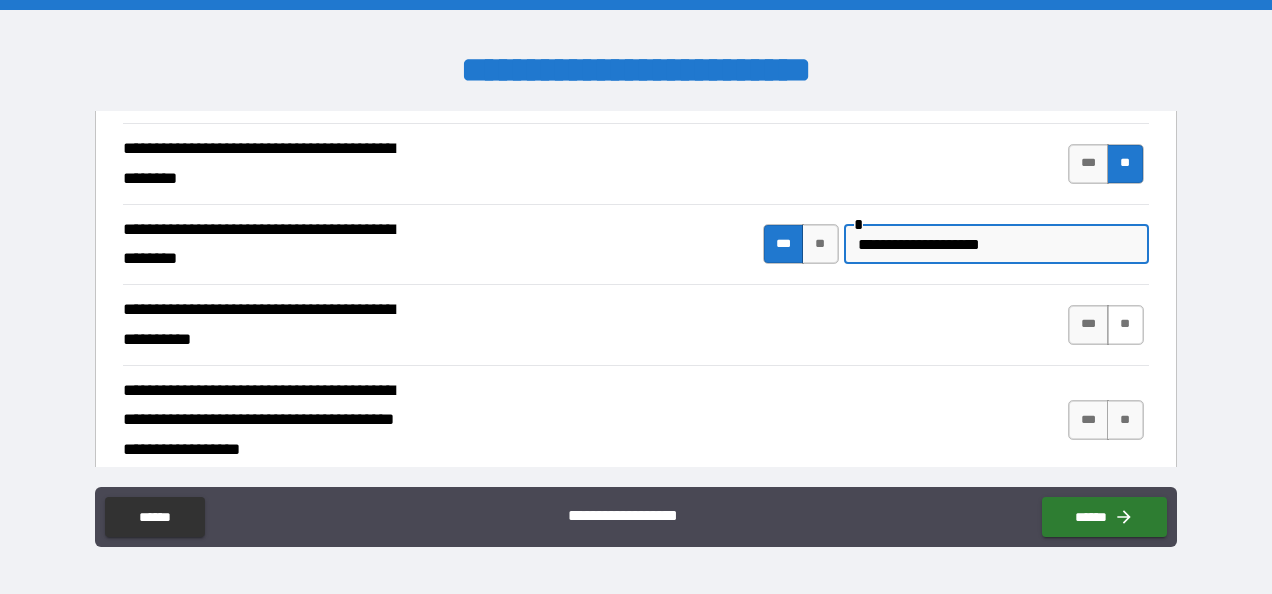 click on "**" at bounding box center (1125, 325) 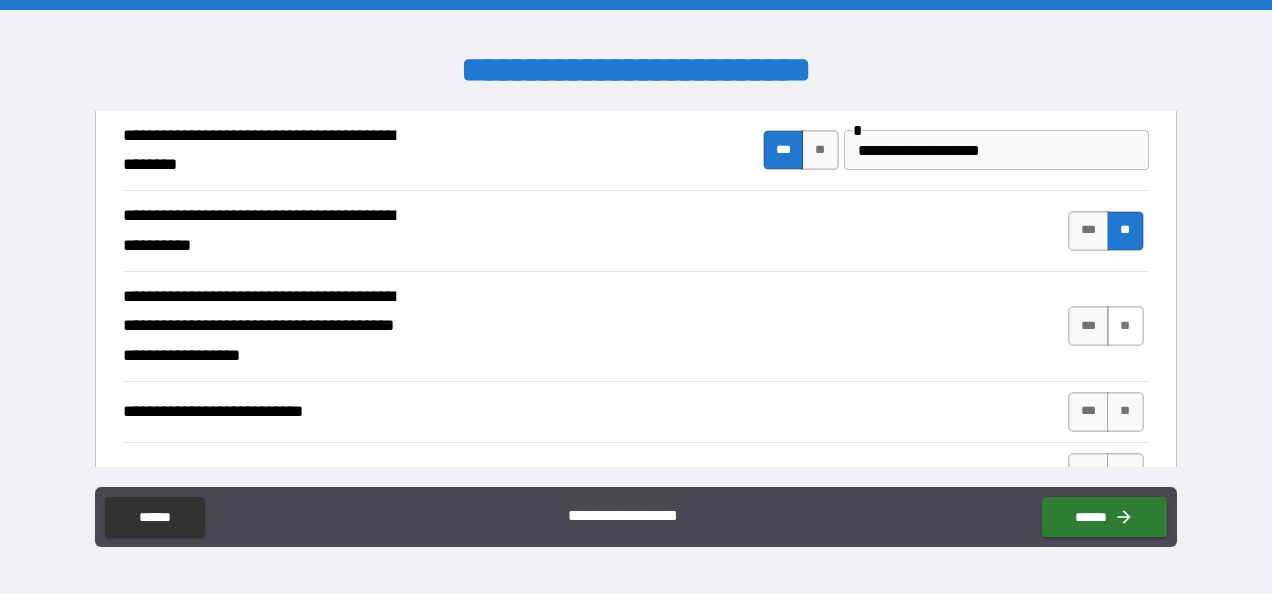 scroll, scrollTop: 645, scrollLeft: 0, axis: vertical 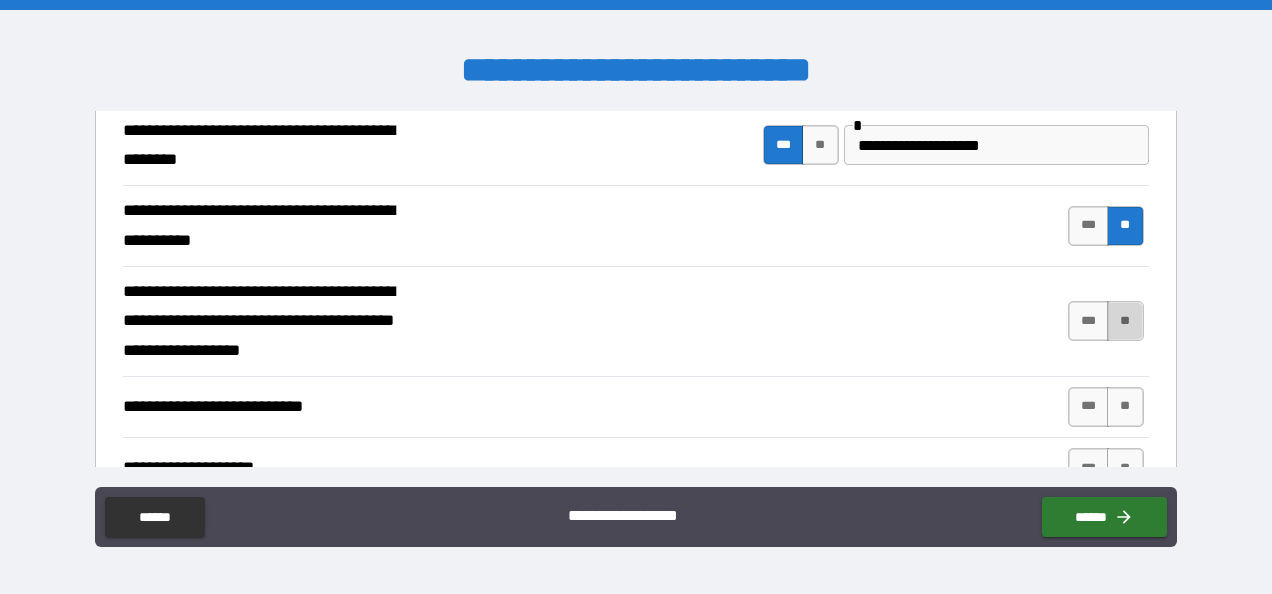 click on "**" at bounding box center [1125, 321] 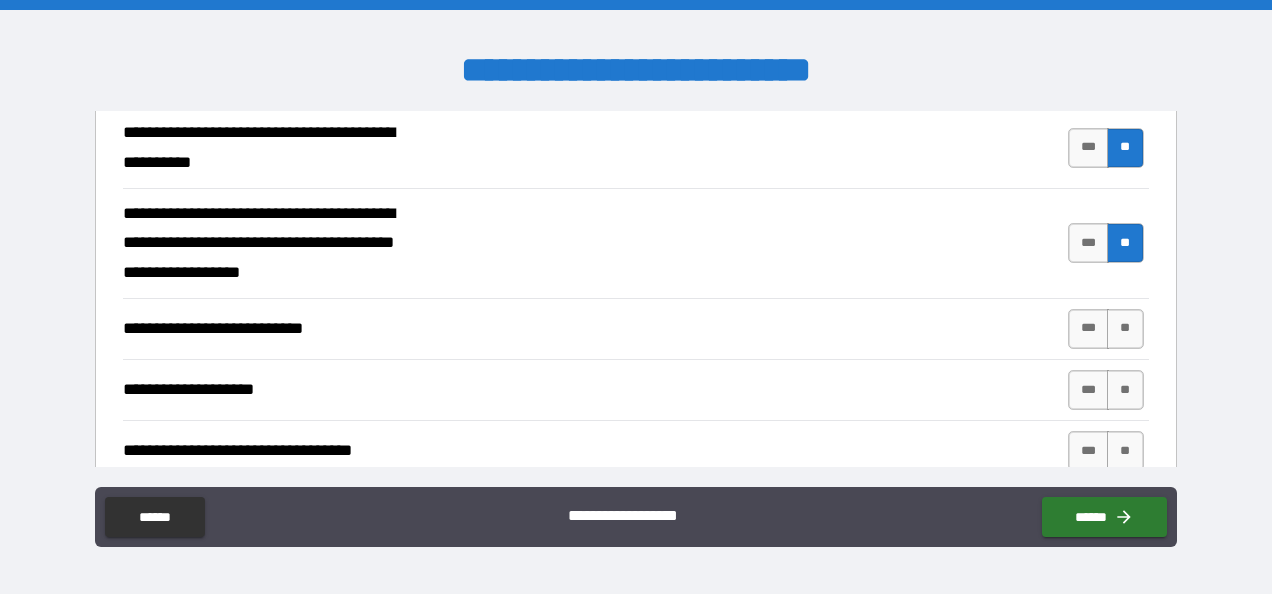 scroll, scrollTop: 726, scrollLeft: 0, axis: vertical 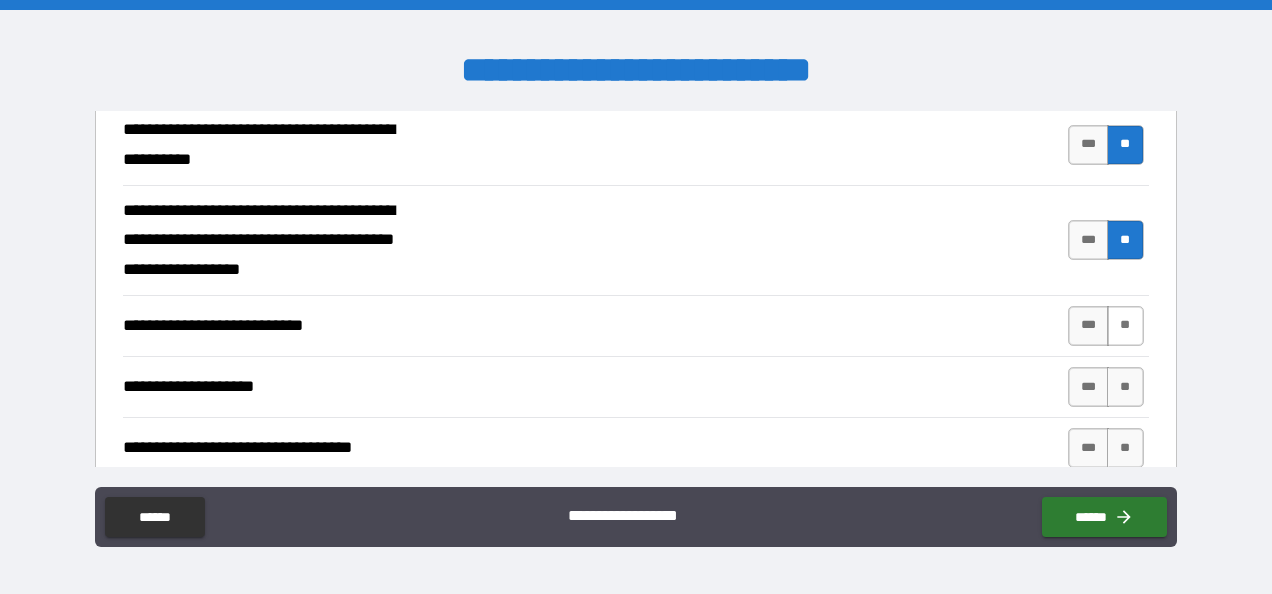 click on "**" at bounding box center [1125, 326] 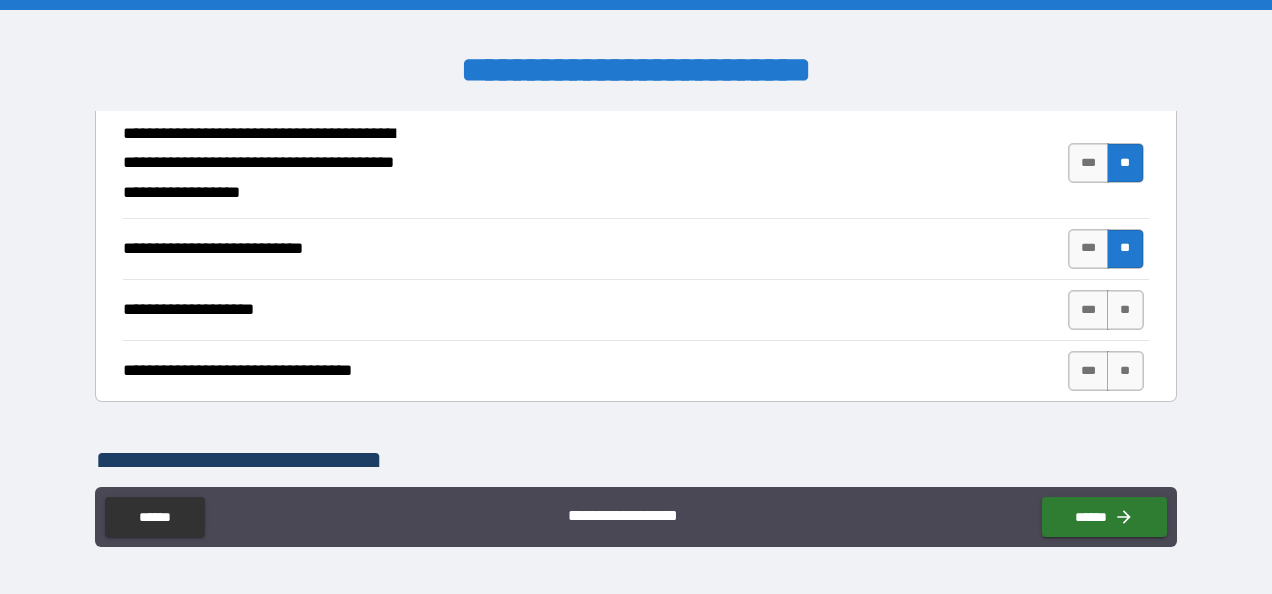 scroll, scrollTop: 811, scrollLeft: 0, axis: vertical 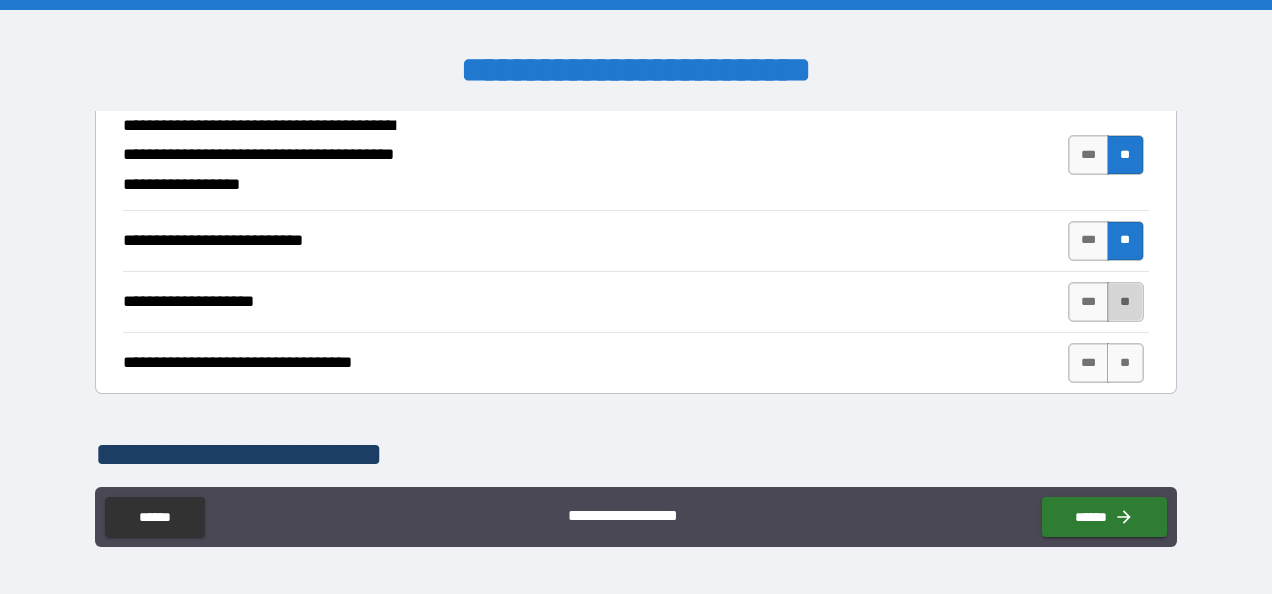 click on "**" at bounding box center [1125, 302] 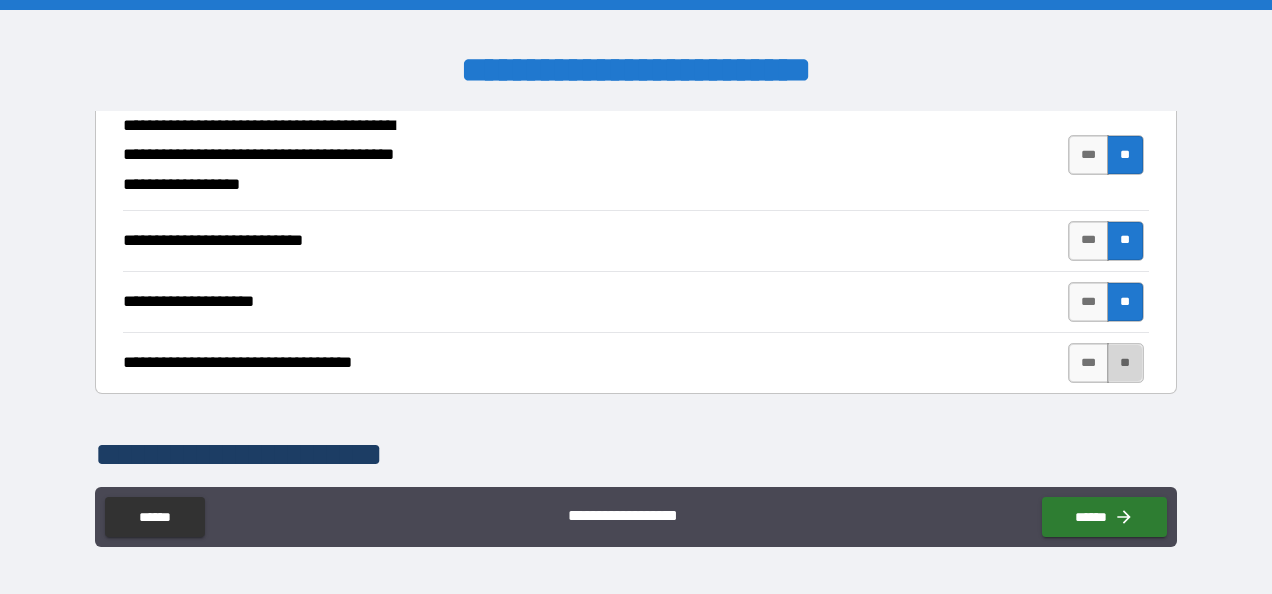 click on "**" at bounding box center (1125, 363) 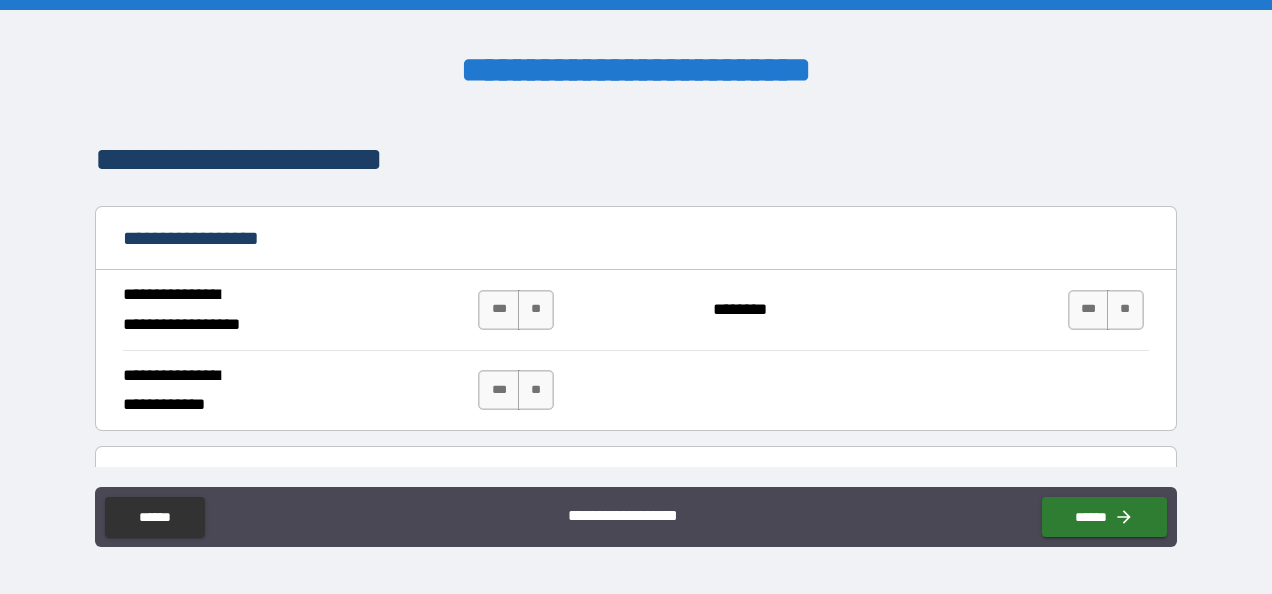 scroll, scrollTop: 1131, scrollLeft: 0, axis: vertical 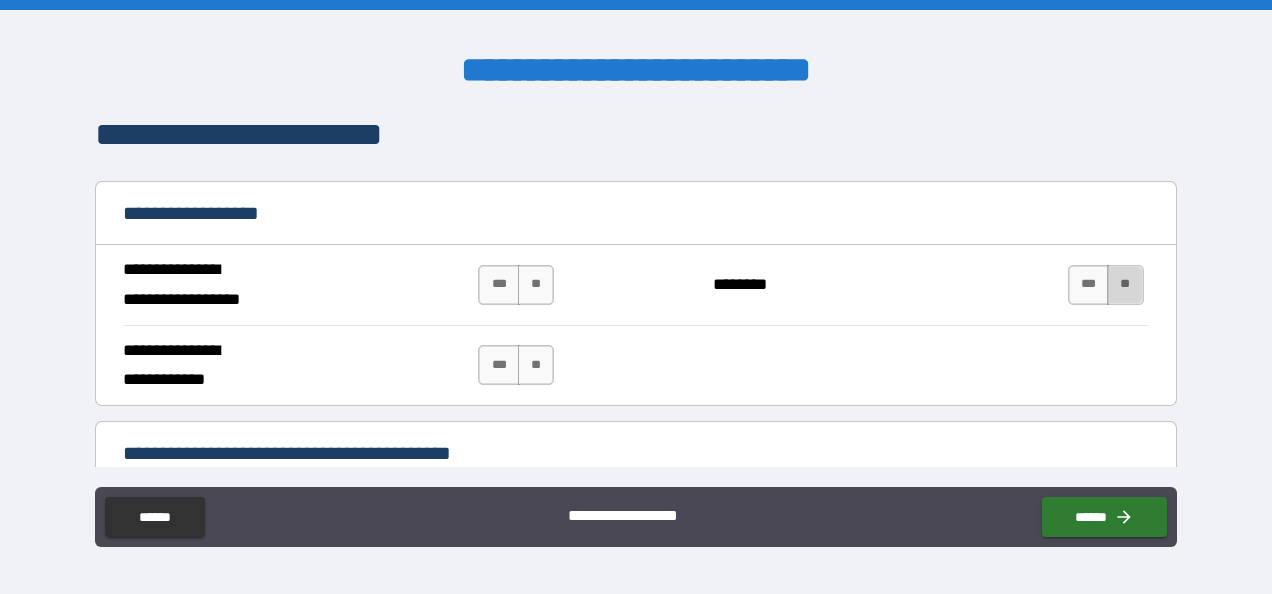 click on "**" at bounding box center [1125, 285] 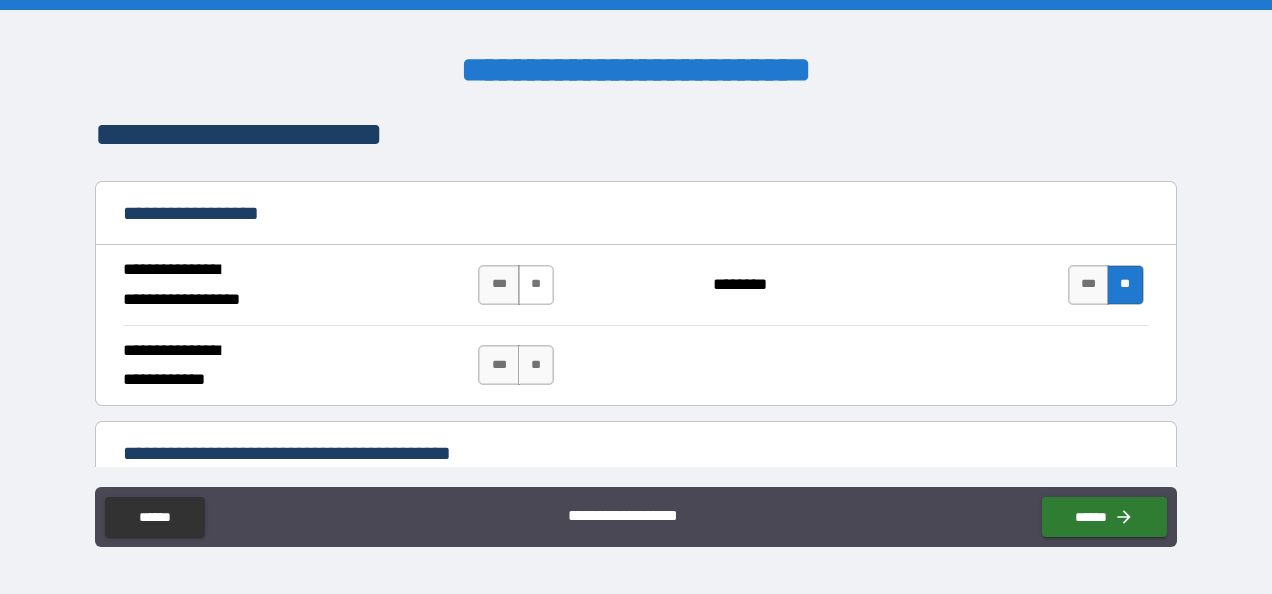 click on "**" at bounding box center (536, 285) 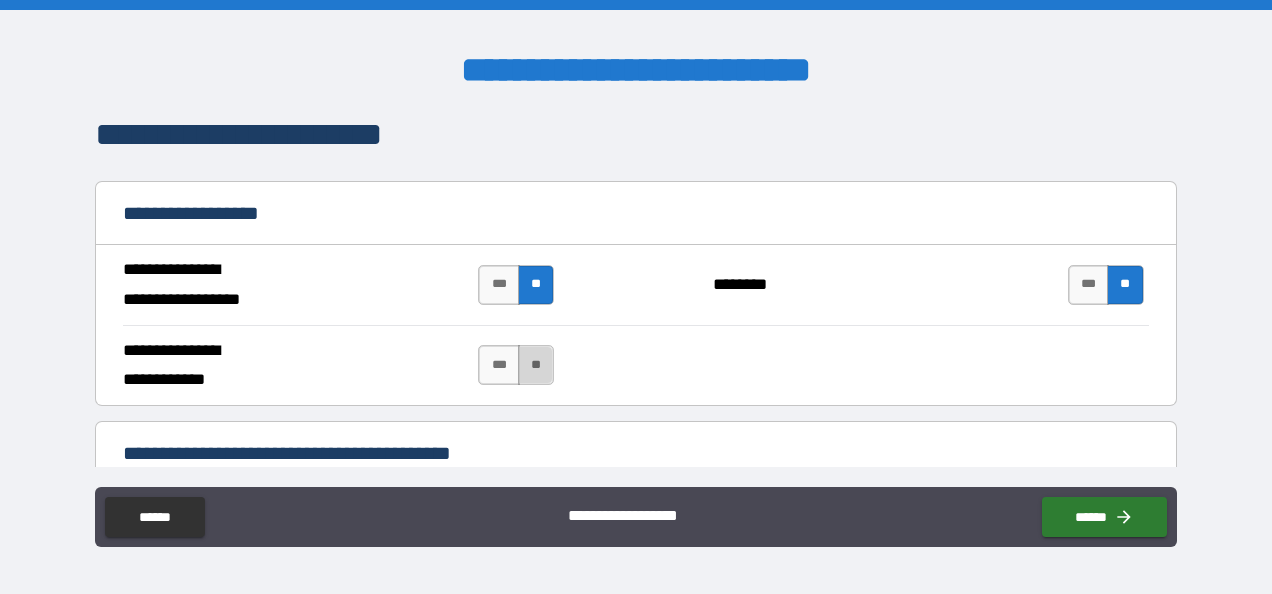 click on "**" at bounding box center (536, 365) 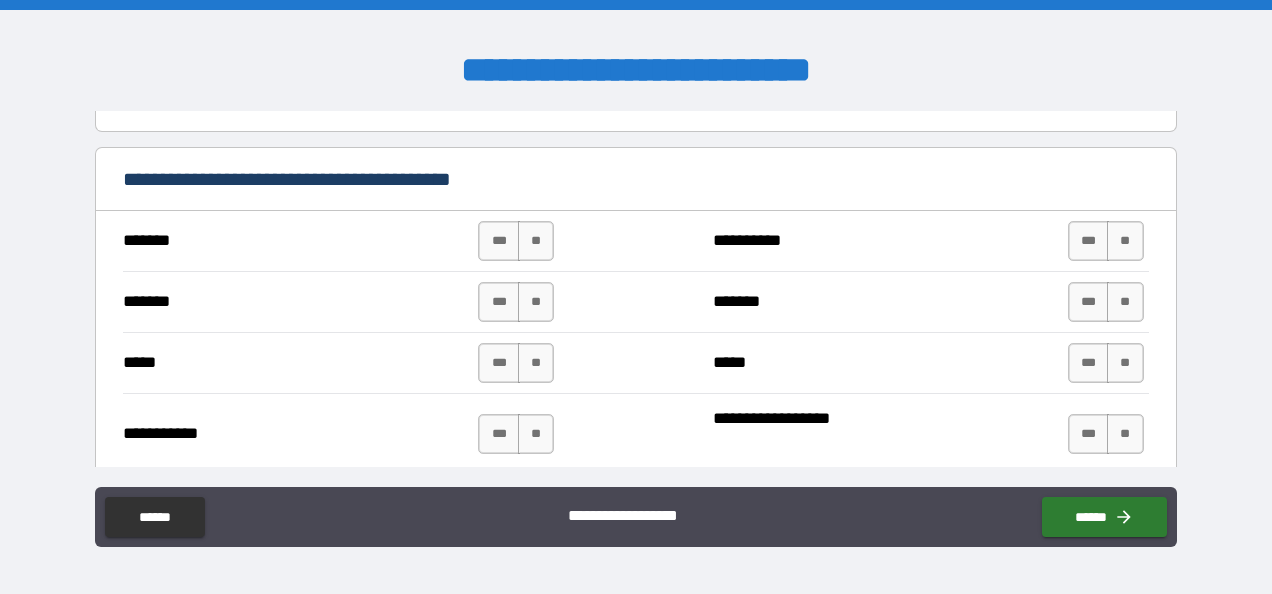 scroll, scrollTop: 1406, scrollLeft: 0, axis: vertical 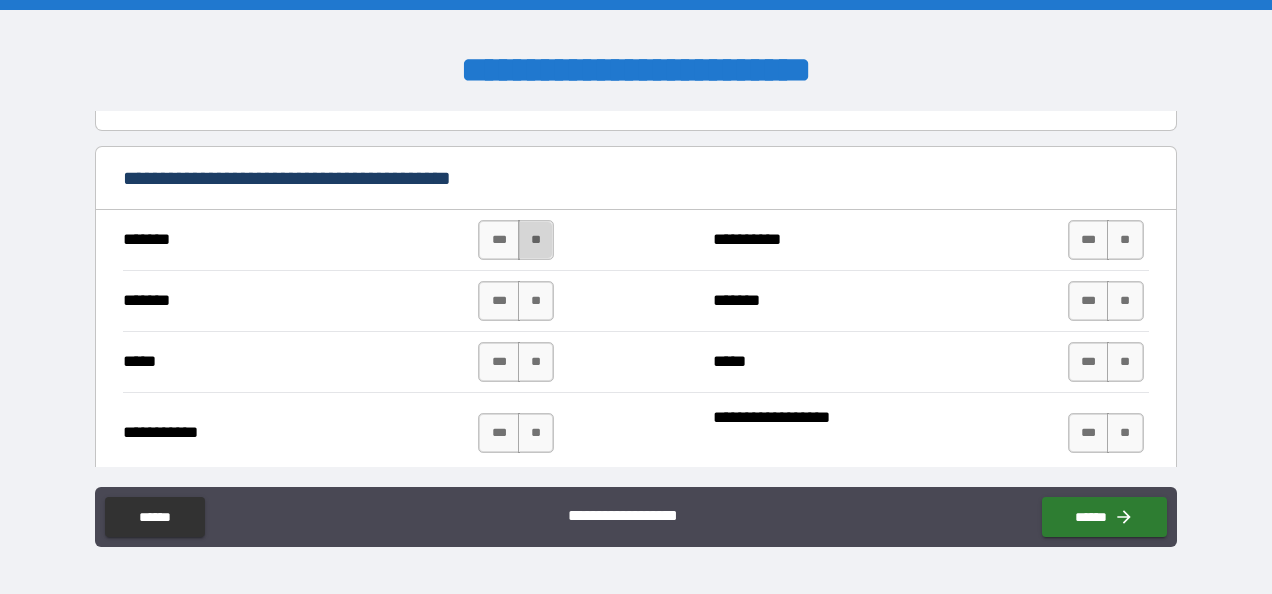 click on "**" at bounding box center (536, 240) 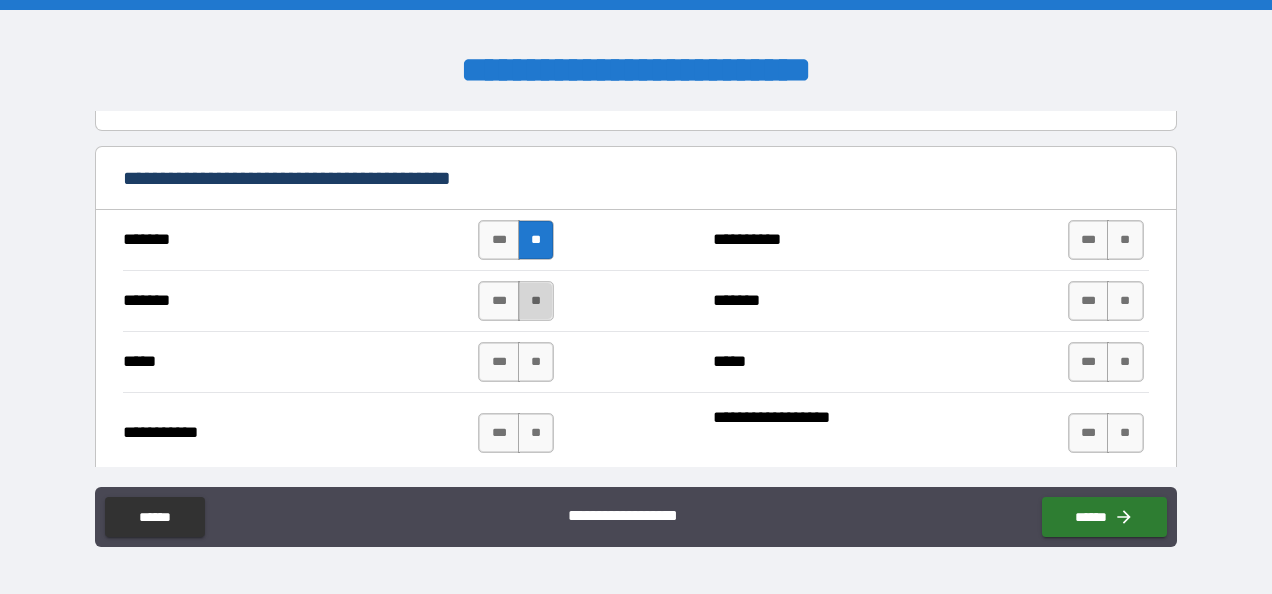 click on "**" at bounding box center (536, 301) 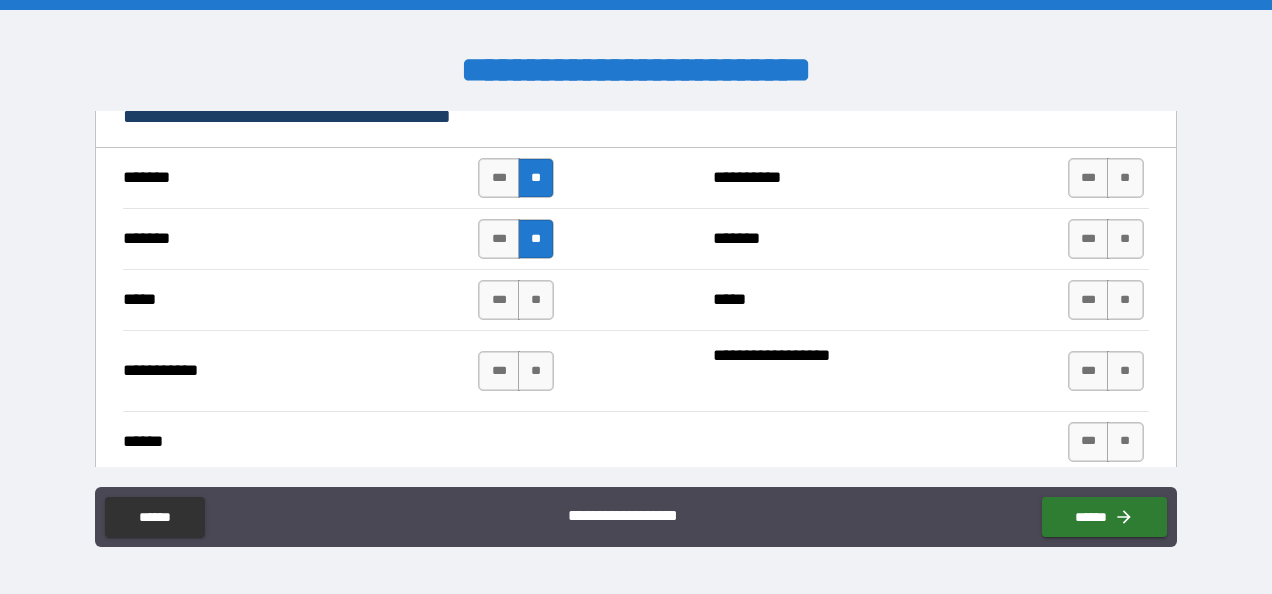 scroll, scrollTop: 1469, scrollLeft: 0, axis: vertical 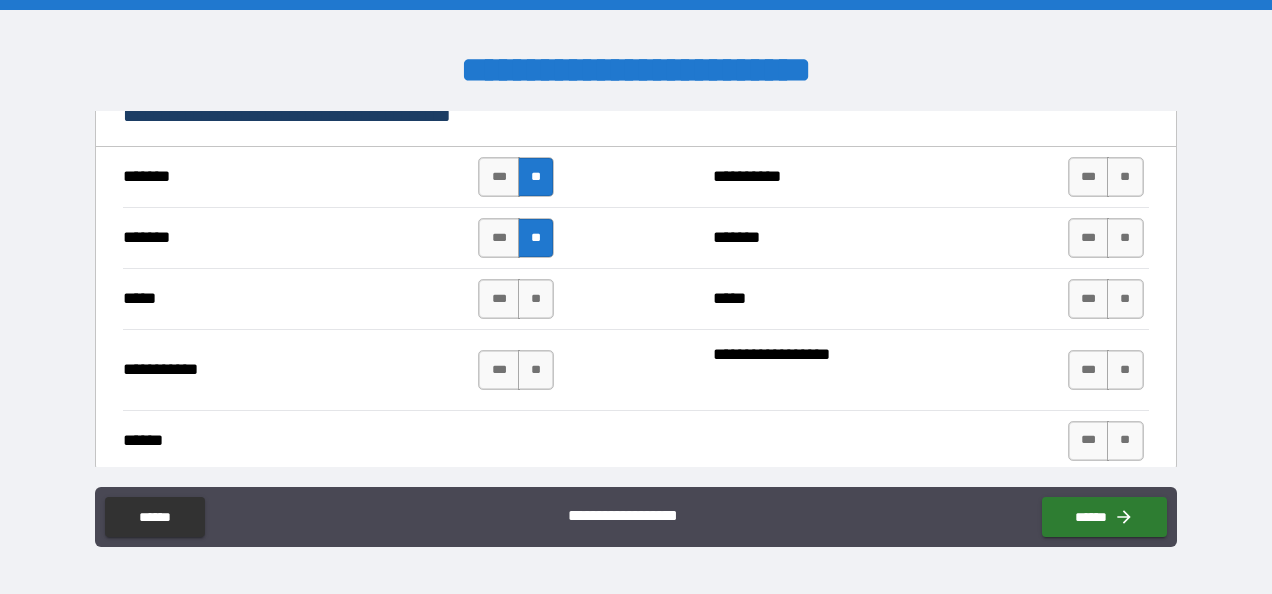 click on "***** *** ** ***** *** **" at bounding box center (635, 298) 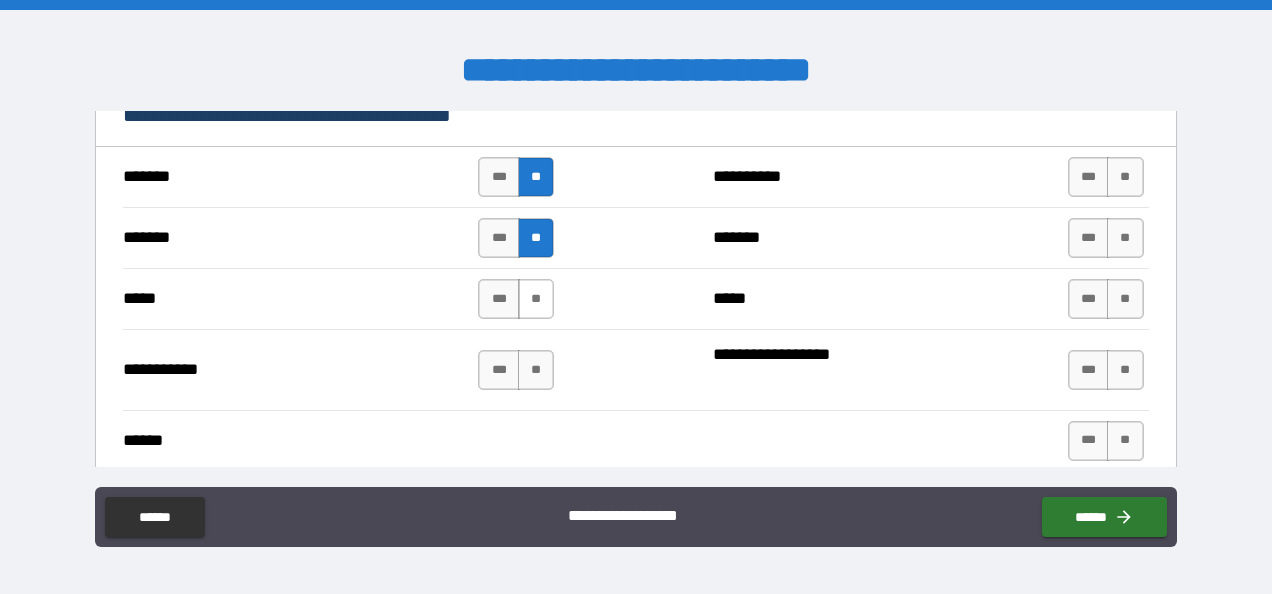 click on "**" at bounding box center [536, 299] 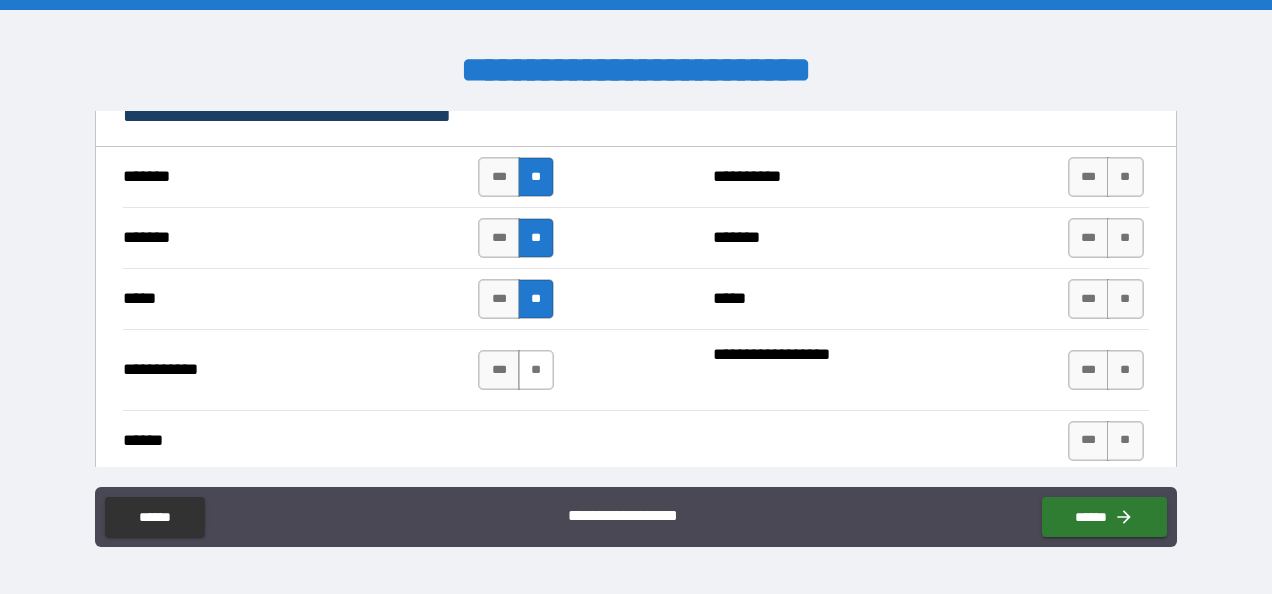 click on "**" at bounding box center [536, 370] 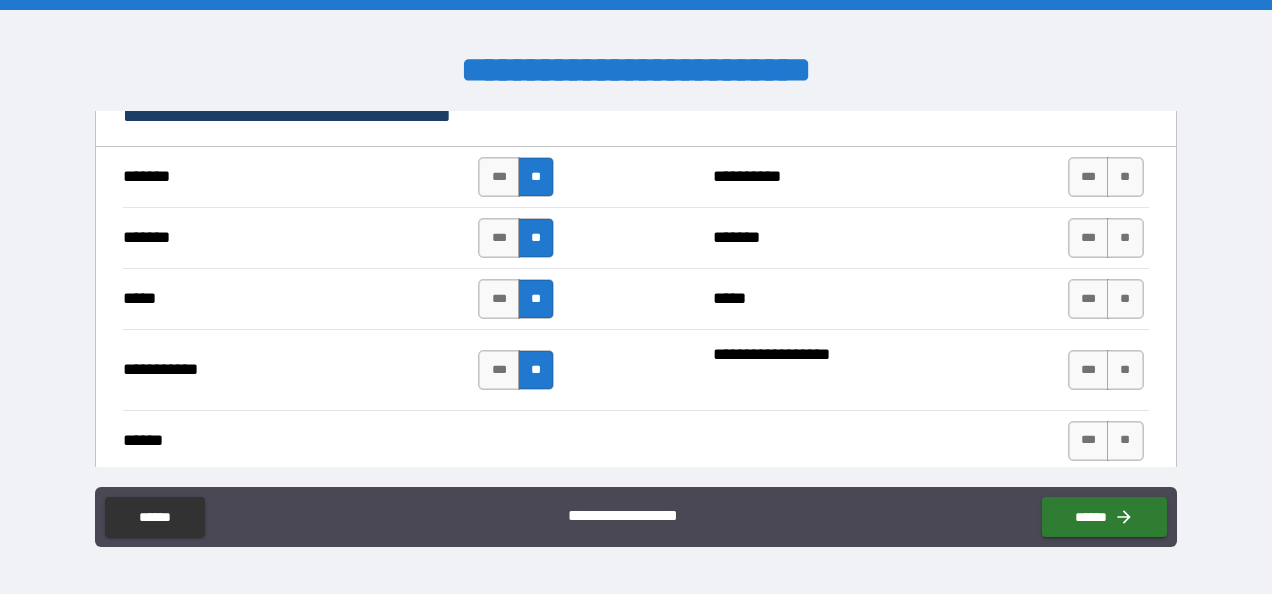 scroll, scrollTop: 1547, scrollLeft: 0, axis: vertical 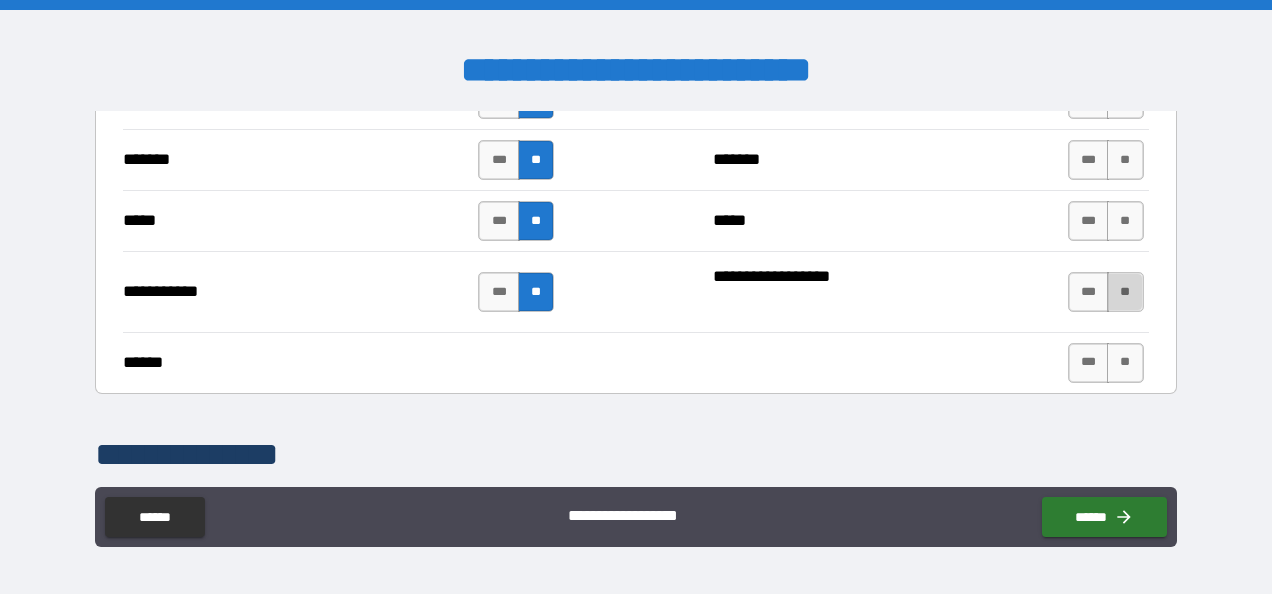 click on "**" at bounding box center [1125, 292] 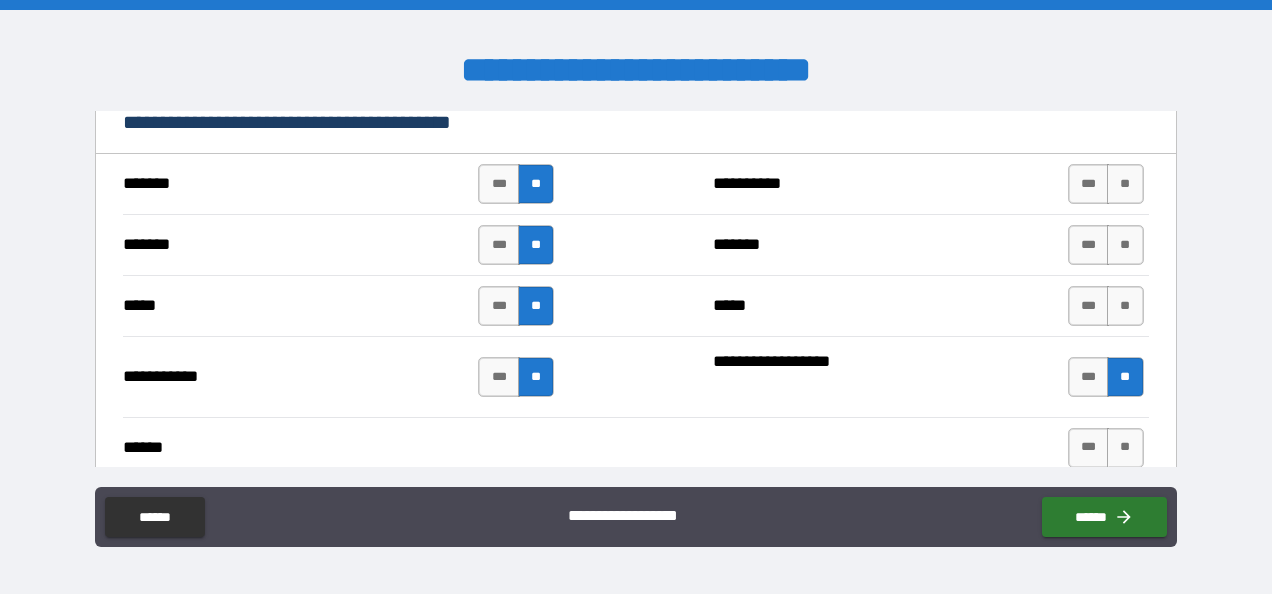 scroll, scrollTop: 1457, scrollLeft: 0, axis: vertical 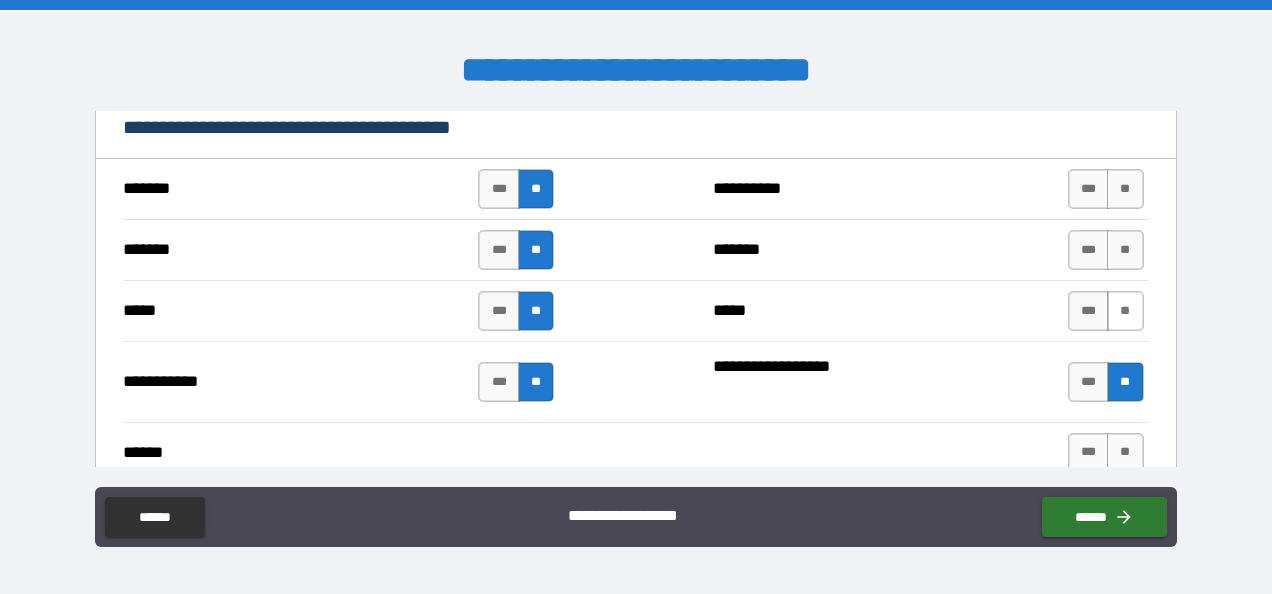 click on "**" at bounding box center (1125, 311) 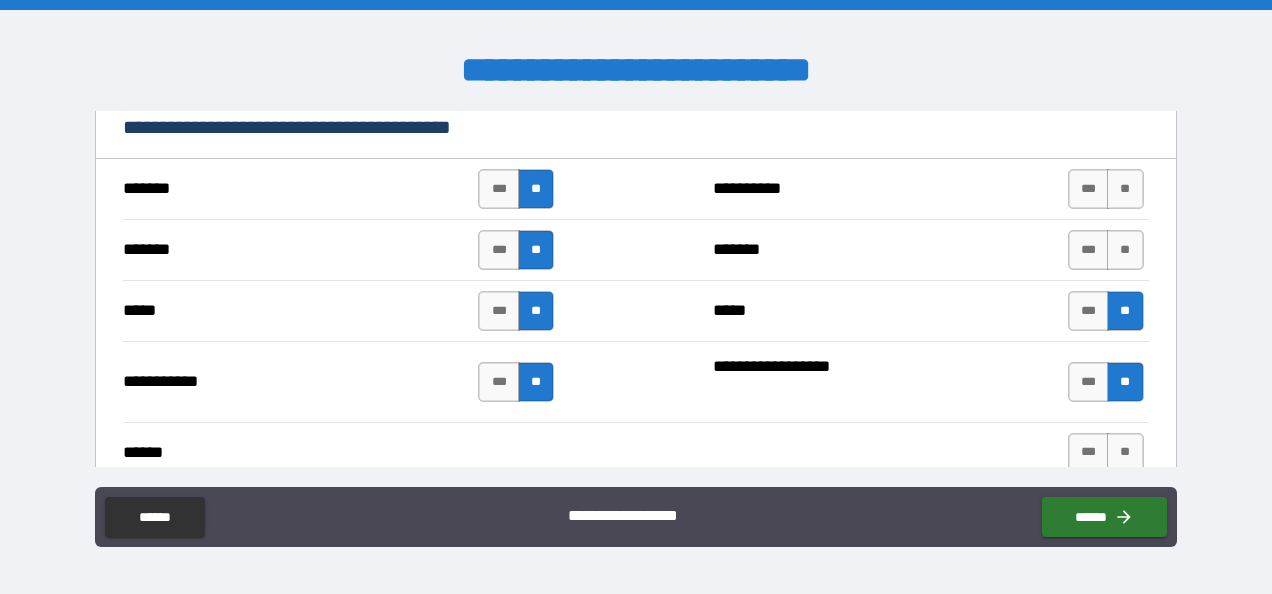 click on "******* *** ** ******* *** **" at bounding box center (635, 249) 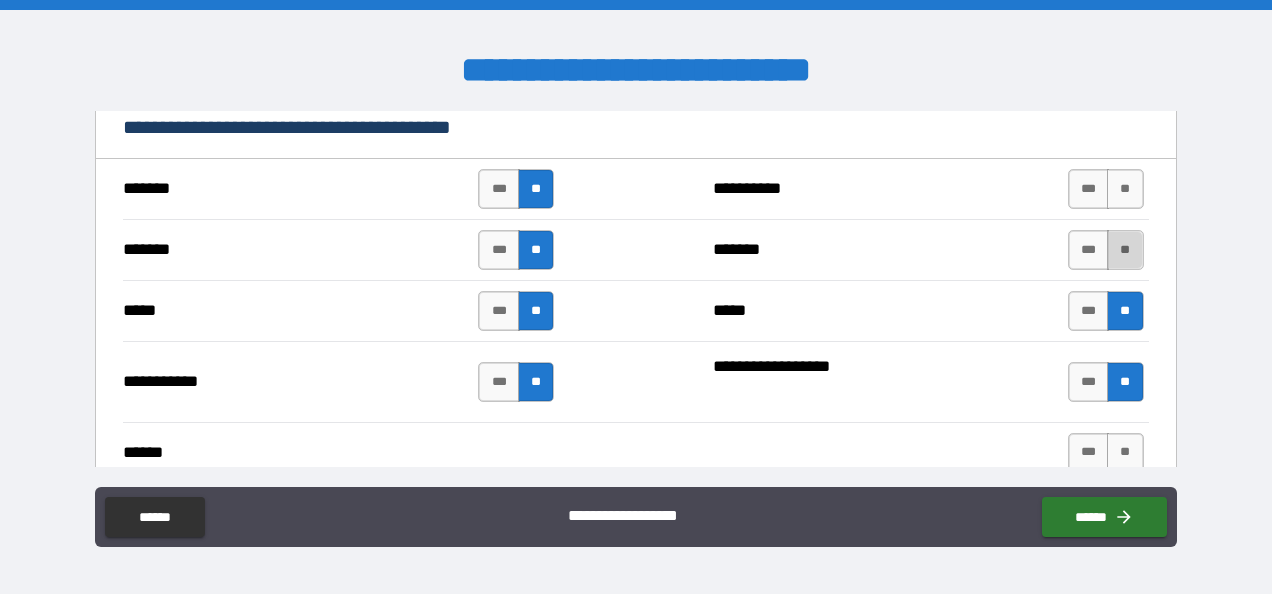click on "**" at bounding box center [1125, 250] 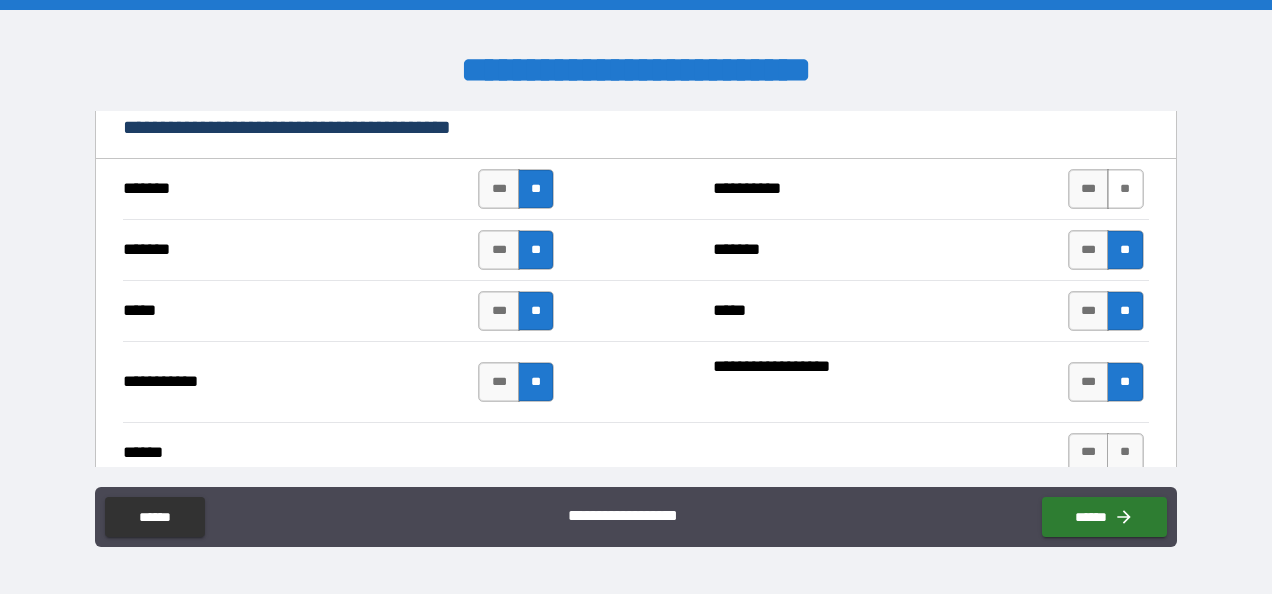 click on "**" at bounding box center (1125, 189) 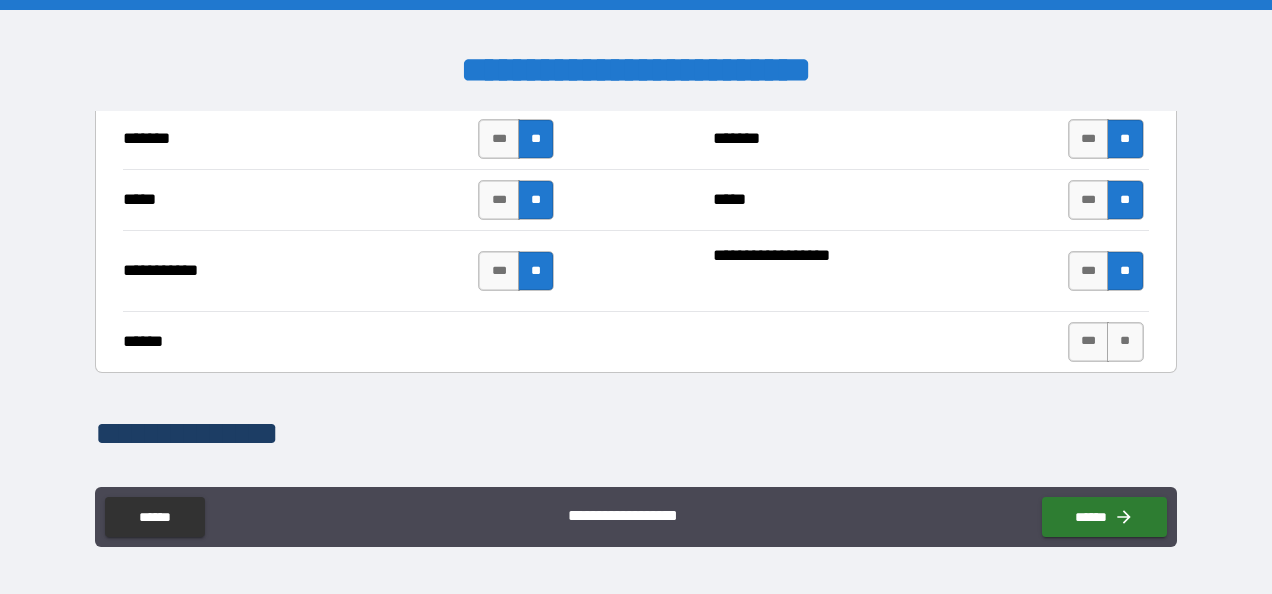 scroll, scrollTop: 1585, scrollLeft: 0, axis: vertical 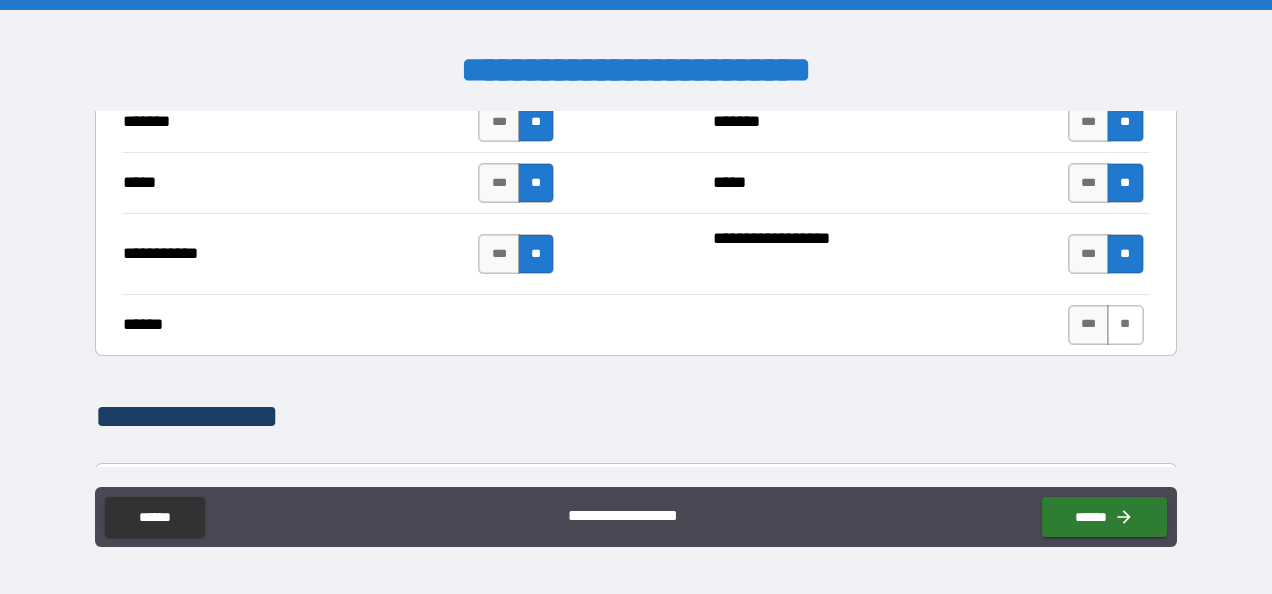 click on "**" at bounding box center (1125, 325) 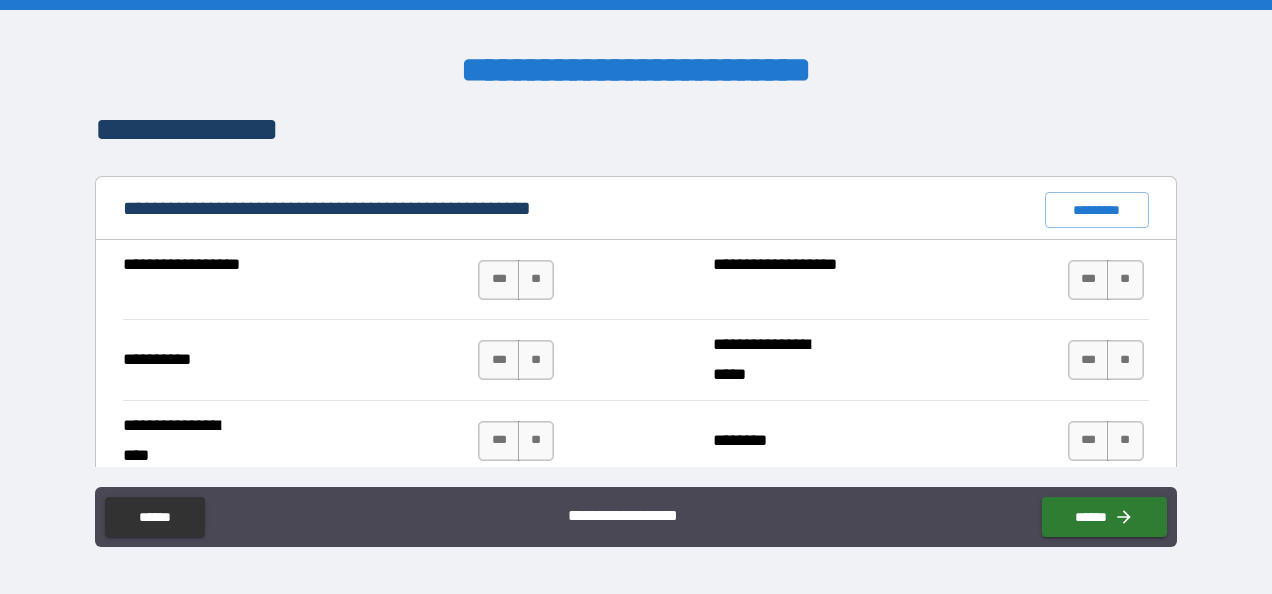 scroll, scrollTop: 1880, scrollLeft: 0, axis: vertical 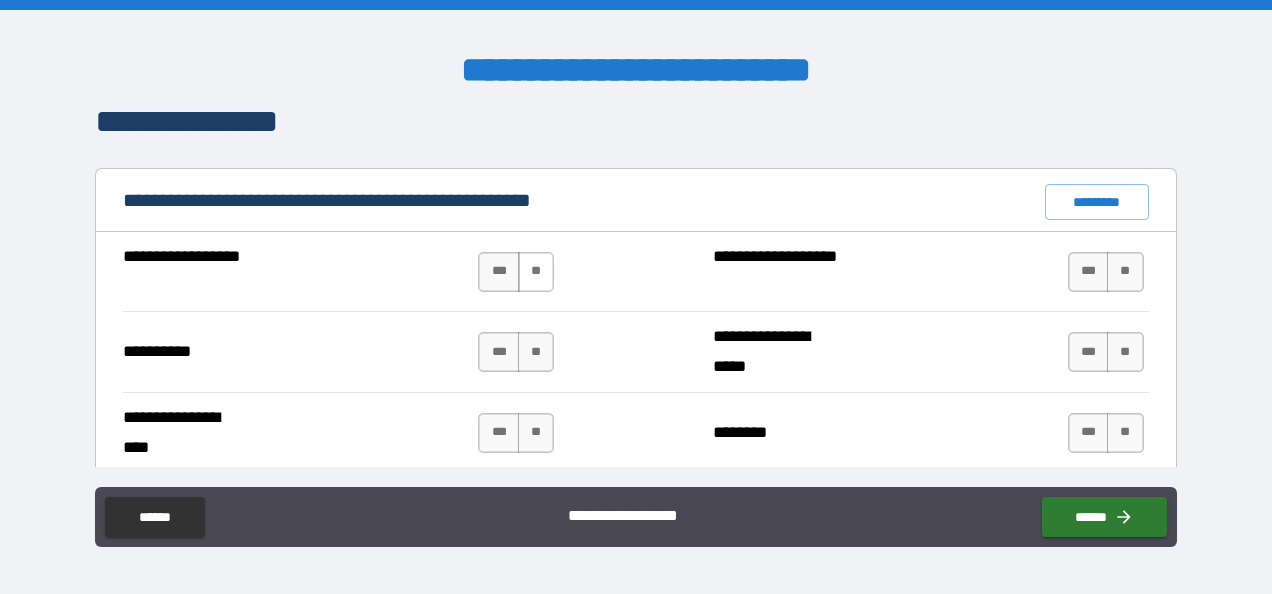 click on "**" at bounding box center [536, 272] 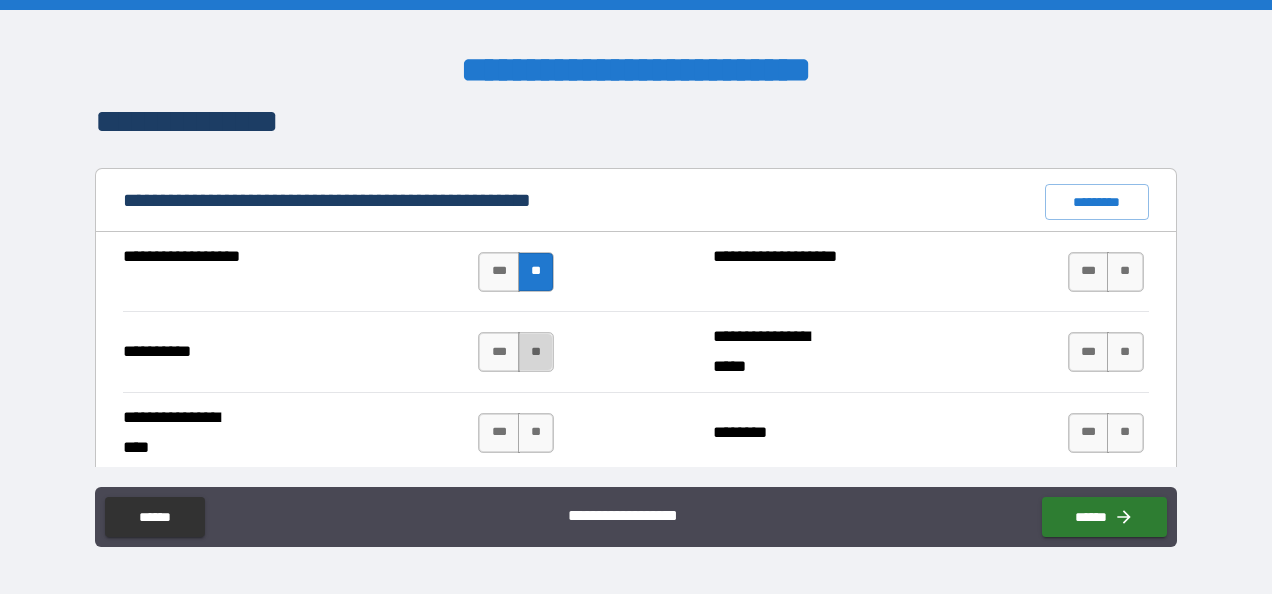 click on "**" at bounding box center [536, 352] 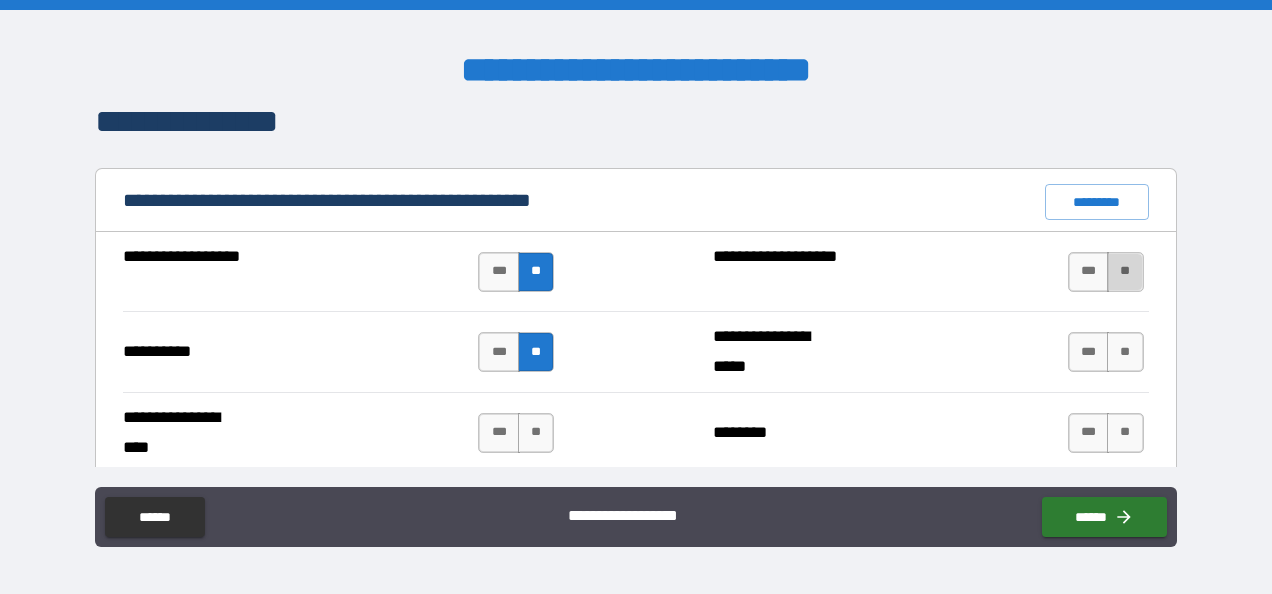 click on "**" at bounding box center (1125, 272) 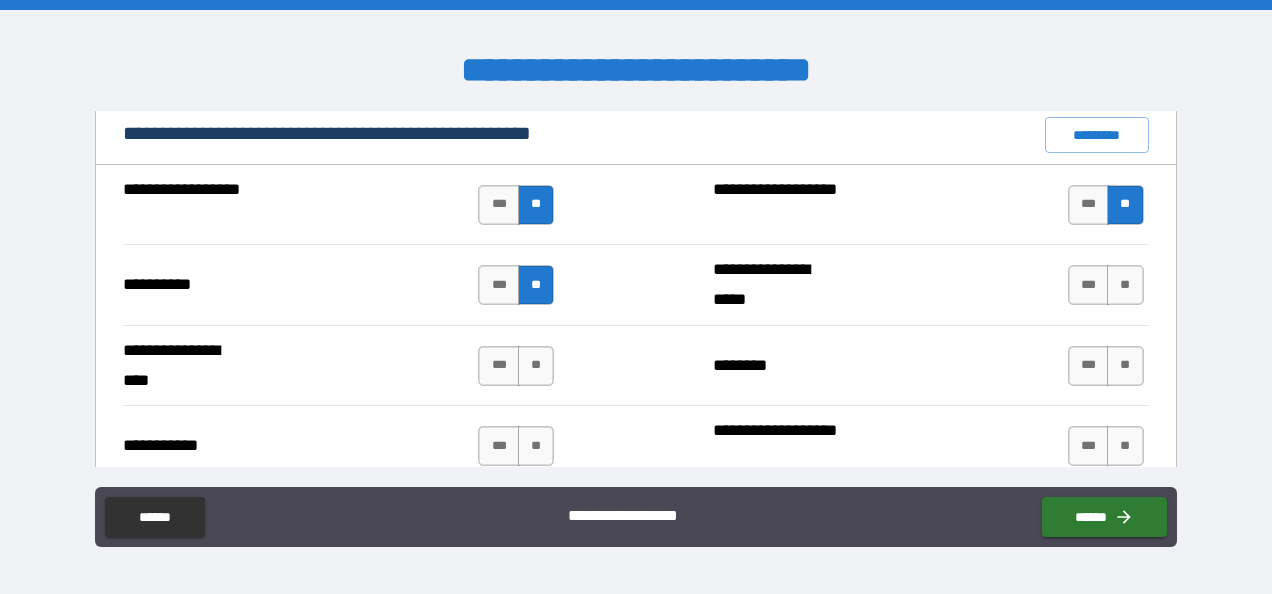 scroll, scrollTop: 1949, scrollLeft: 0, axis: vertical 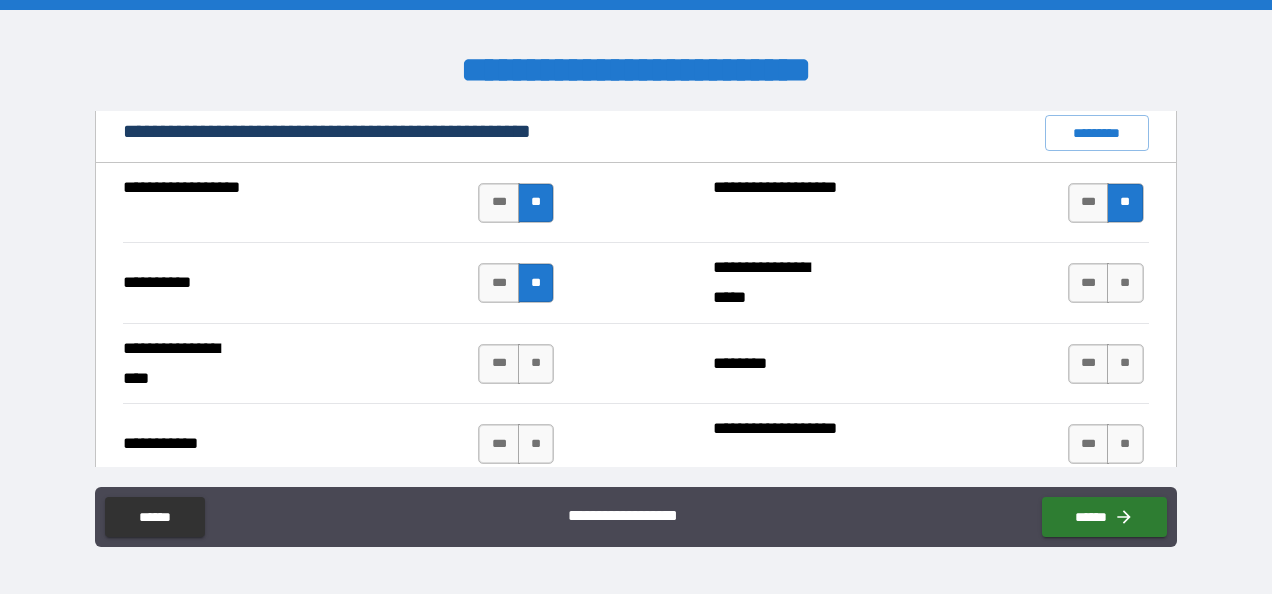 click on "**" at bounding box center [1125, 283] 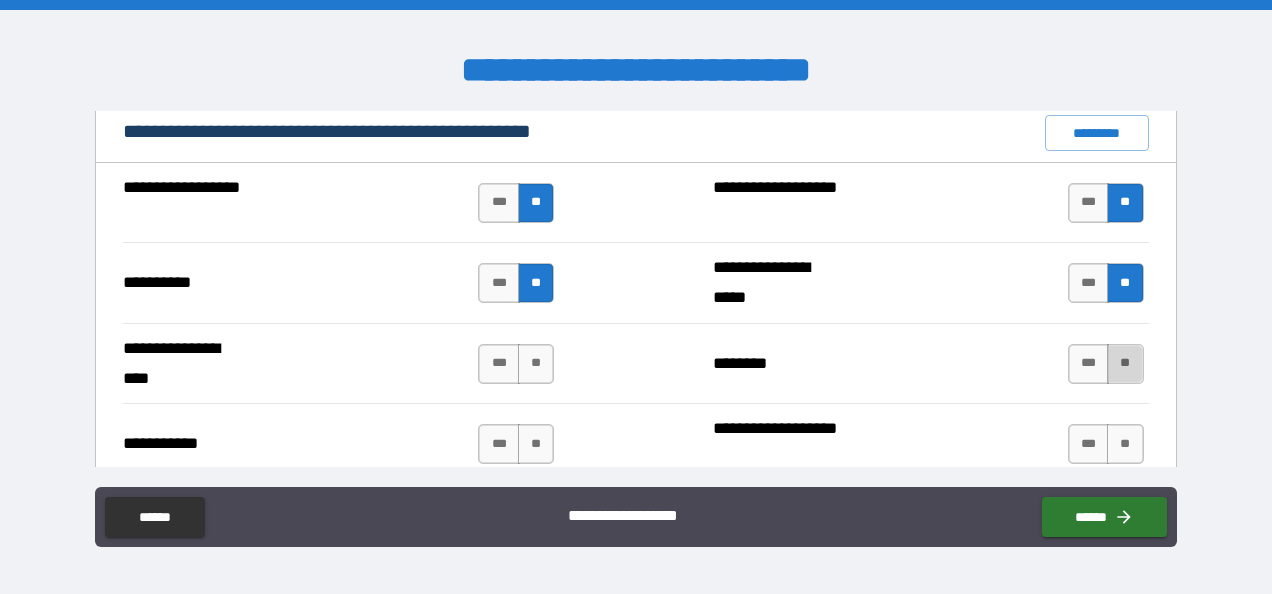 click on "**" at bounding box center [1125, 364] 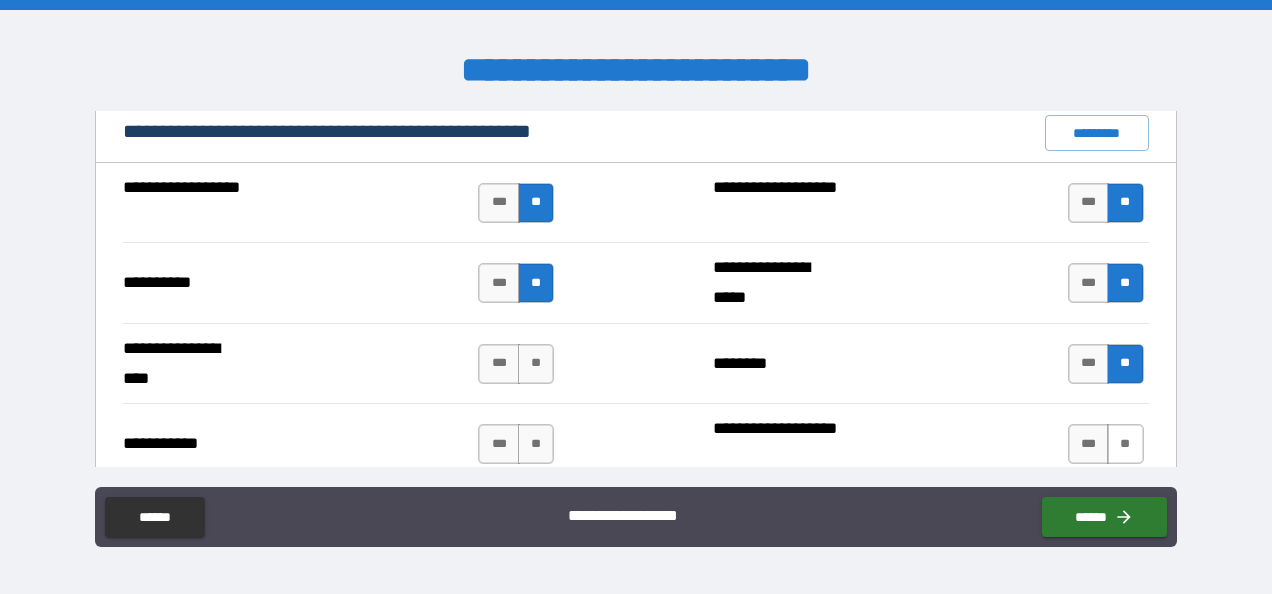 click on "**" at bounding box center [1125, 444] 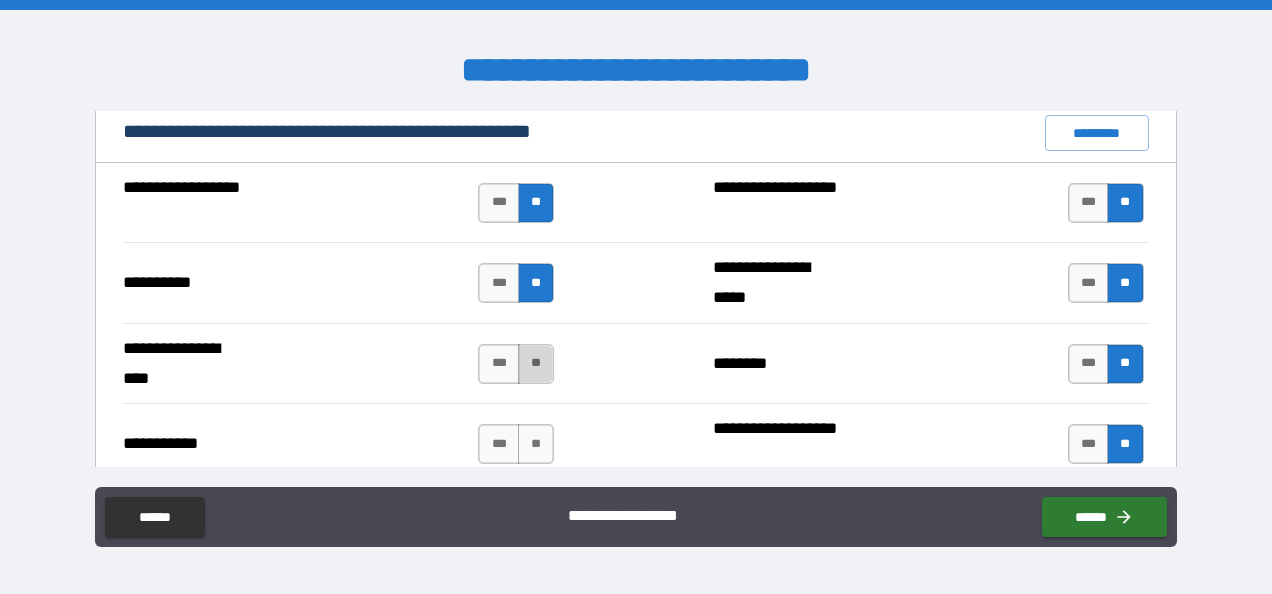 click on "**" at bounding box center [536, 364] 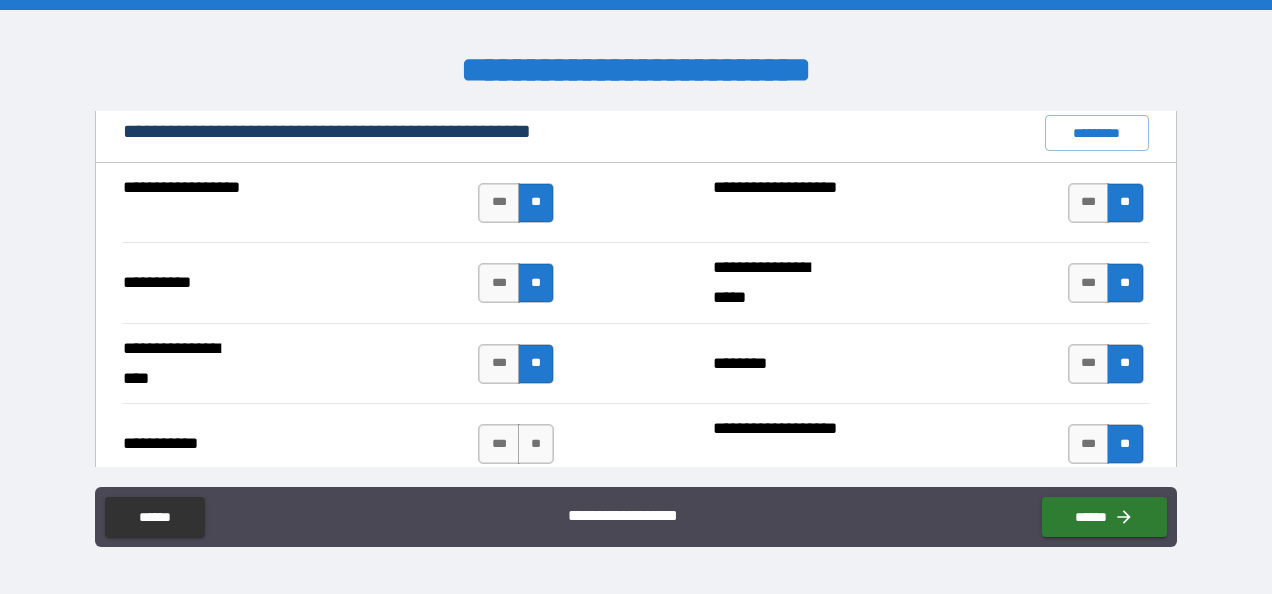 scroll, scrollTop: 2094, scrollLeft: 0, axis: vertical 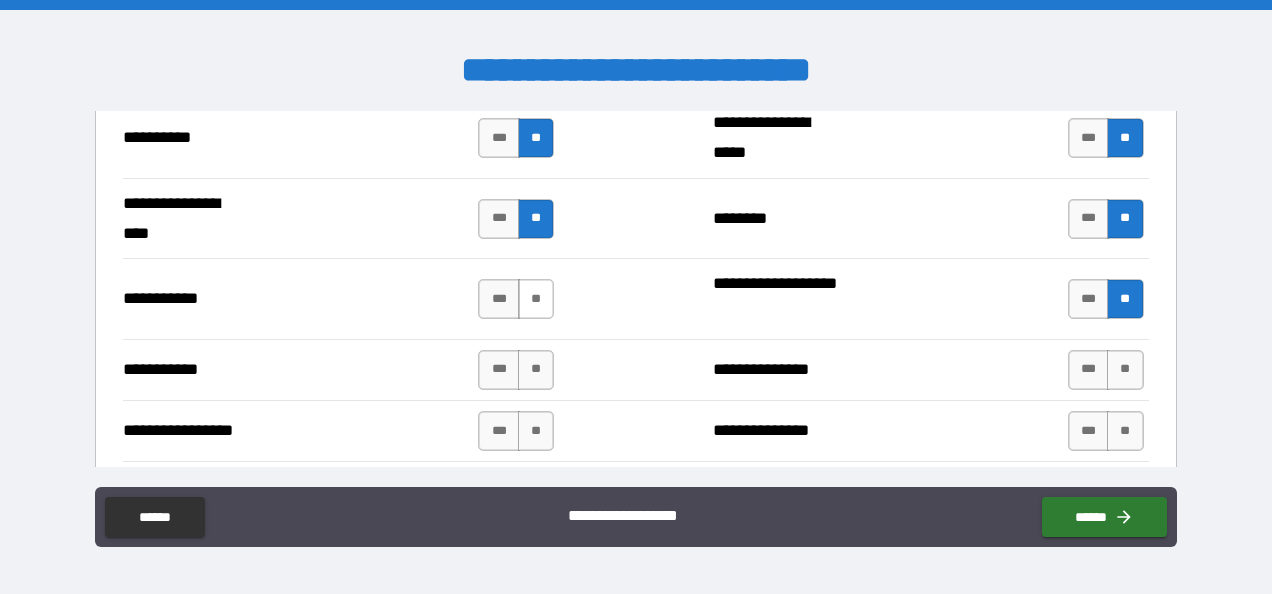 click on "**" at bounding box center (536, 299) 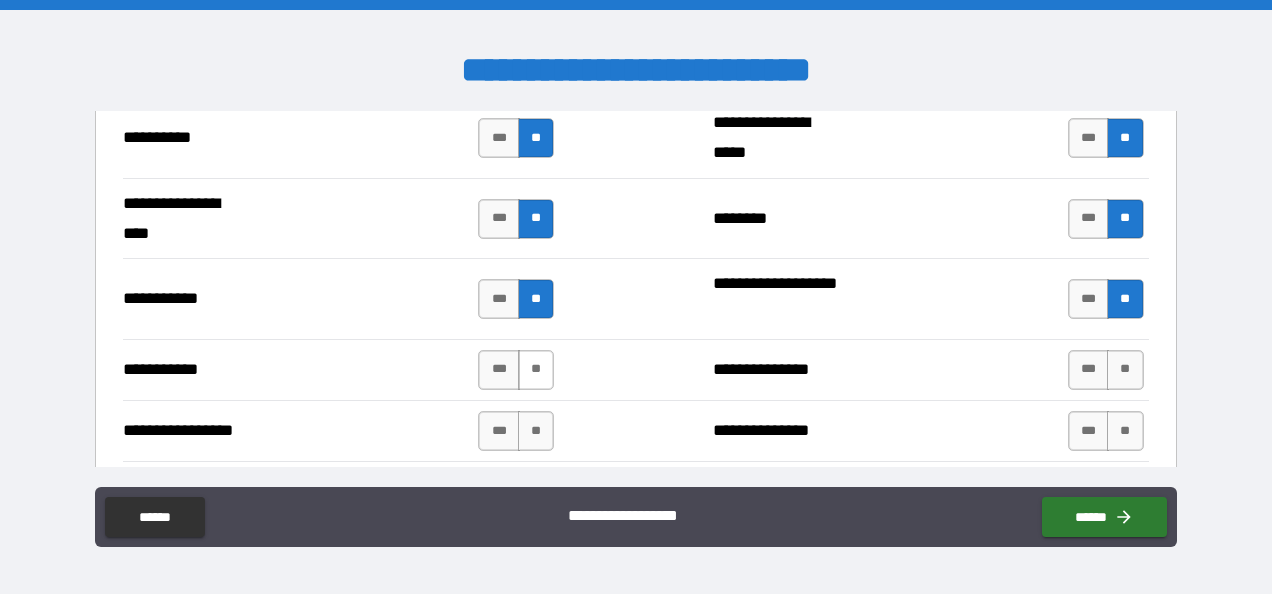click on "**" at bounding box center [536, 370] 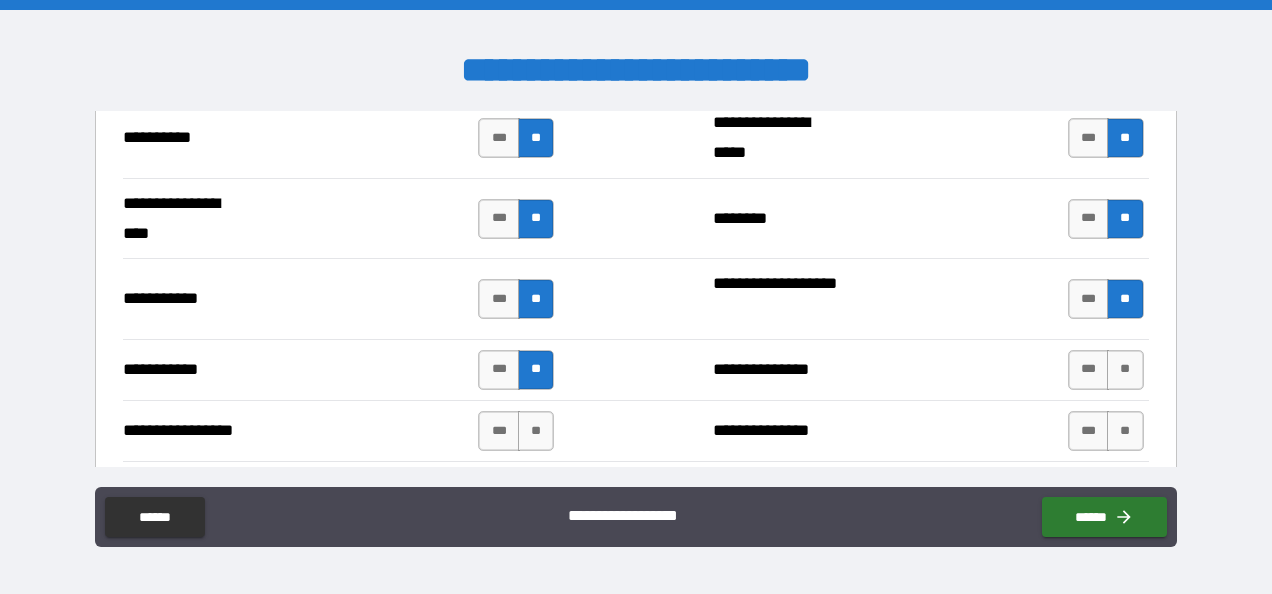 scroll, scrollTop: 2226, scrollLeft: 0, axis: vertical 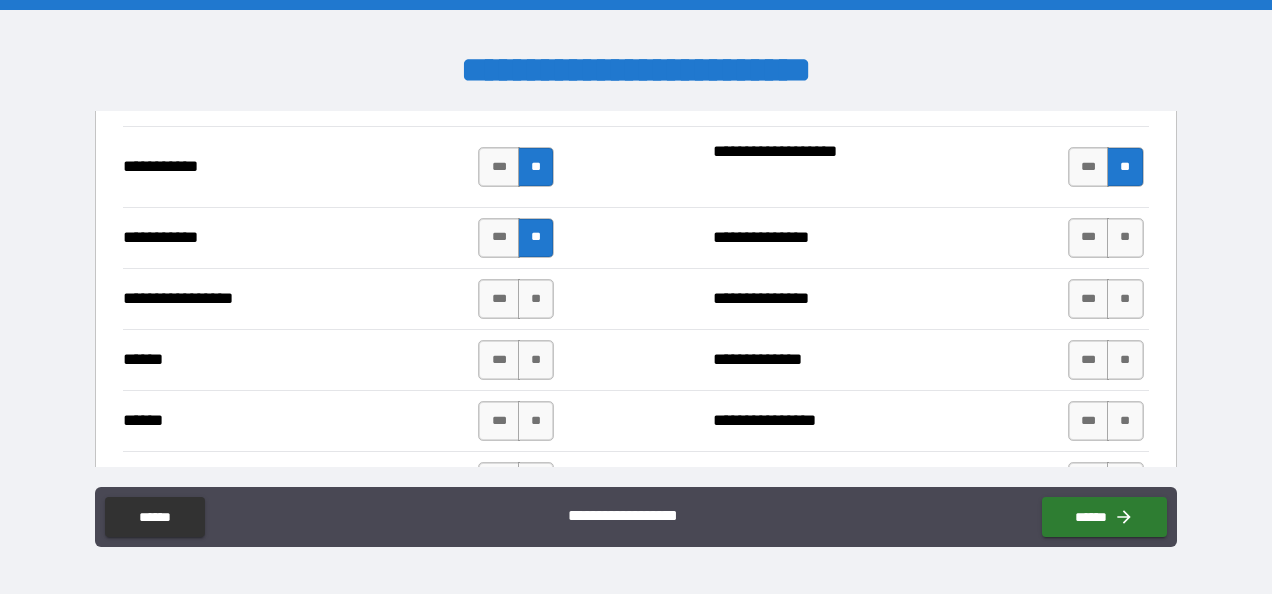 click on "**********" at bounding box center [635, 298] 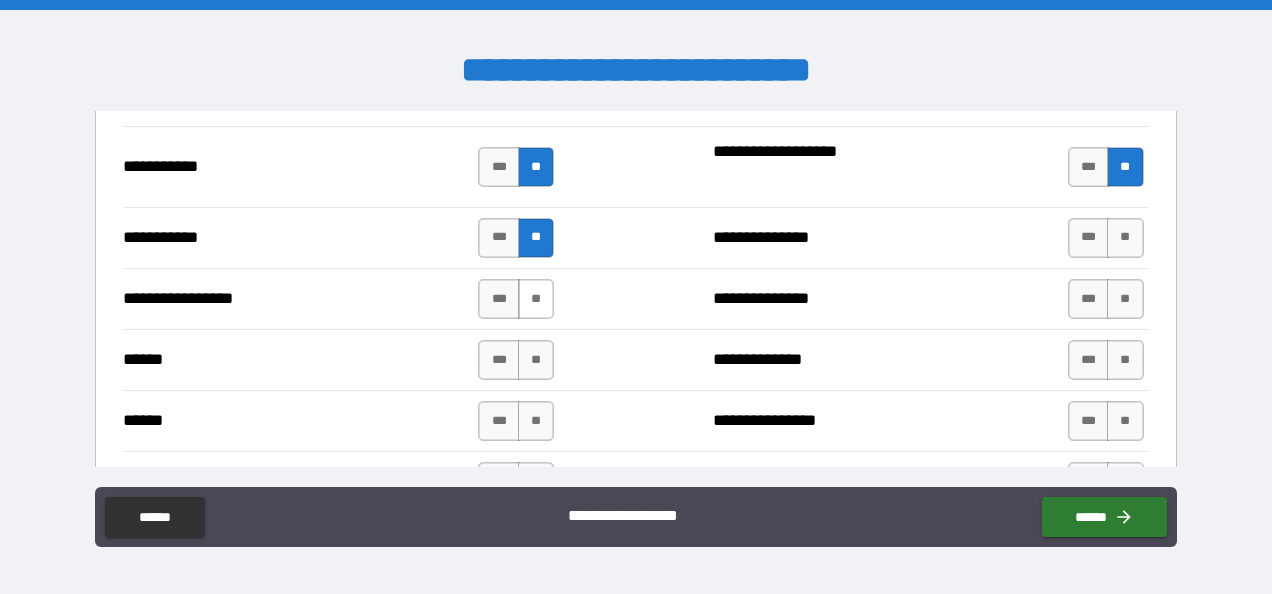 click on "**" at bounding box center (536, 299) 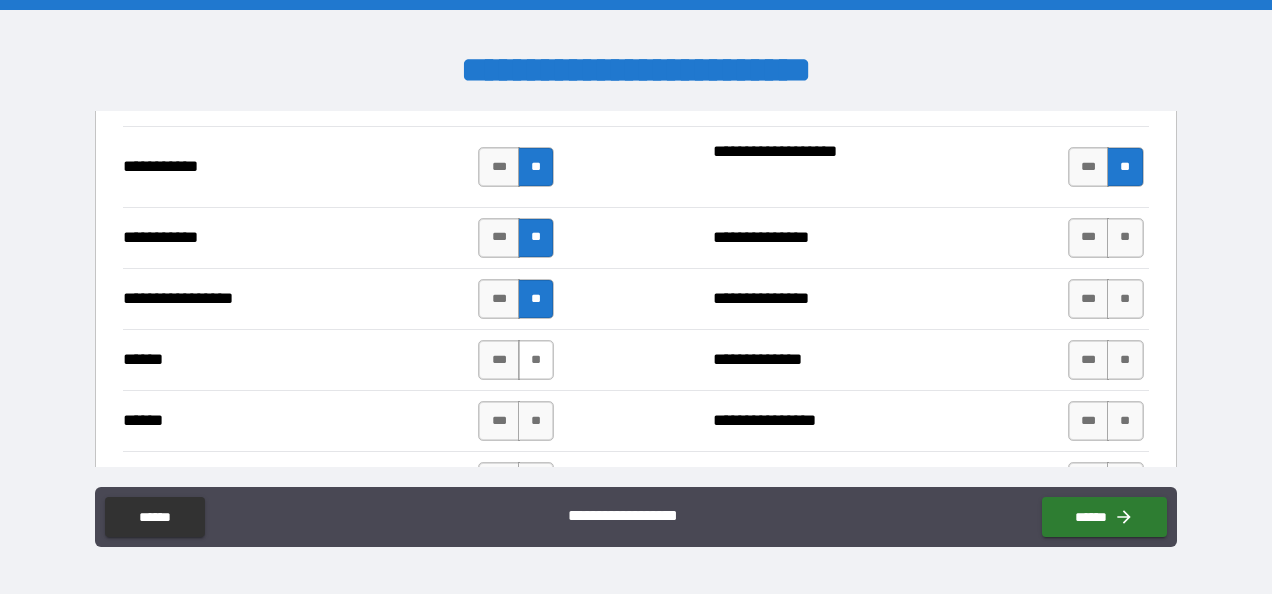 click on "**" at bounding box center (536, 360) 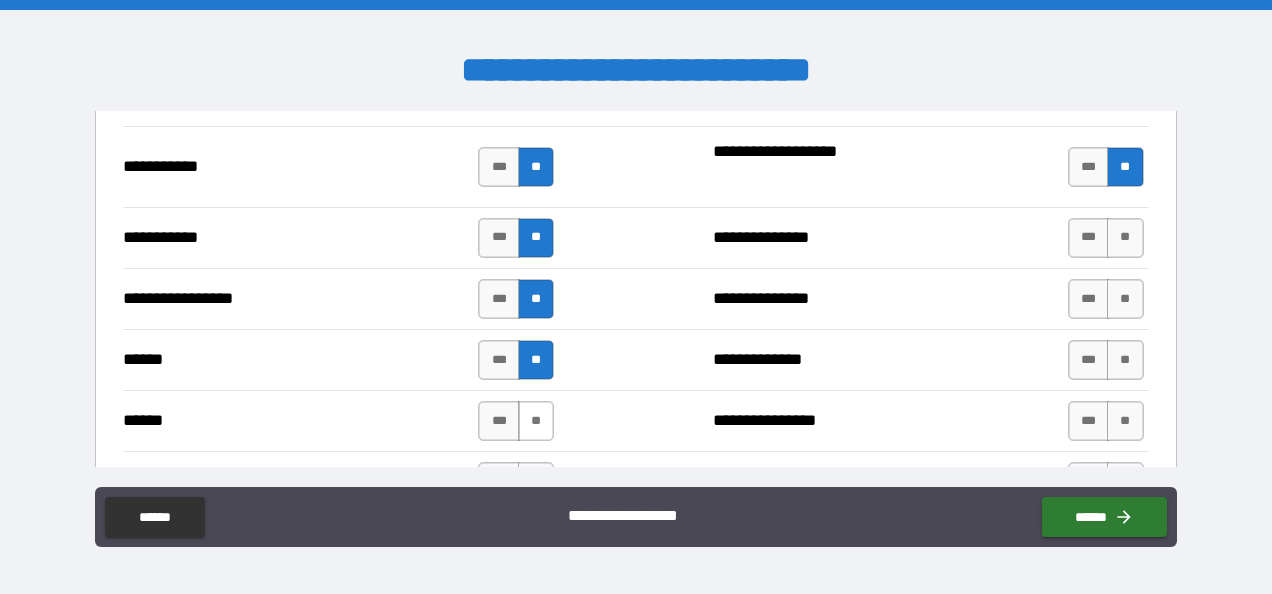 click on "**" at bounding box center (536, 421) 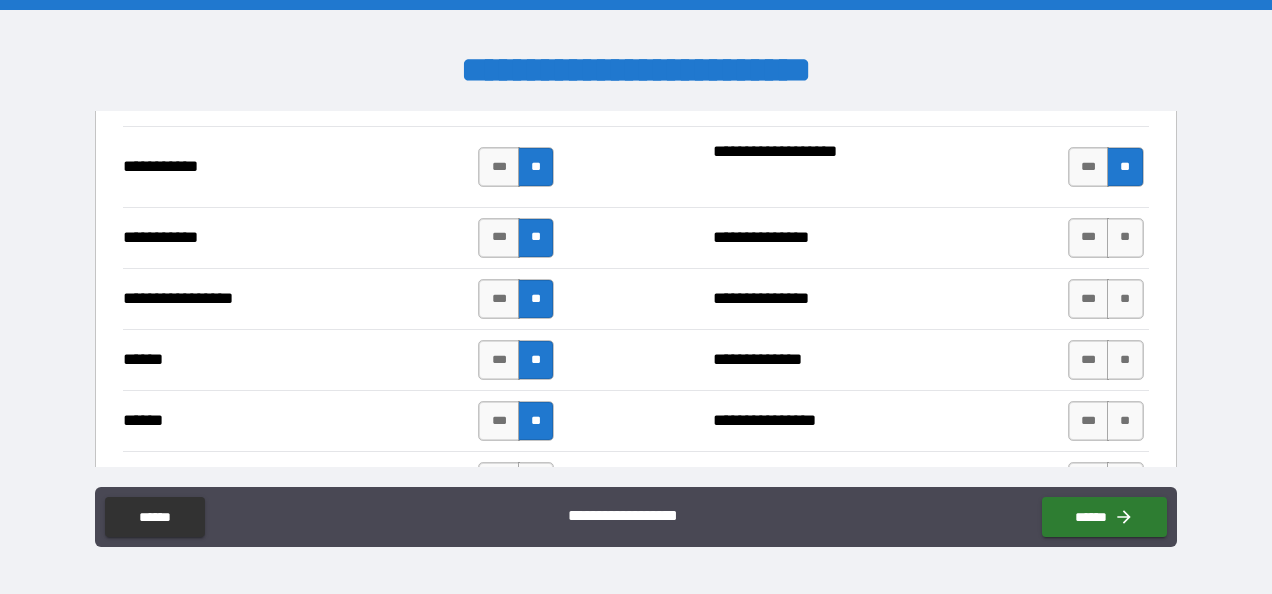 scroll, scrollTop: 2358, scrollLeft: 0, axis: vertical 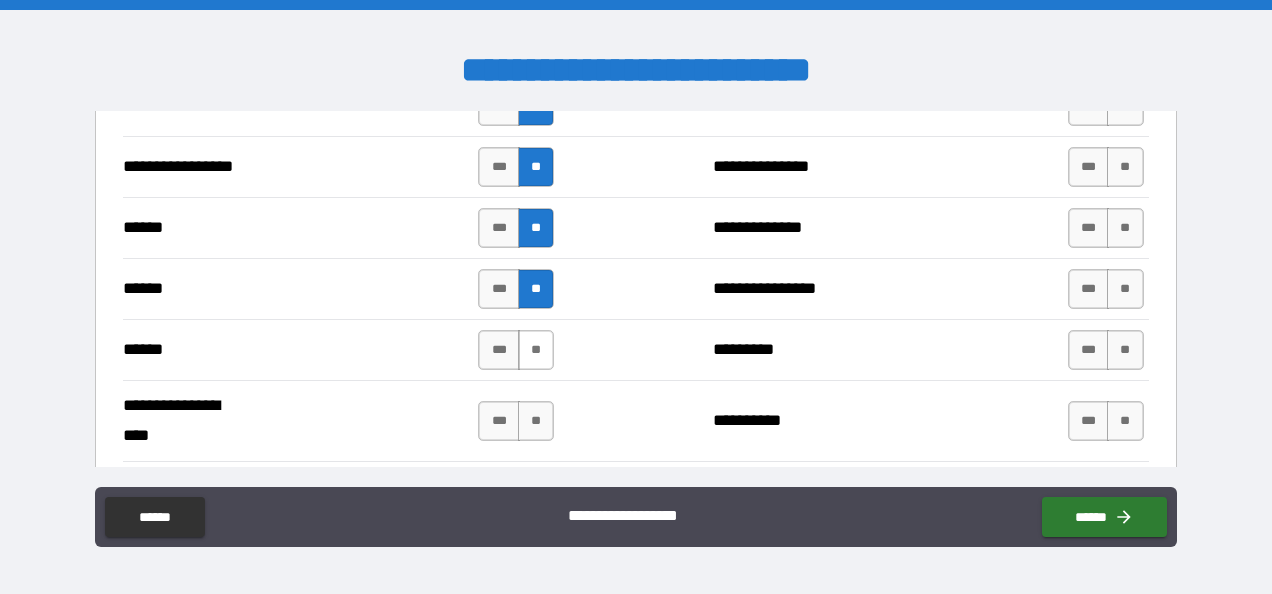 click on "**" at bounding box center [536, 350] 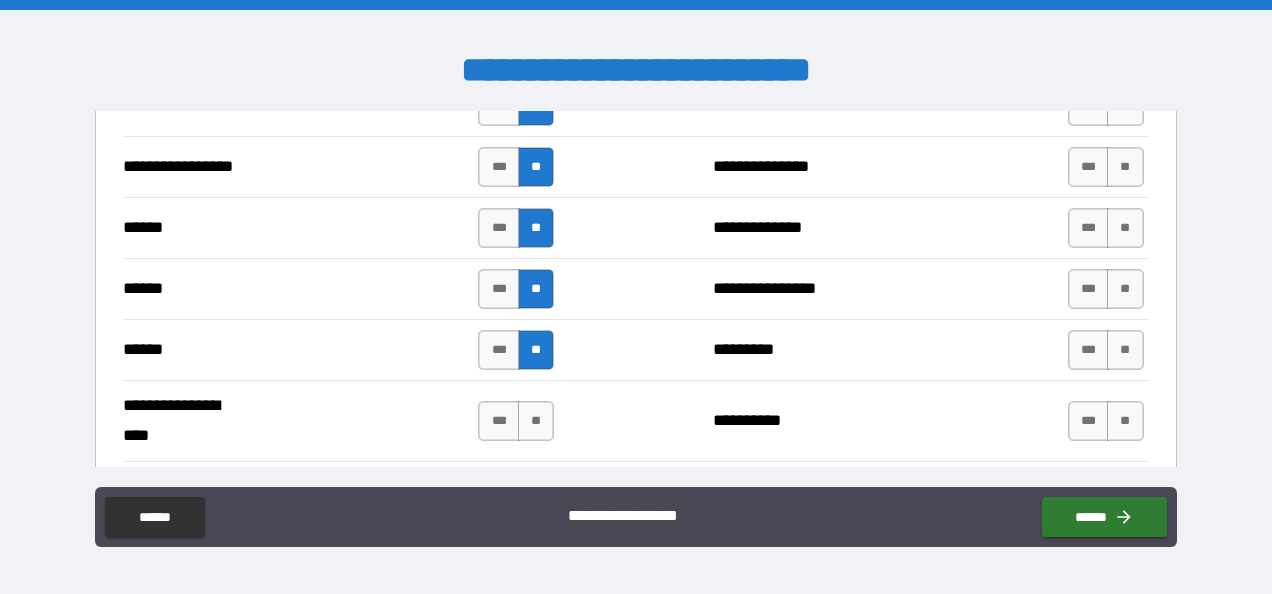 click on "**********" at bounding box center (635, 420) 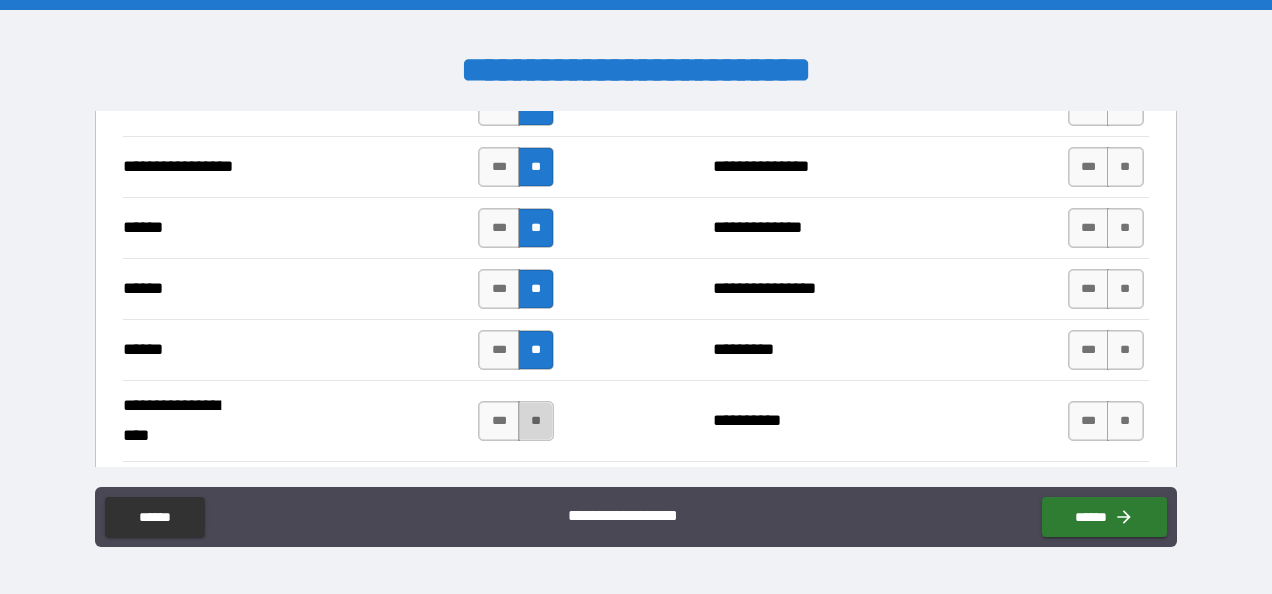 click on "**" at bounding box center (536, 421) 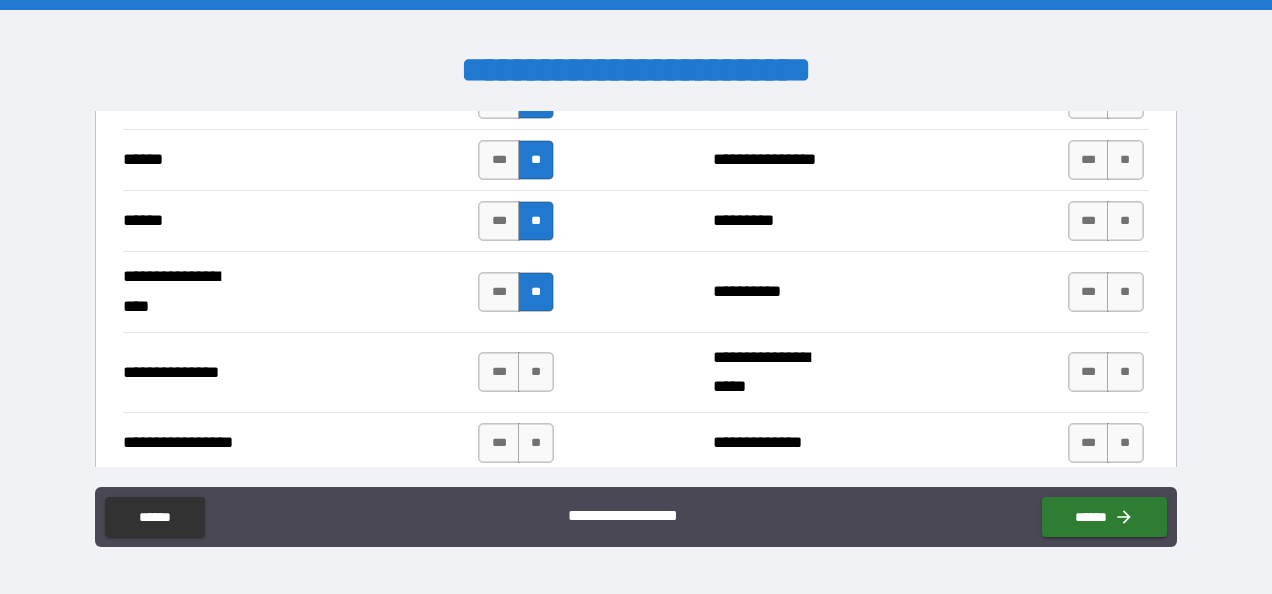 scroll, scrollTop: 2488, scrollLeft: 0, axis: vertical 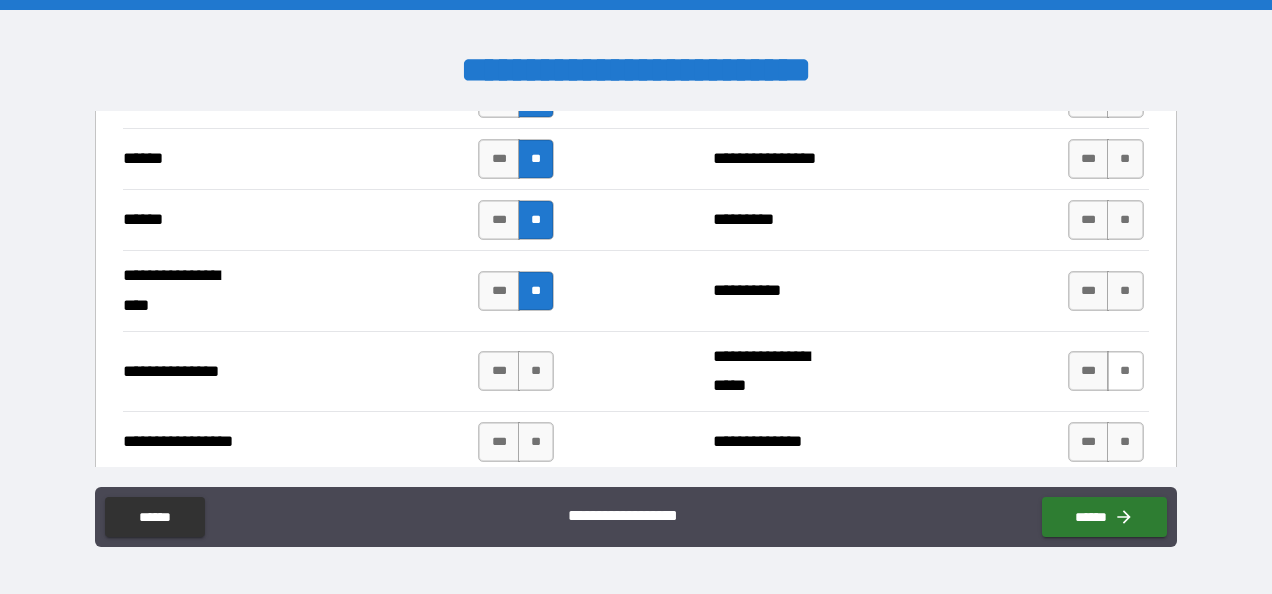 click on "**" at bounding box center (1125, 371) 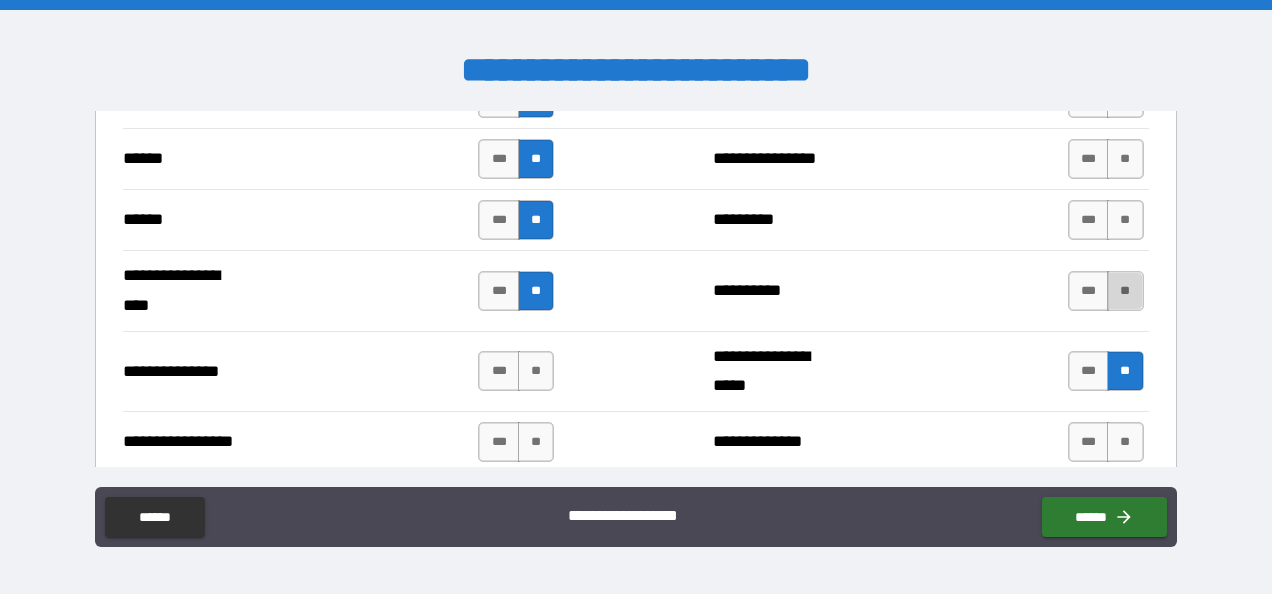 click on "**" at bounding box center (1125, 291) 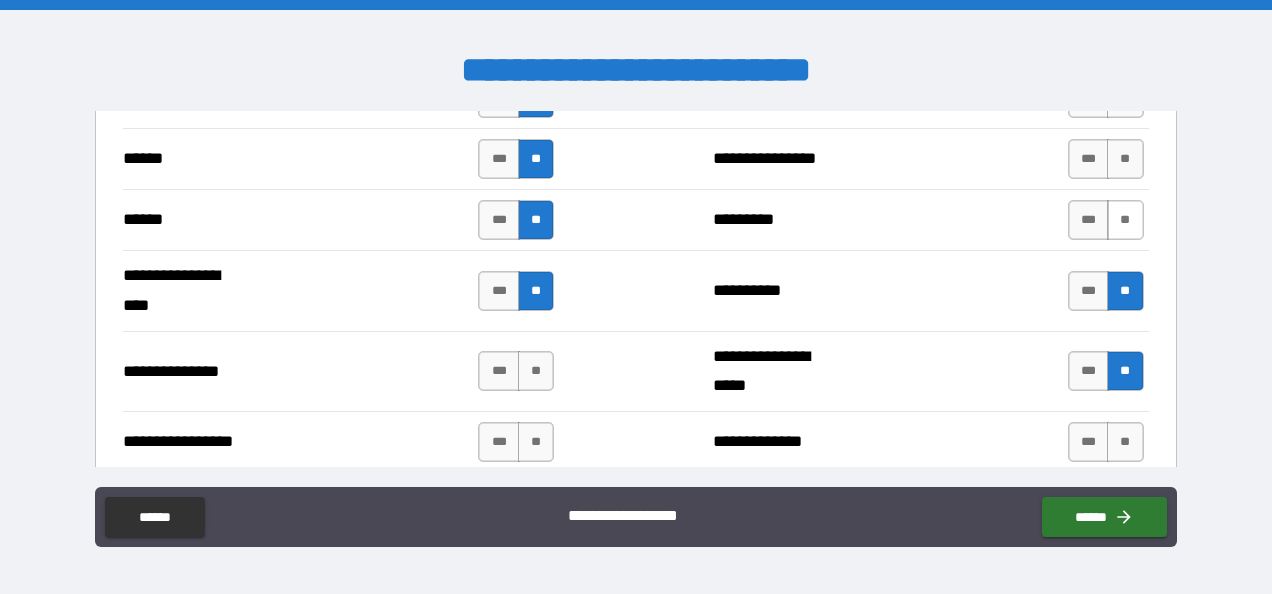 click on "**" at bounding box center [1125, 220] 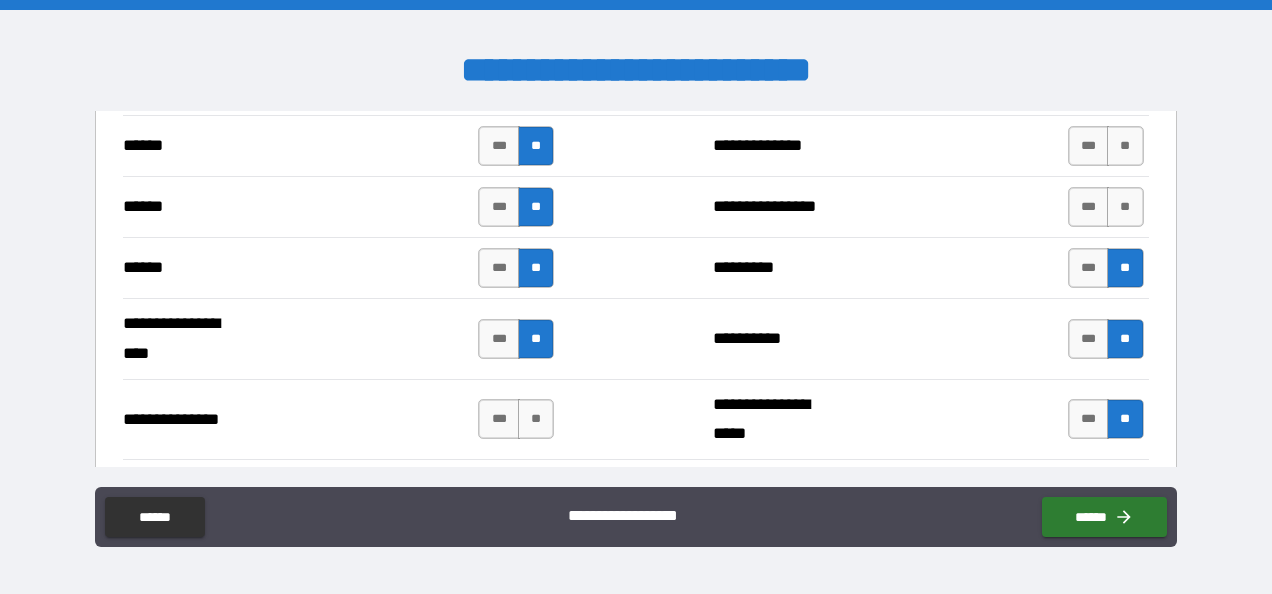 click on "**" at bounding box center [1125, 207] 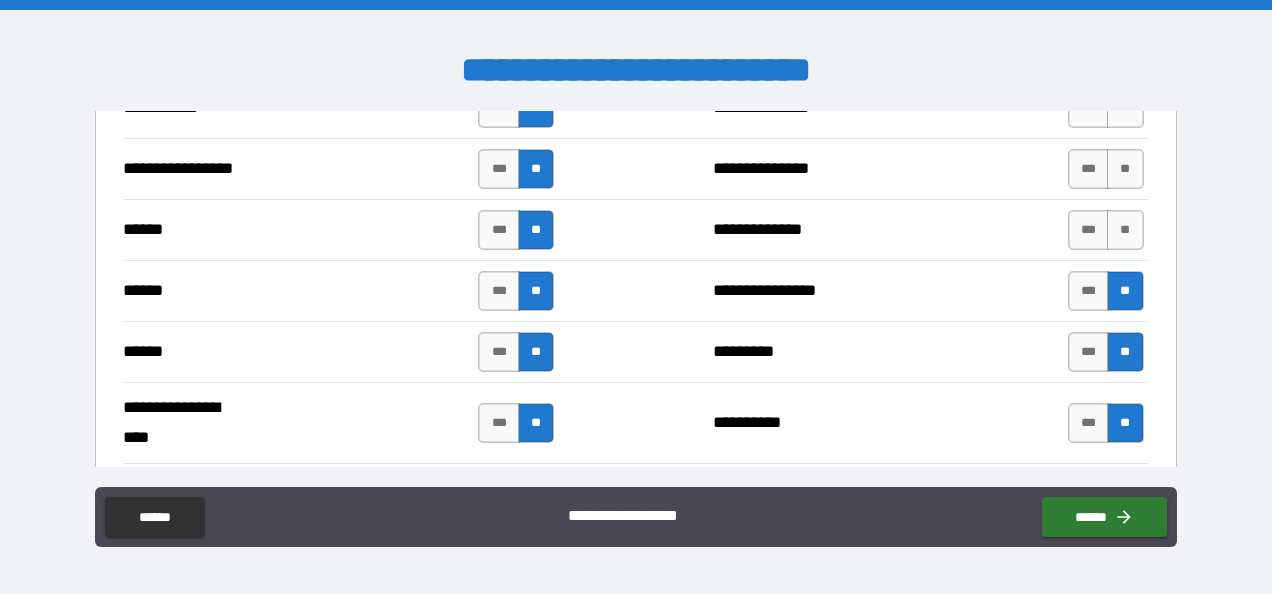 click on "**" at bounding box center (1125, 230) 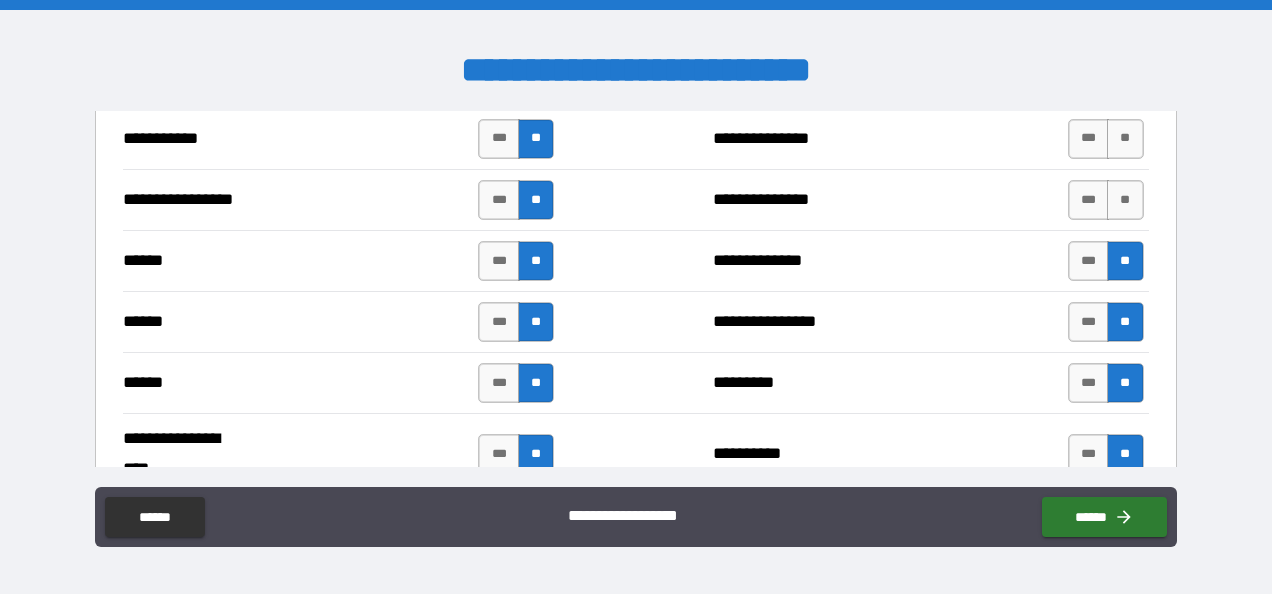 scroll, scrollTop: 2325, scrollLeft: 0, axis: vertical 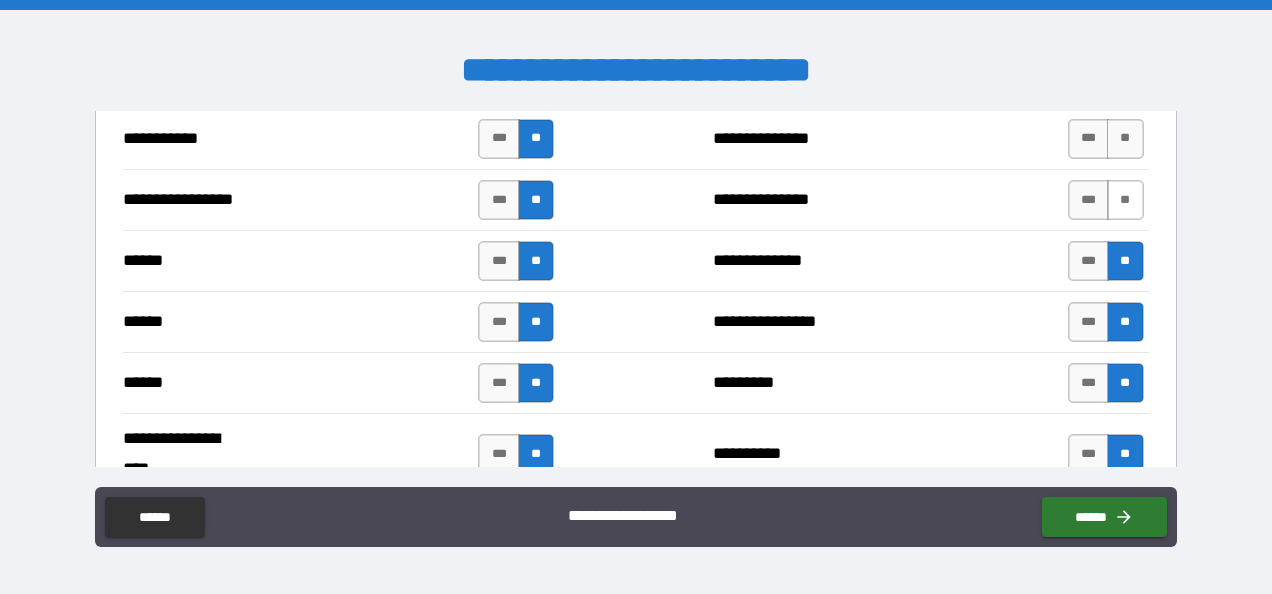 click on "**" at bounding box center (1125, 200) 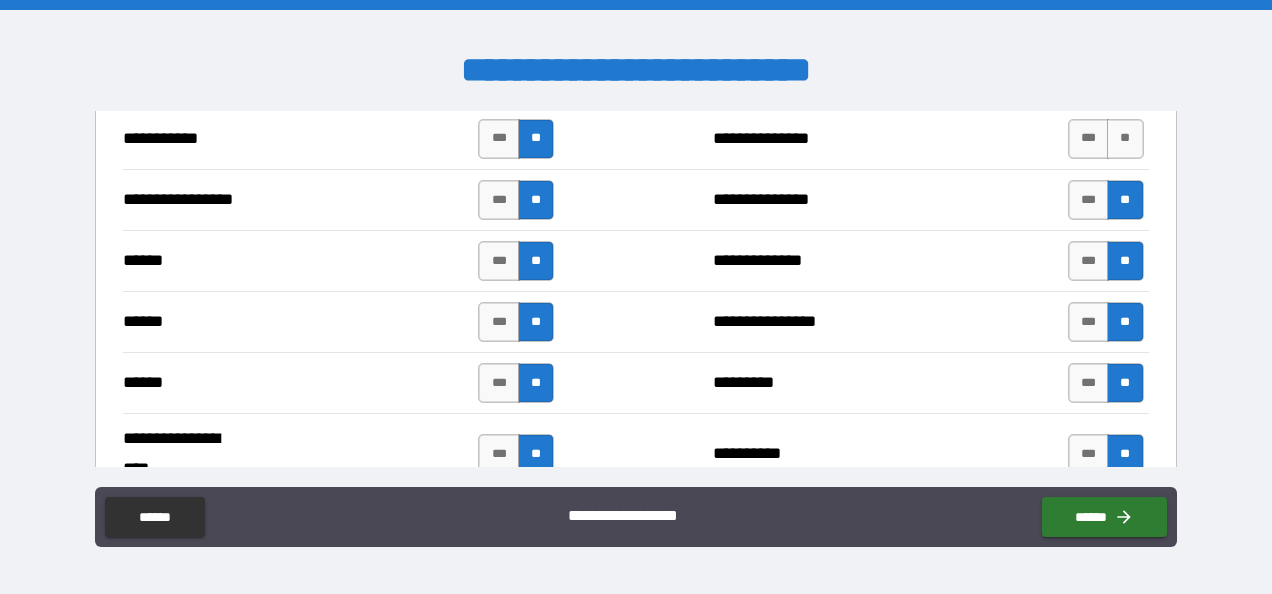 click on "**********" at bounding box center (635, 291) 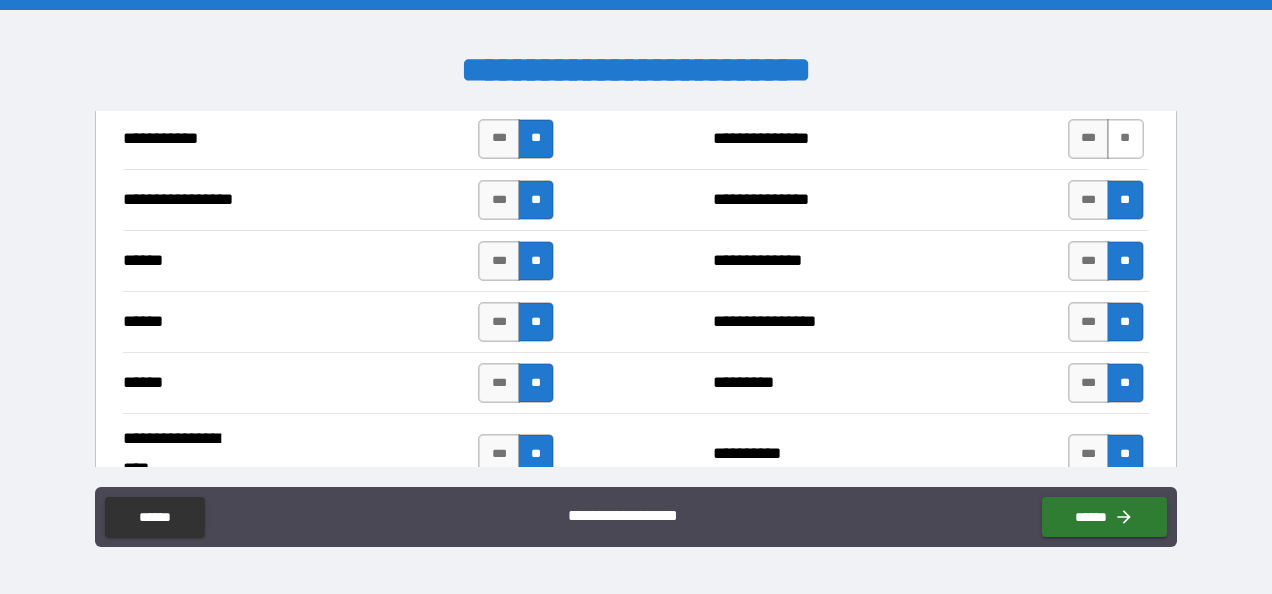 click on "**" at bounding box center (1125, 139) 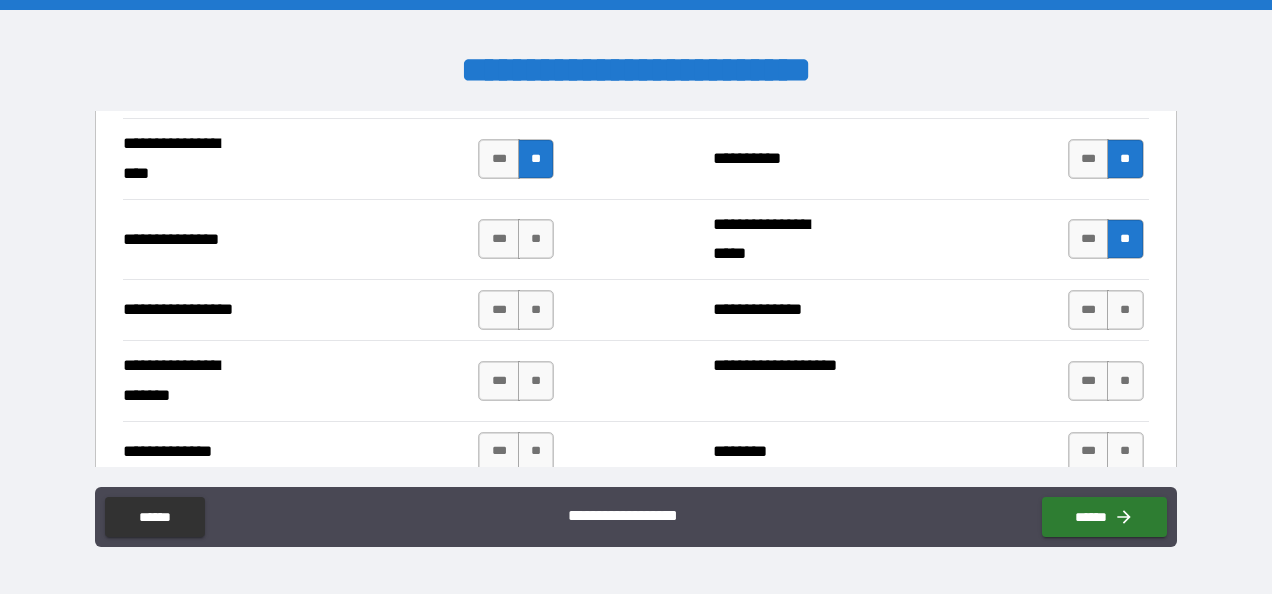scroll, scrollTop: 2619, scrollLeft: 0, axis: vertical 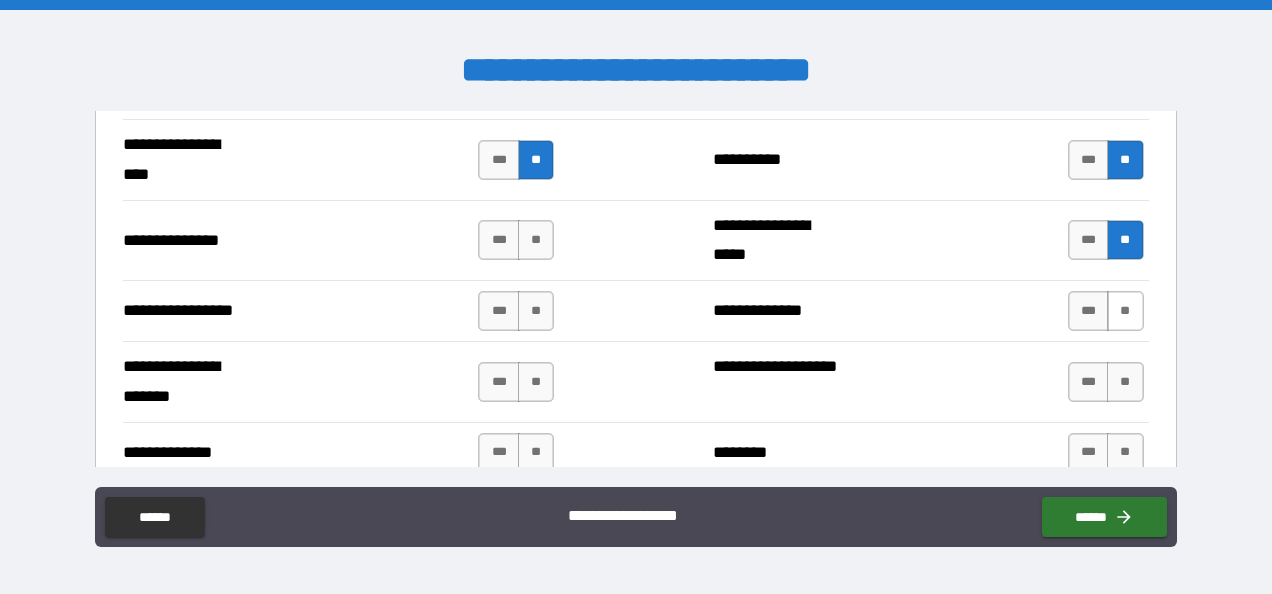 click on "**" at bounding box center (1125, 311) 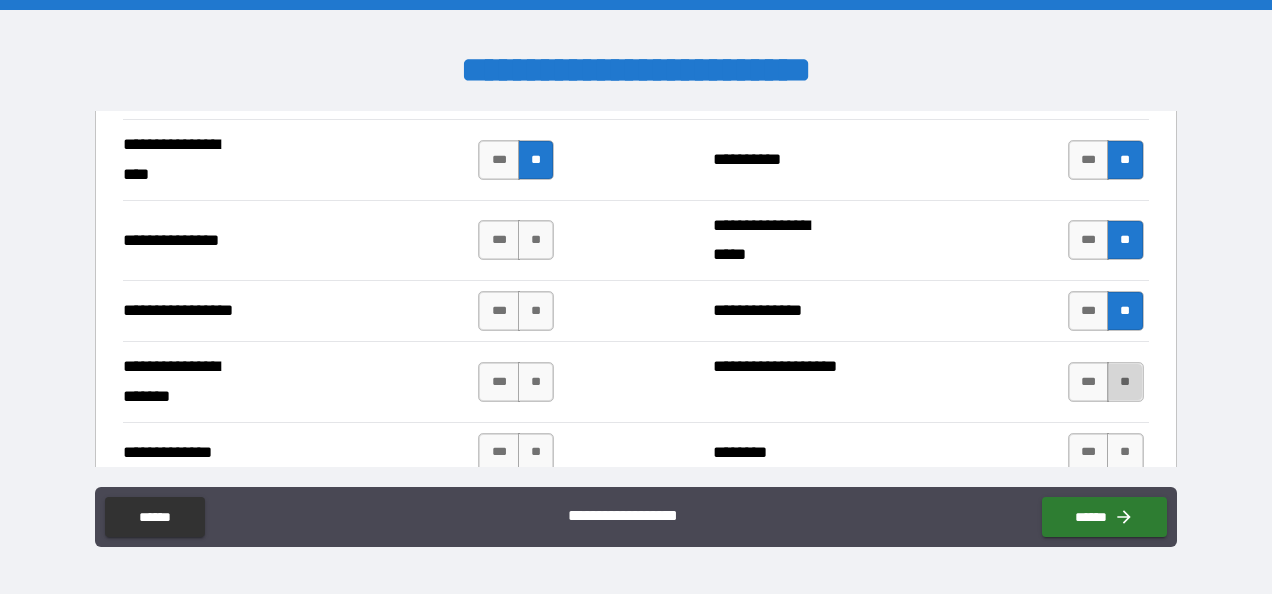 click on "**" at bounding box center [1125, 382] 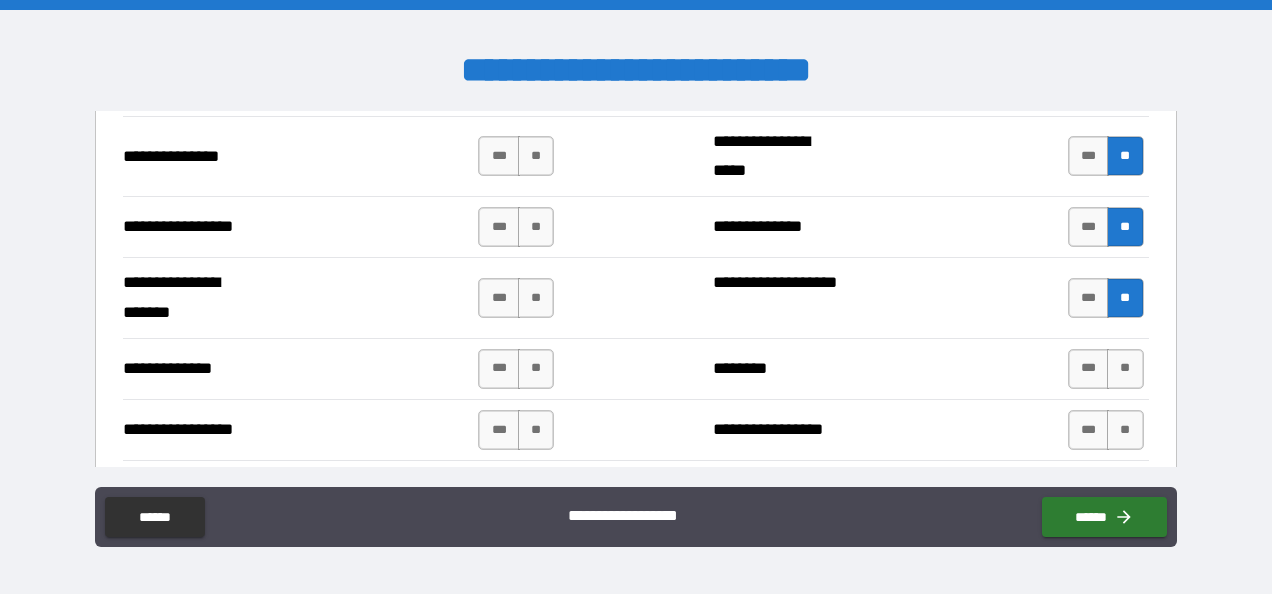 scroll, scrollTop: 2707, scrollLeft: 0, axis: vertical 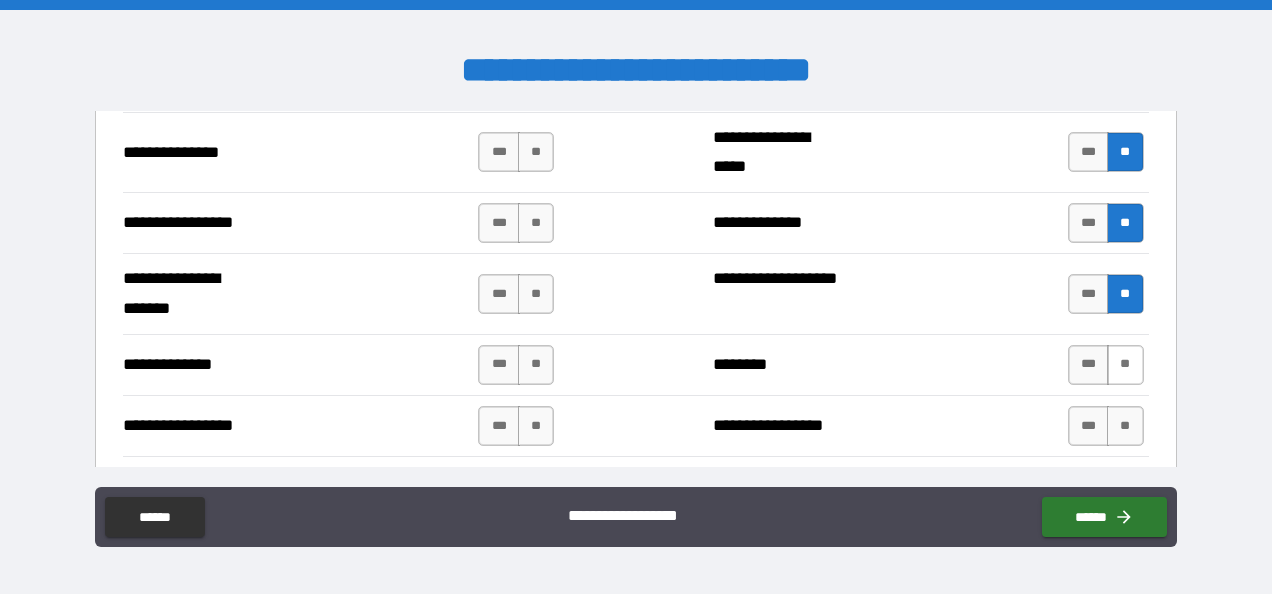 click on "**" at bounding box center (1125, 365) 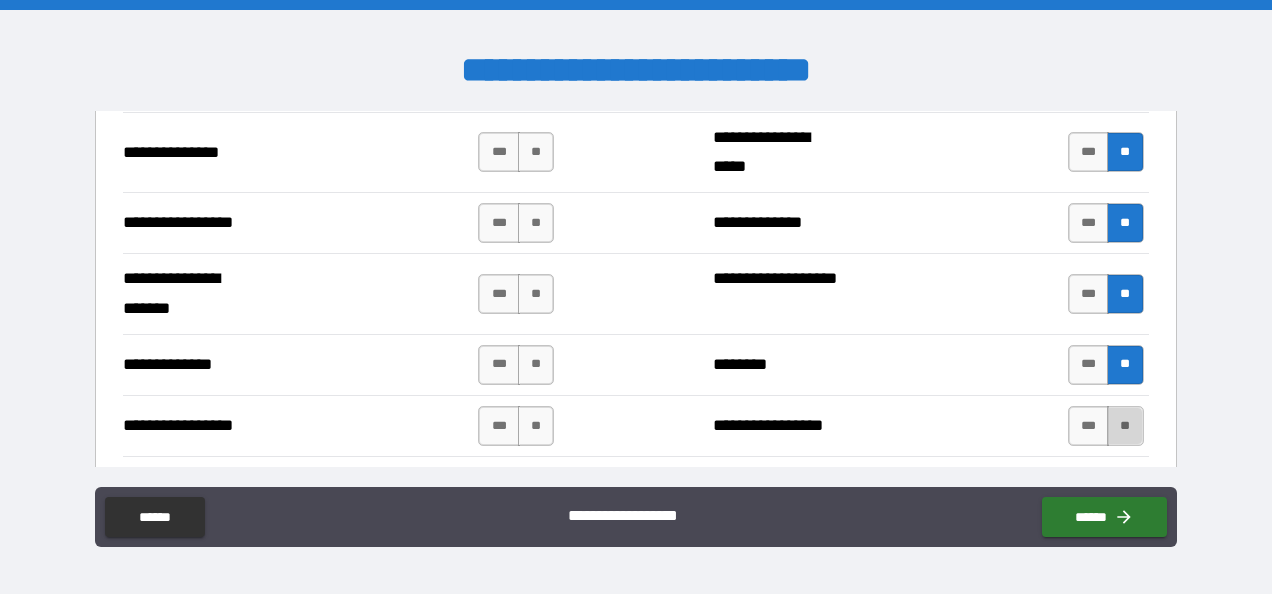 click on "**" at bounding box center [1125, 426] 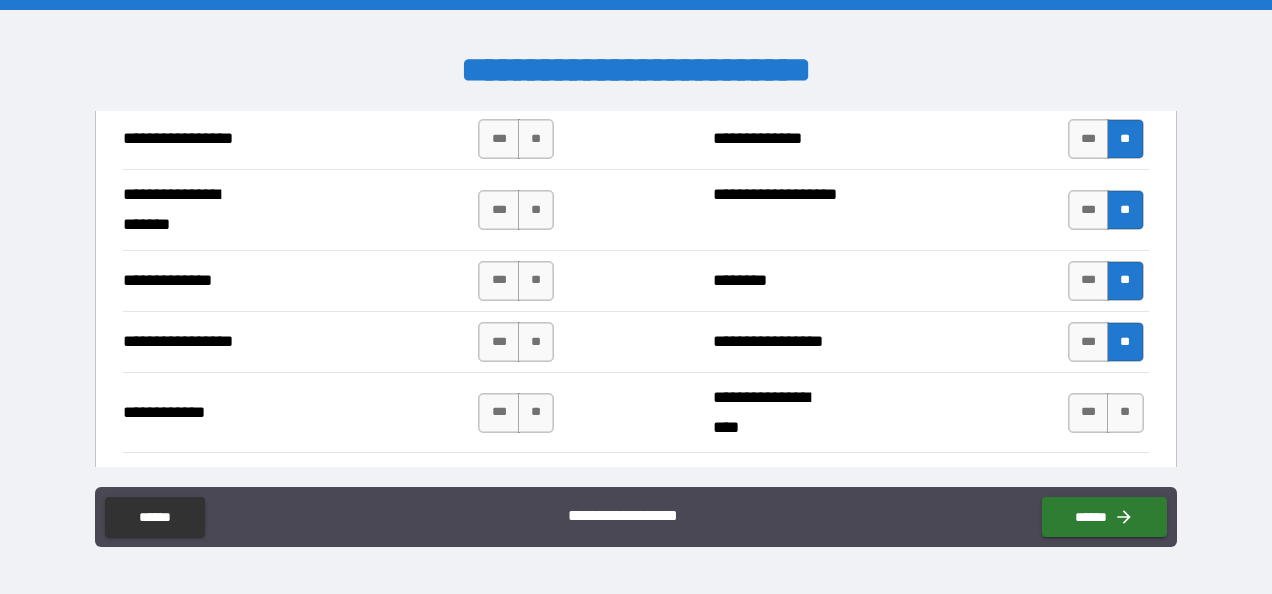 click on "**" at bounding box center (1125, 413) 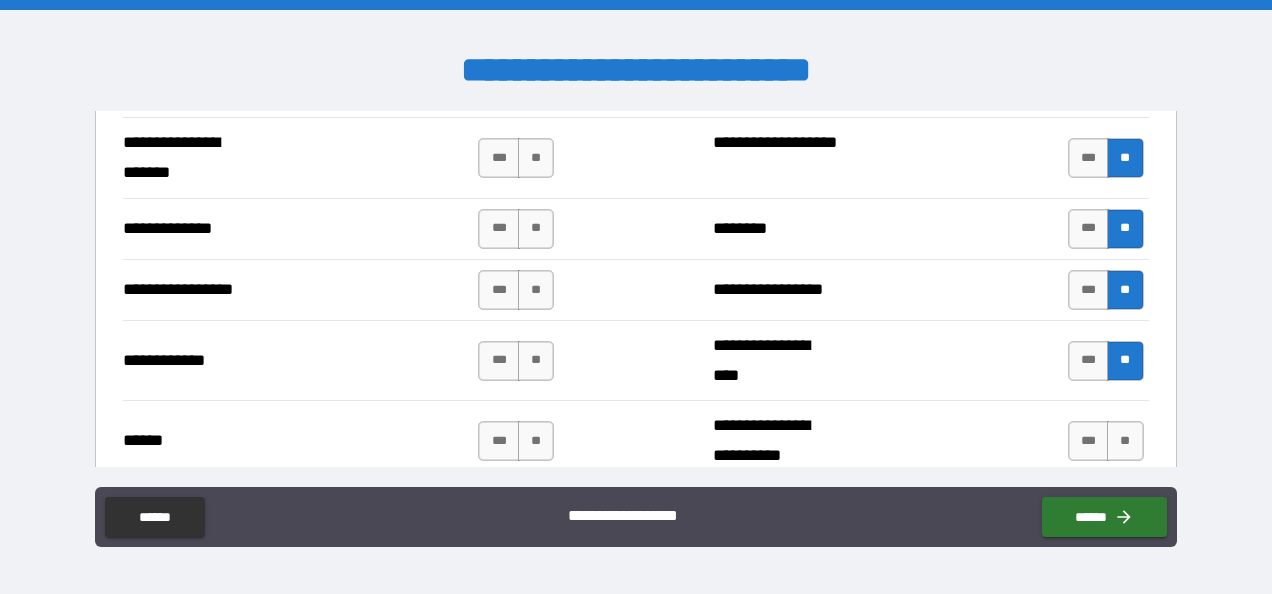 click on "**" at bounding box center [1125, 441] 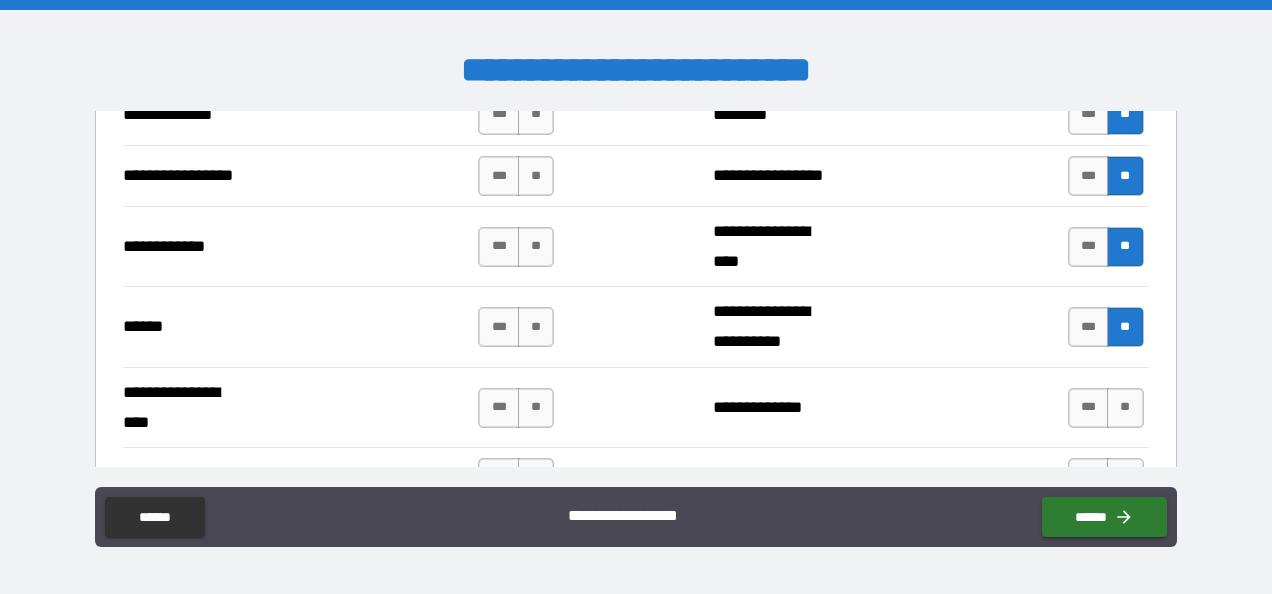 scroll, scrollTop: 2955, scrollLeft: 0, axis: vertical 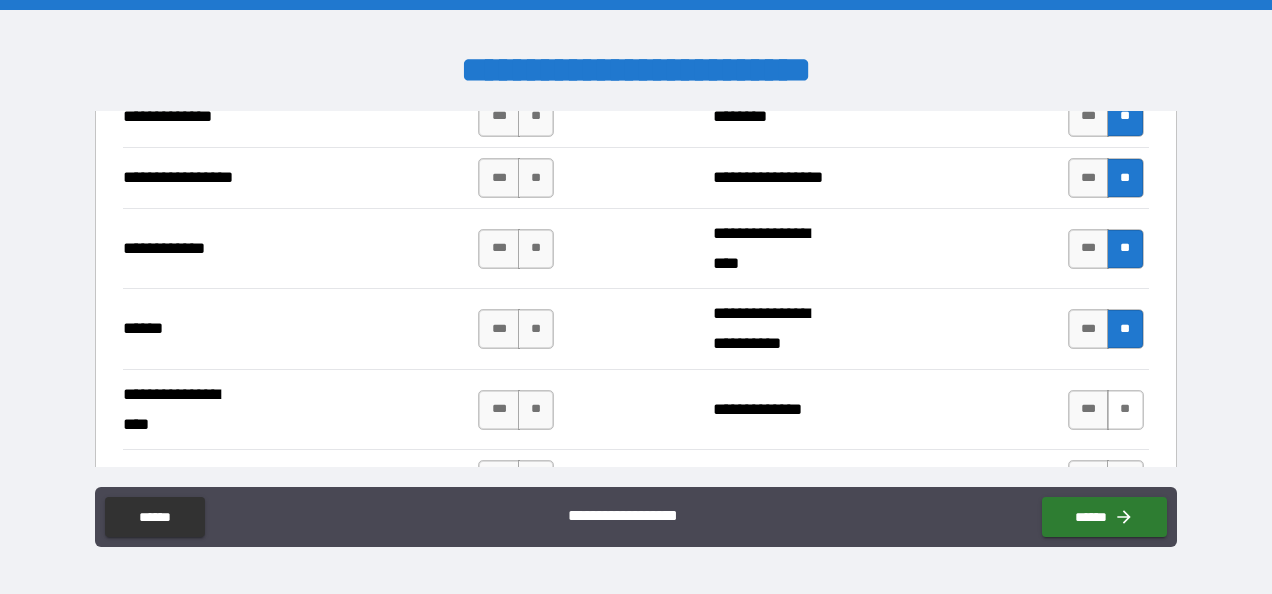 click on "**" at bounding box center [1125, 410] 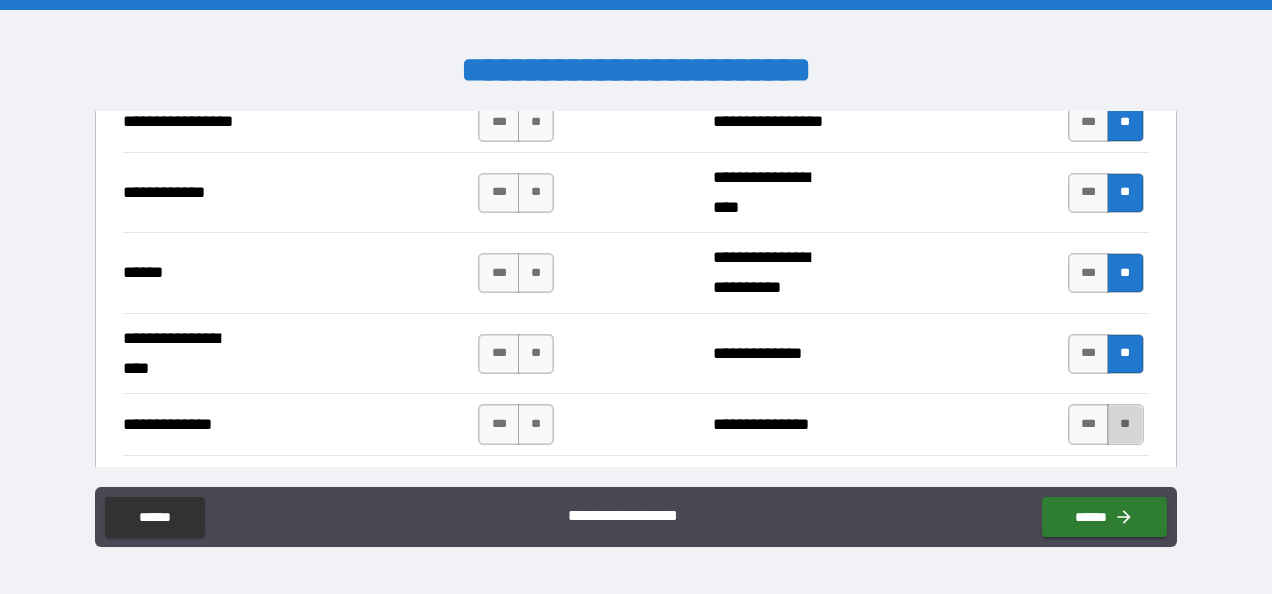 click on "**" at bounding box center (1125, 424) 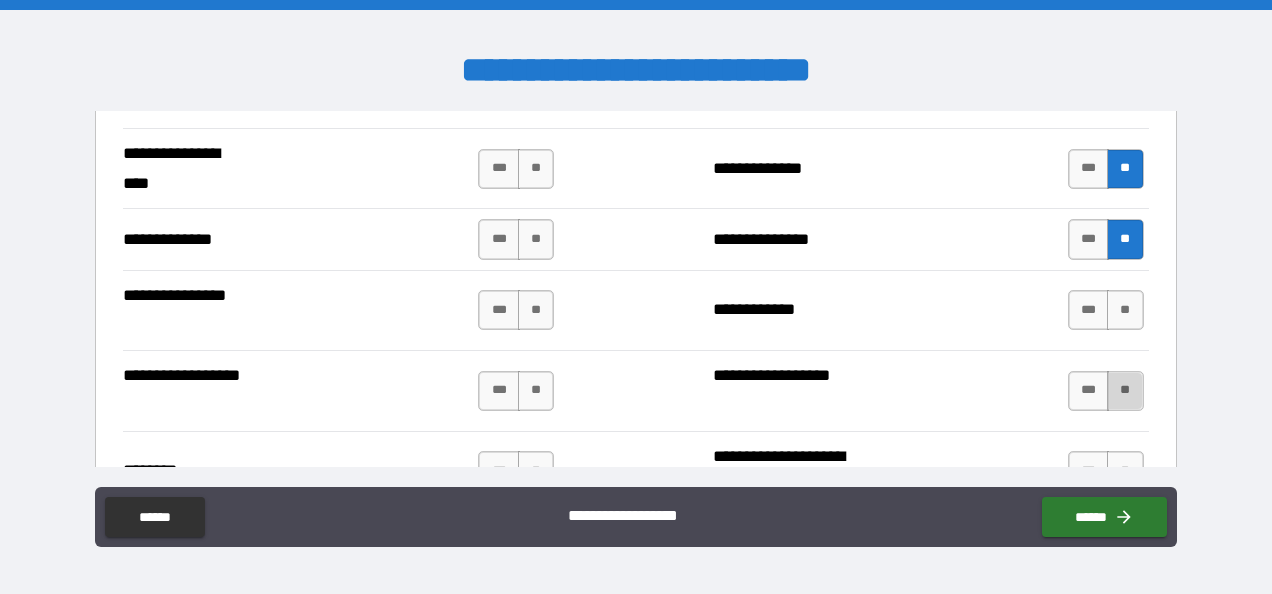 click on "**" at bounding box center (1125, 391) 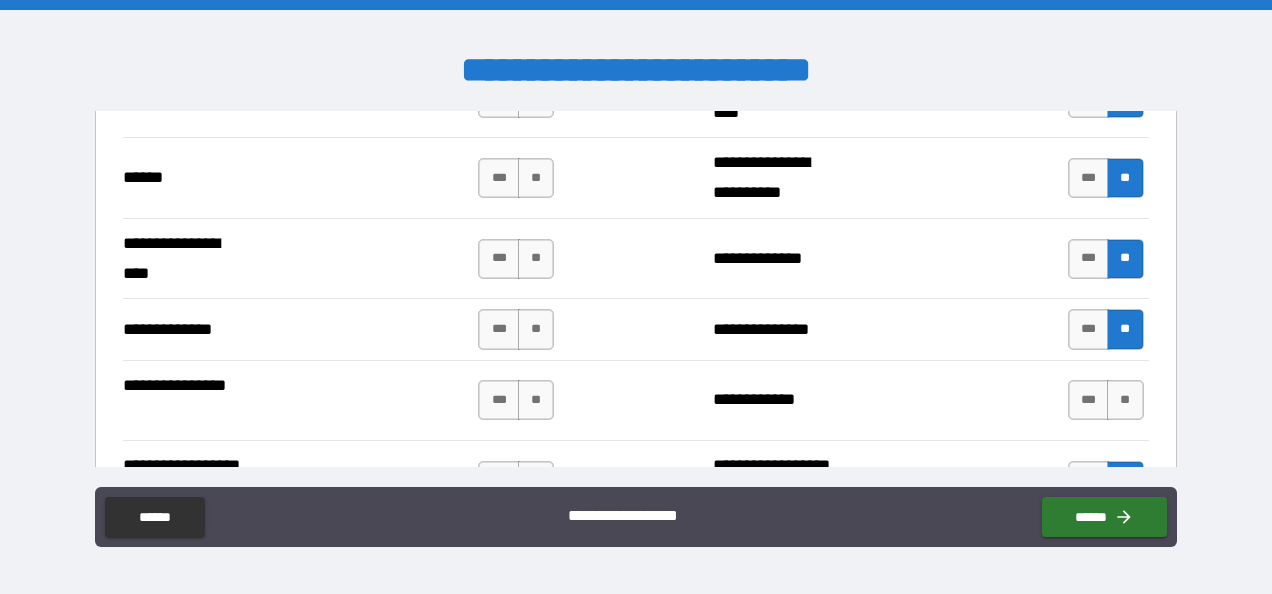 click on "**" at bounding box center (1125, 400) 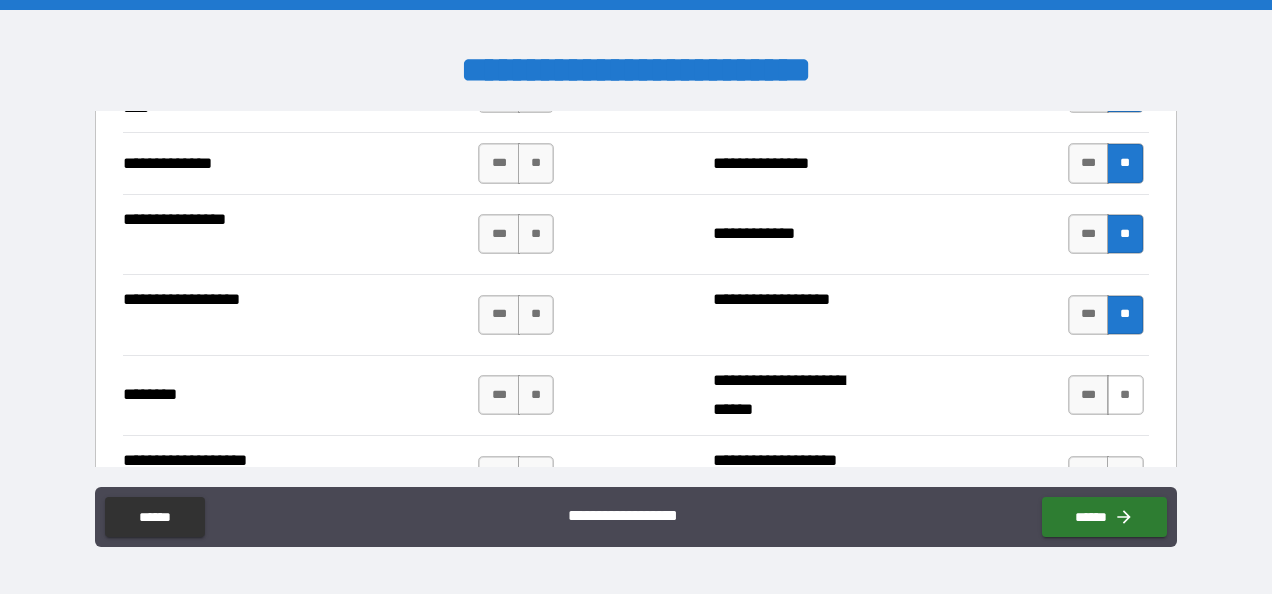 click on "**" at bounding box center [1125, 395] 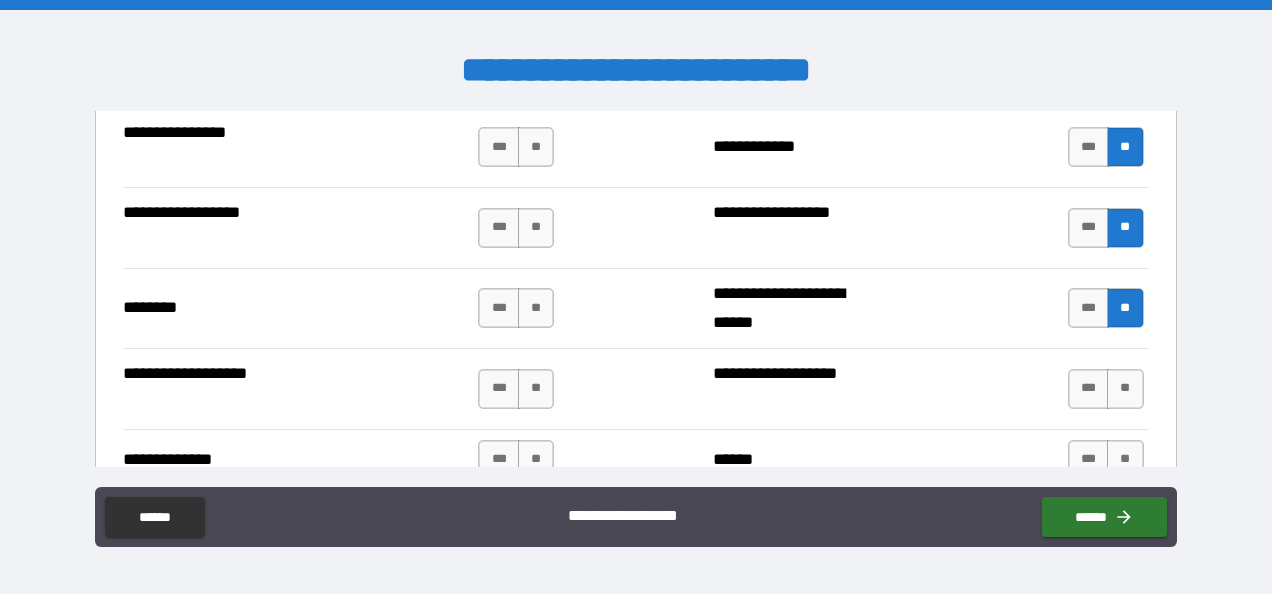 scroll, scrollTop: 3360, scrollLeft: 0, axis: vertical 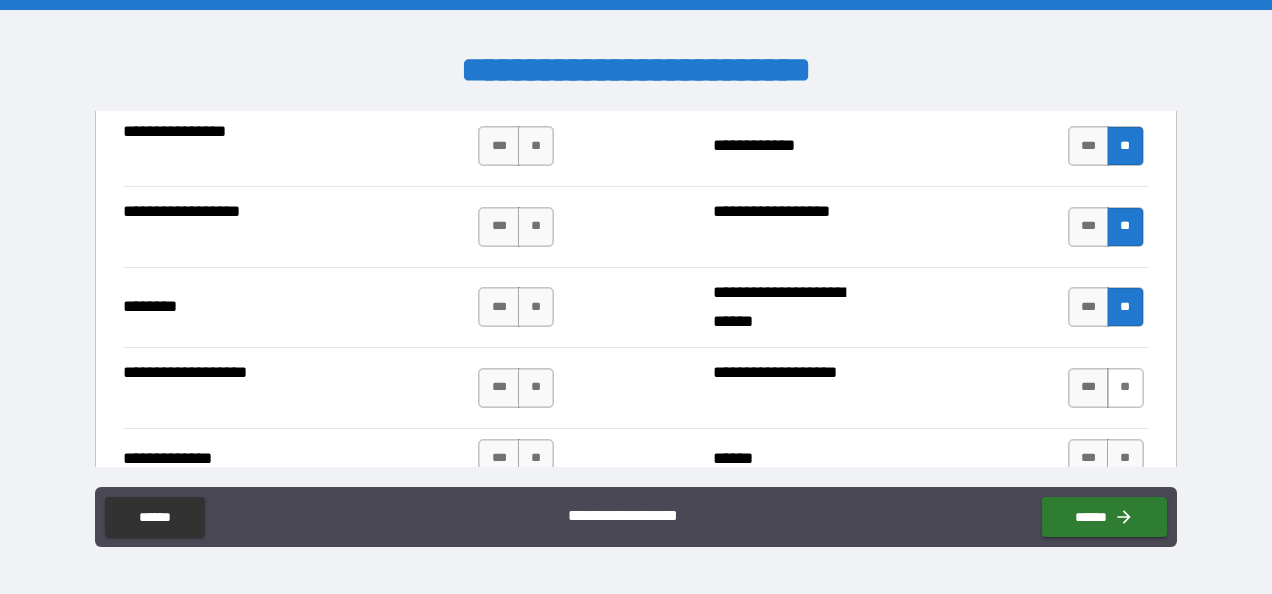 drag, startPoint x: 1112, startPoint y: 376, endPoint x: 1122, endPoint y: 371, distance: 11.18034 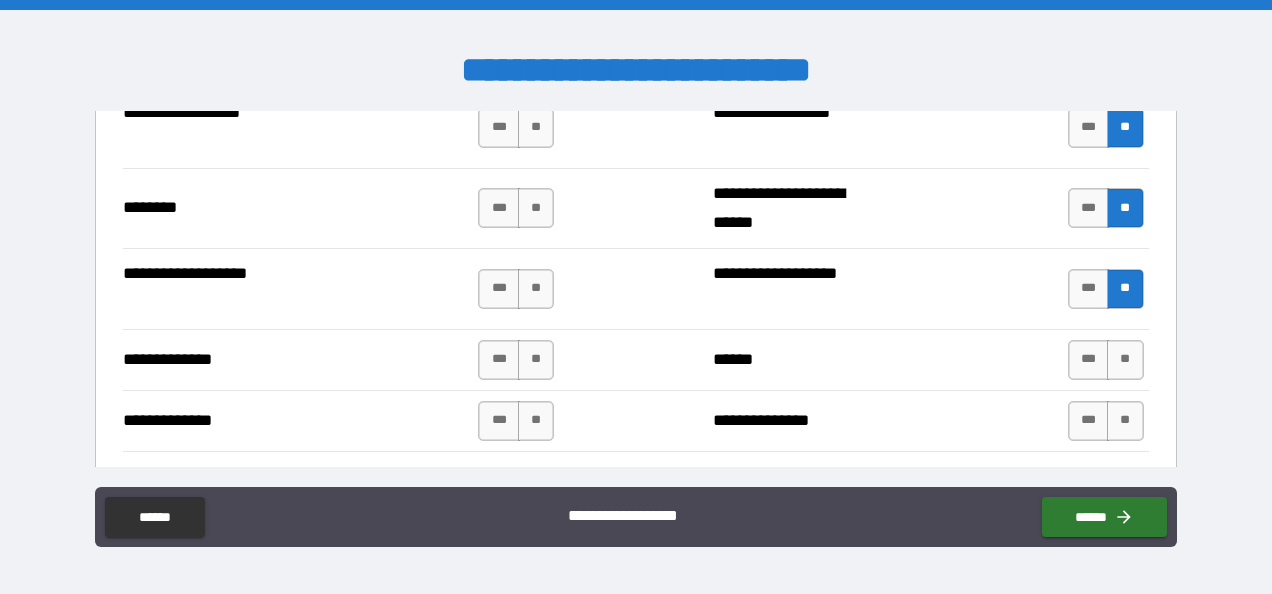 scroll, scrollTop: 3459, scrollLeft: 0, axis: vertical 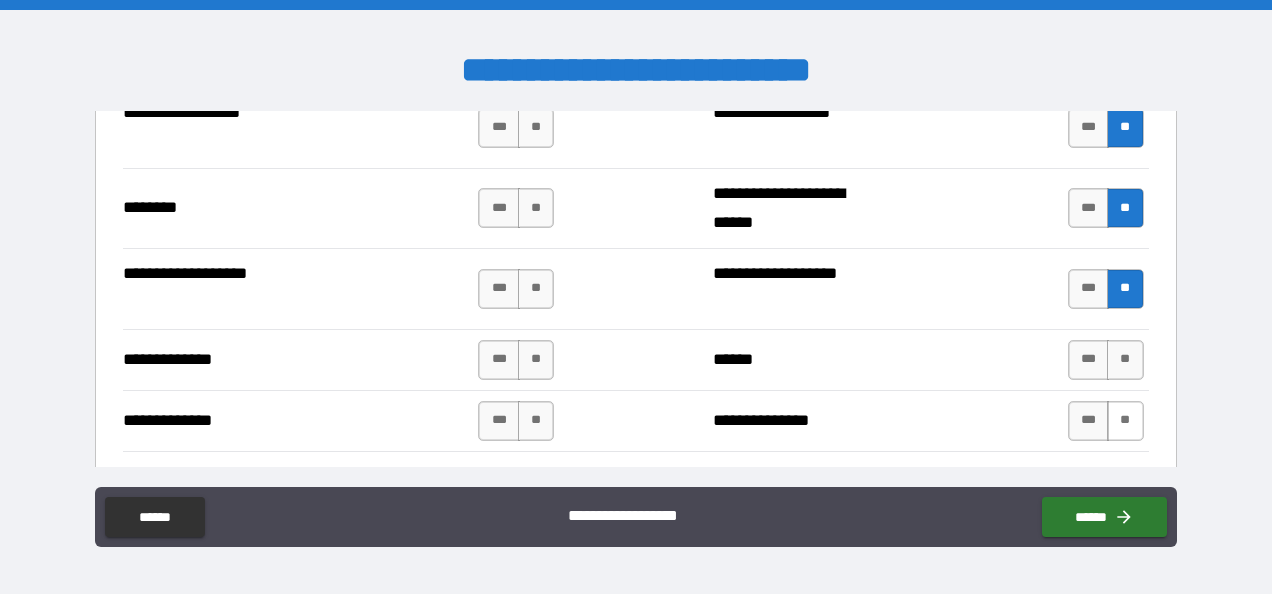 click on "**" at bounding box center (1125, 421) 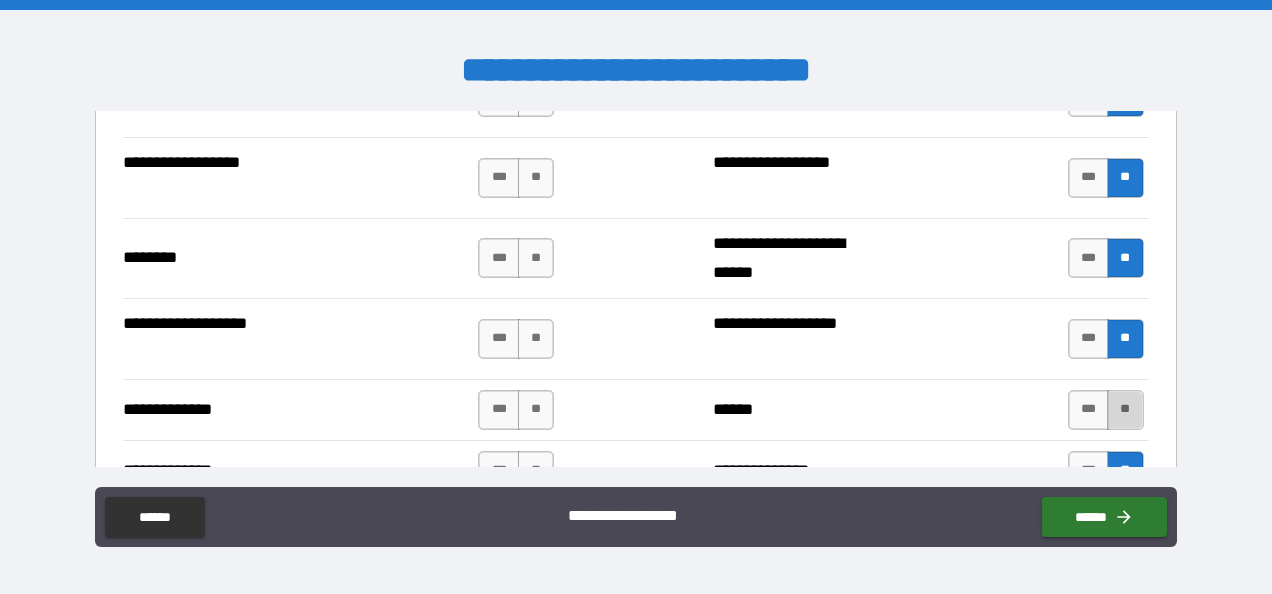 click on "**" at bounding box center [1125, 410] 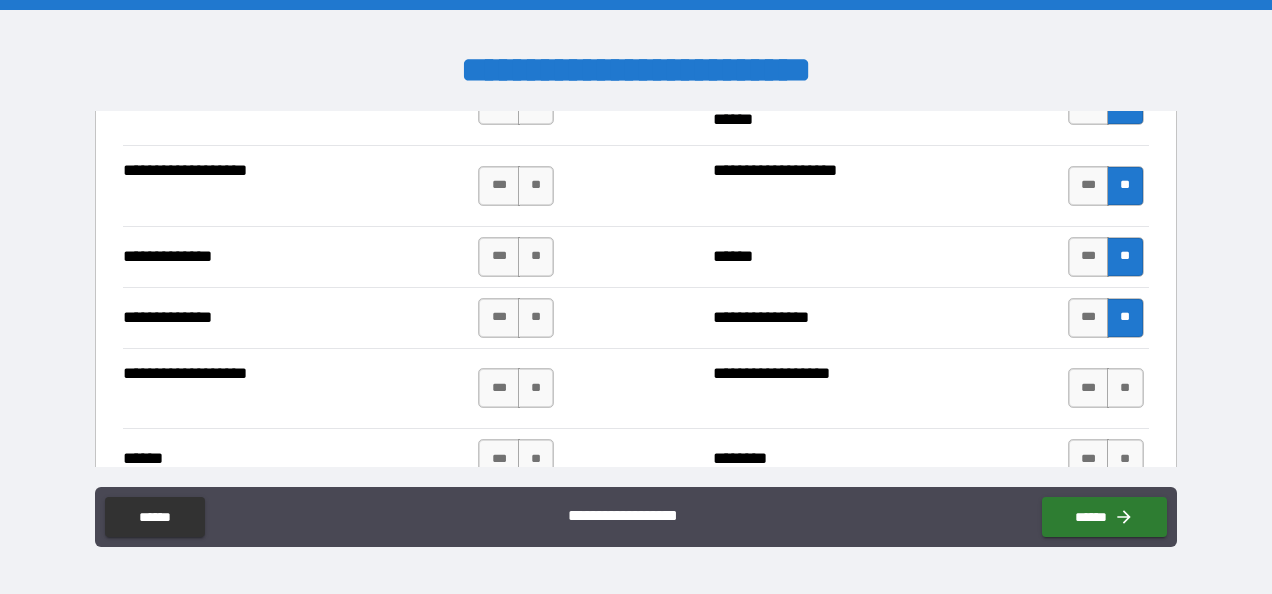 scroll, scrollTop: 3563, scrollLeft: 0, axis: vertical 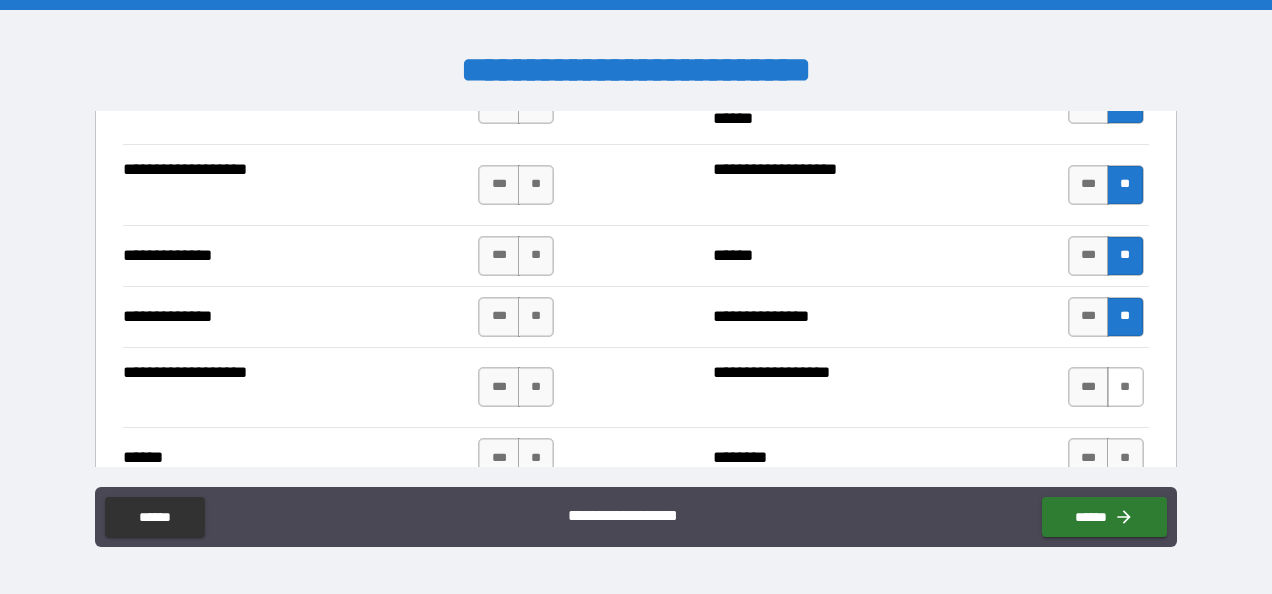 click on "**" at bounding box center [1125, 387] 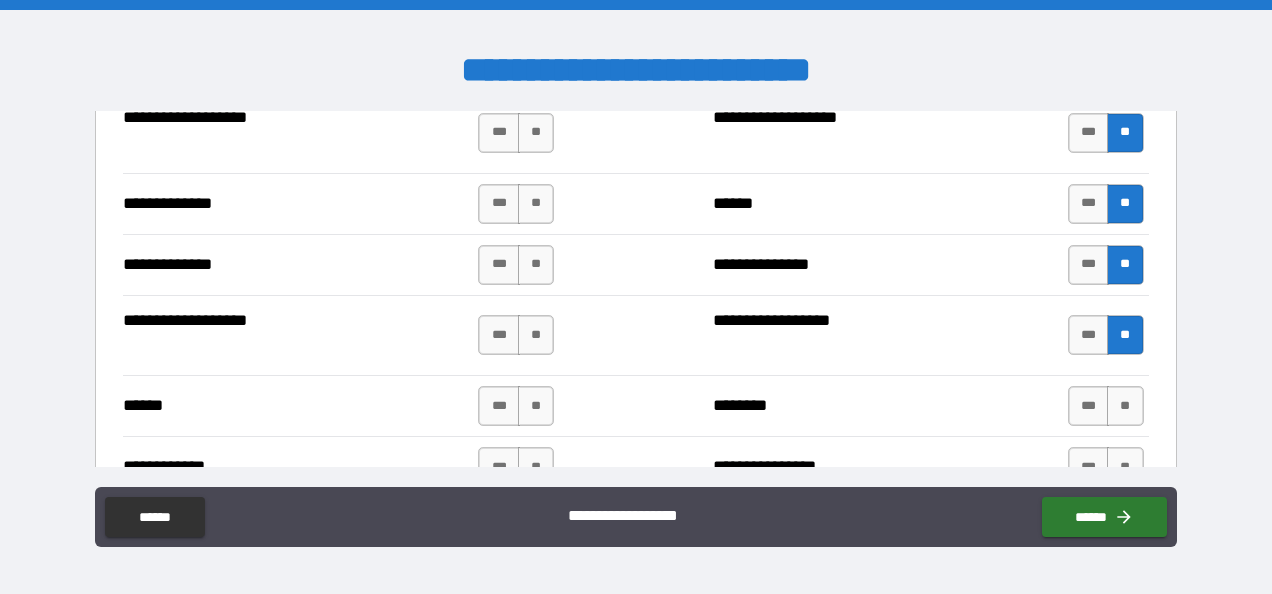 scroll, scrollTop: 3614, scrollLeft: 0, axis: vertical 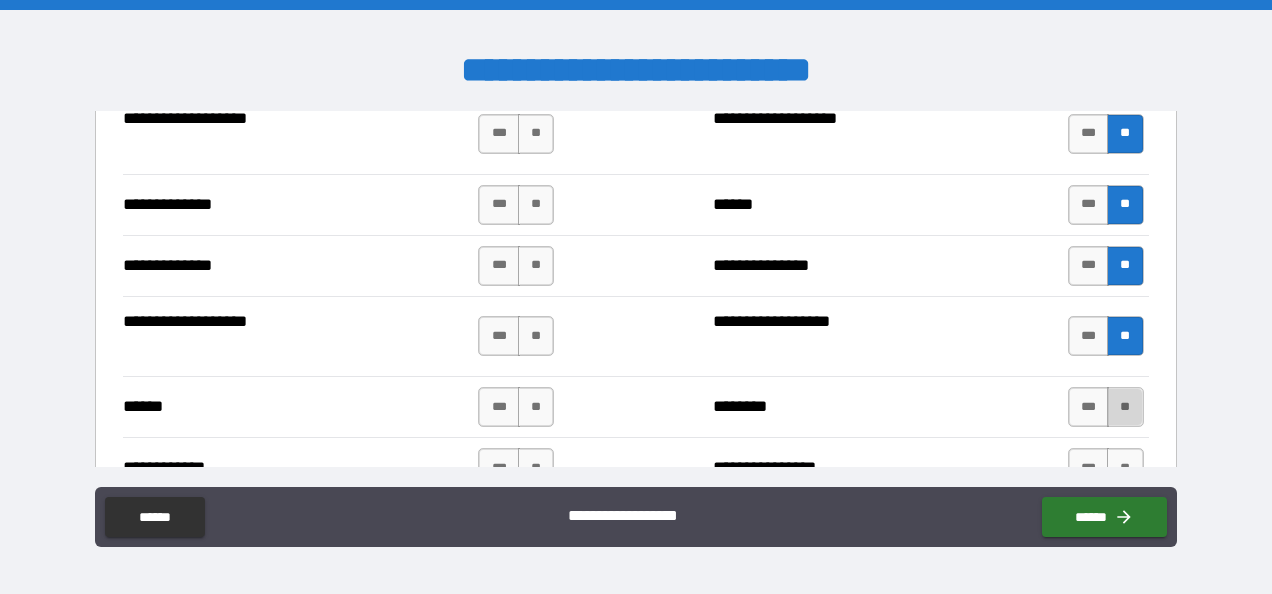 click on "**" at bounding box center (1125, 407) 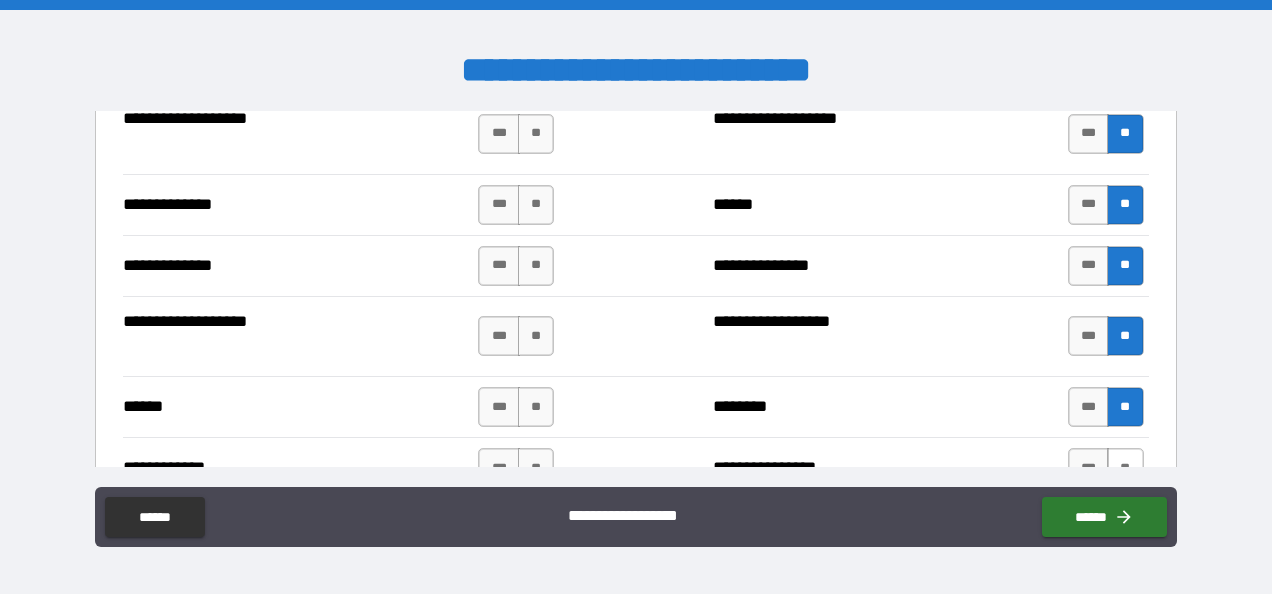 click on "**" at bounding box center (1125, 468) 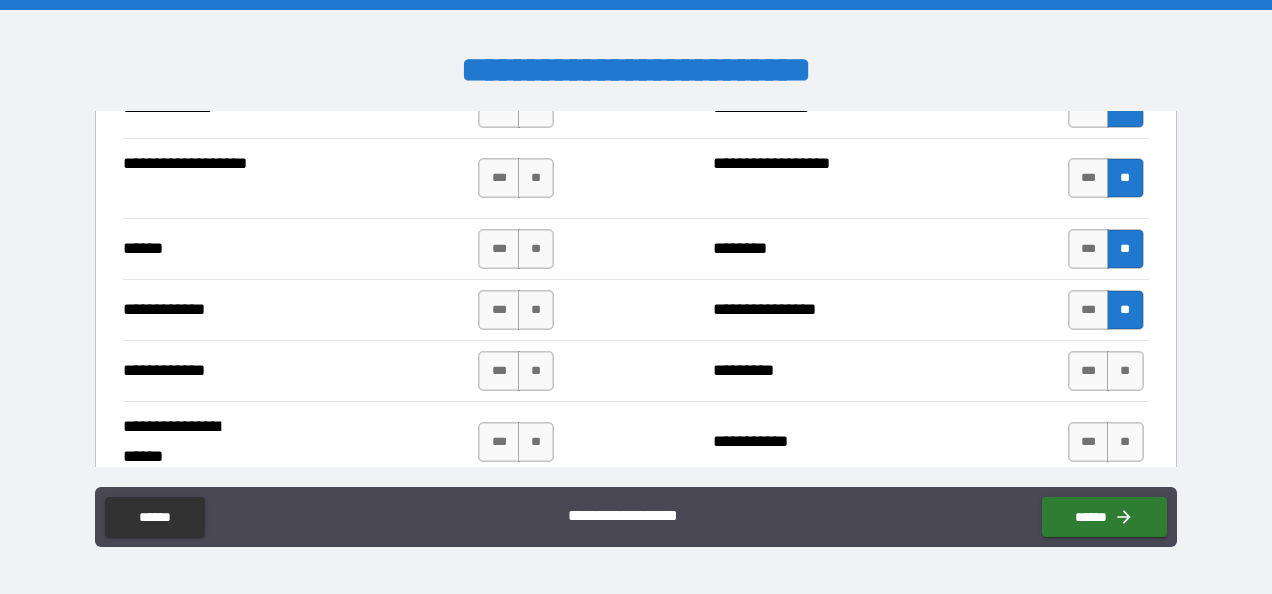 scroll, scrollTop: 3773, scrollLeft: 0, axis: vertical 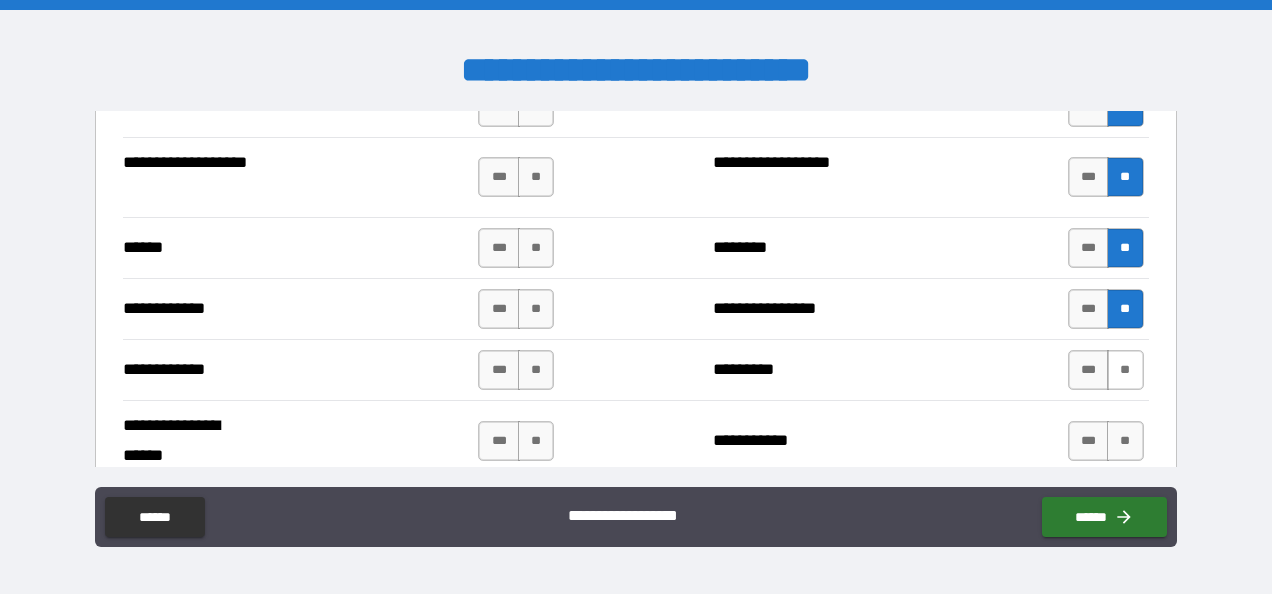 click on "**" at bounding box center [1125, 370] 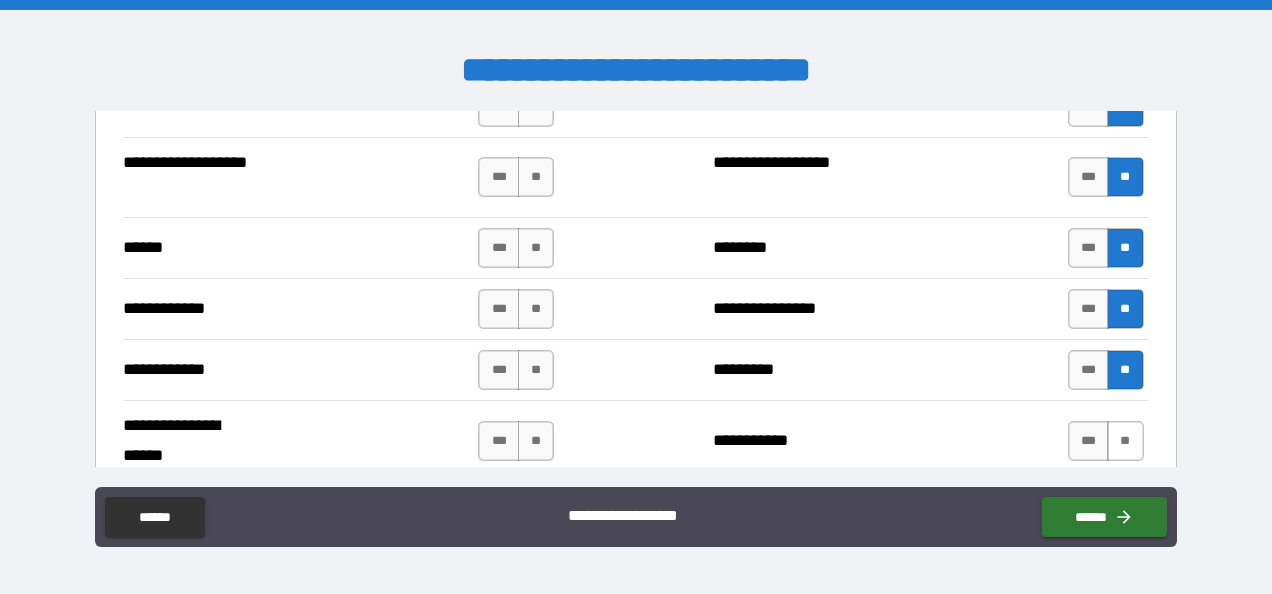 click on "**" at bounding box center (1125, 441) 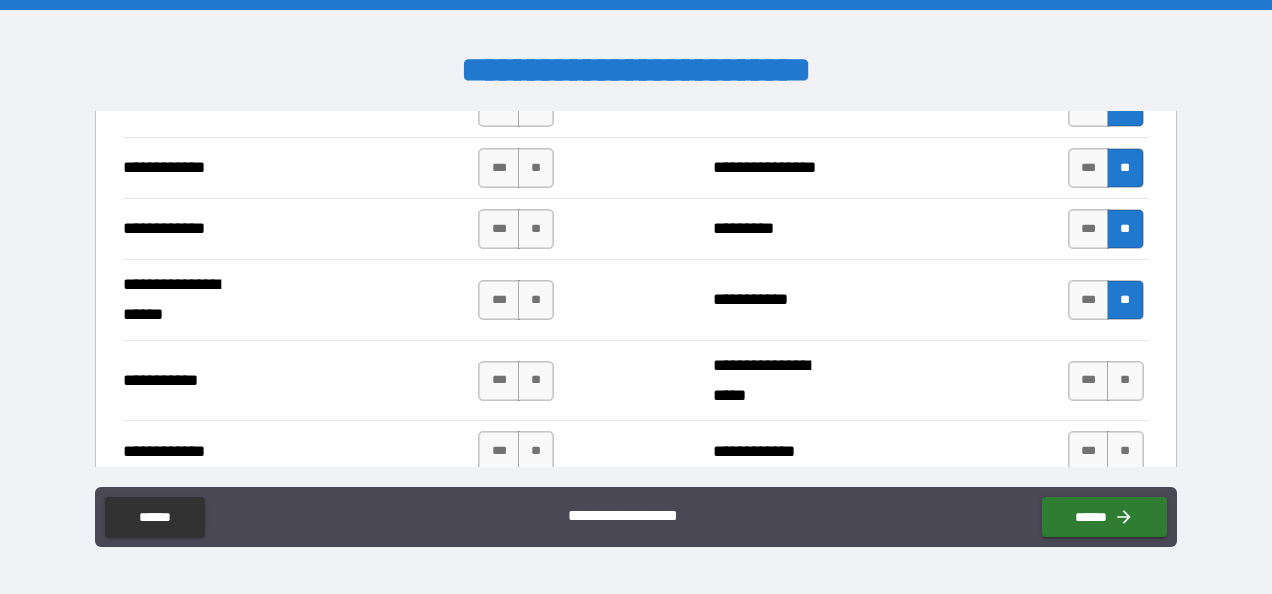 scroll, scrollTop: 3927, scrollLeft: 0, axis: vertical 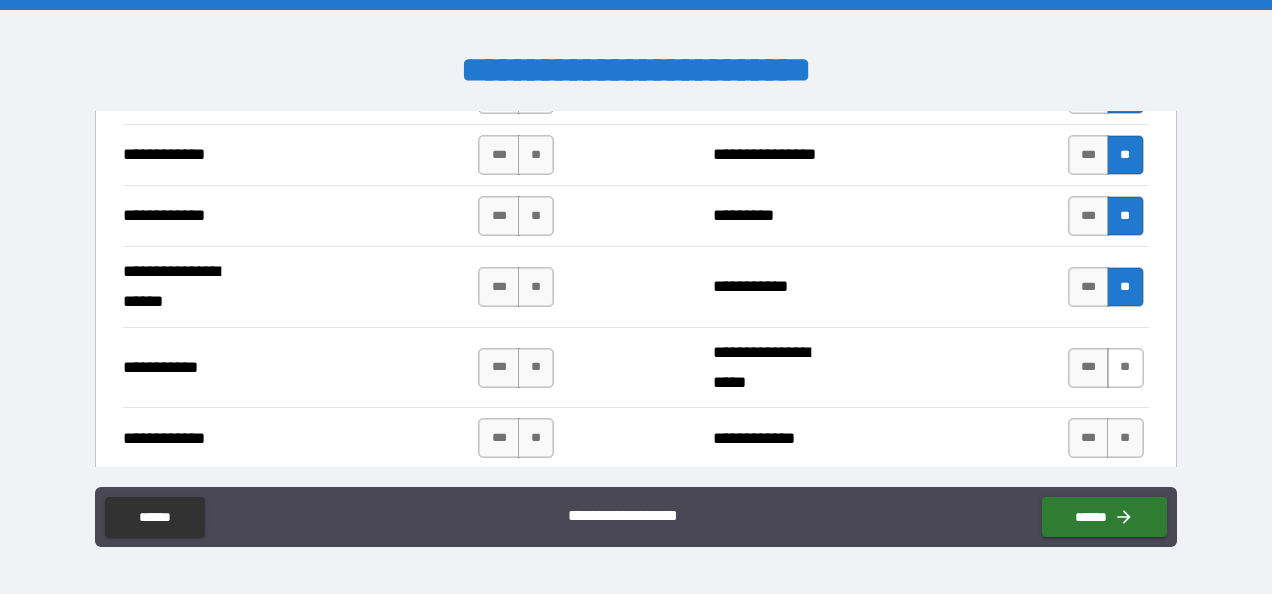 click on "**" at bounding box center (1125, 368) 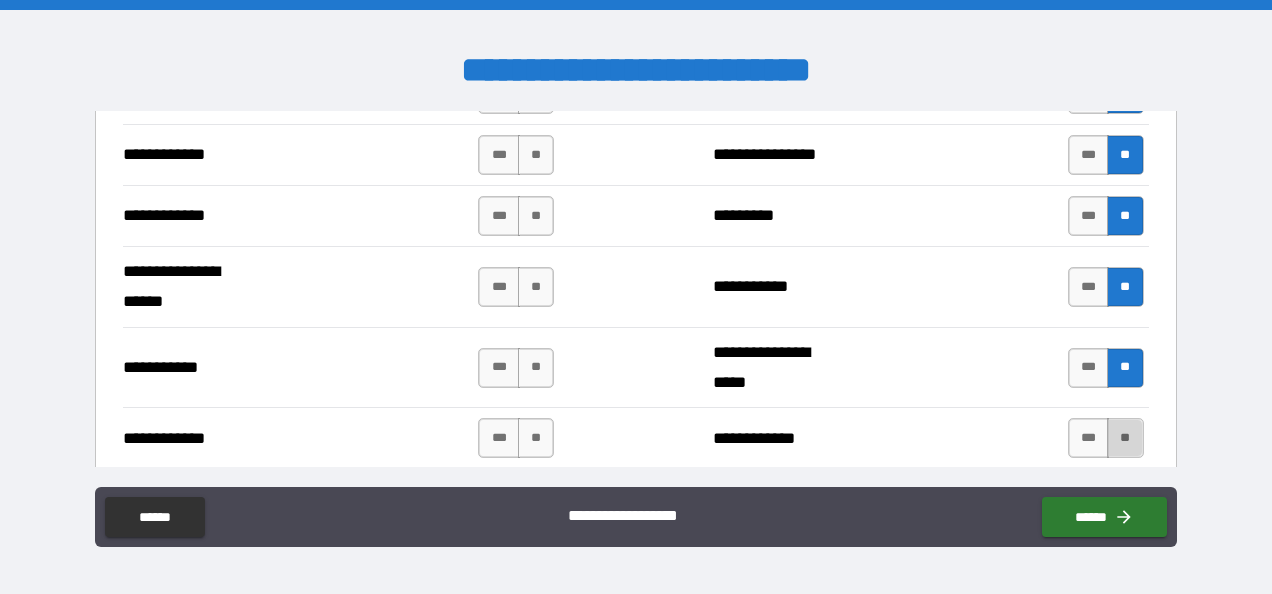 click on "**" at bounding box center [1125, 438] 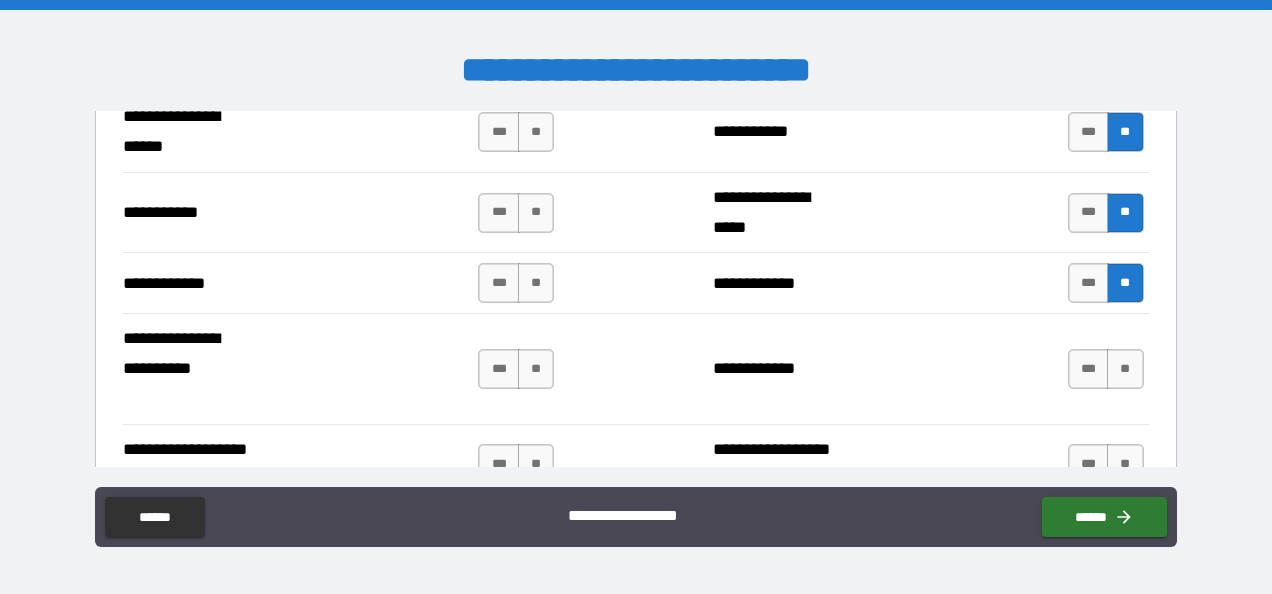 scroll, scrollTop: 4083, scrollLeft: 0, axis: vertical 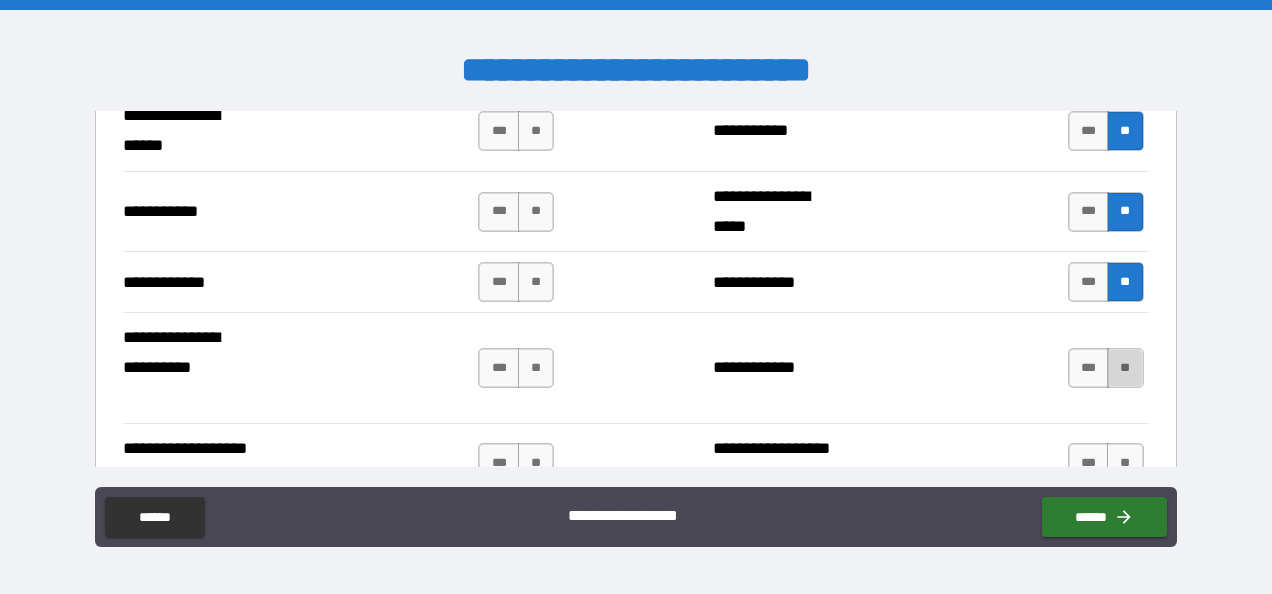 click on "**" at bounding box center [1125, 368] 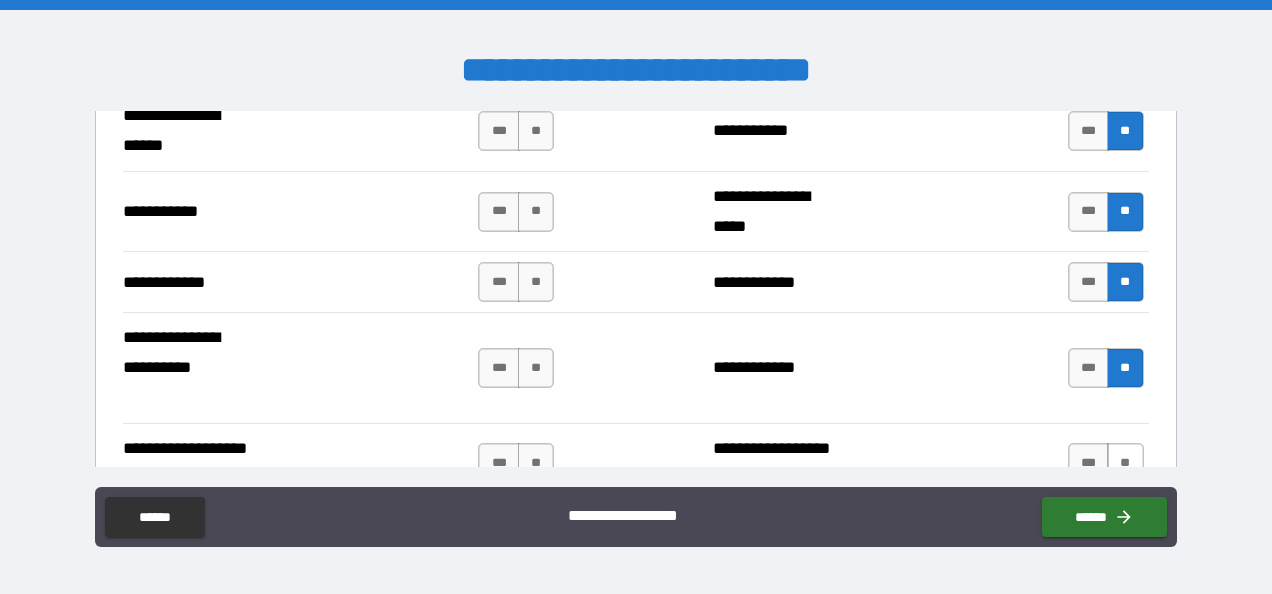 click on "**" at bounding box center [1125, 463] 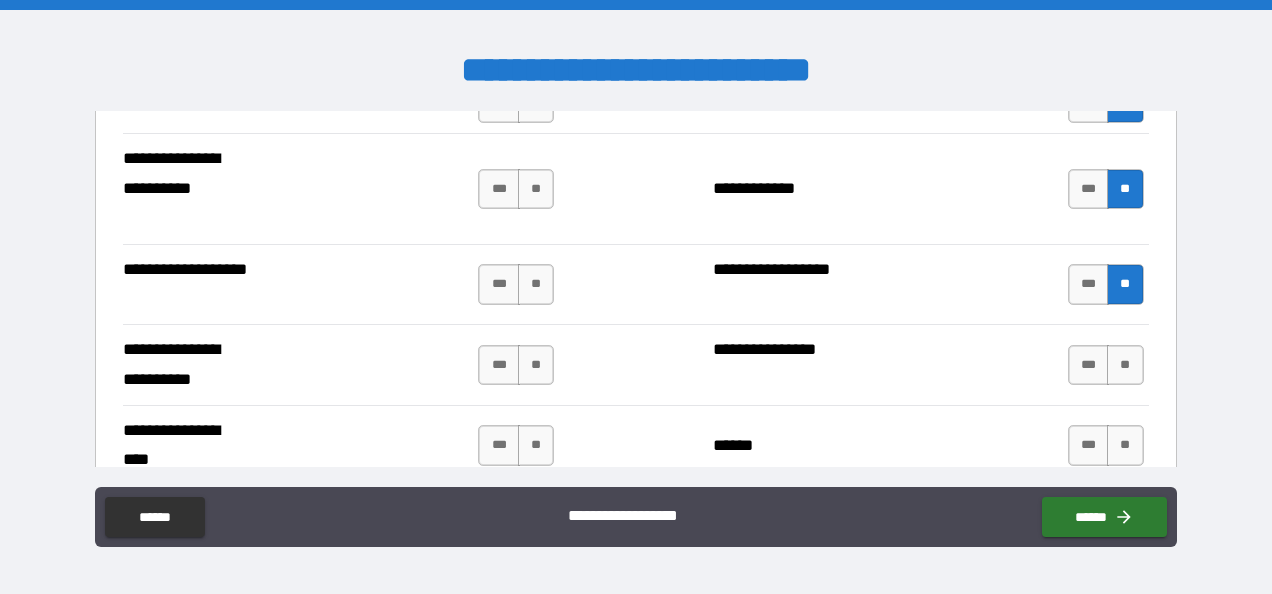 scroll, scrollTop: 4265, scrollLeft: 0, axis: vertical 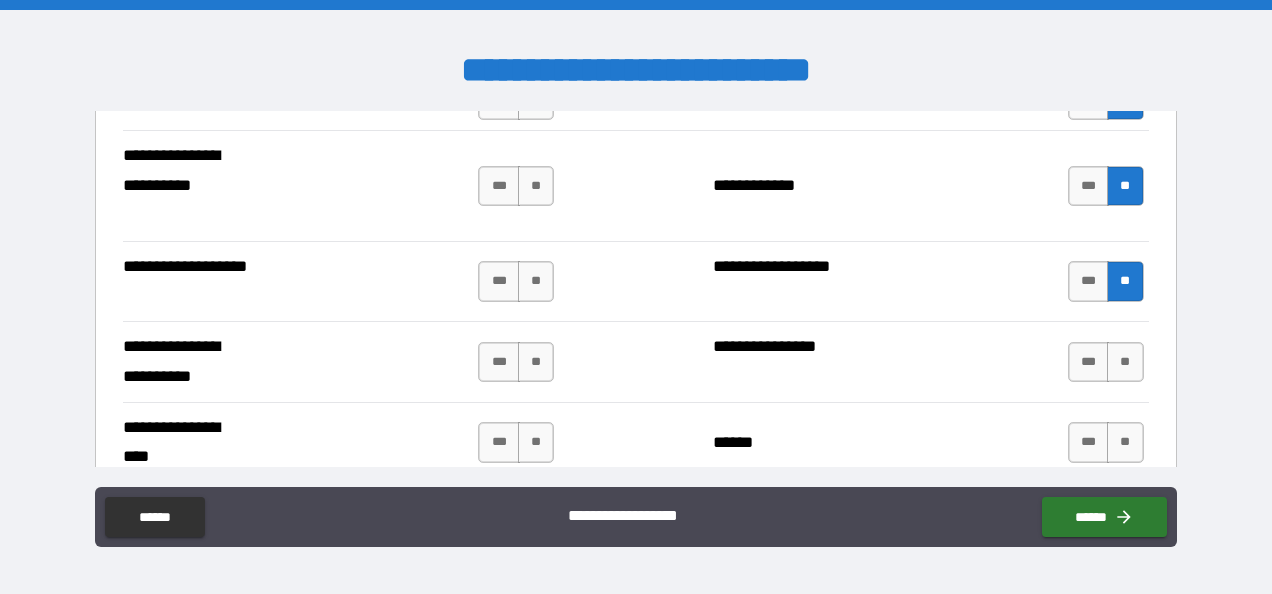 click on "*** **" at bounding box center [1108, 362] 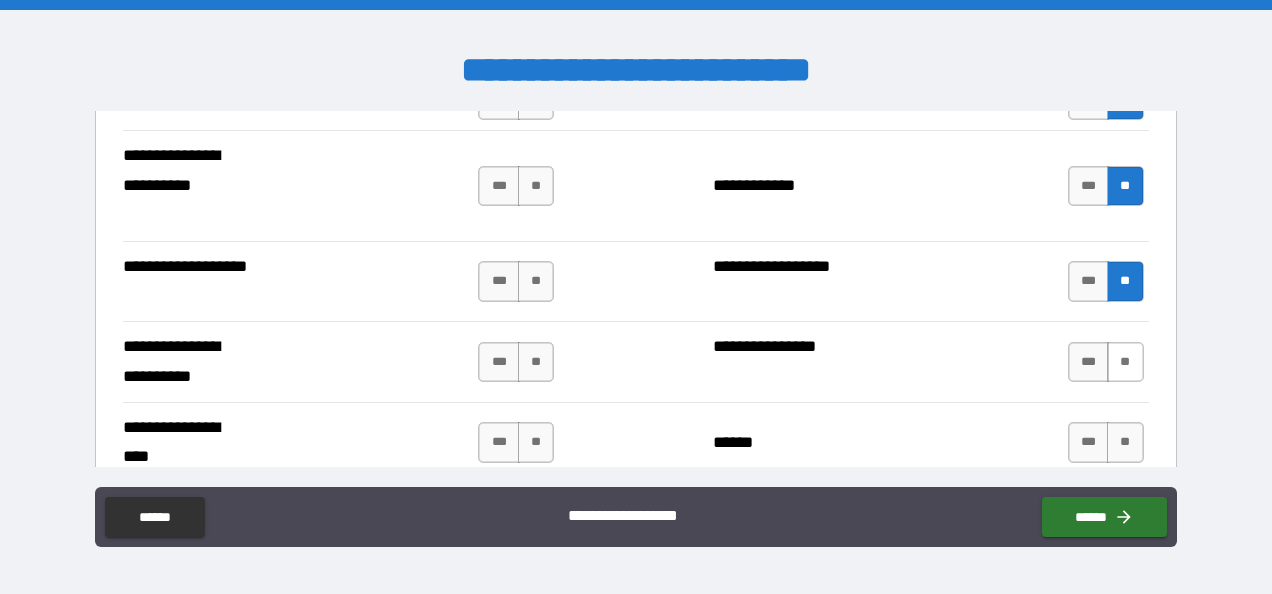 click on "**" at bounding box center [1125, 362] 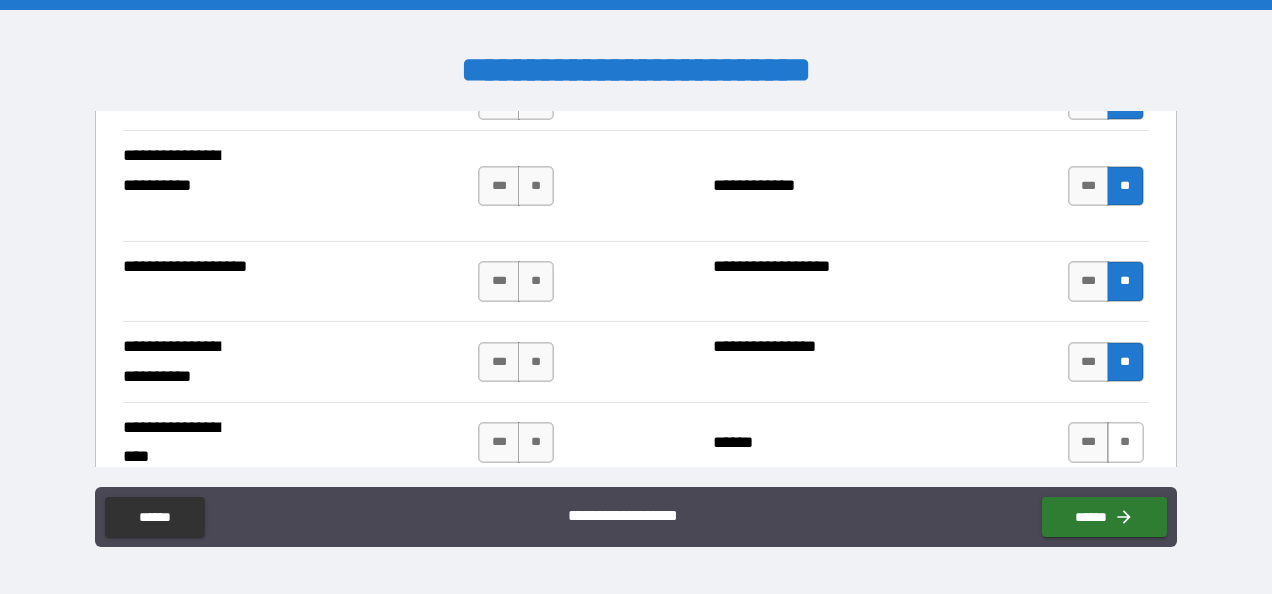 click on "**" at bounding box center [1125, 442] 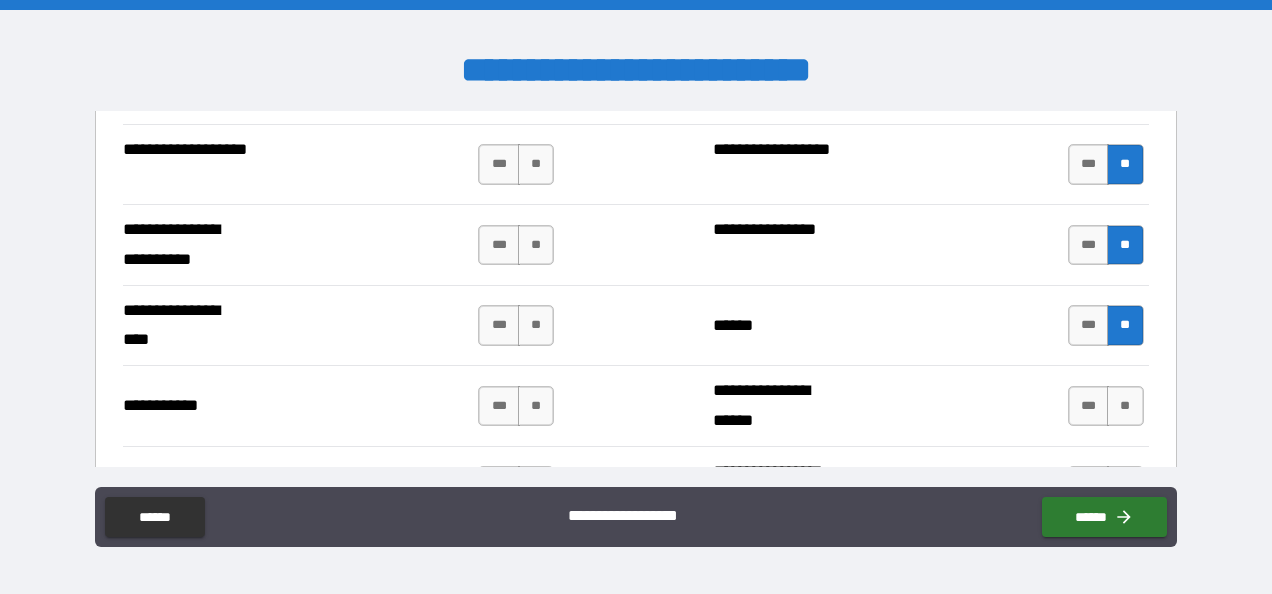 scroll, scrollTop: 4427, scrollLeft: 0, axis: vertical 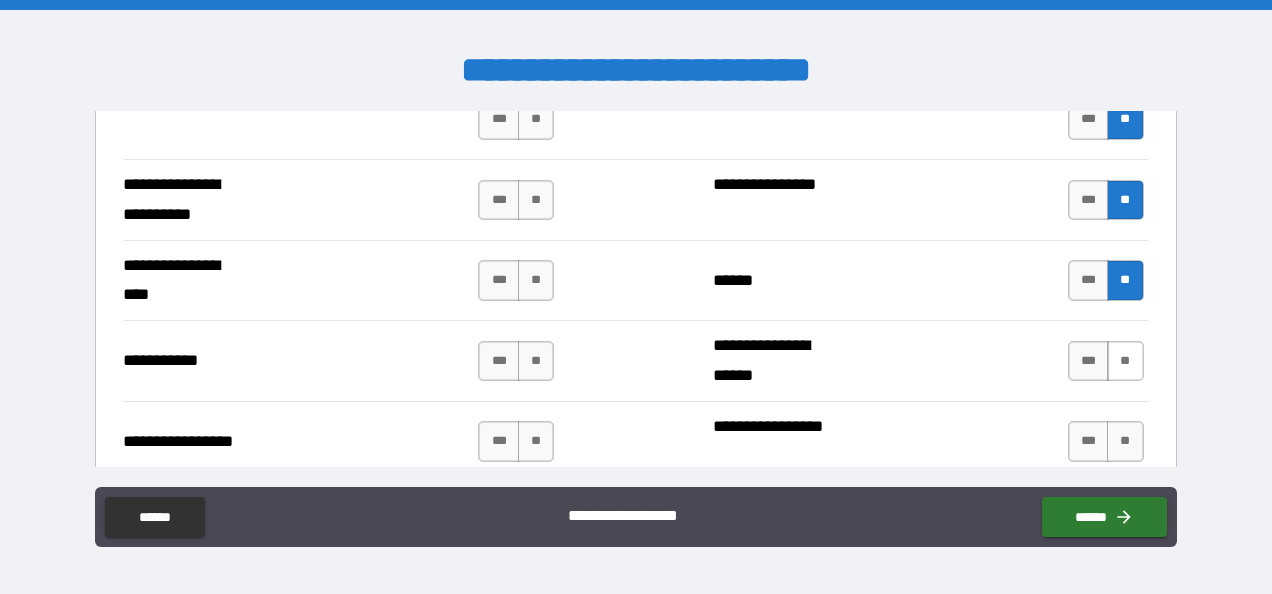 click on "**" at bounding box center [1125, 361] 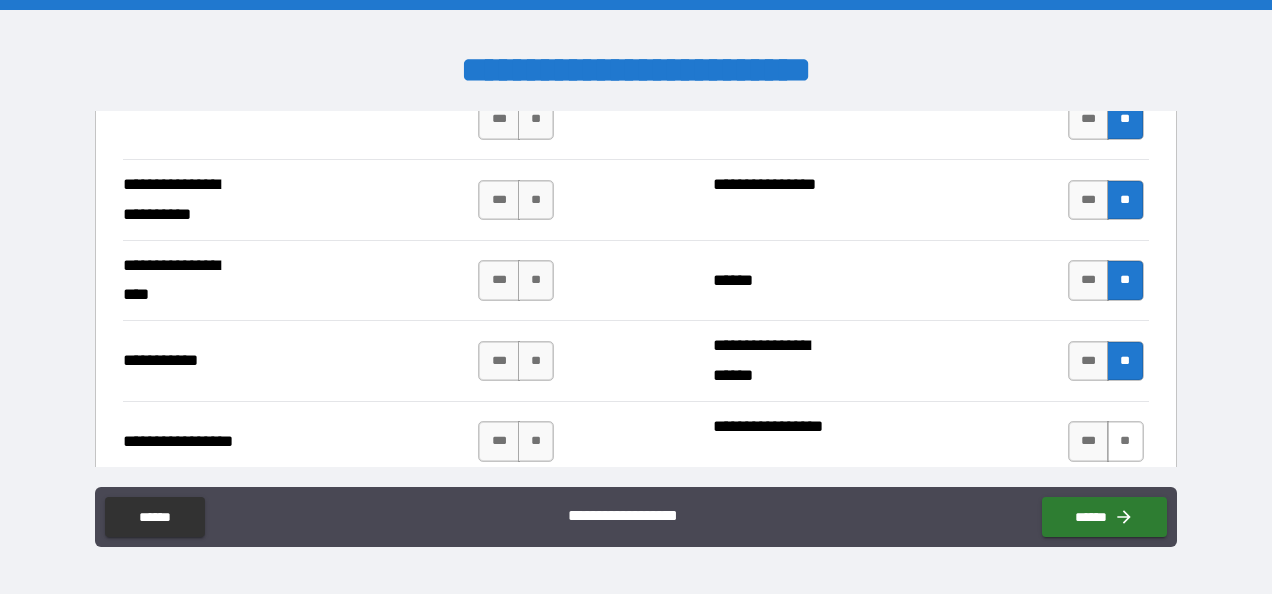 click on "**" at bounding box center [1125, 441] 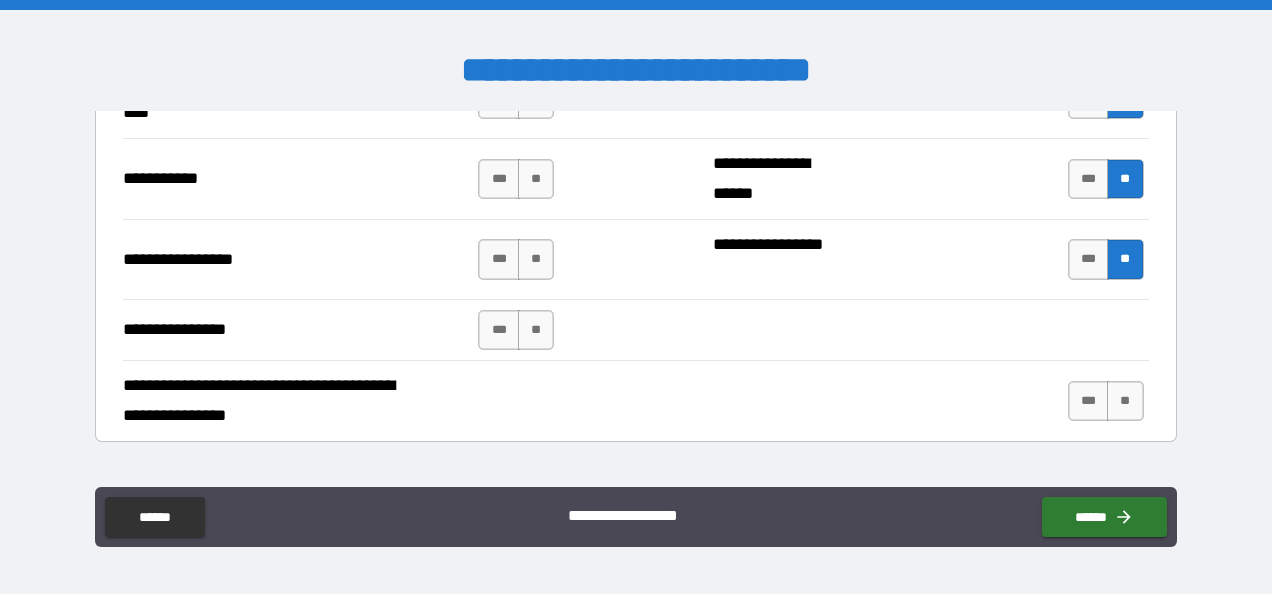 scroll, scrollTop: 4610, scrollLeft: 0, axis: vertical 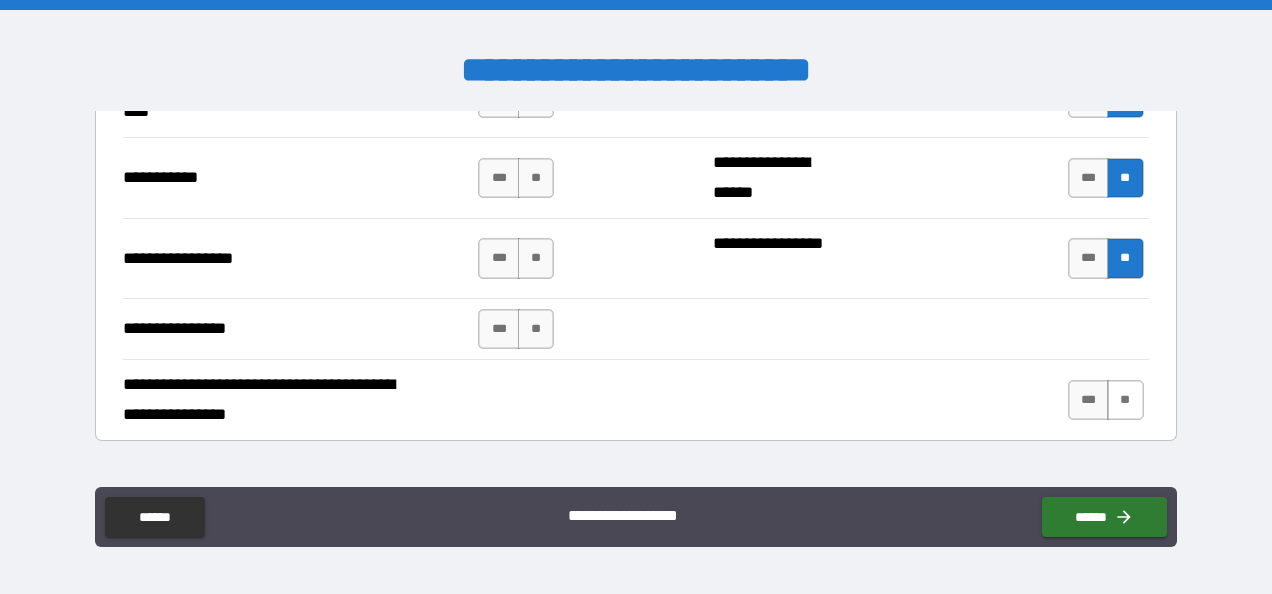 click on "**" at bounding box center [1125, 400] 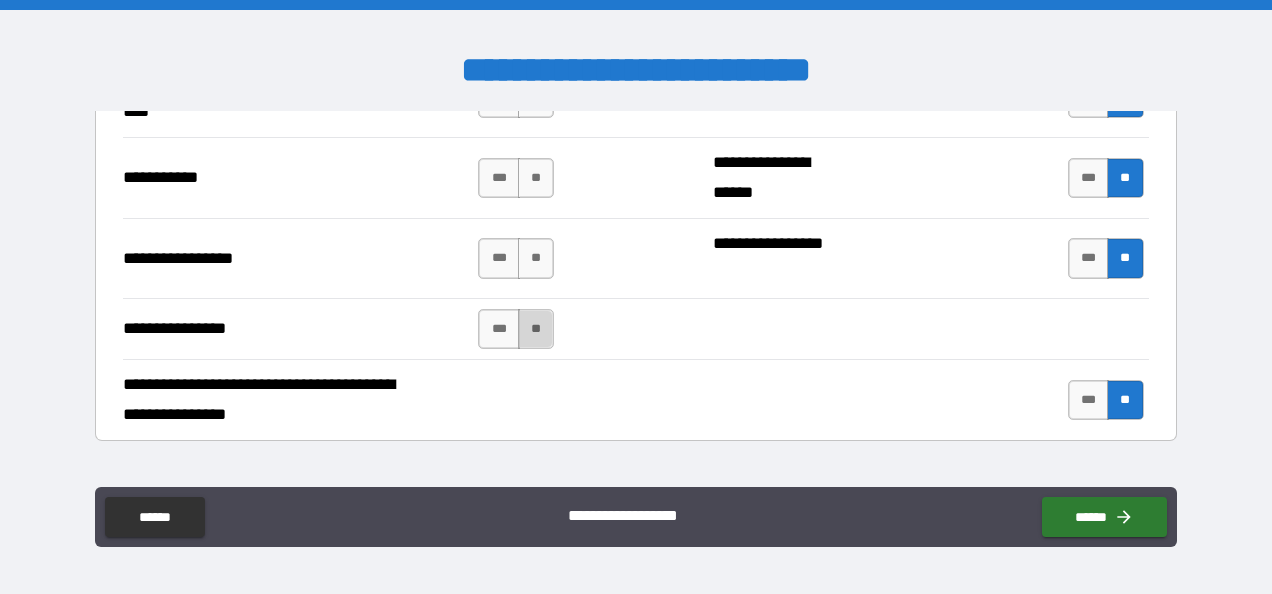 click on "**" at bounding box center (536, 329) 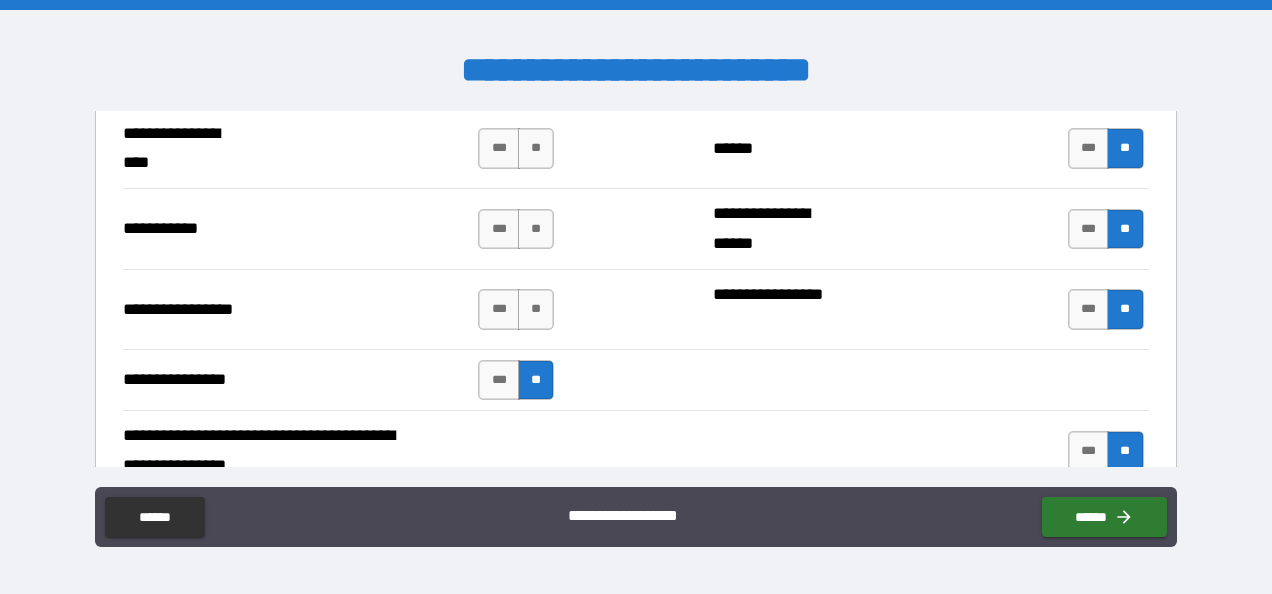 scroll, scrollTop: 4558, scrollLeft: 0, axis: vertical 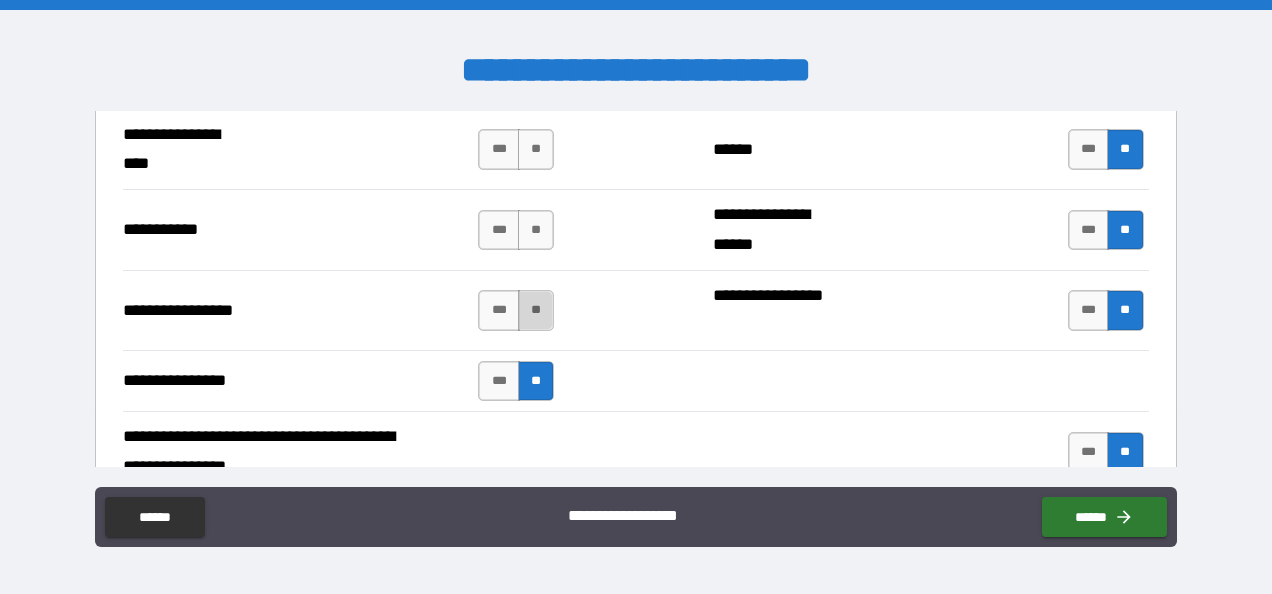 click on "**" at bounding box center [536, 310] 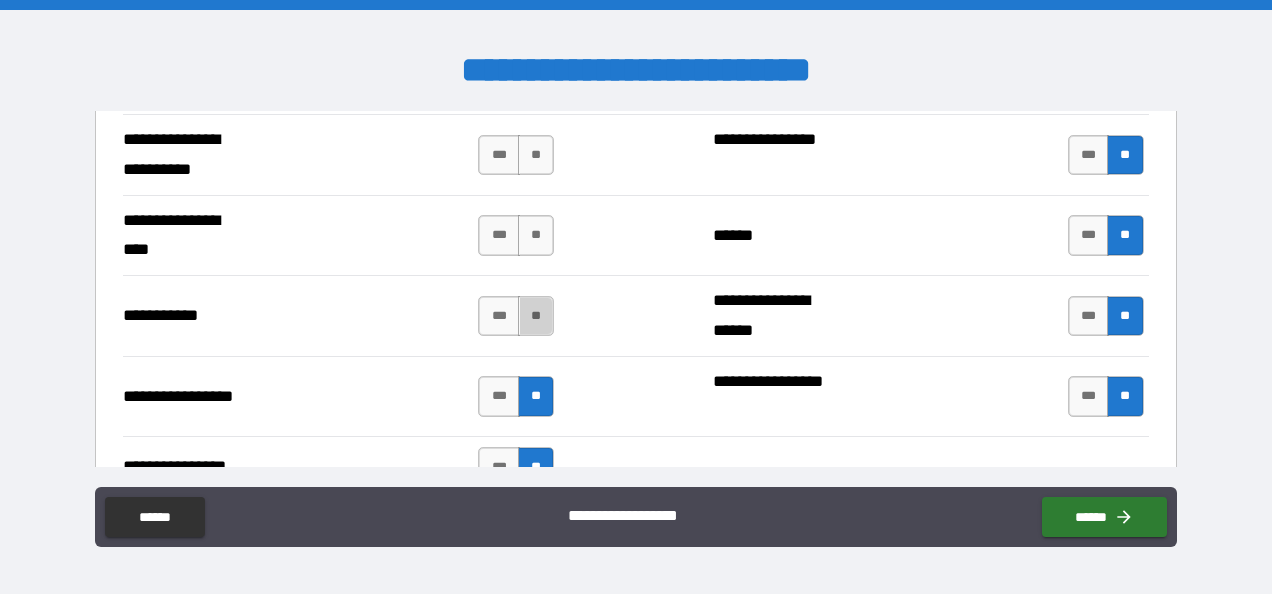 click on "**" at bounding box center (536, 316) 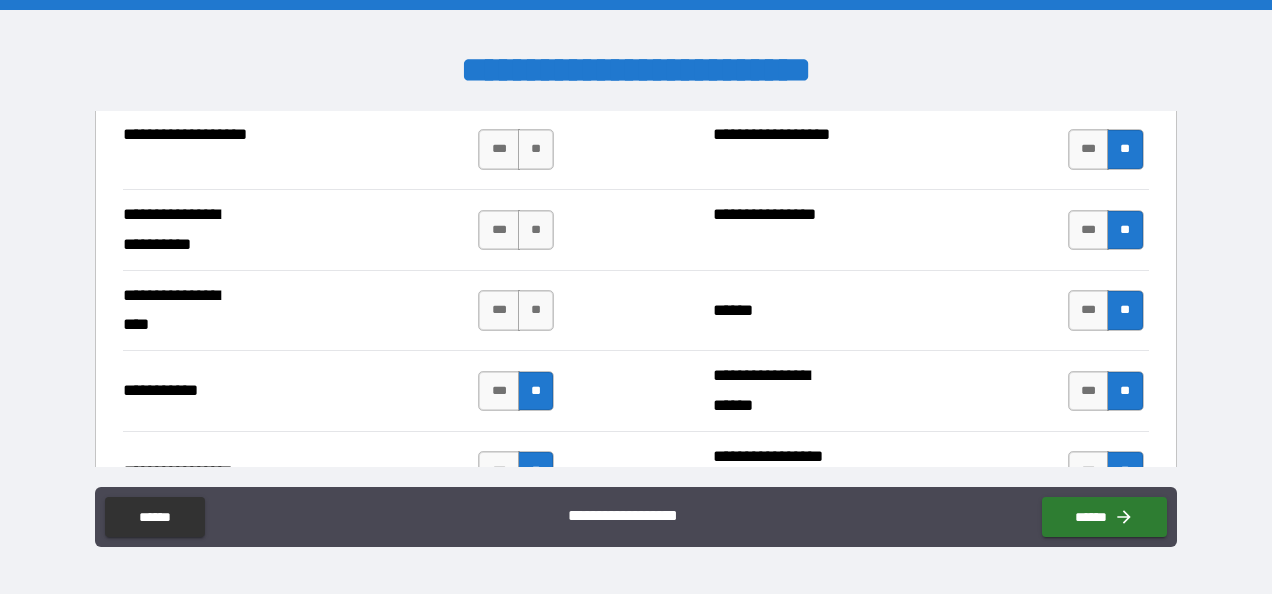 scroll, scrollTop: 4396, scrollLeft: 0, axis: vertical 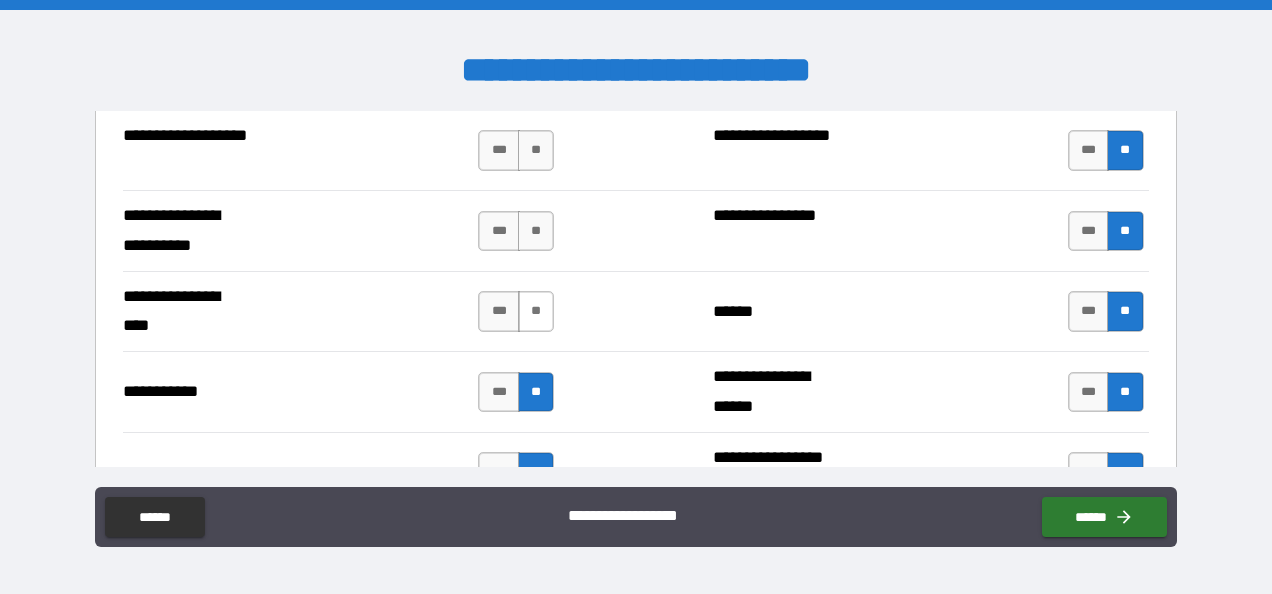 click on "**" at bounding box center (536, 311) 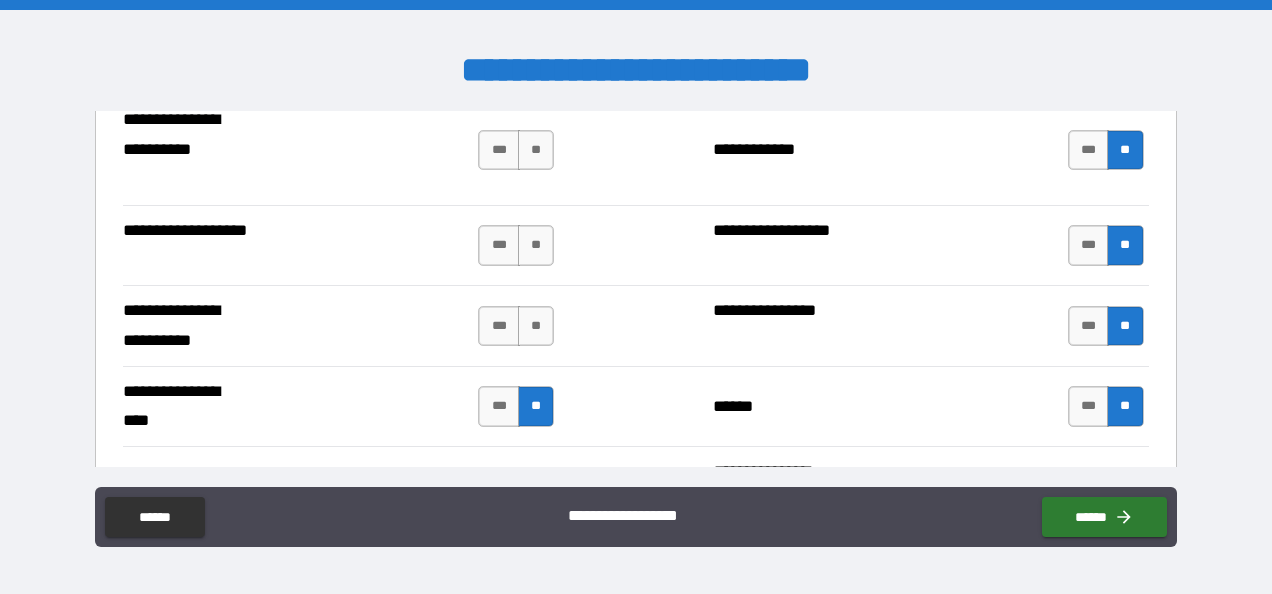 click on "**" at bounding box center (536, 326) 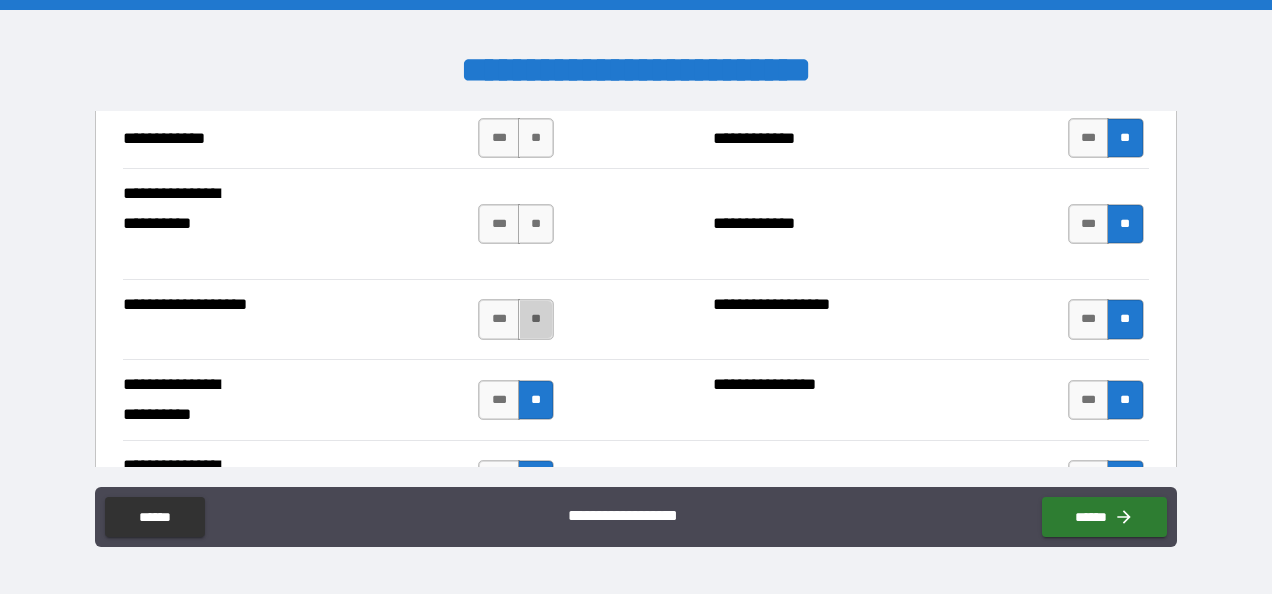 click on "**" at bounding box center [536, 319] 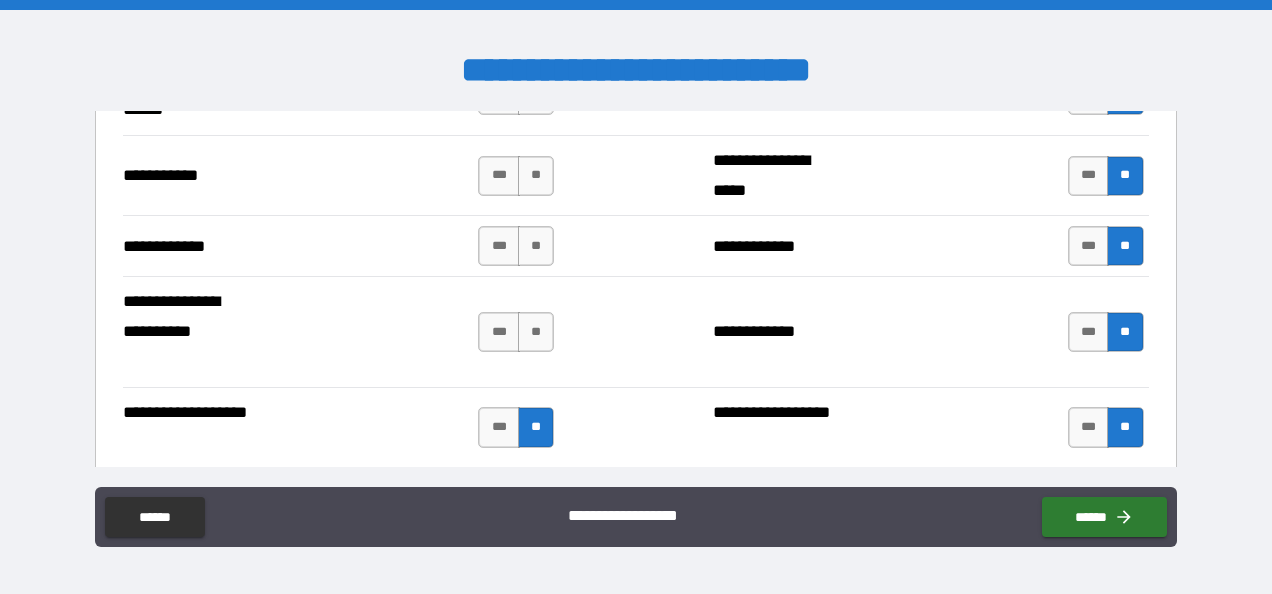 click on "**" at bounding box center (536, 332) 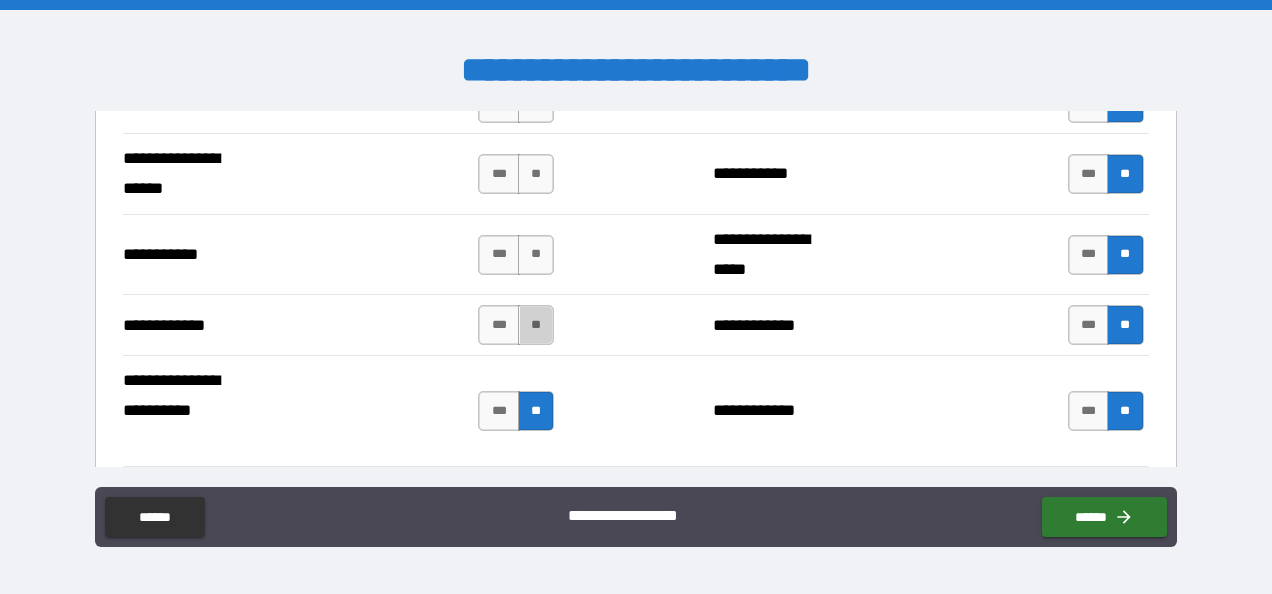 click on "**" at bounding box center (536, 325) 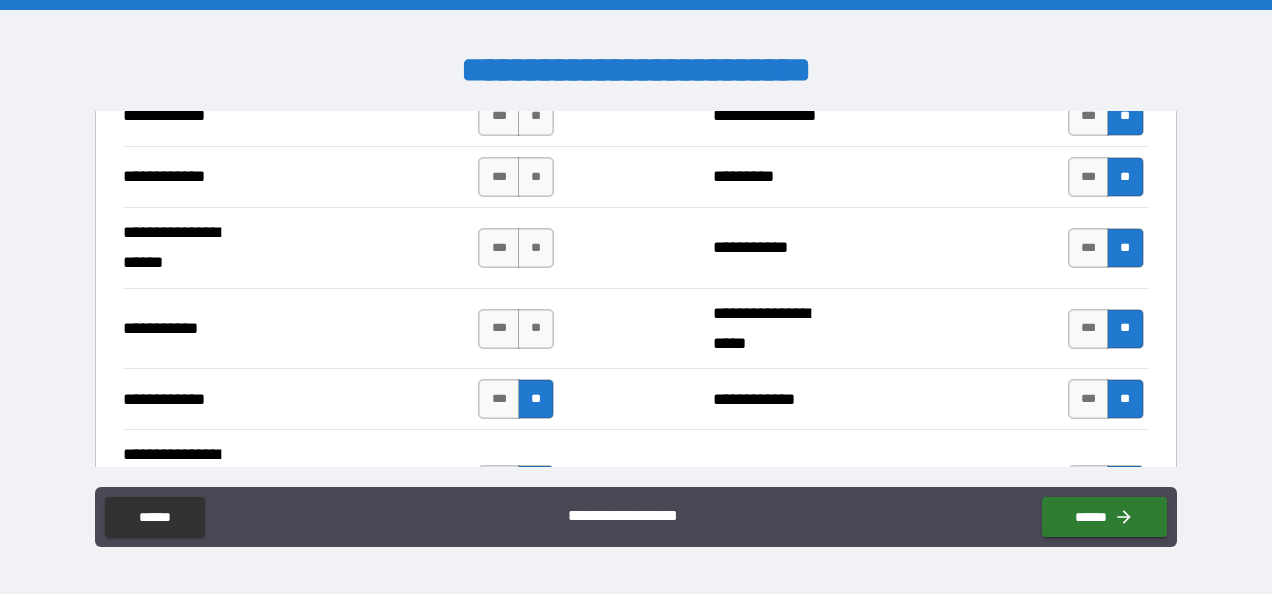 click on "**" at bounding box center [536, 329] 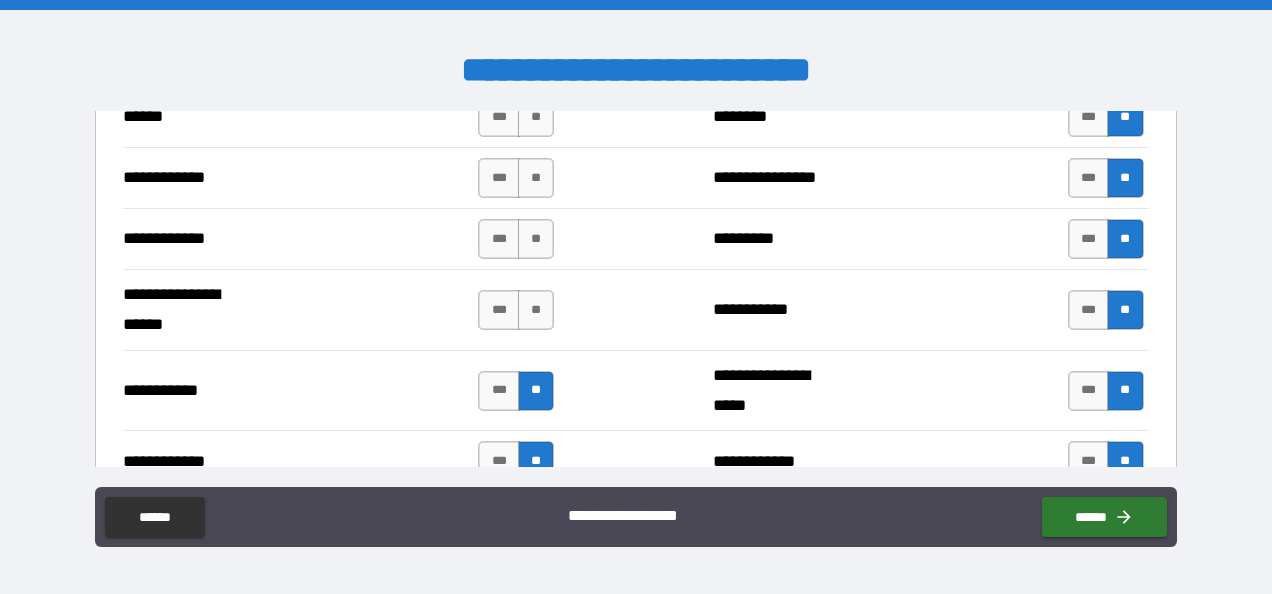 click on "**" at bounding box center [536, 310] 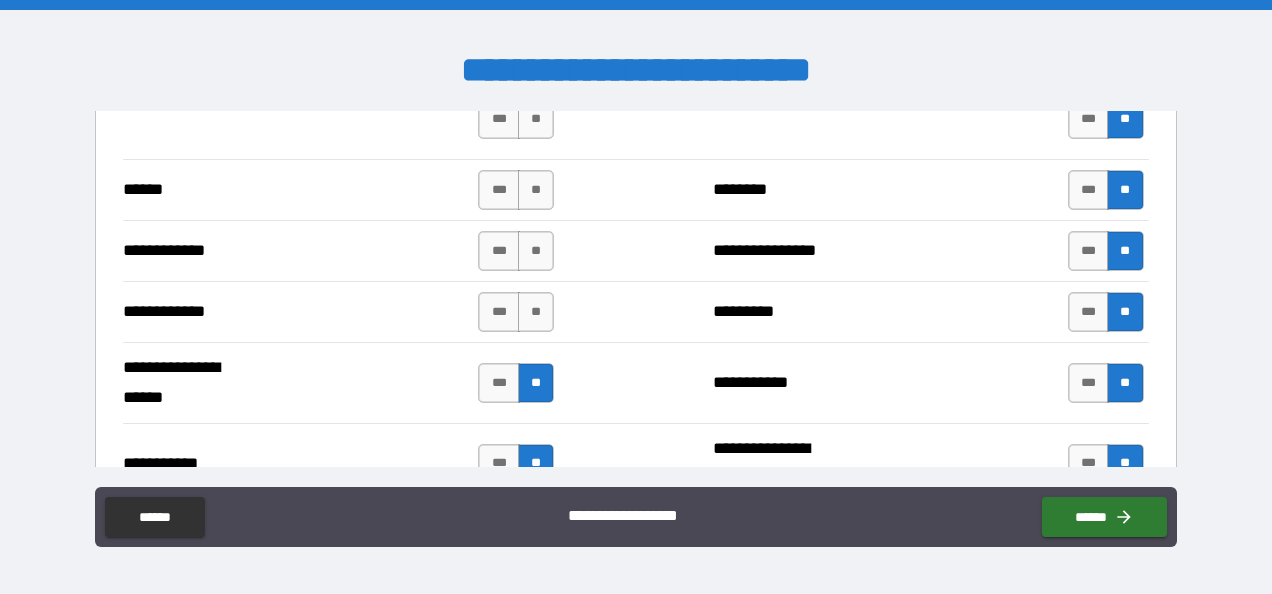 click on "**" at bounding box center (536, 312) 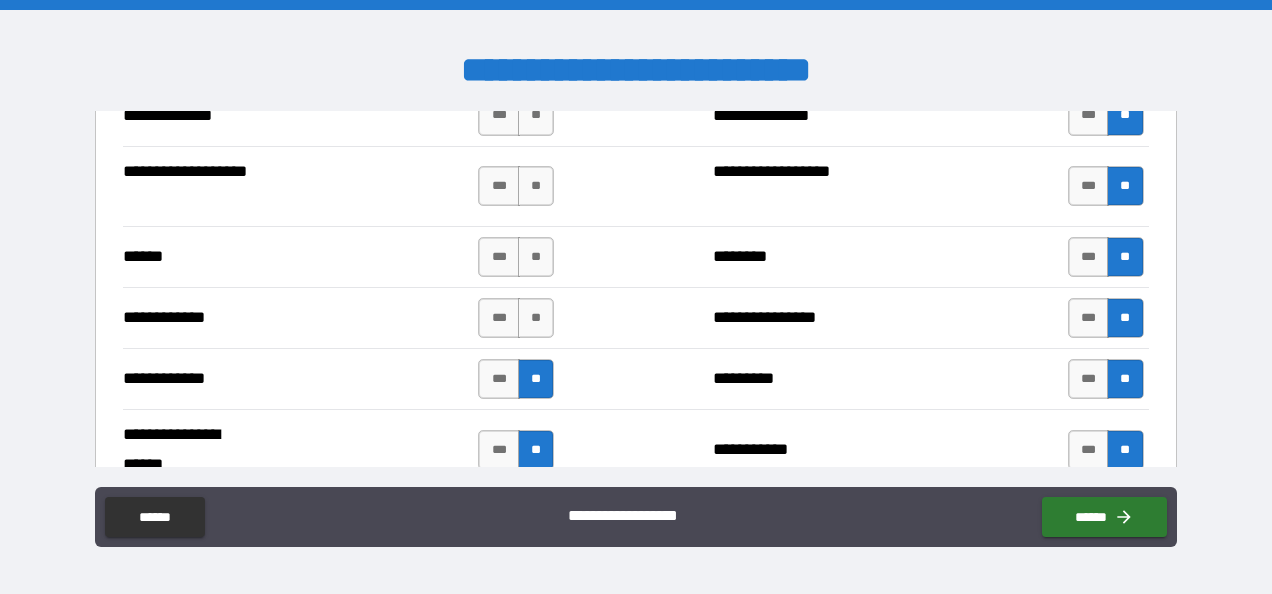 click on "**" at bounding box center [536, 318] 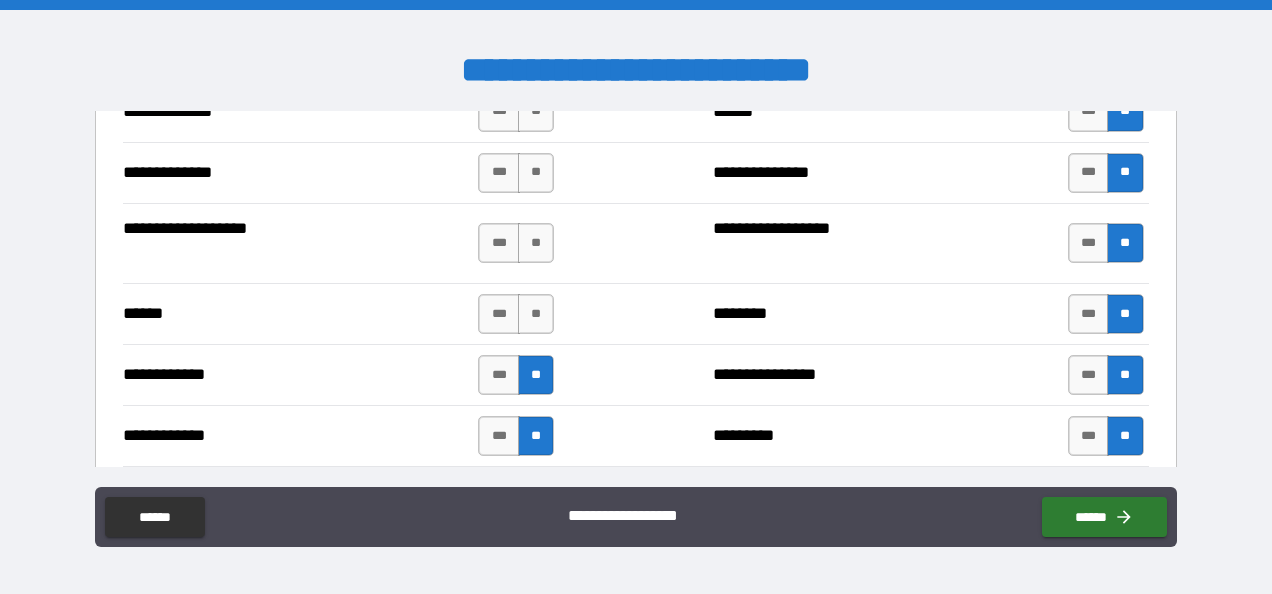 click on "**" at bounding box center [536, 314] 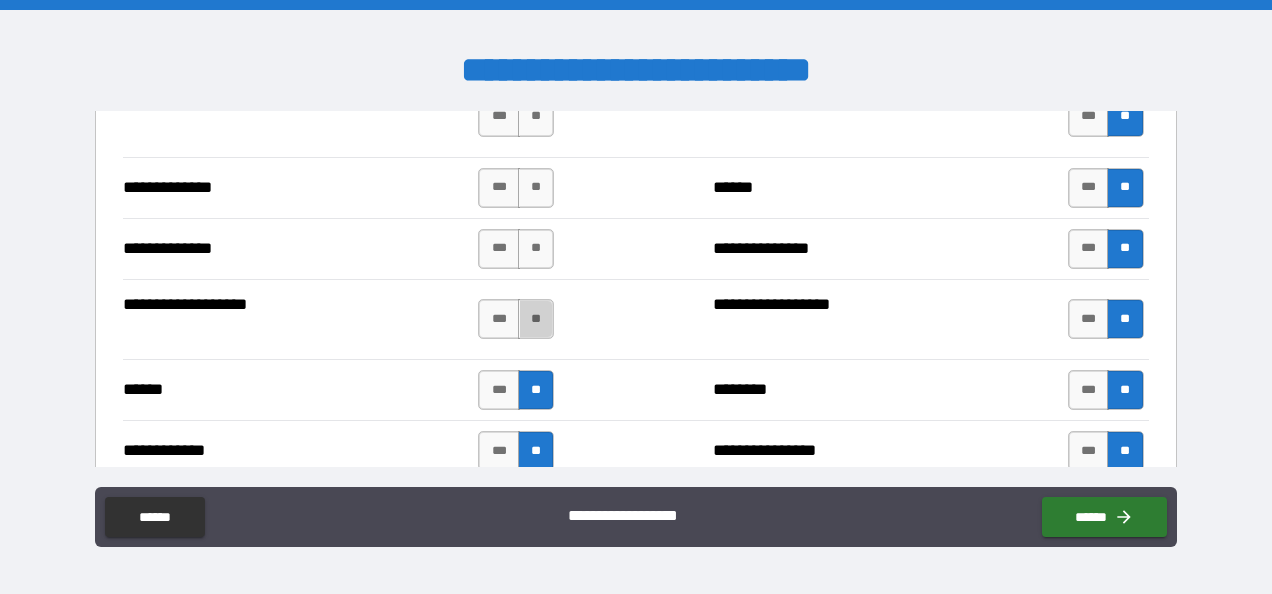 click on "**" at bounding box center [536, 319] 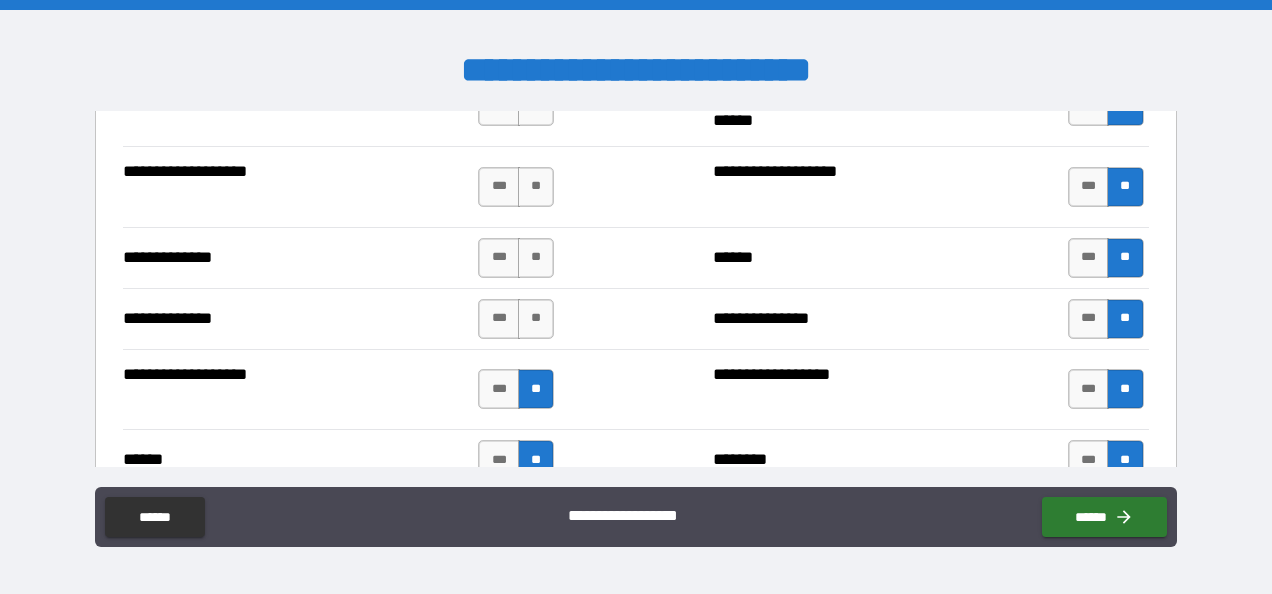 click on "**" at bounding box center (536, 319) 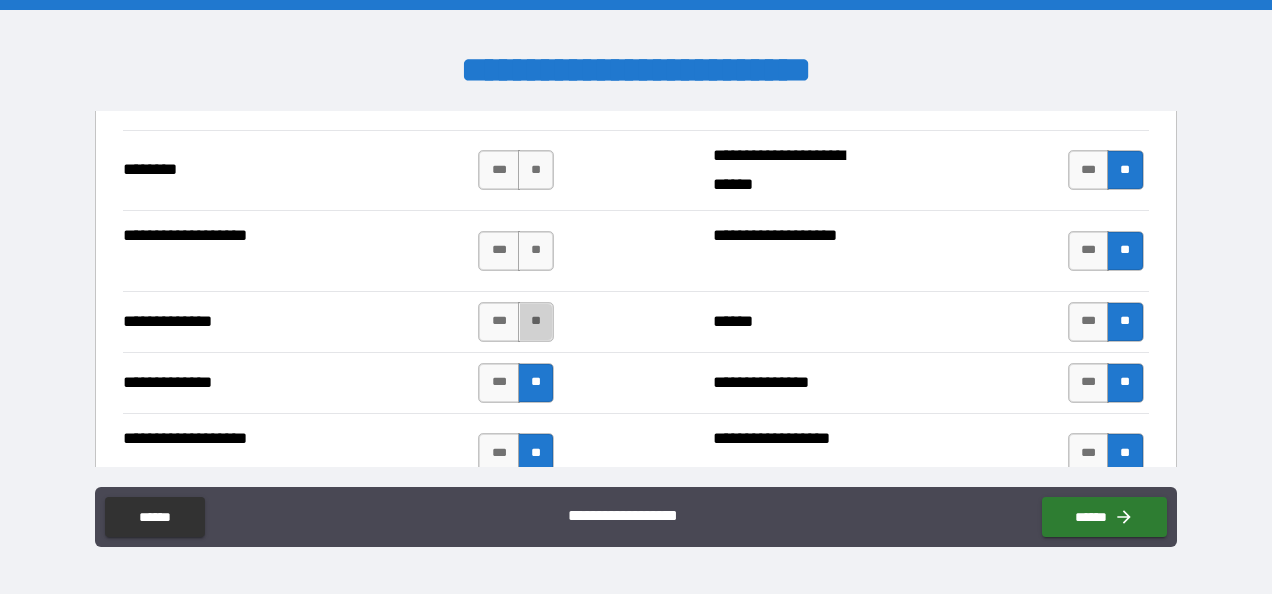 click on "**" at bounding box center [536, 322] 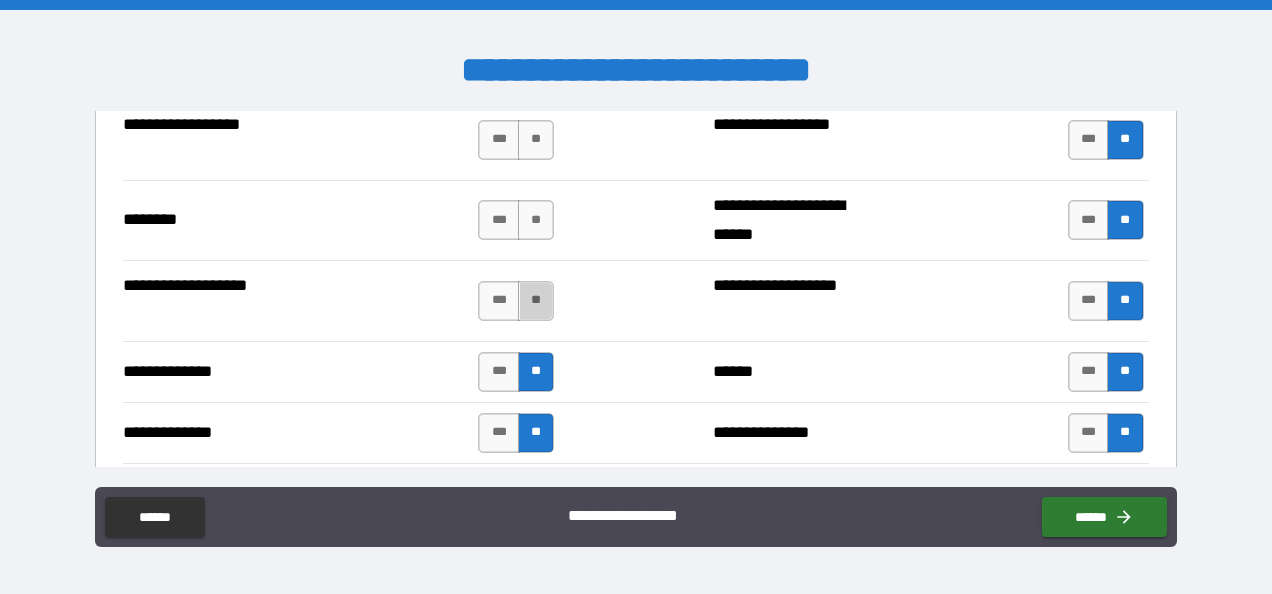 click on "**" at bounding box center [536, 301] 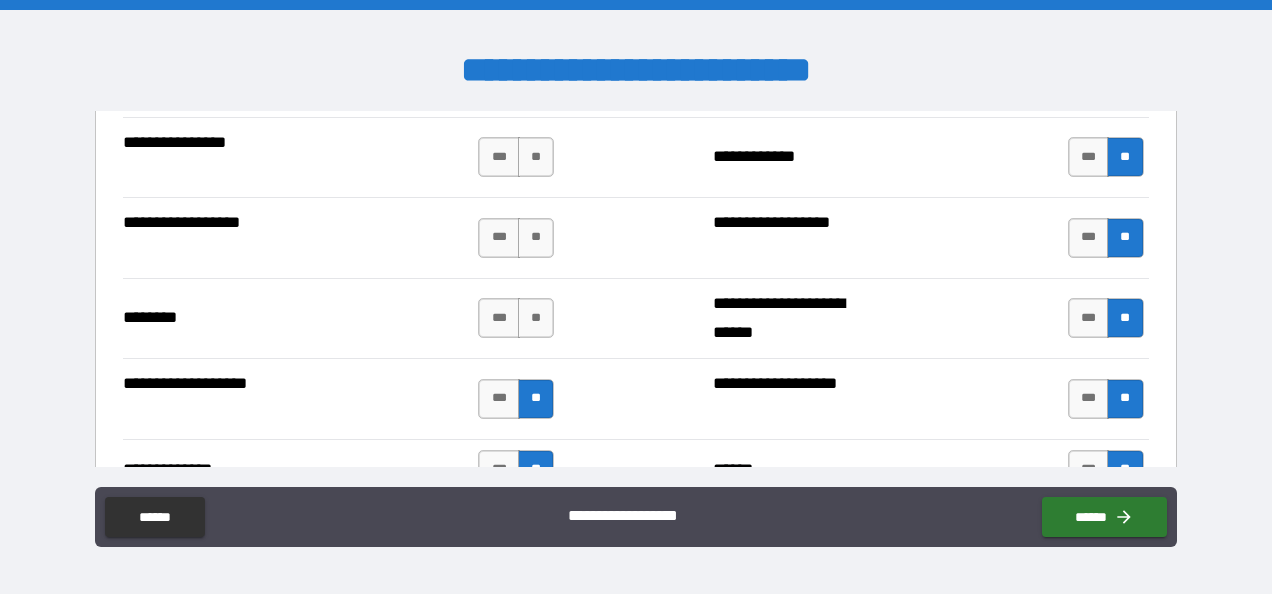 click on "**" at bounding box center [536, 318] 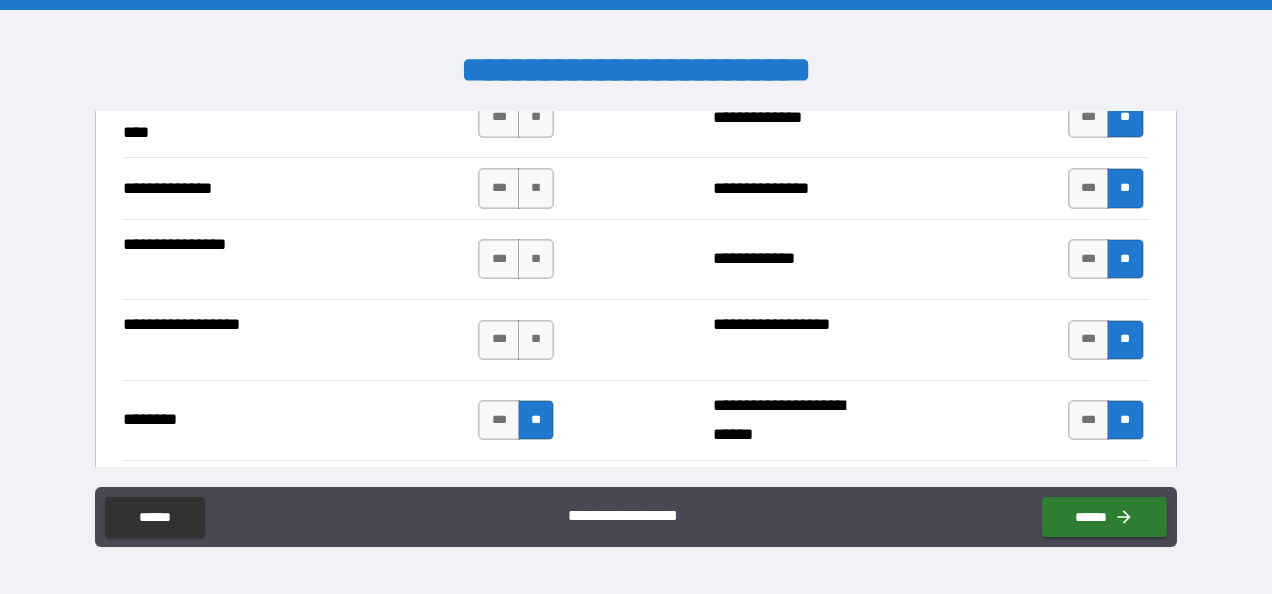 click on "*** **" at bounding box center [518, 340] 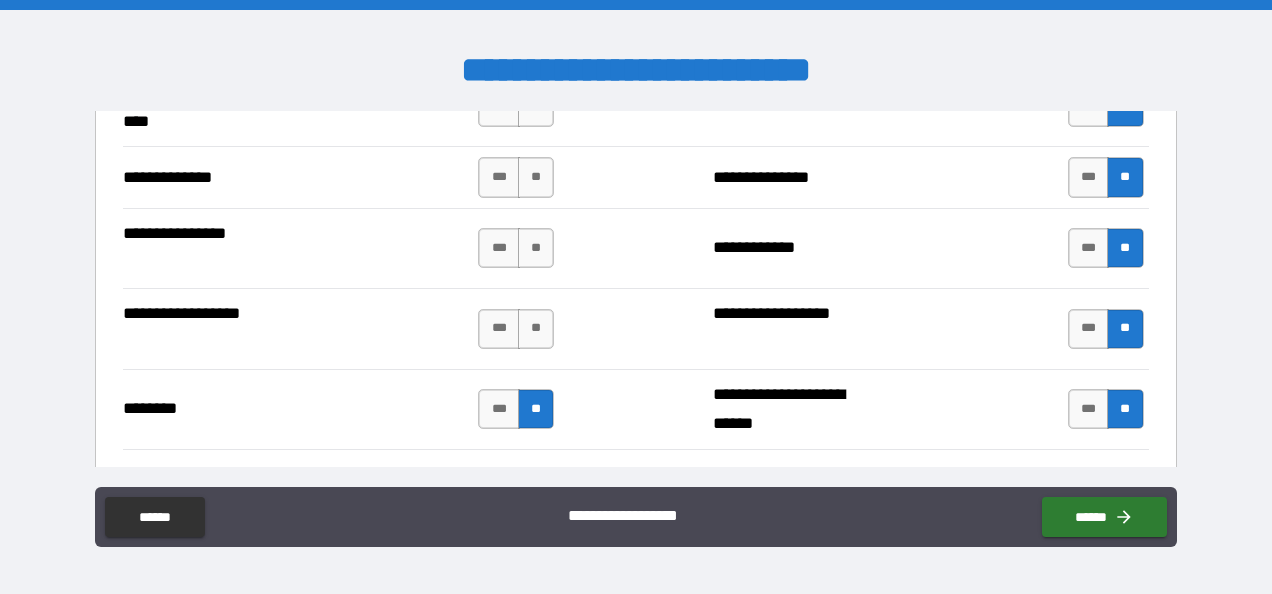 scroll, scrollTop: 3262, scrollLeft: 0, axis: vertical 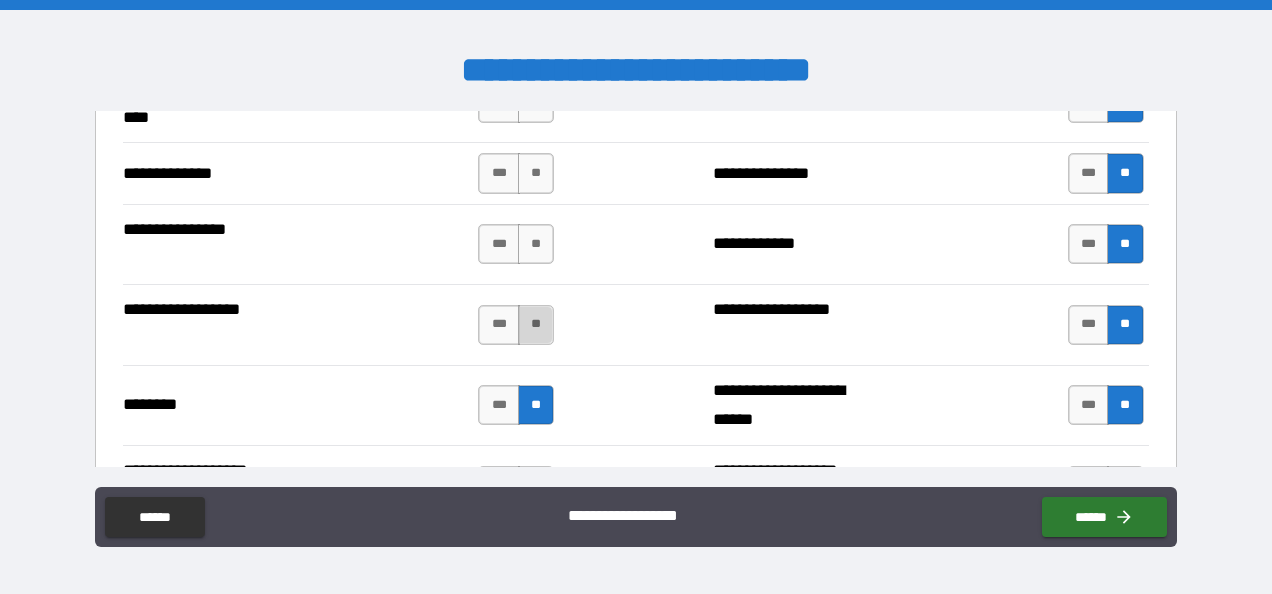 click on "**" at bounding box center (536, 325) 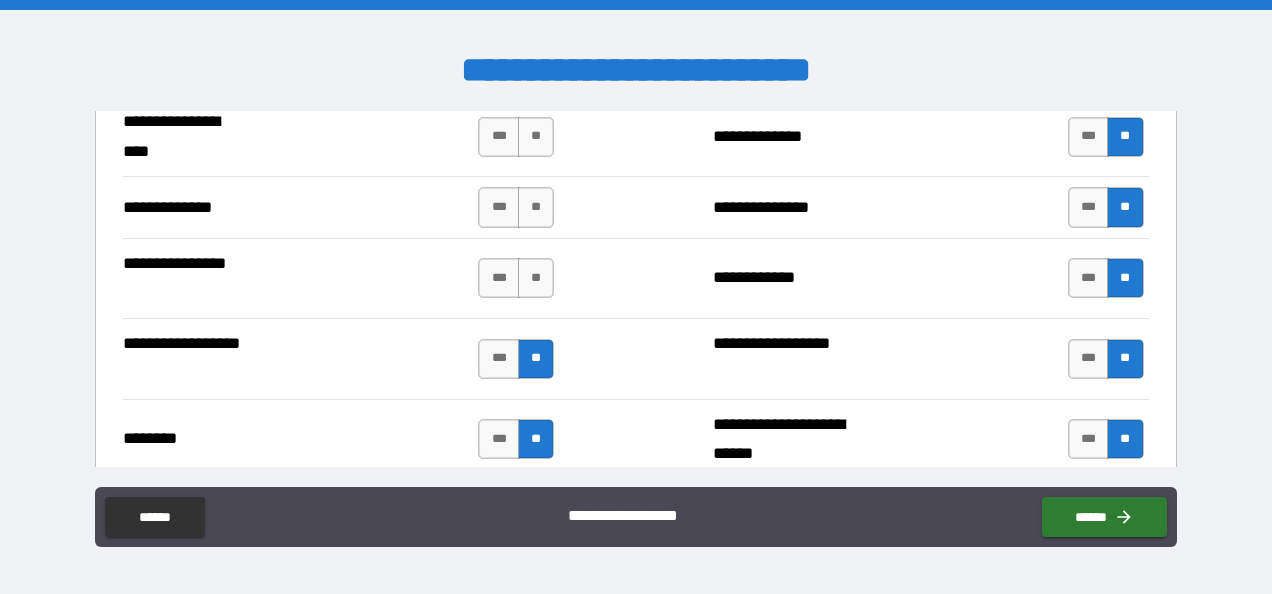 scroll, scrollTop: 3216, scrollLeft: 0, axis: vertical 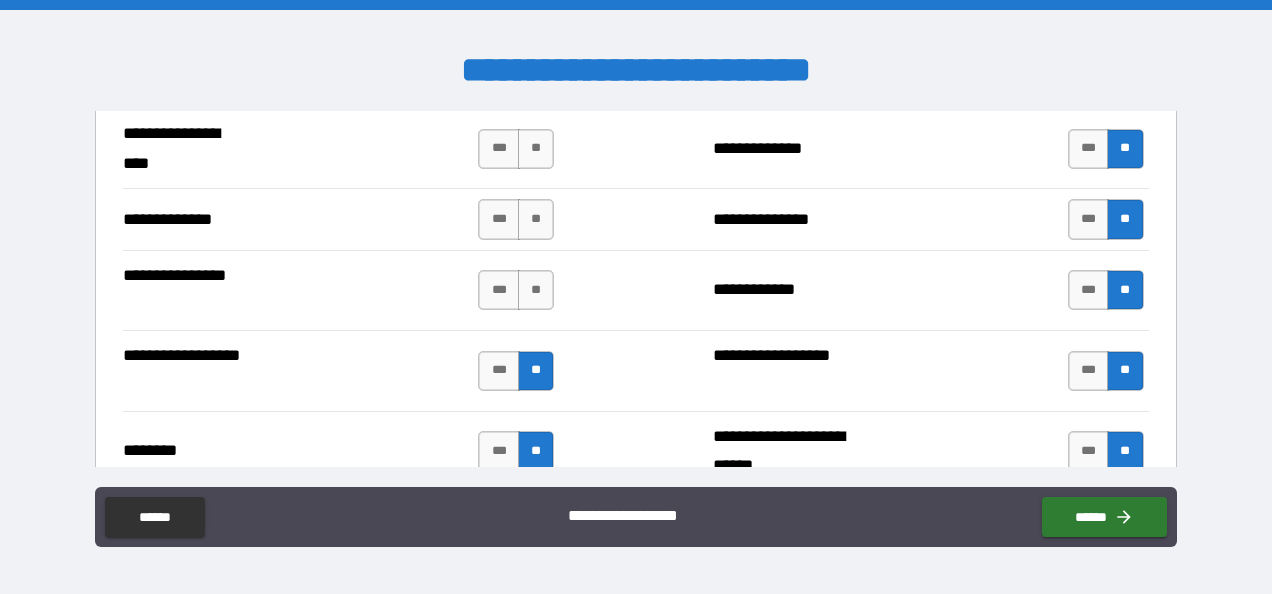 click on "**" at bounding box center [536, 290] 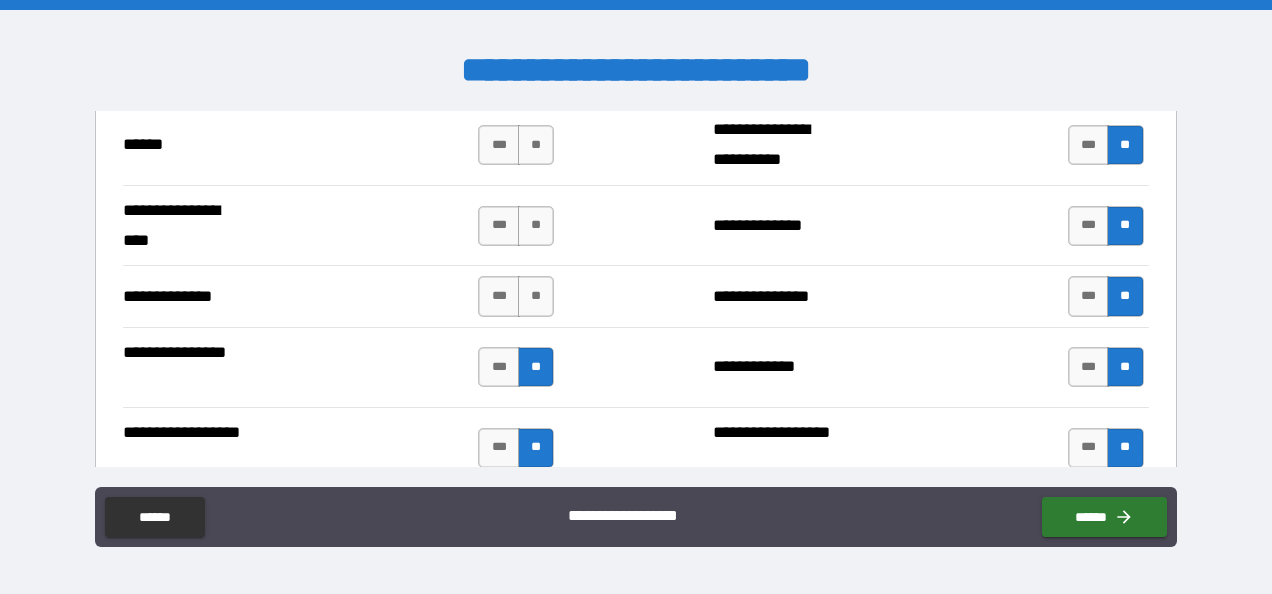 scroll, scrollTop: 3138, scrollLeft: 0, axis: vertical 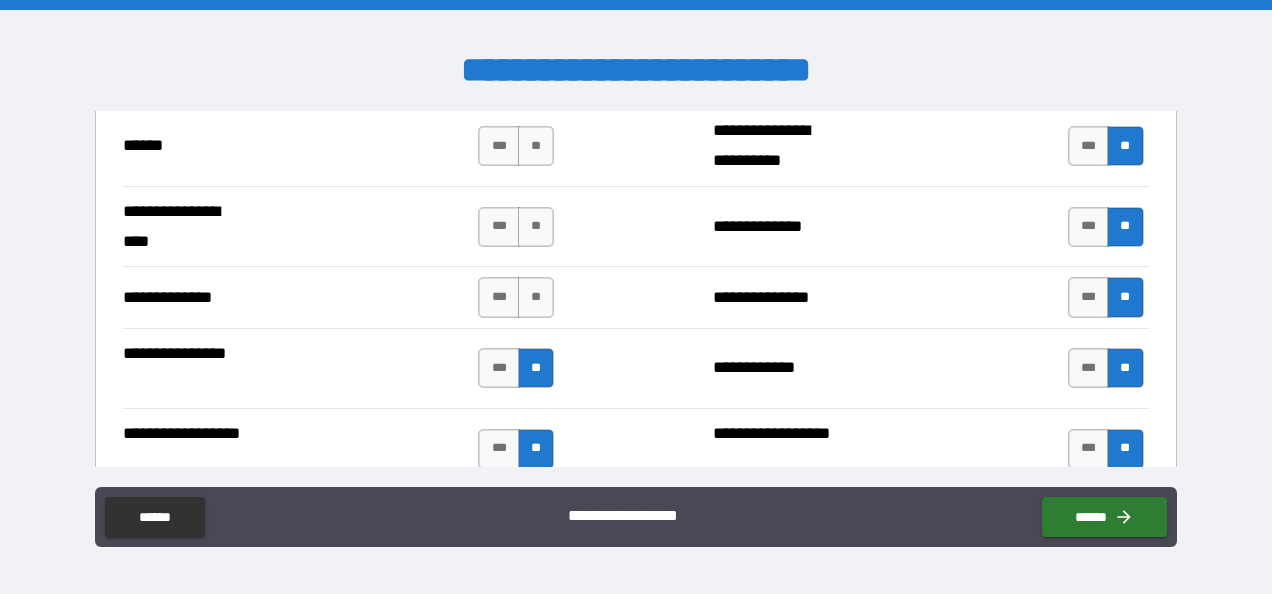 click on "**" at bounding box center (536, 297) 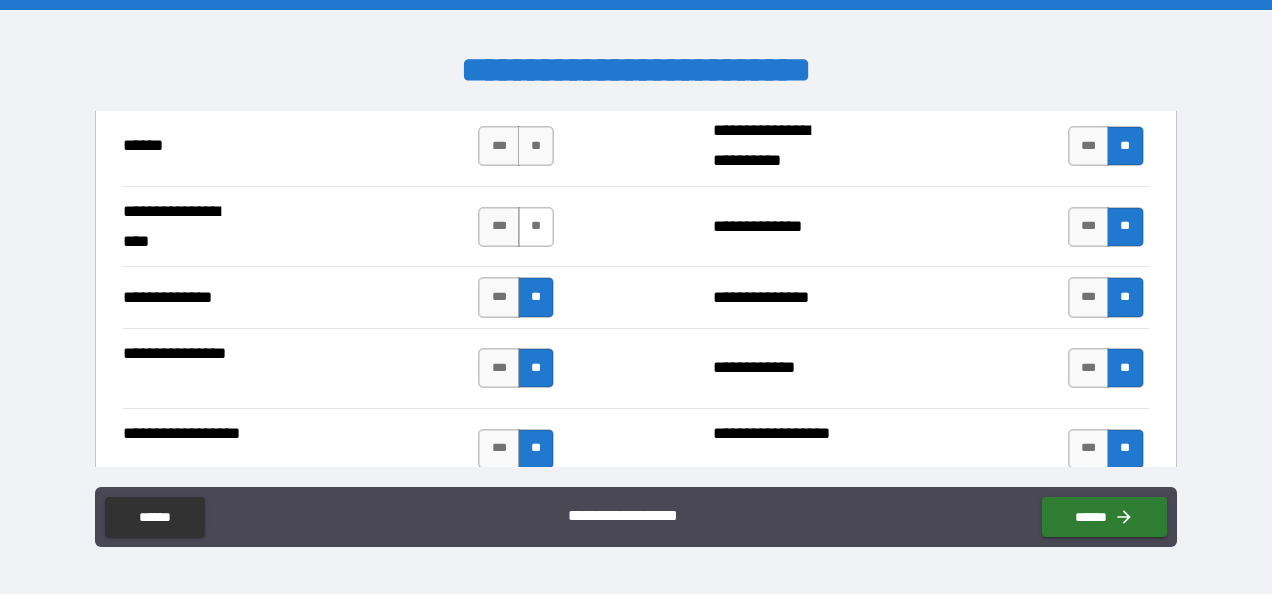click on "**" at bounding box center (536, 227) 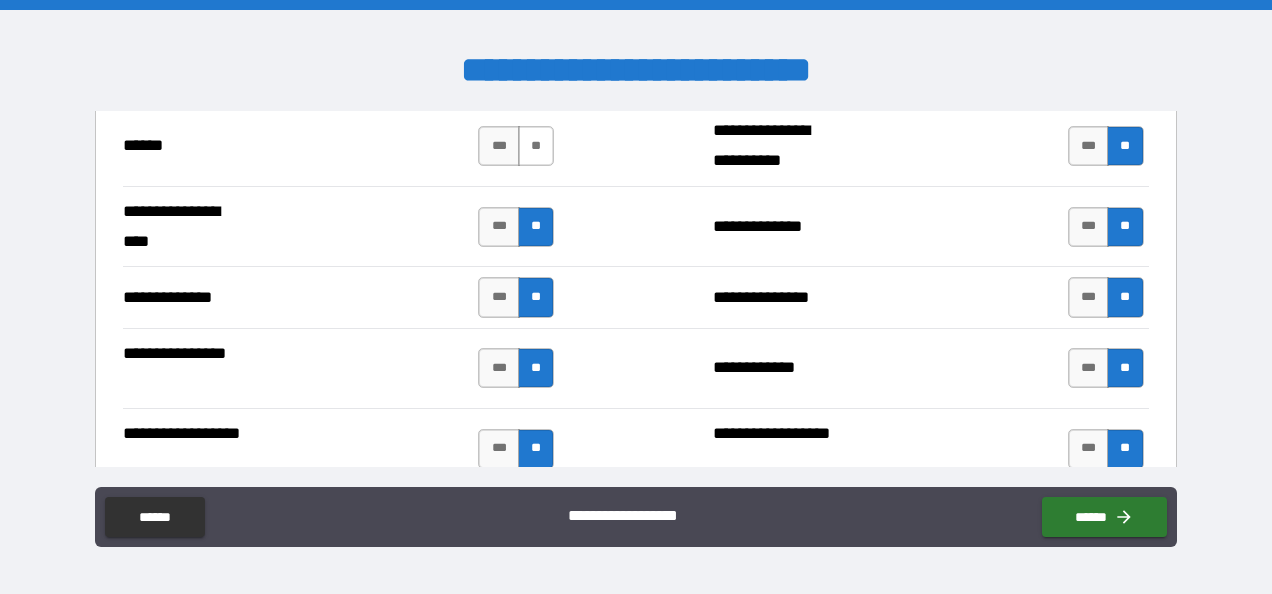 click on "**" at bounding box center (536, 146) 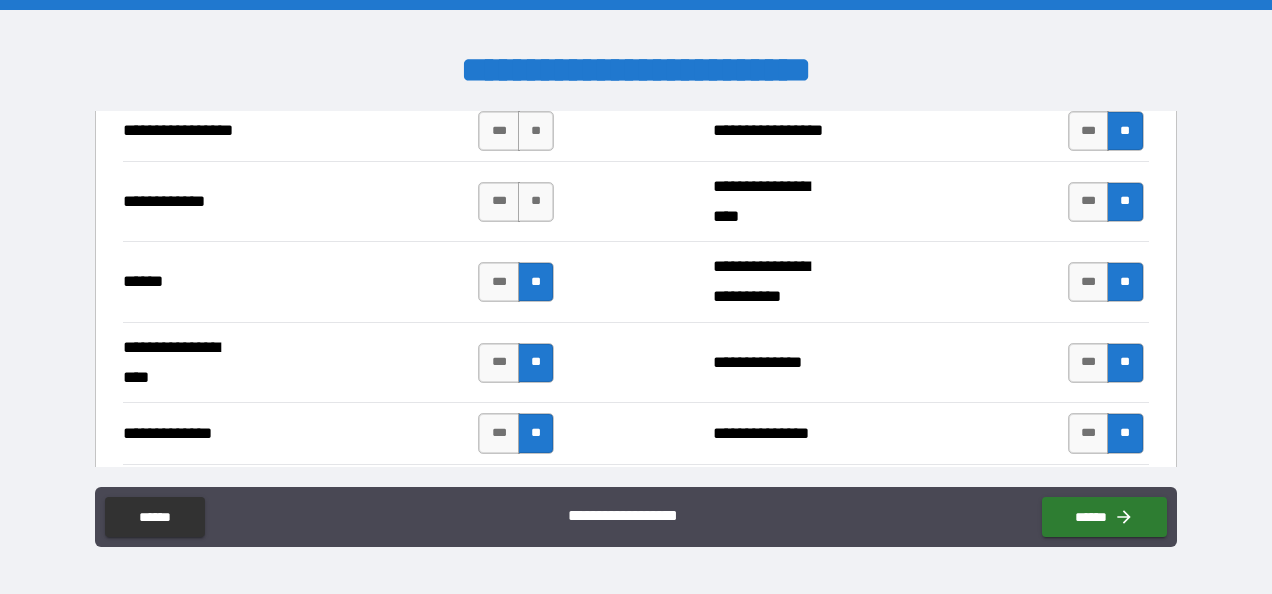 scroll, scrollTop: 2997, scrollLeft: 0, axis: vertical 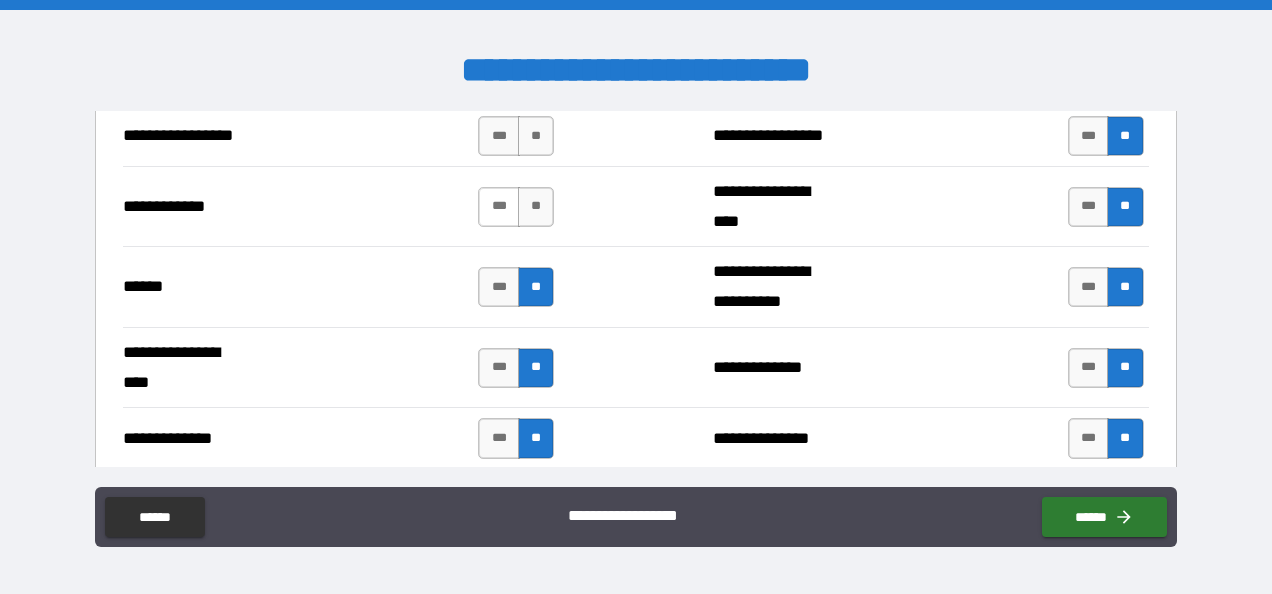 click on "***" at bounding box center (499, 207) 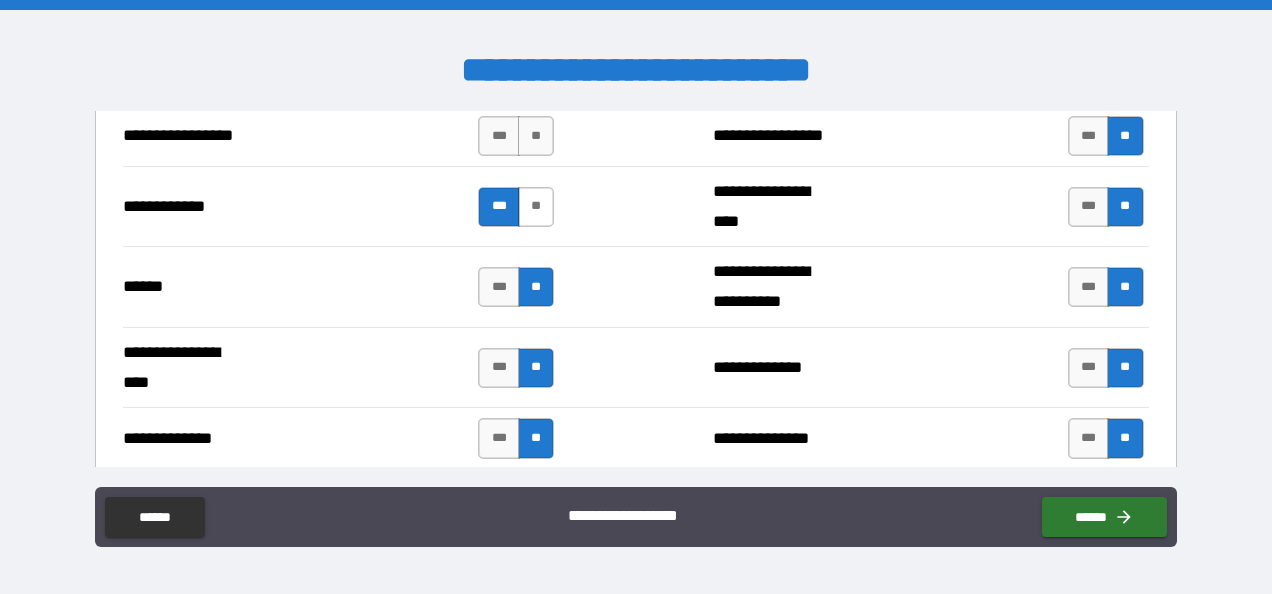click on "**" at bounding box center [536, 207] 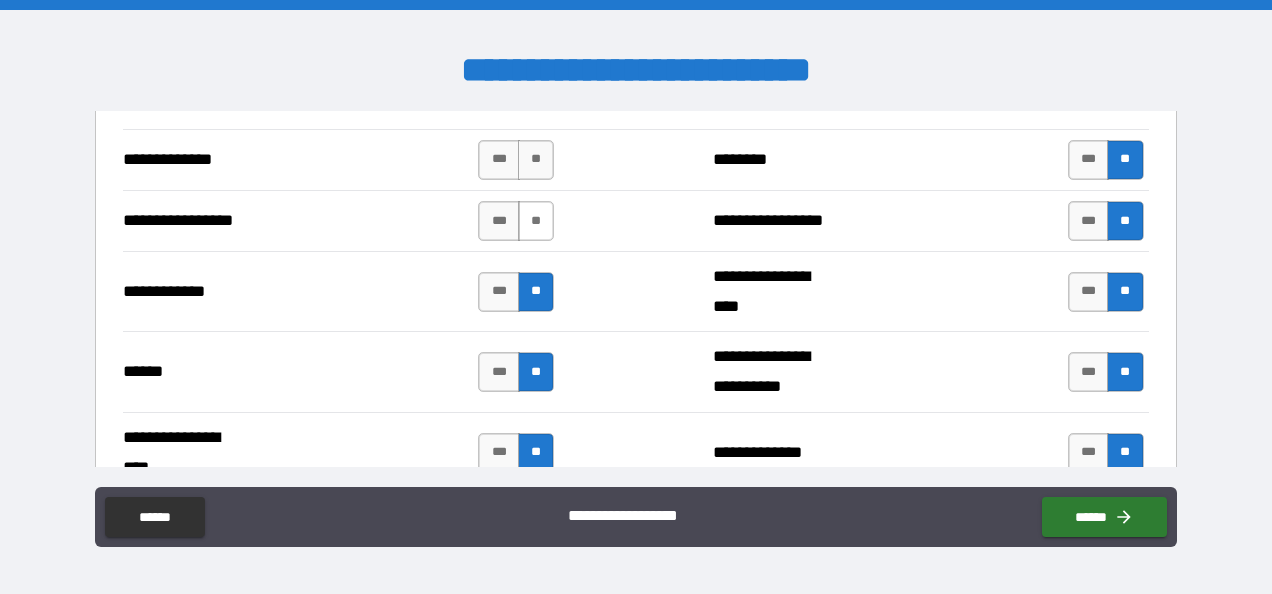 click on "**" at bounding box center (536, 221) 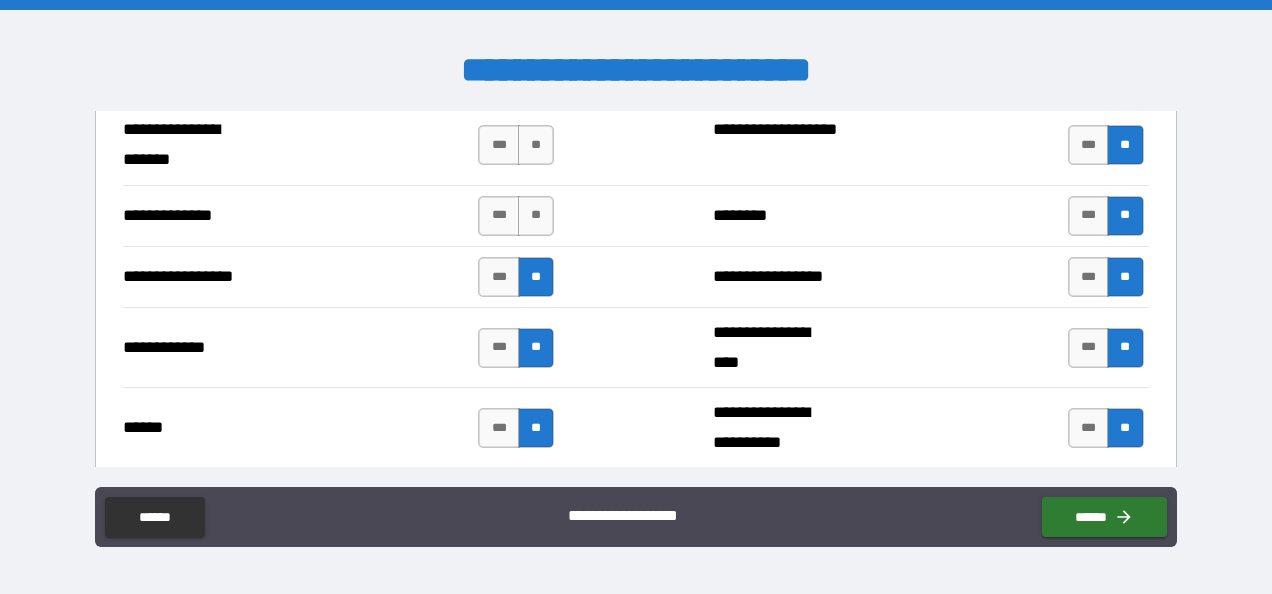 click on "**" at bounding box center (536, 216) 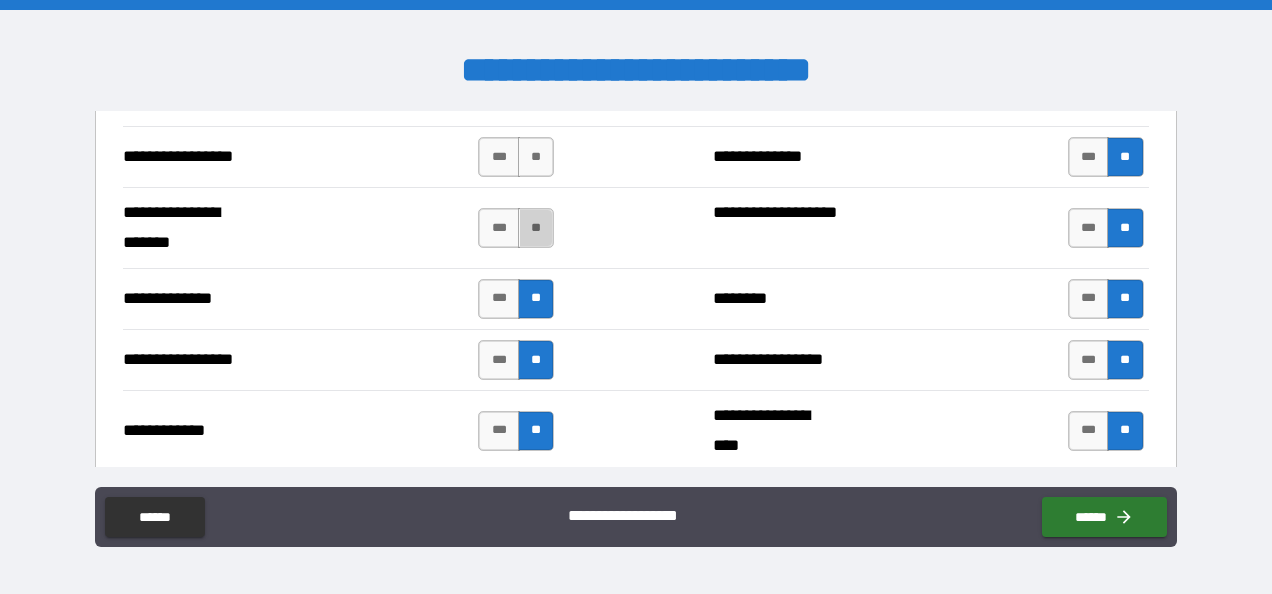 click on "**" at bounding box center (536, 228) 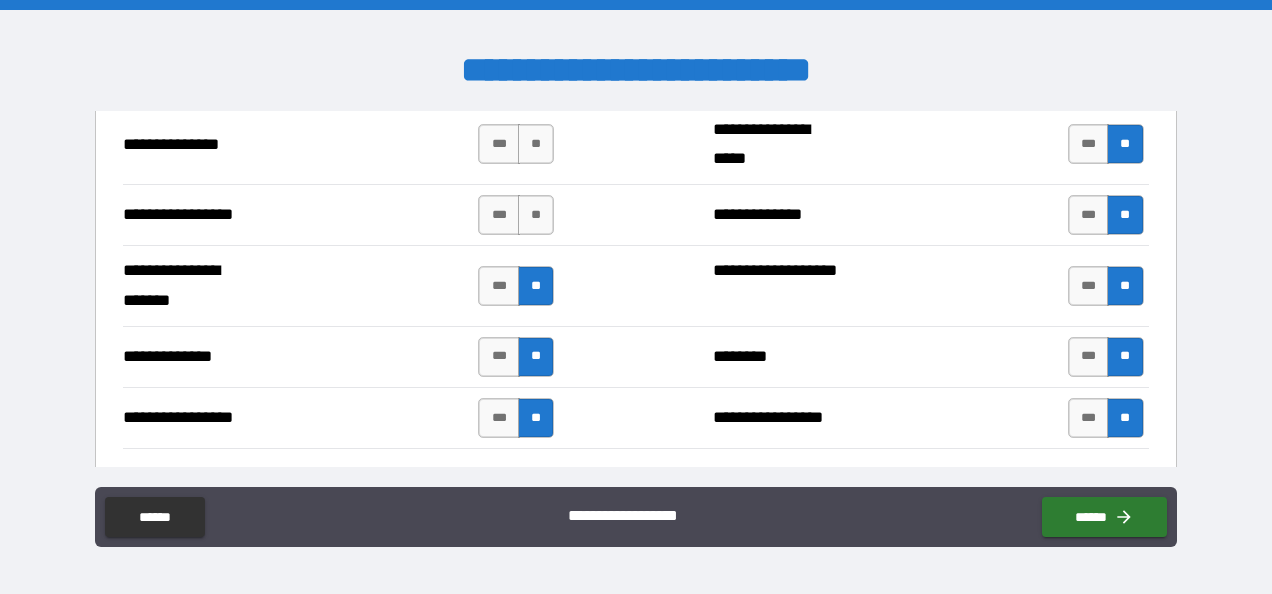 scroll, scrollTop: 2717, scrollLeft: 0, axis: vertical 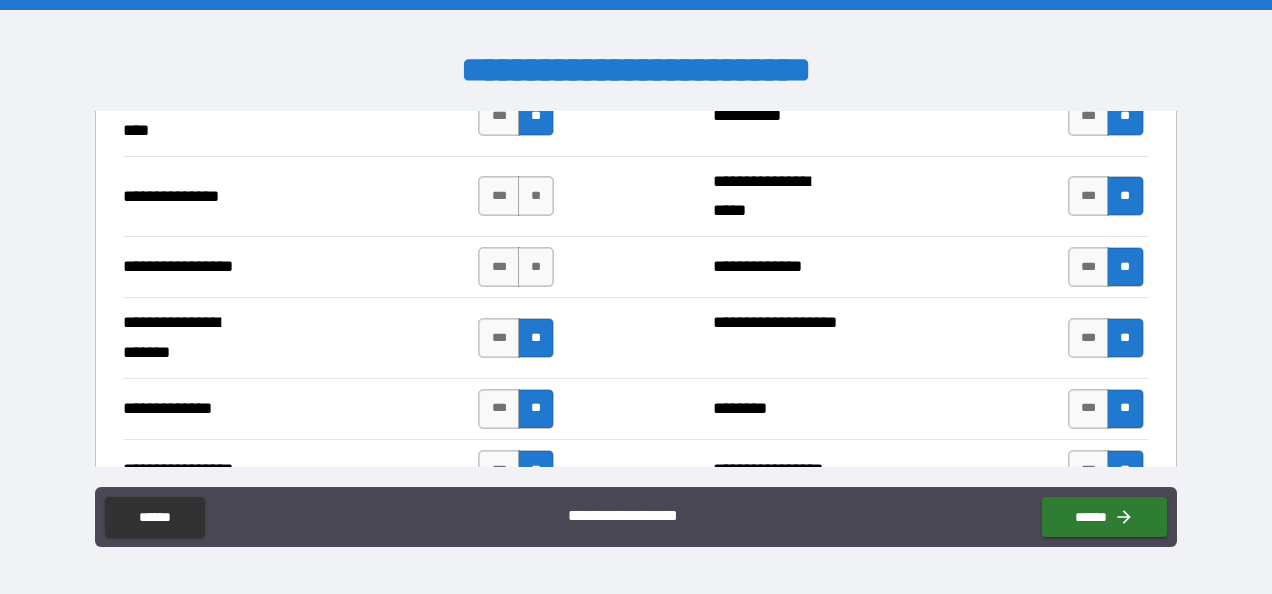 click on "**" at bounding box center [536, 196] 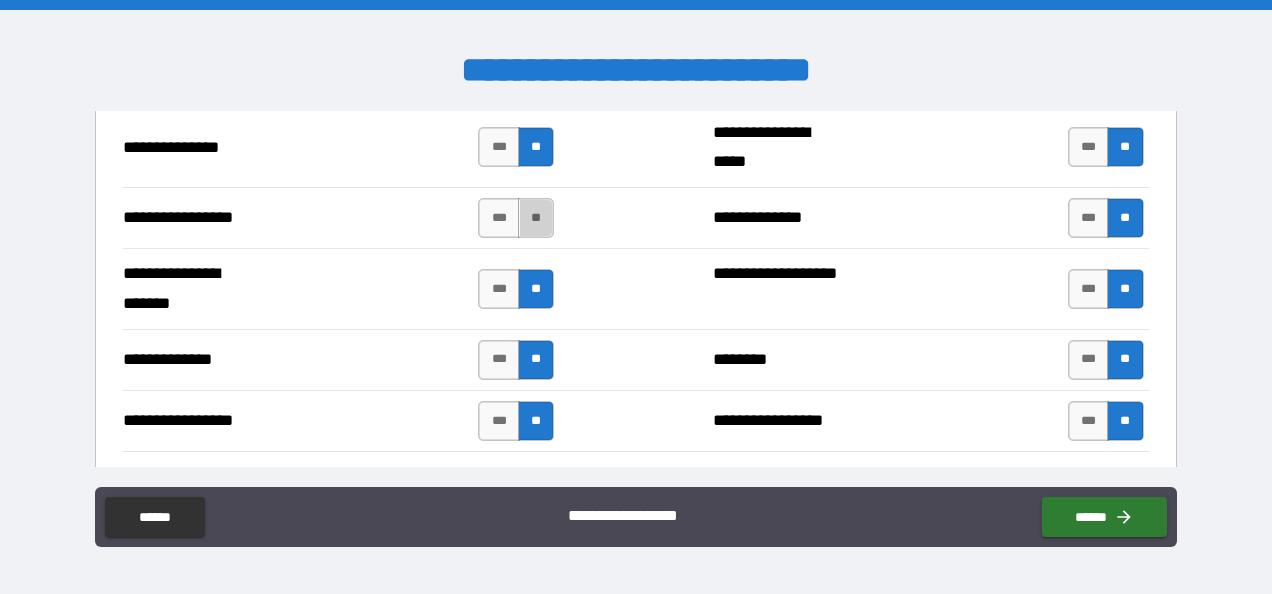 scroll, scrollTop: 2713, scrollLeft: 0, axis: vertical 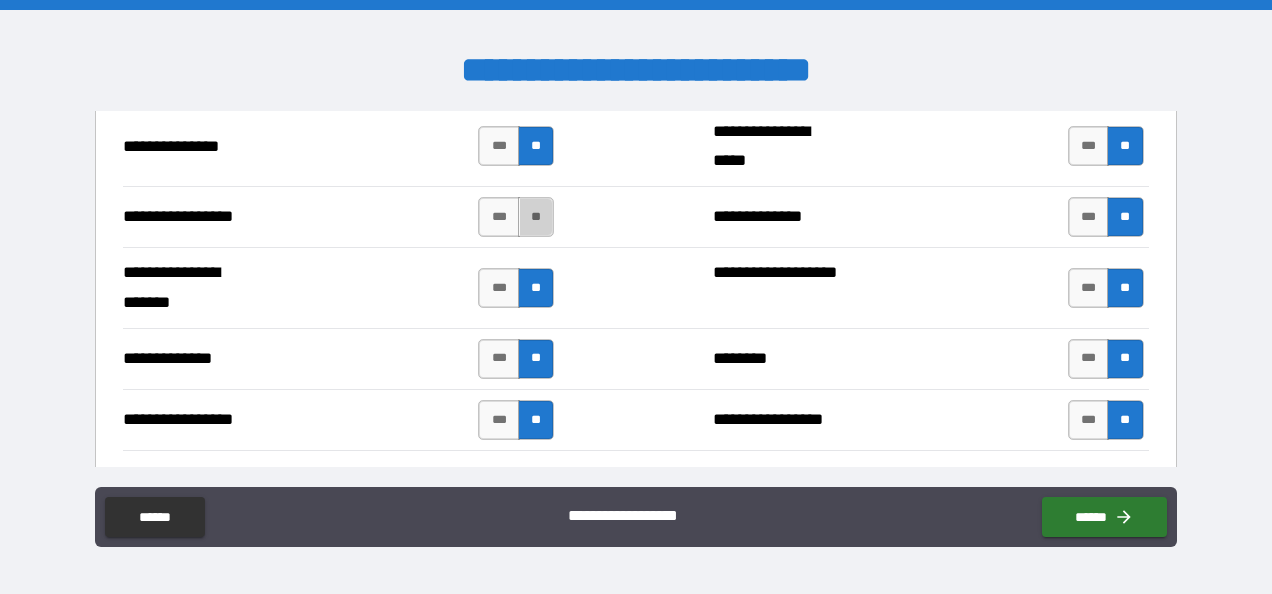 click on "**" at bounding box center (536, 217) 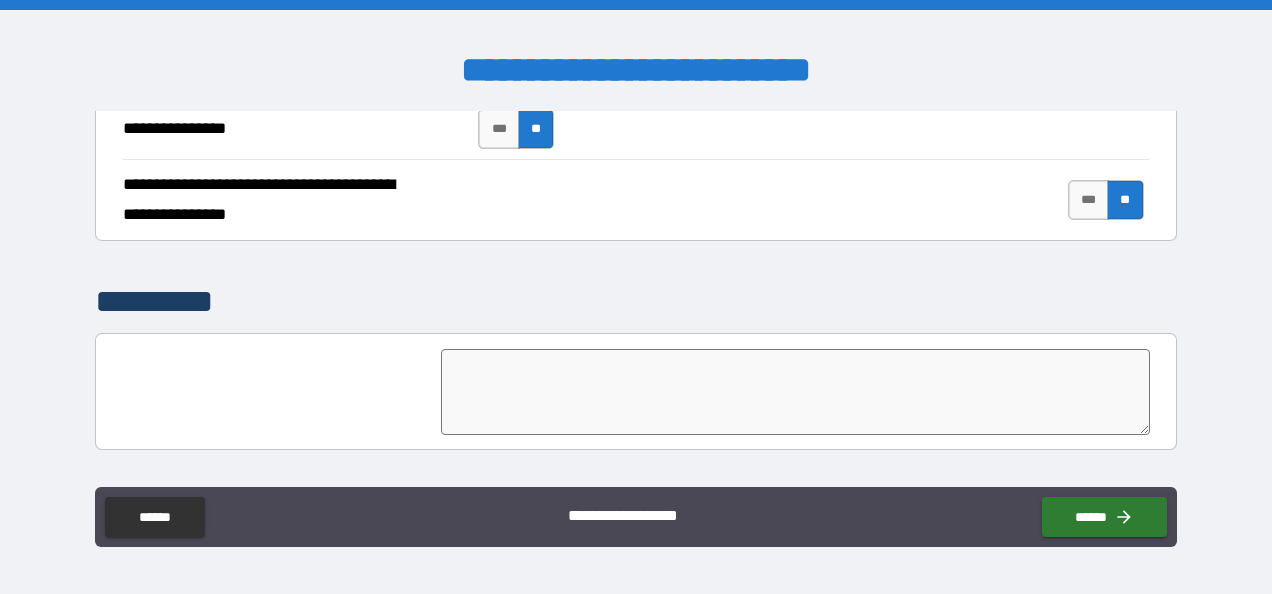 scroll, scrollTop: 5020, scrollLeft: 0, axis: vertical 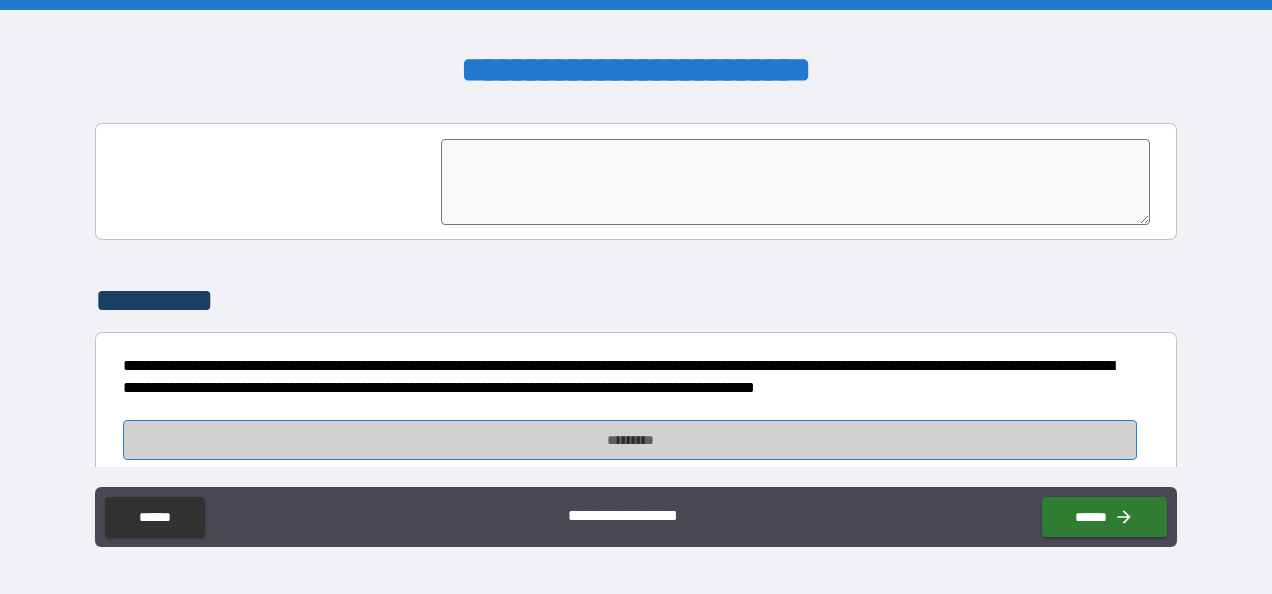 click on "*********" at bounding box center [630, 440] 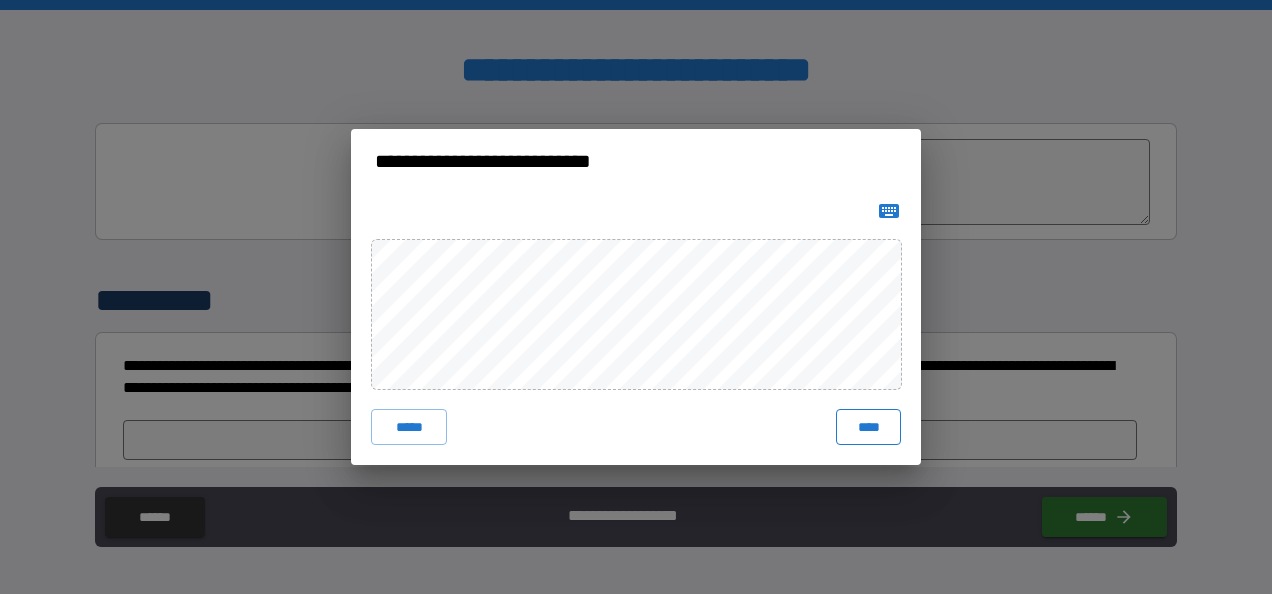 click on "****" at bounding box center [868, 427] 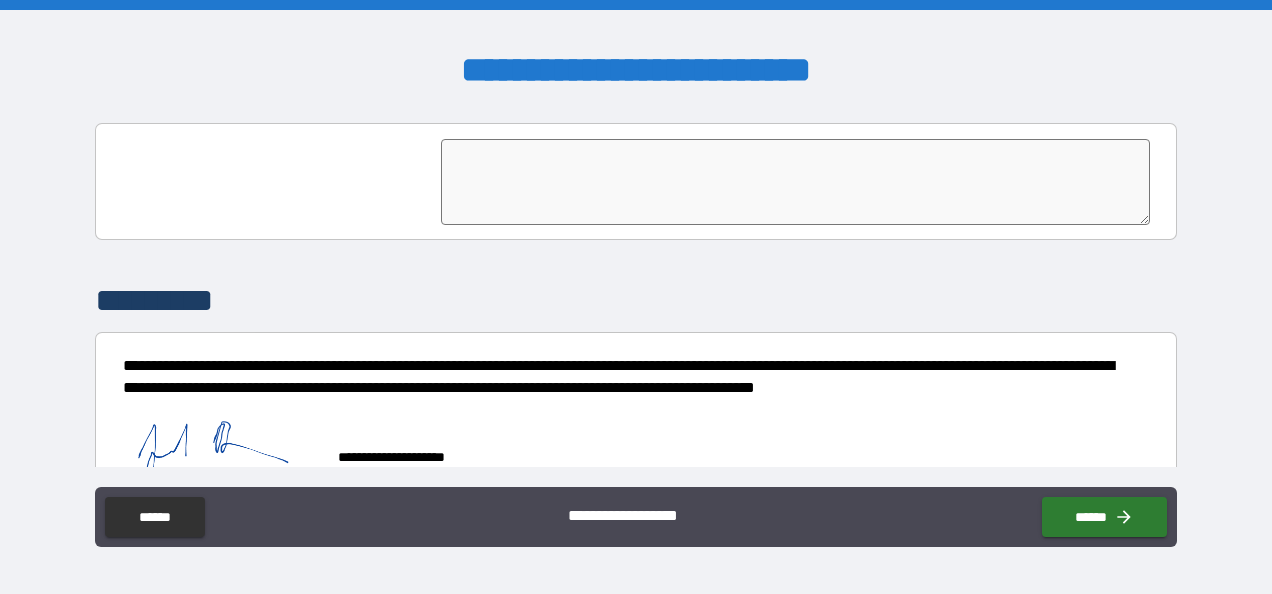 scroll, scrollTop: 5036, scrollLeft: 0, axis: vertical 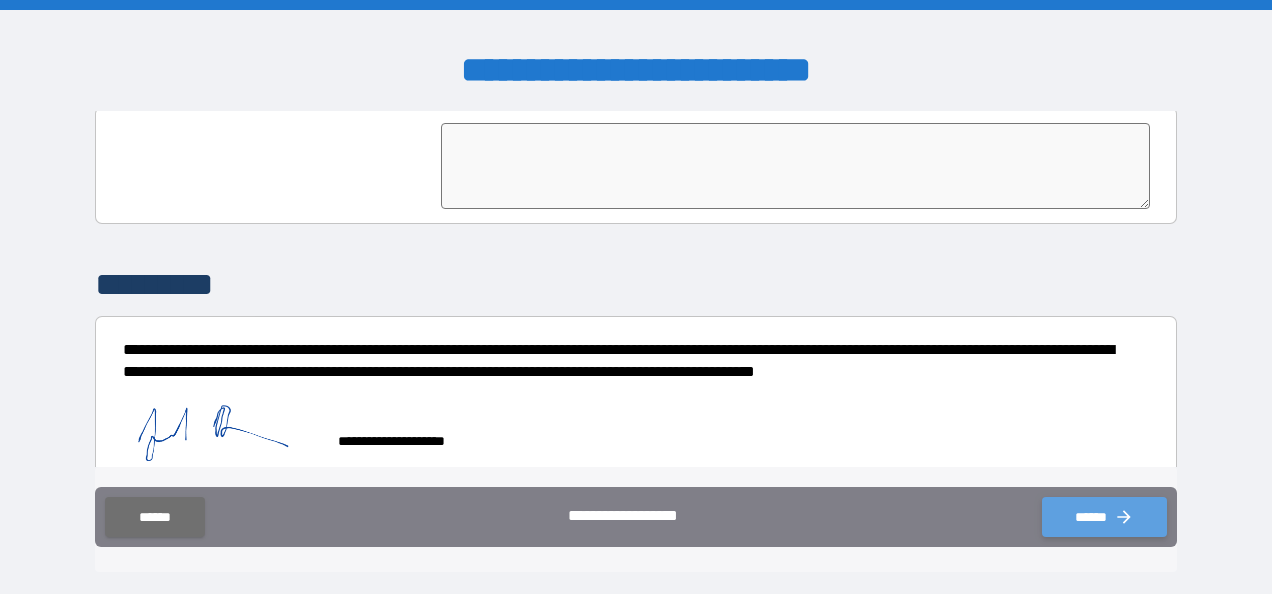 click on "******" at bounding box center [1104, 517] 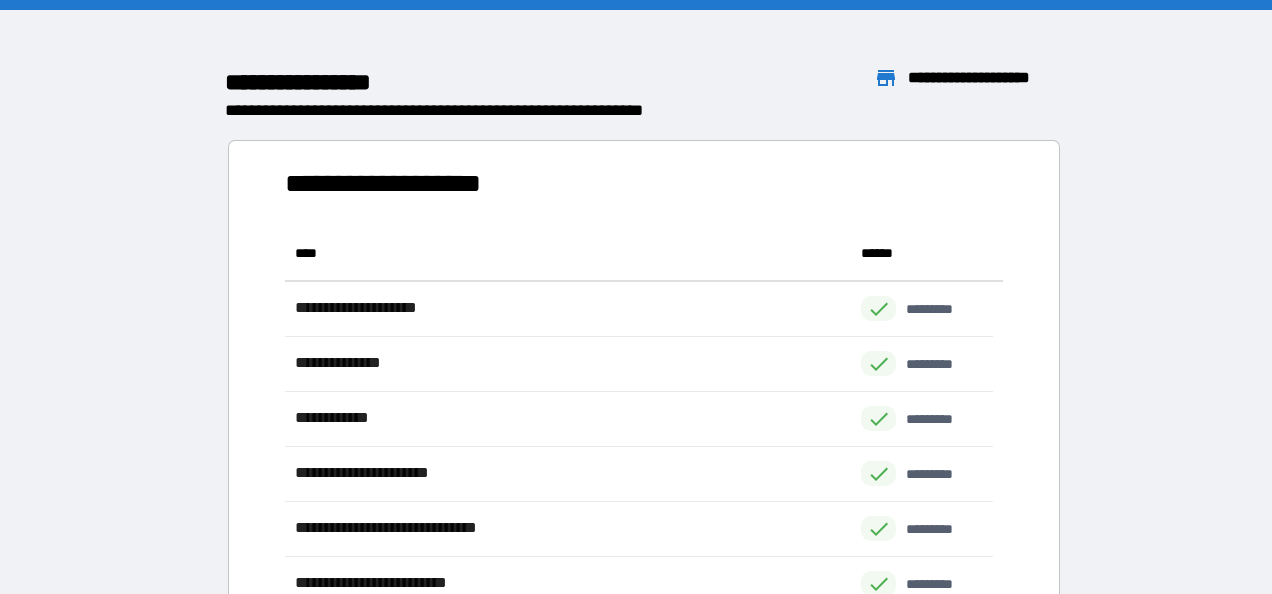 scroll, scrollTop: 16, scrollLeft: 16, axis: both 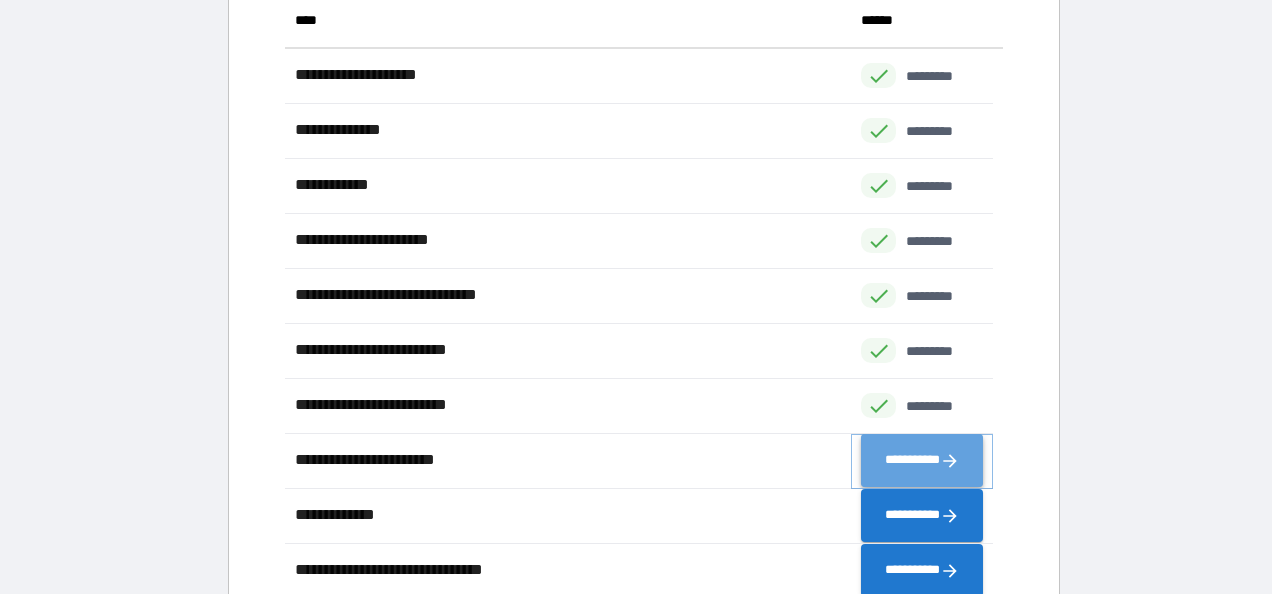 click on "**********" at bounding box center (922, 461) 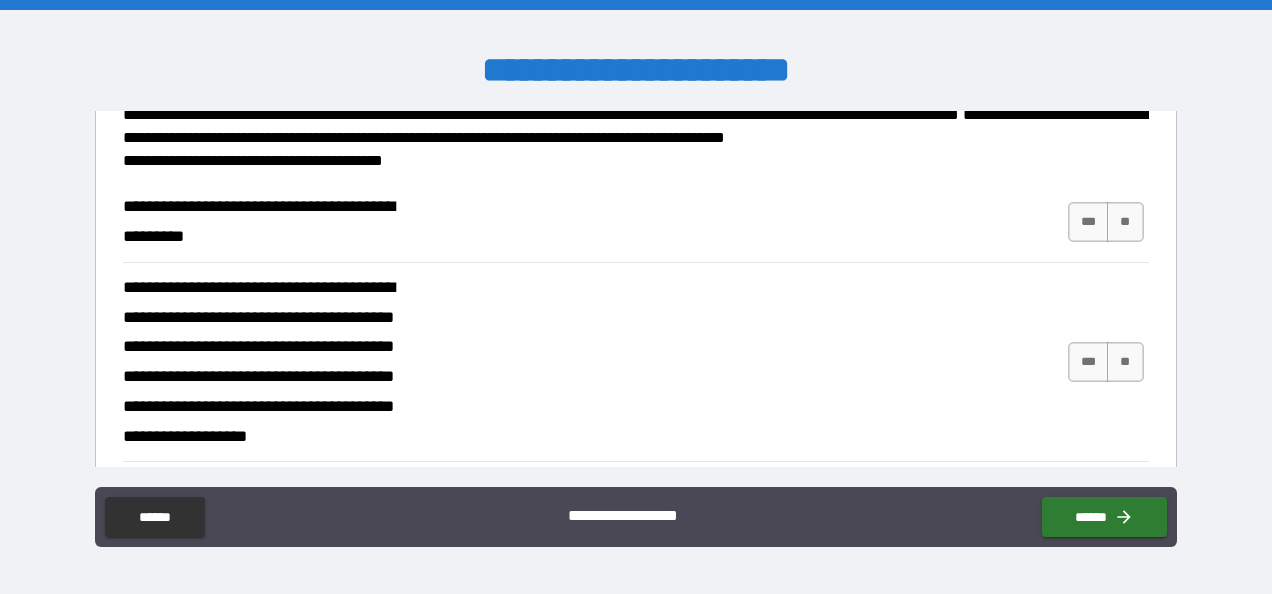 scroll, scrollTop: 180, scrollLeft: 0, axis: vertical 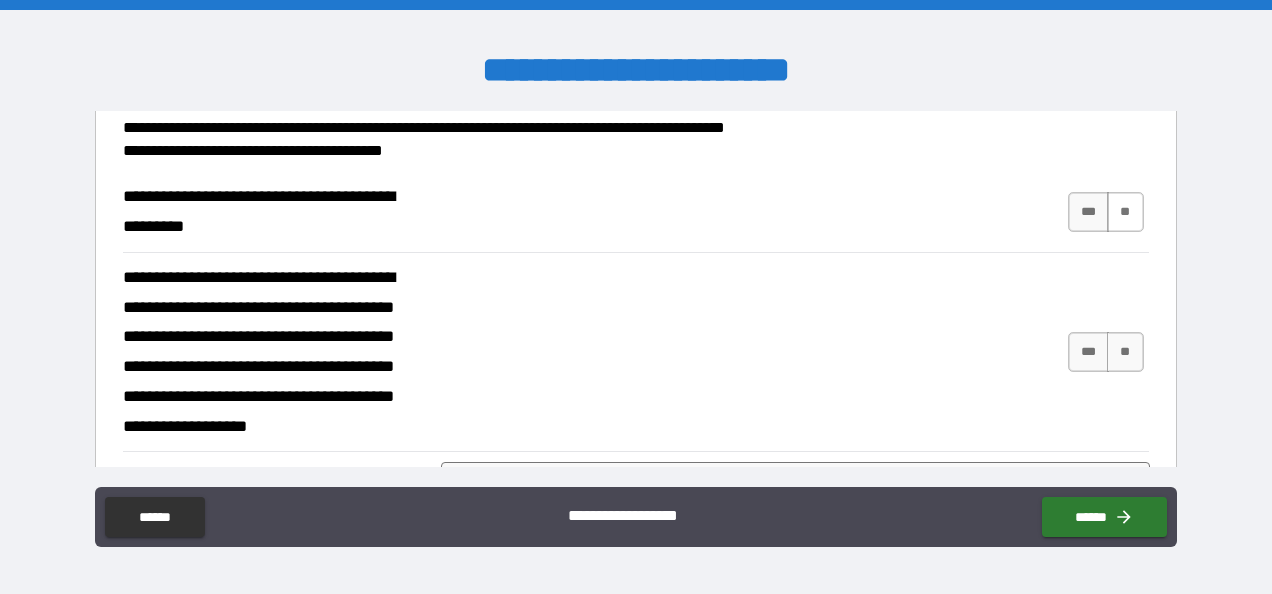 click on "**" at bounding box center [1125, 212] 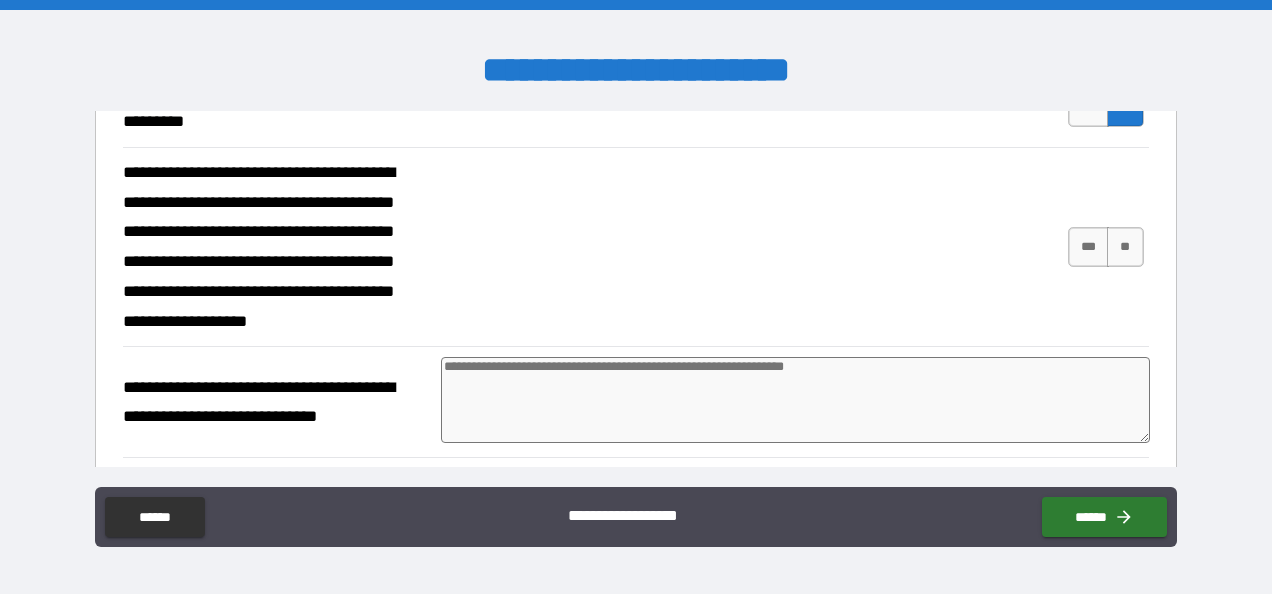 scroll, scrollTop: 286, scrollLeft: 0, axis: vertical 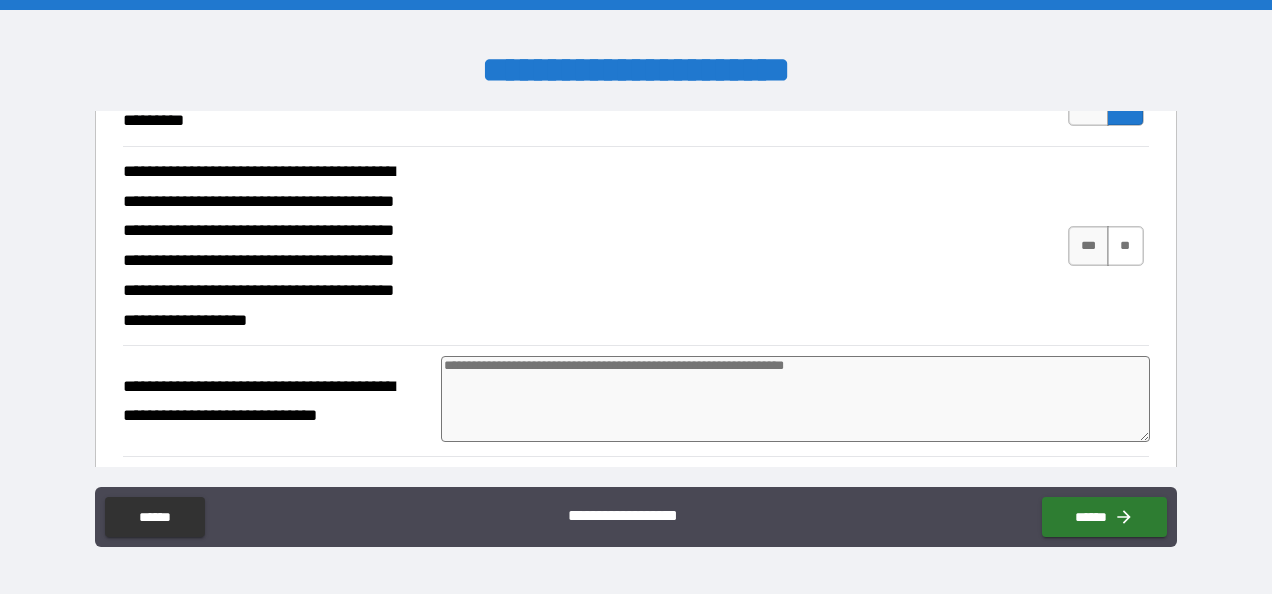 click on "**" at bounding box center [1125, 246] 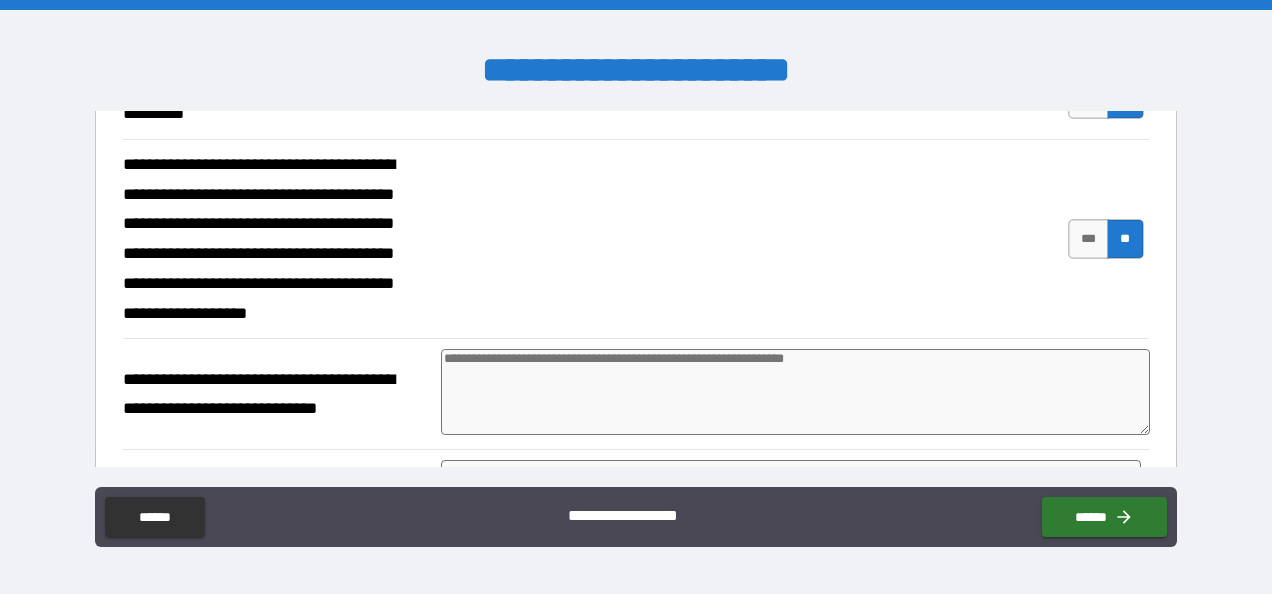 scroll, scrollTop: 298, scrollLeft: 0, axis: vertical 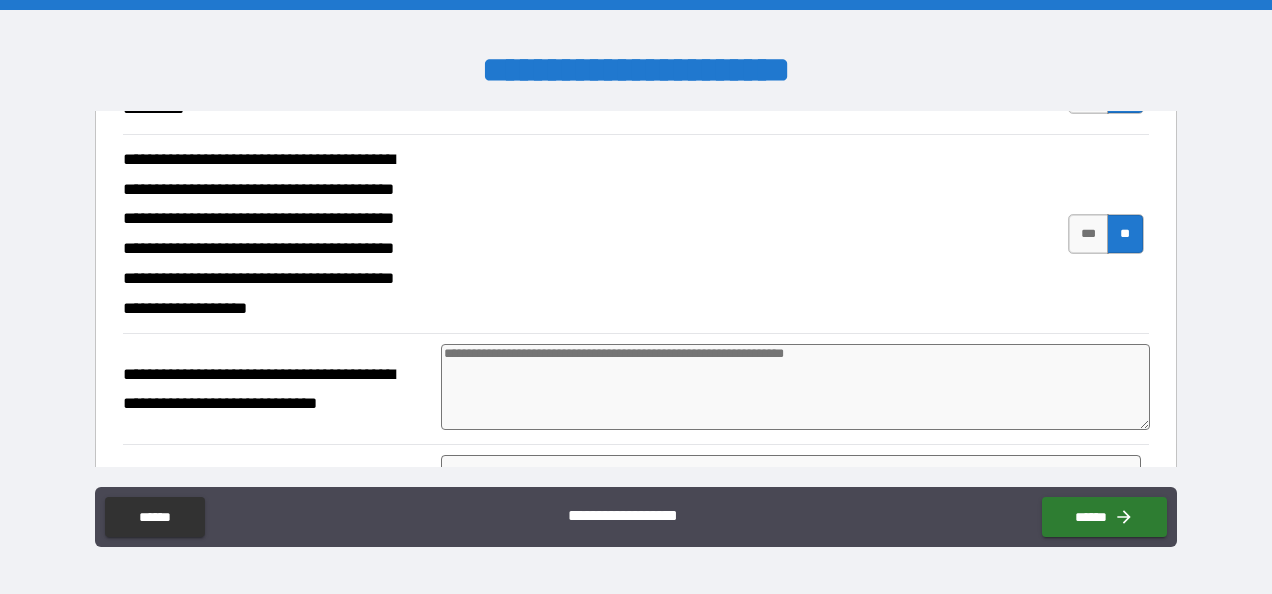 click at bounding box center (795, 387) 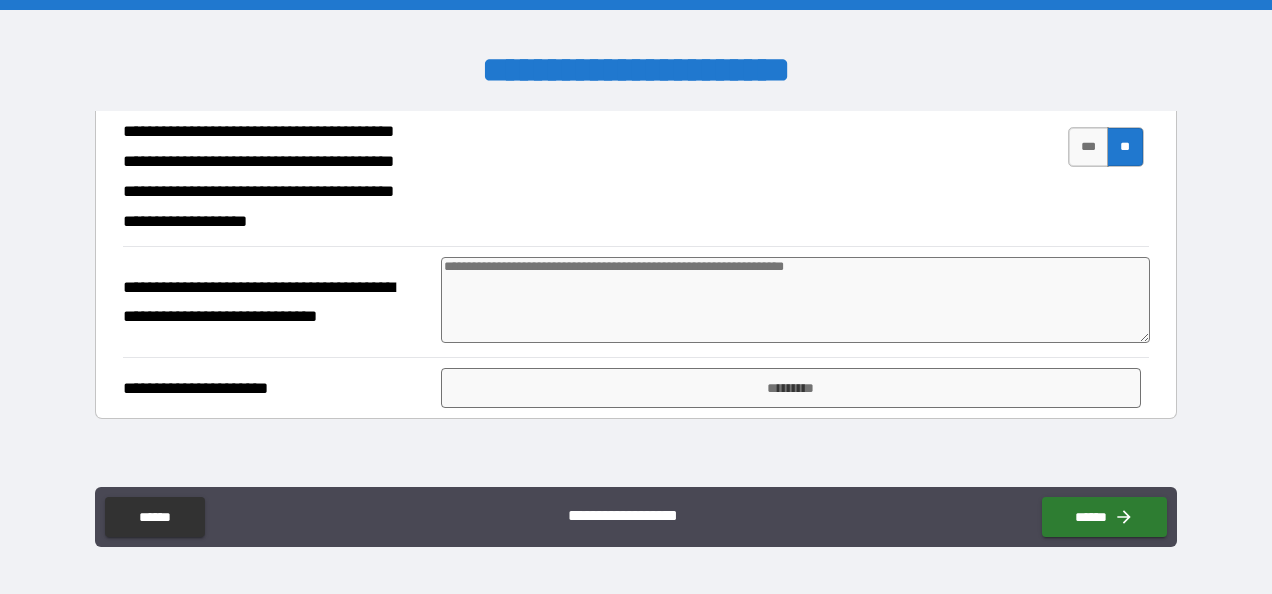 scroll, scrollTop: 386, scrollLeft: 0, axis: vertical 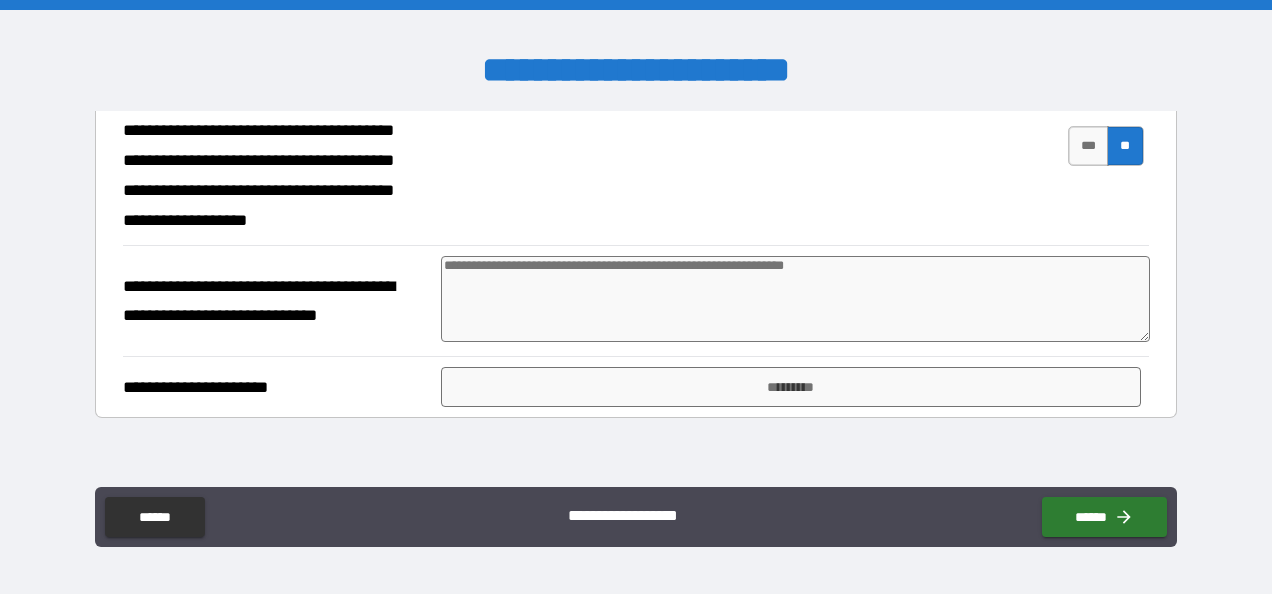 click at bounding box center (795, 299) 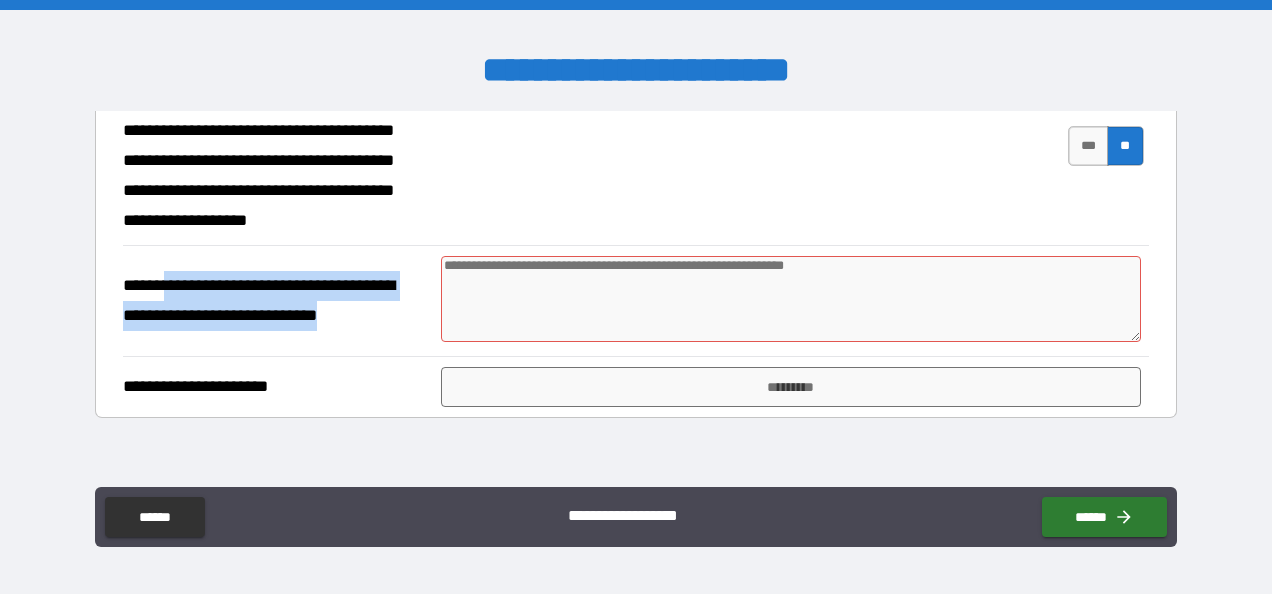 drag, startPoint x: 399, startPoint y: 317, endPoint x: 166, endPoint y: 283, distance: 235.46762 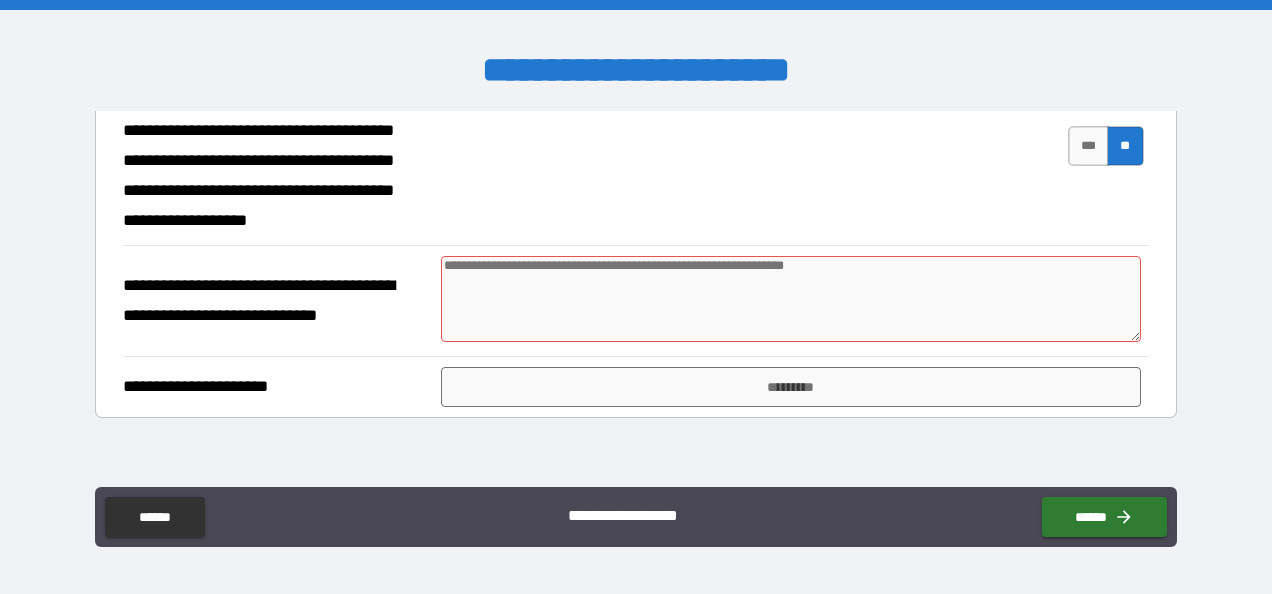 click at bounding box center (791, 298) 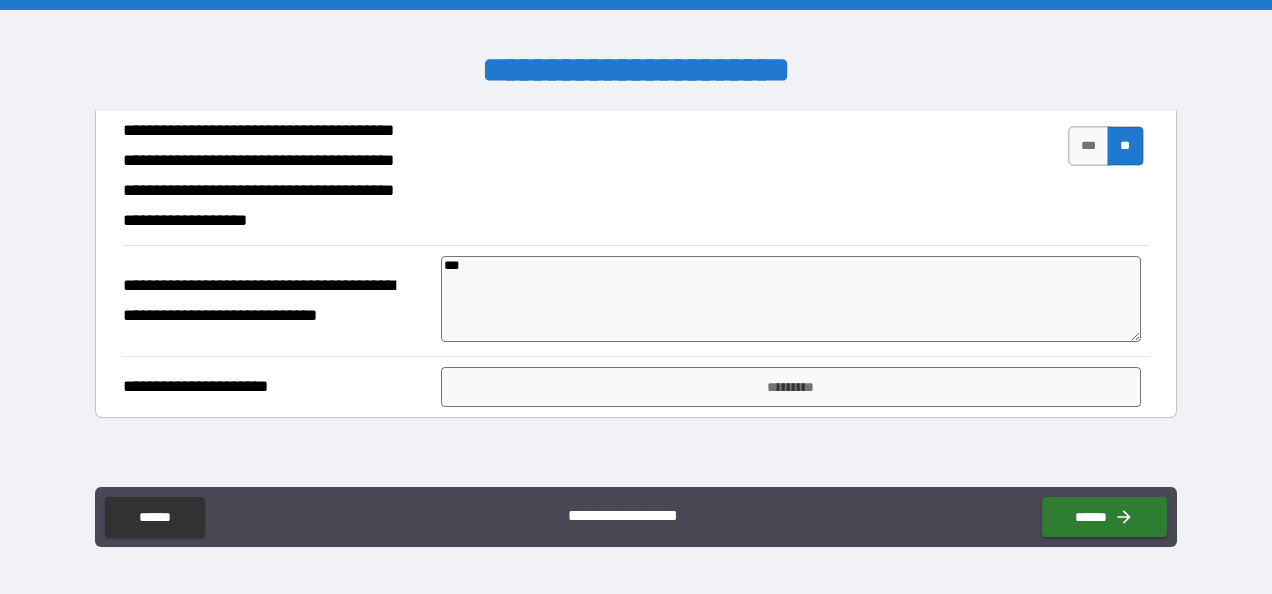 click on "*** *" at bounding box center [794, 300] 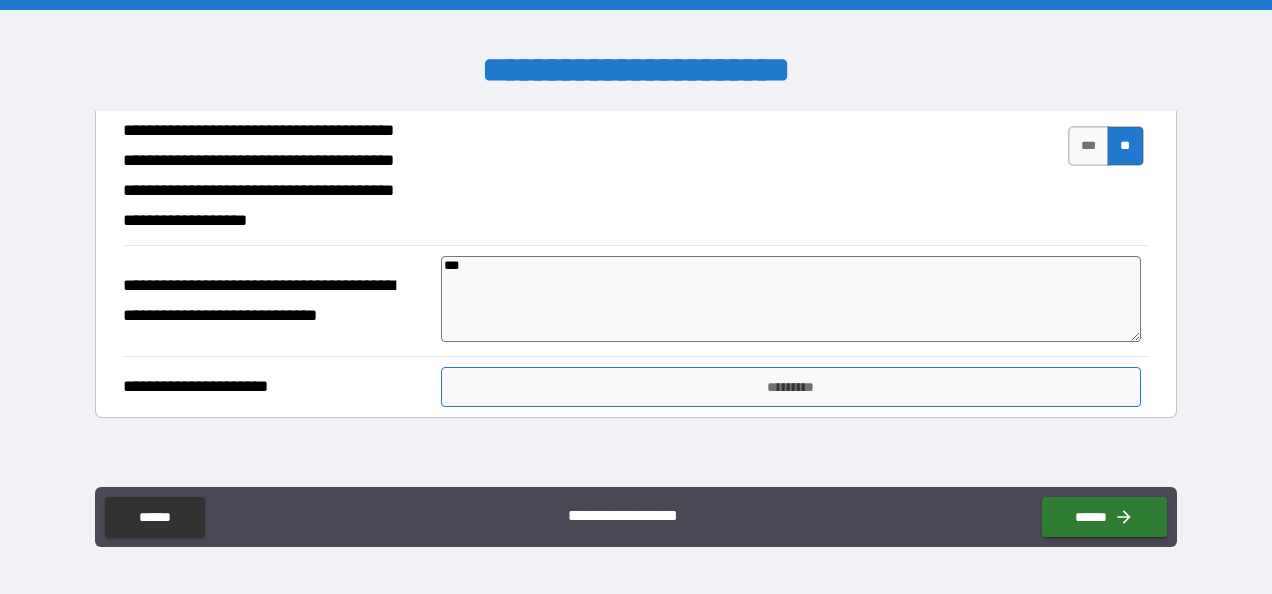 click on "*********" at bounding box center [791, 387] 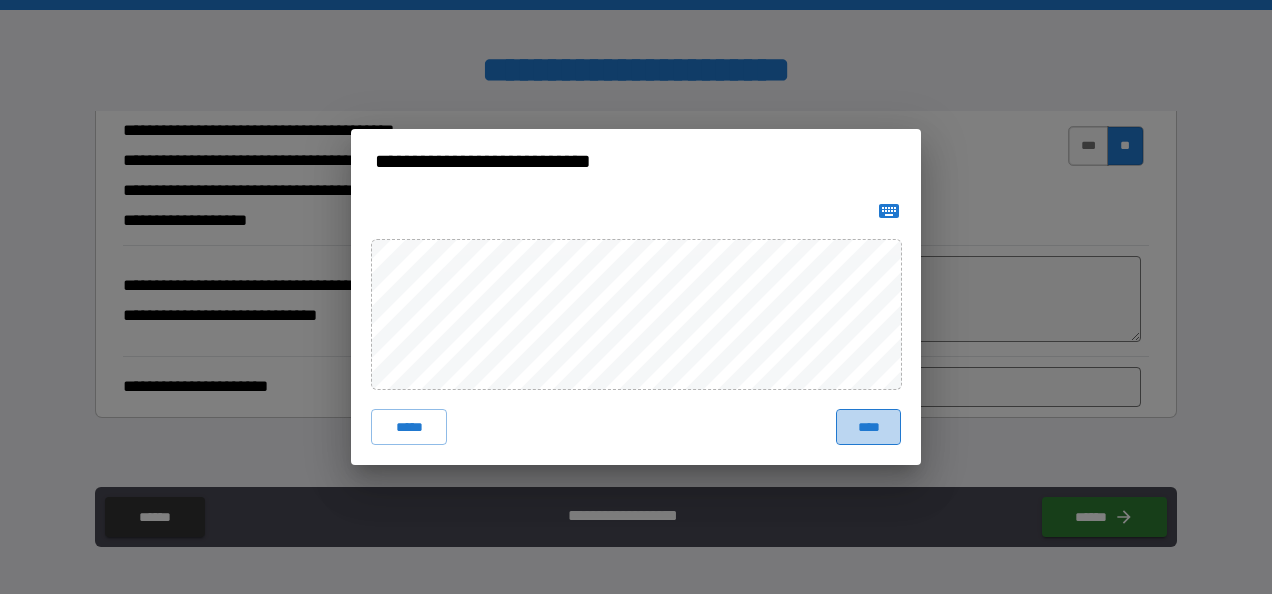 click on "****" at bounding box center (868, 427) 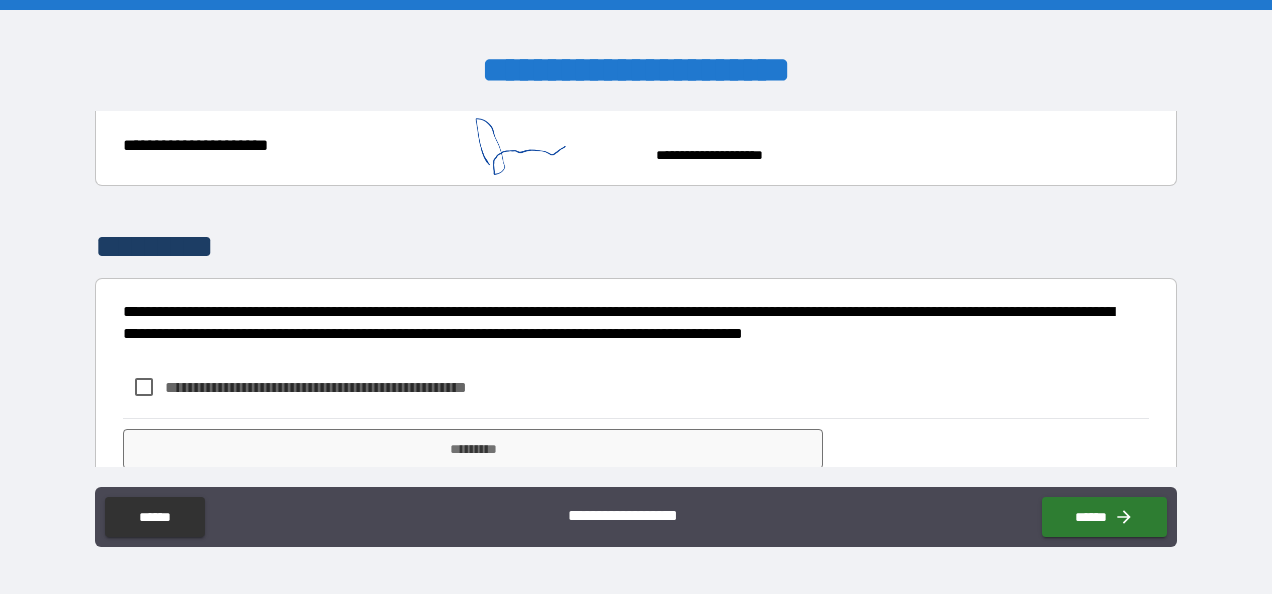 scroll, scrollTop: 638, scrollLeft: 0, axis: vertical 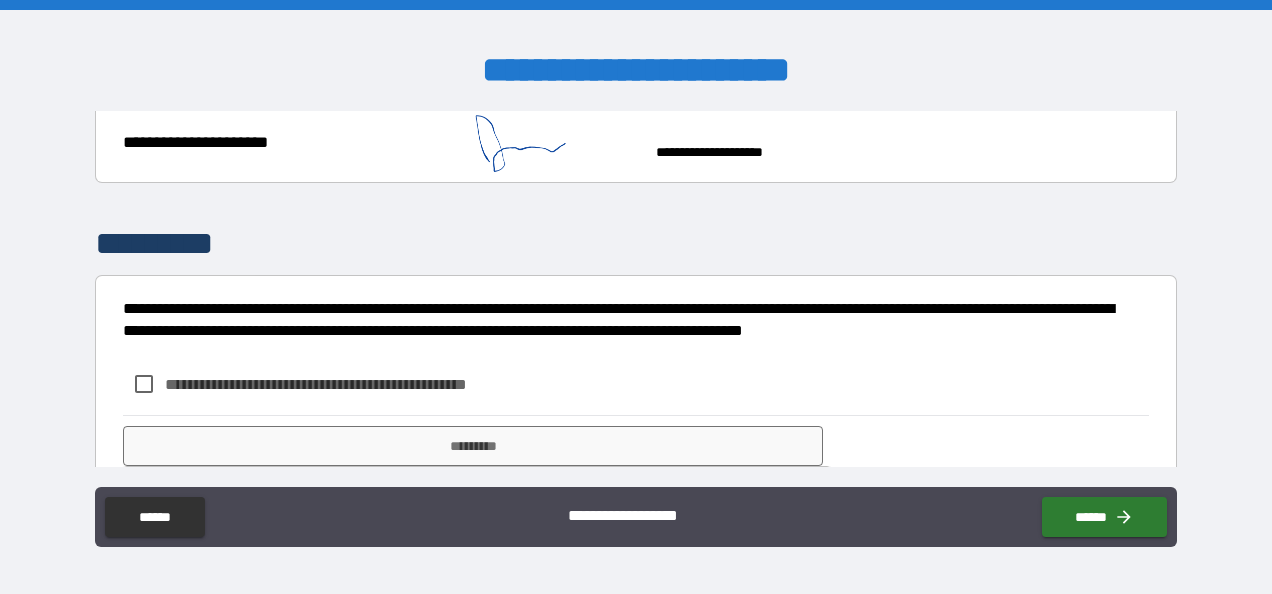 click on "**********" at bounding box center [328, 384] 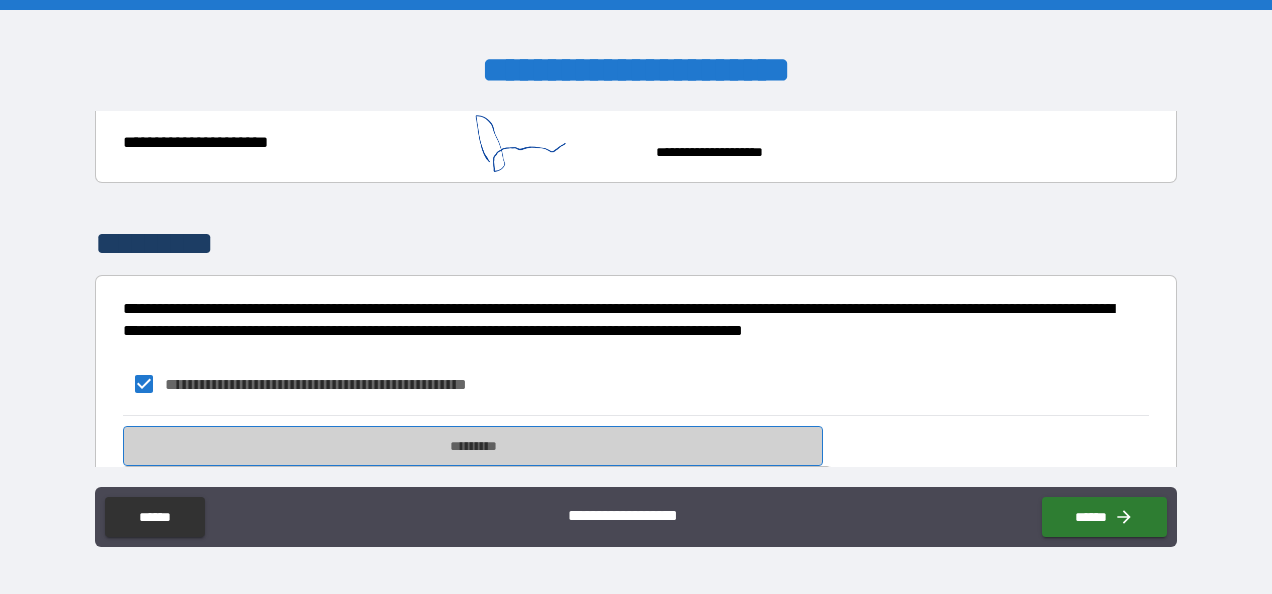 click on "*********" at bounding box center [473, 446] 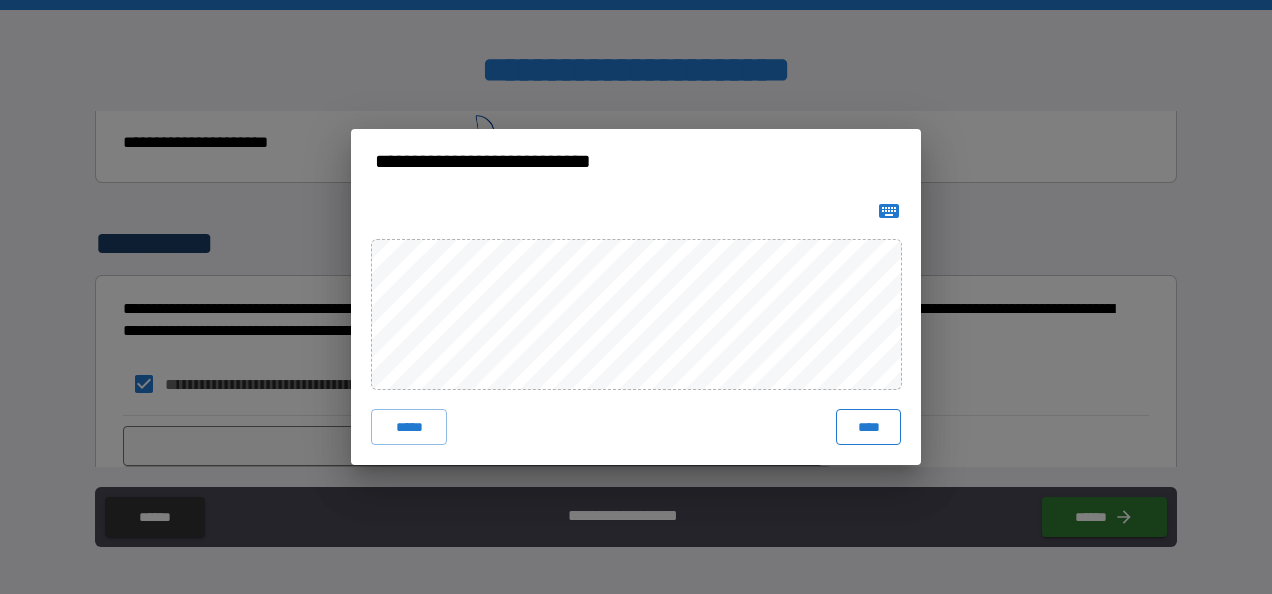 click on "****" at bounding box center [868, 427] 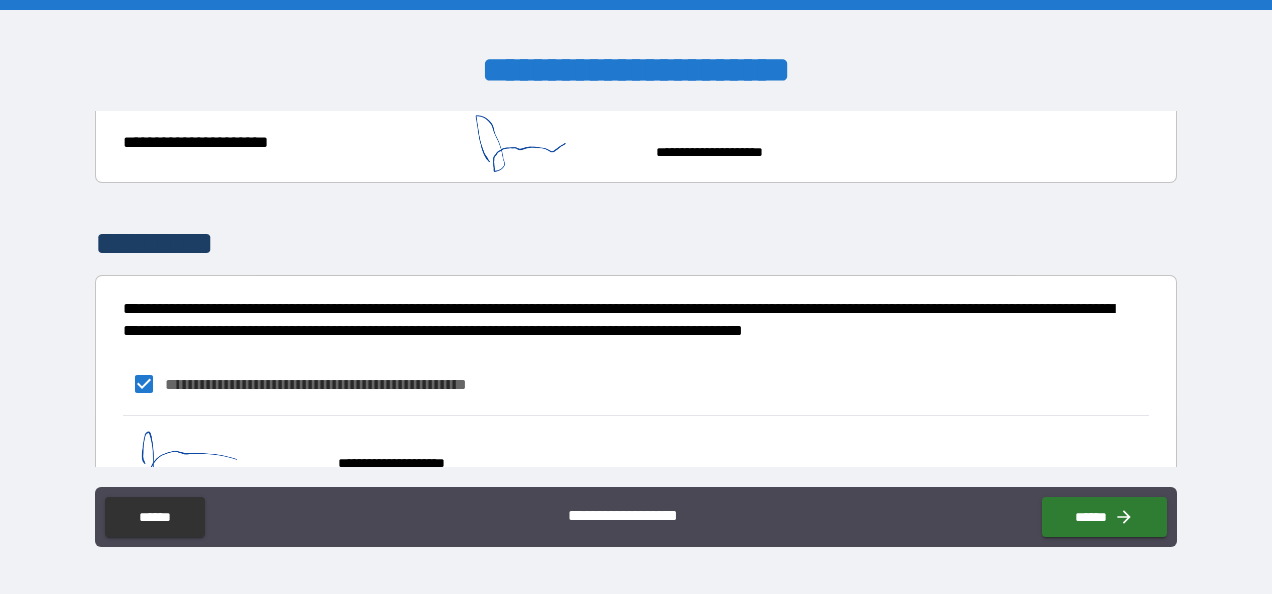 scroll, scrollTop: 721, scrollLeft: 0, axis: vertical 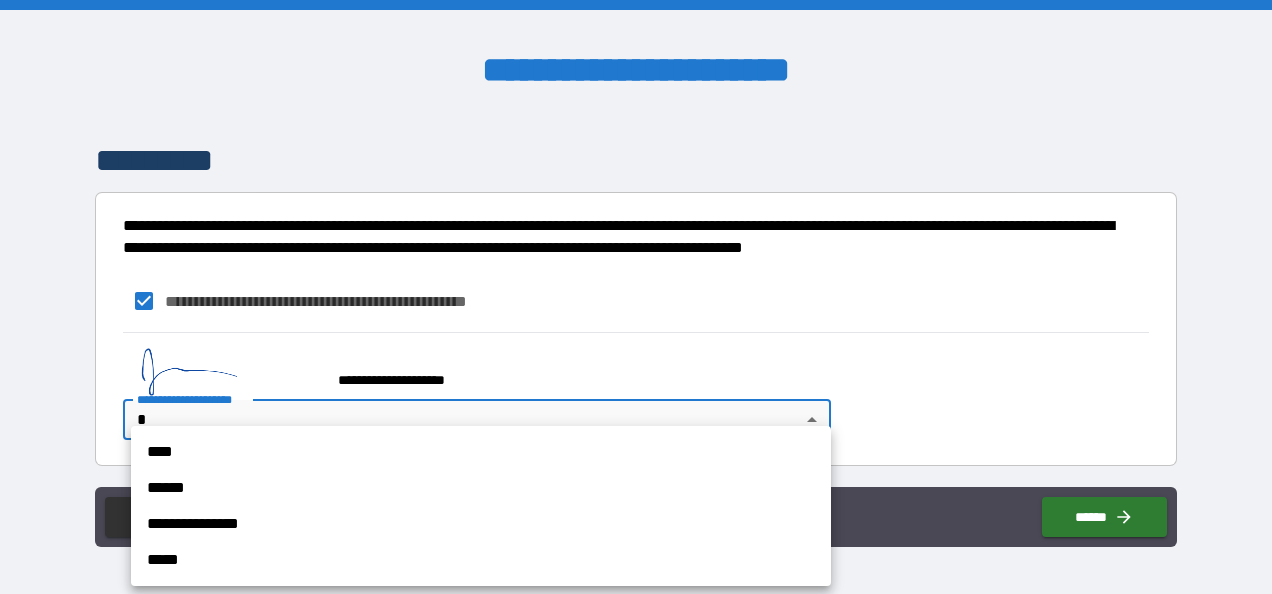 click on "**********" at bounding box center (636, 297) 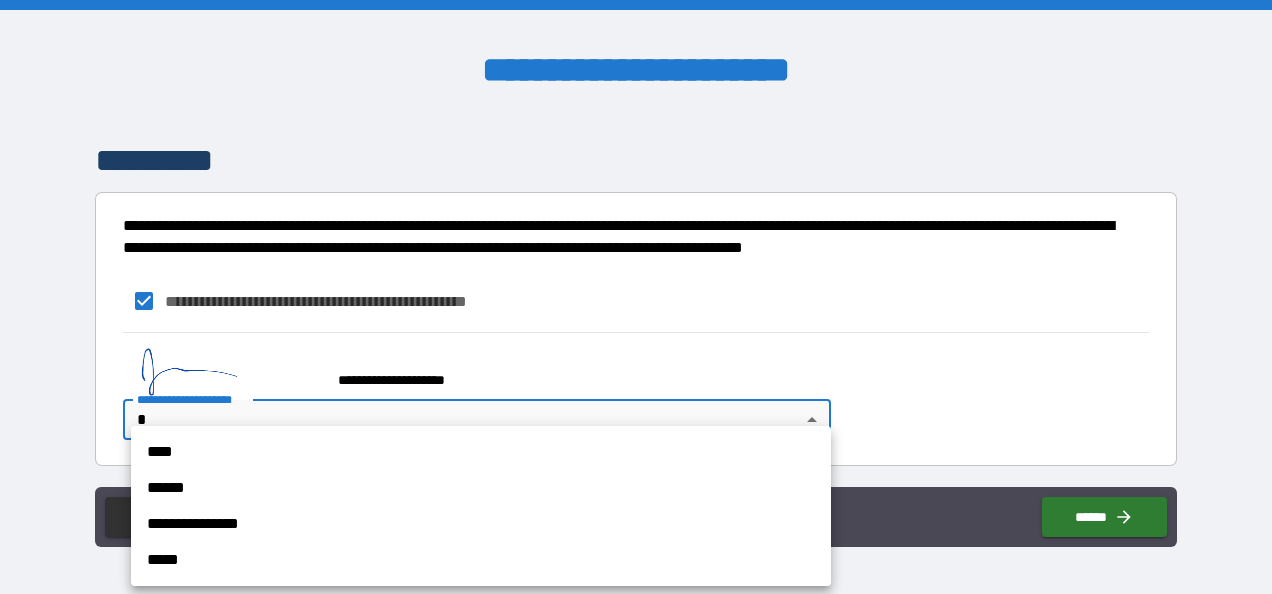 click on "****" at bounding box center [481, 452] 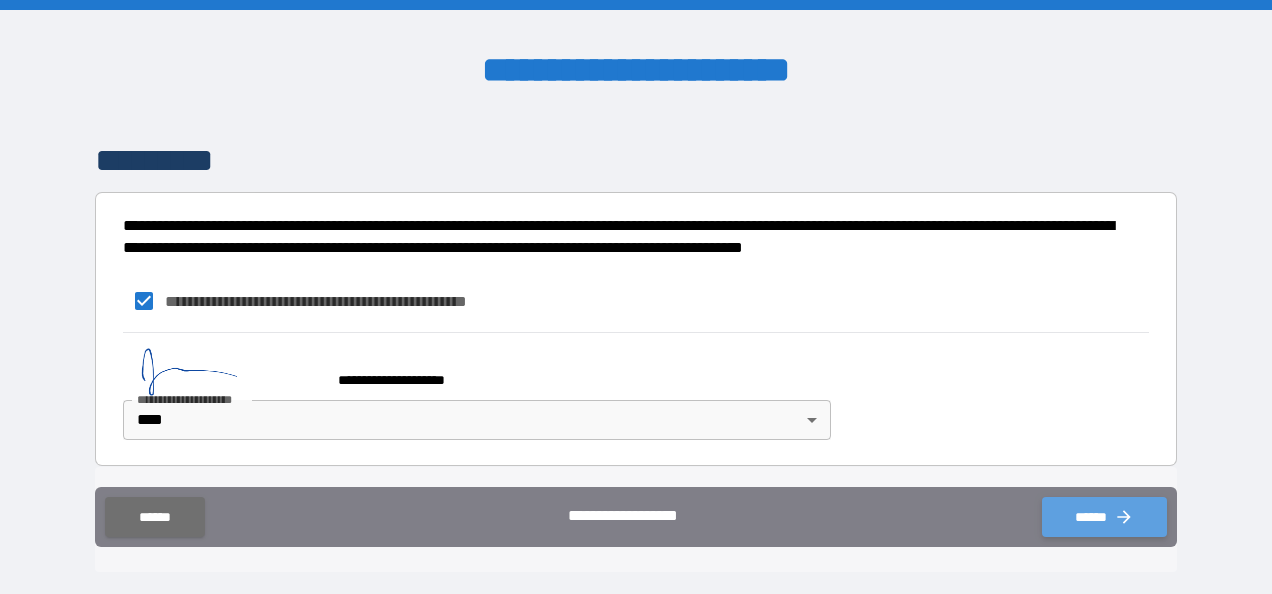 click on "******" at bounding box center (1104, 517) 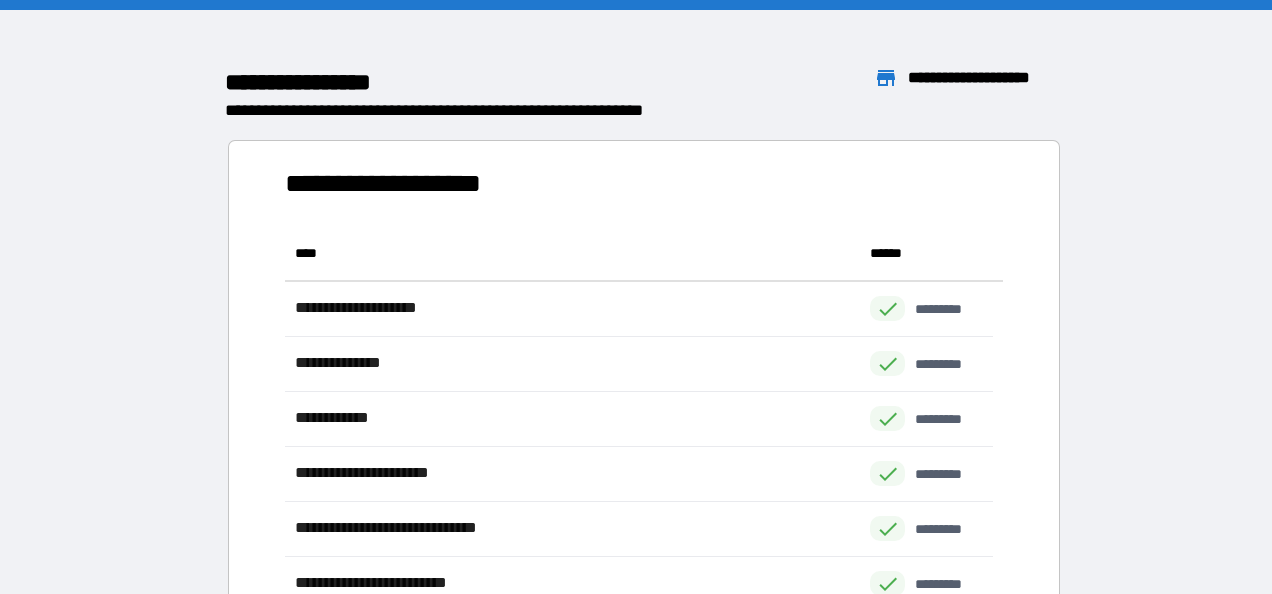 scroll, scrollTop: 590, scrollLeft: 692, axis: both 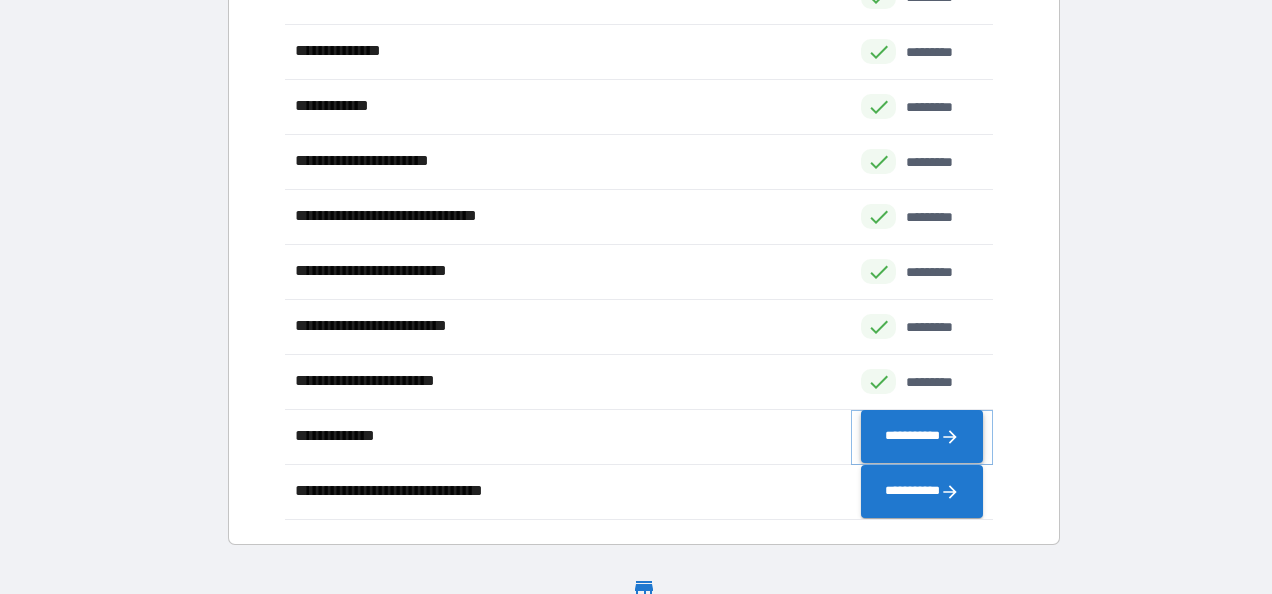 click on "**********" at bounding box center [922, 437] 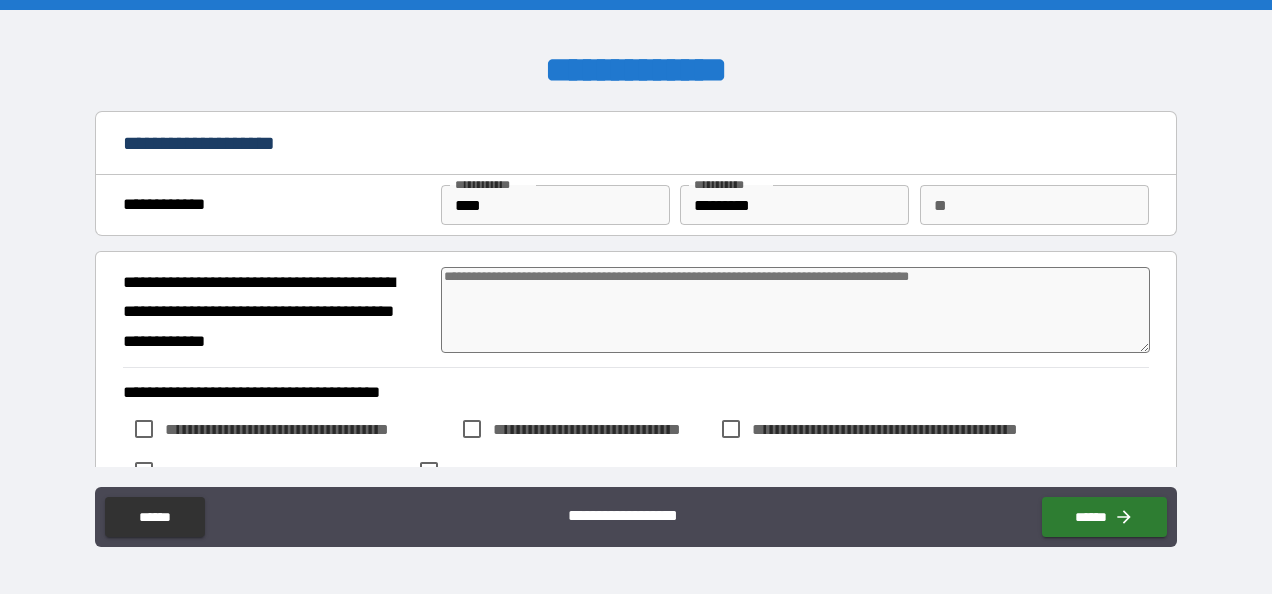 scroll, scrollTop: 26, scrollLeft: 0, axis: vertical 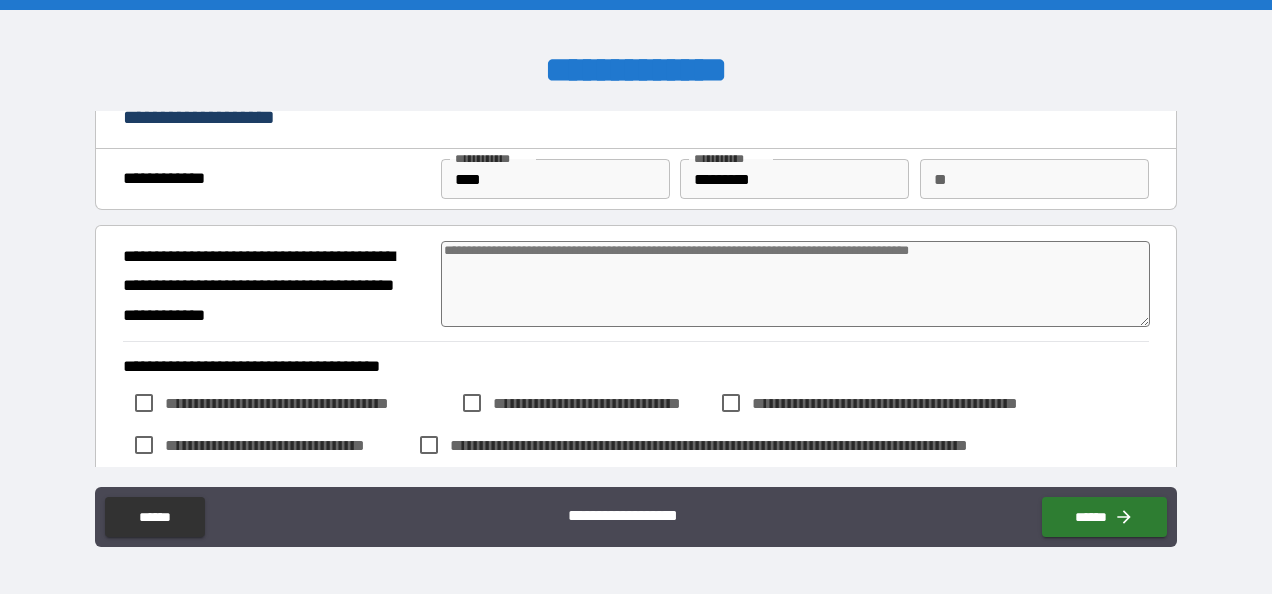 click at bounding box center (795, 284) 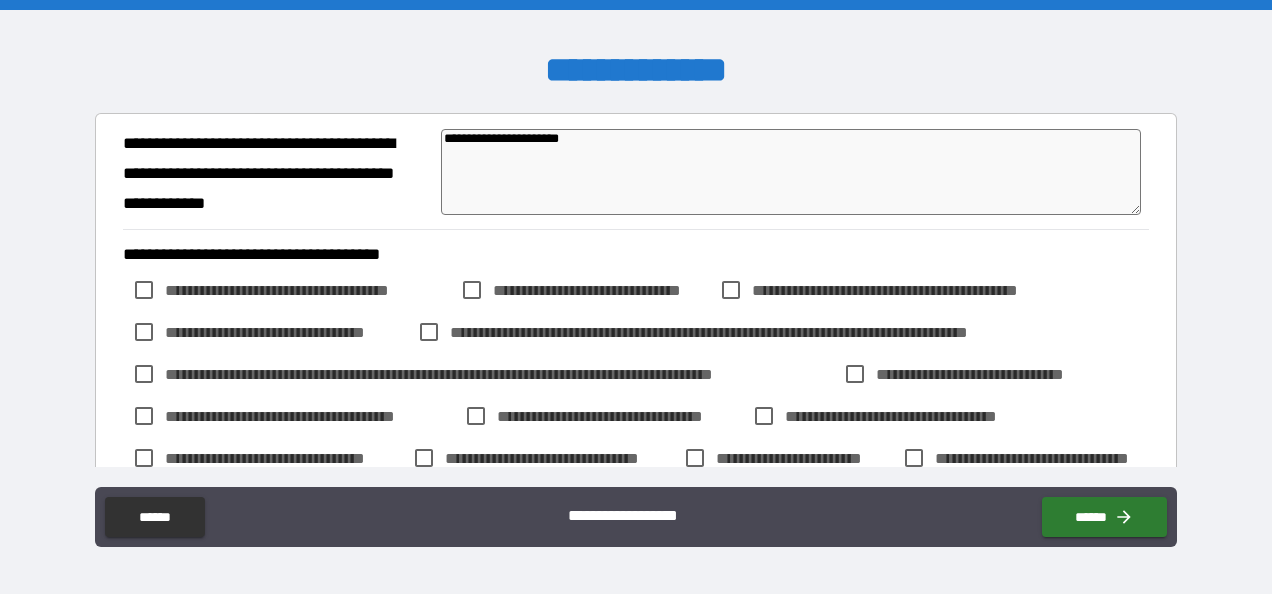 scroll, scrollTop: 139, scrollLeft: 0, axis: vertical 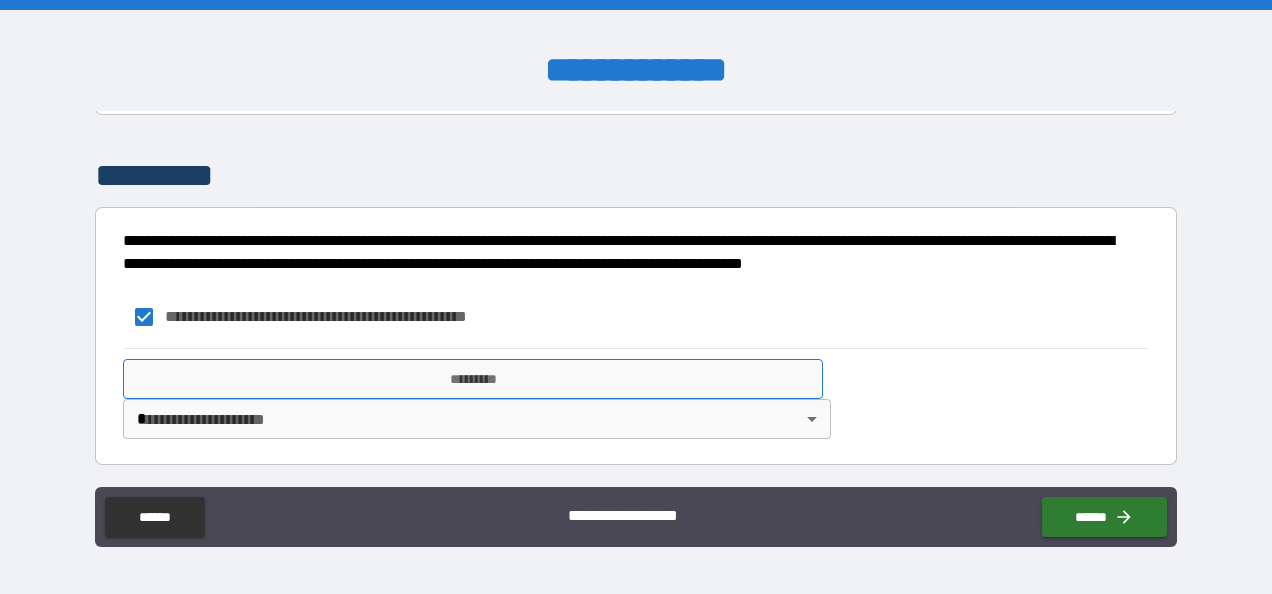 click on "*********" at bounding box center [473, 379] 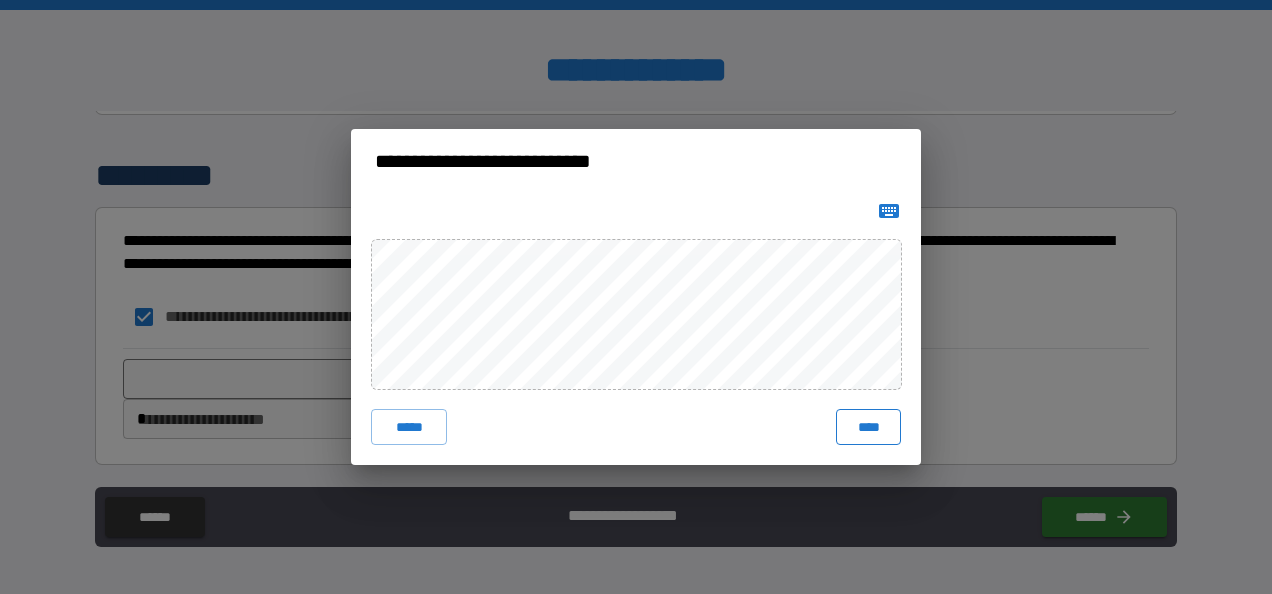 click on "****" at bounding box center [868, 427] 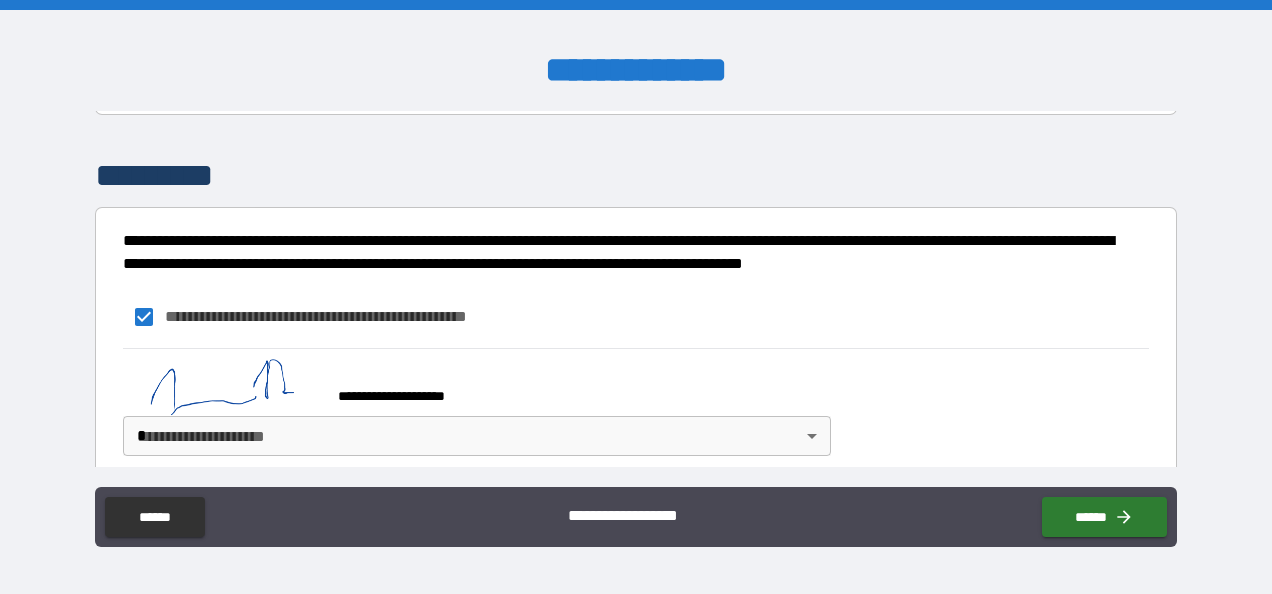 click on "**********" at bounding box center [636, 297] 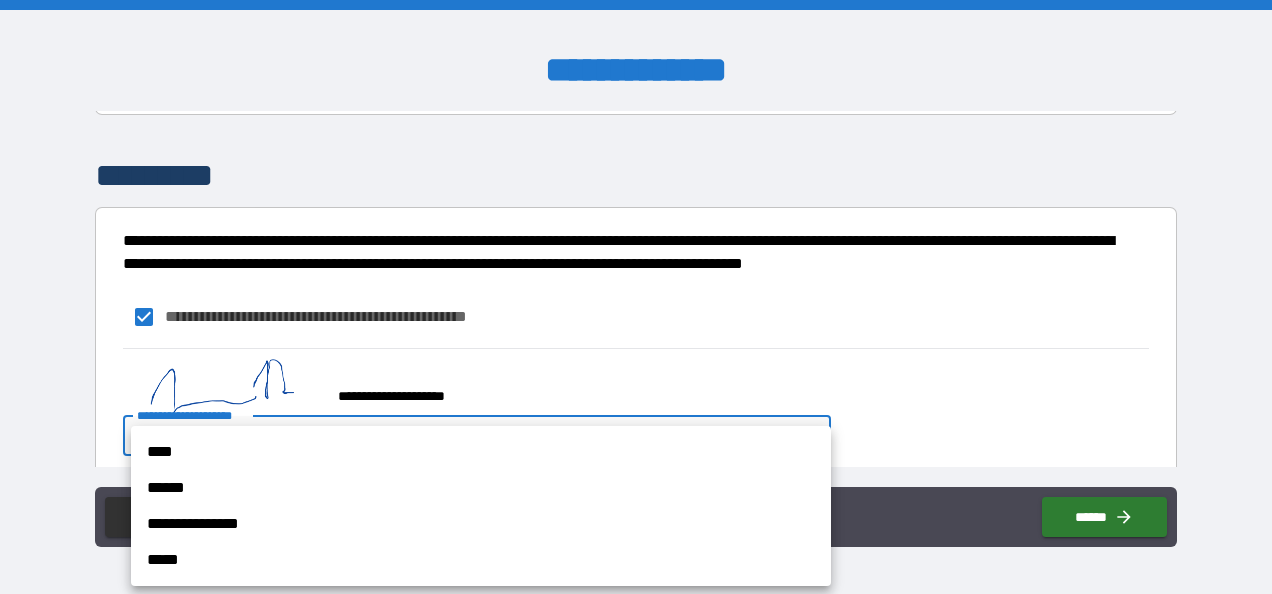 click on "****" at bounding box center [481, 452] 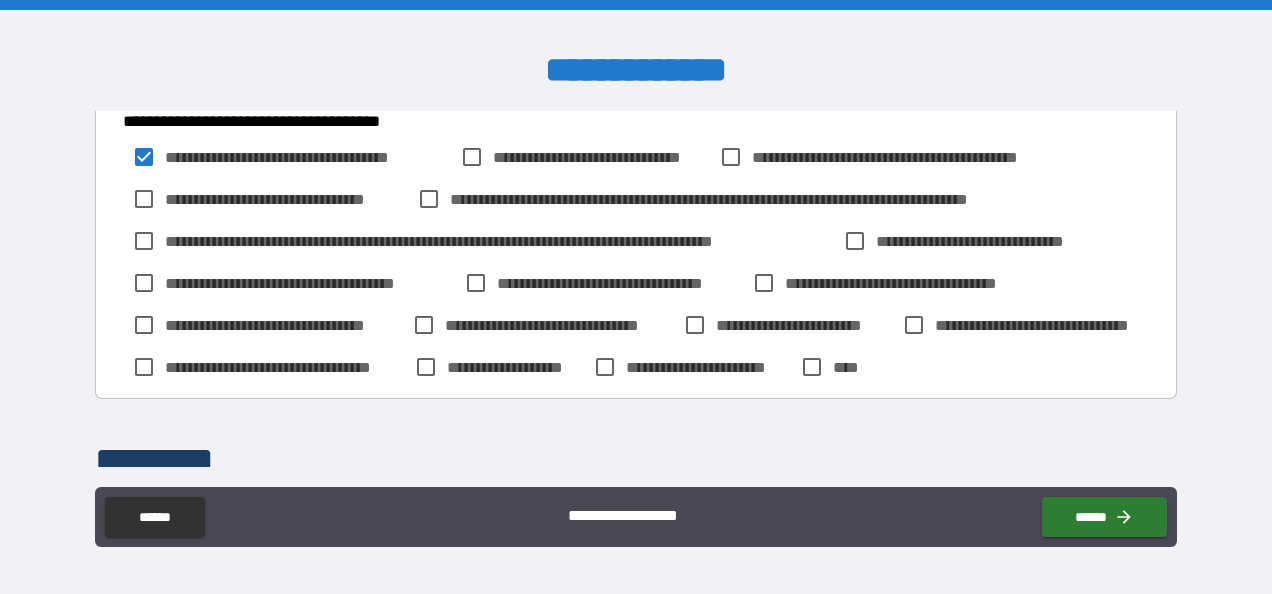 scroll, scrollTop: 276, scrollLeft: 0, axis: vertical 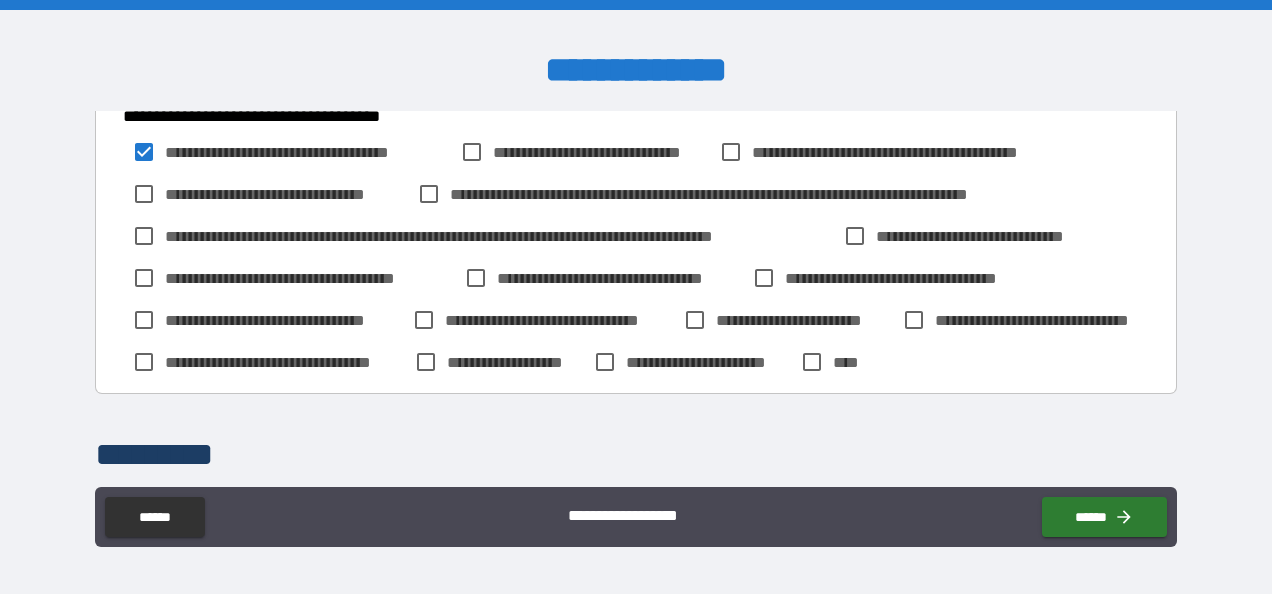 click on "**********" at bounding box center (688, 362) 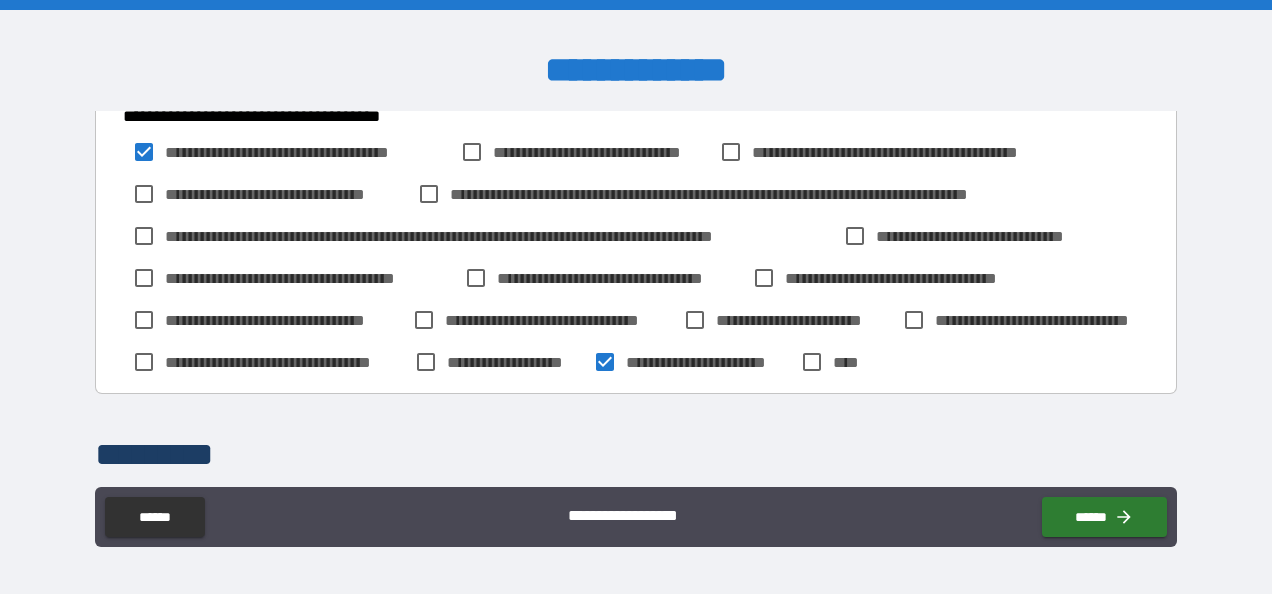 click on "**********" at bounding box center [919, 278] 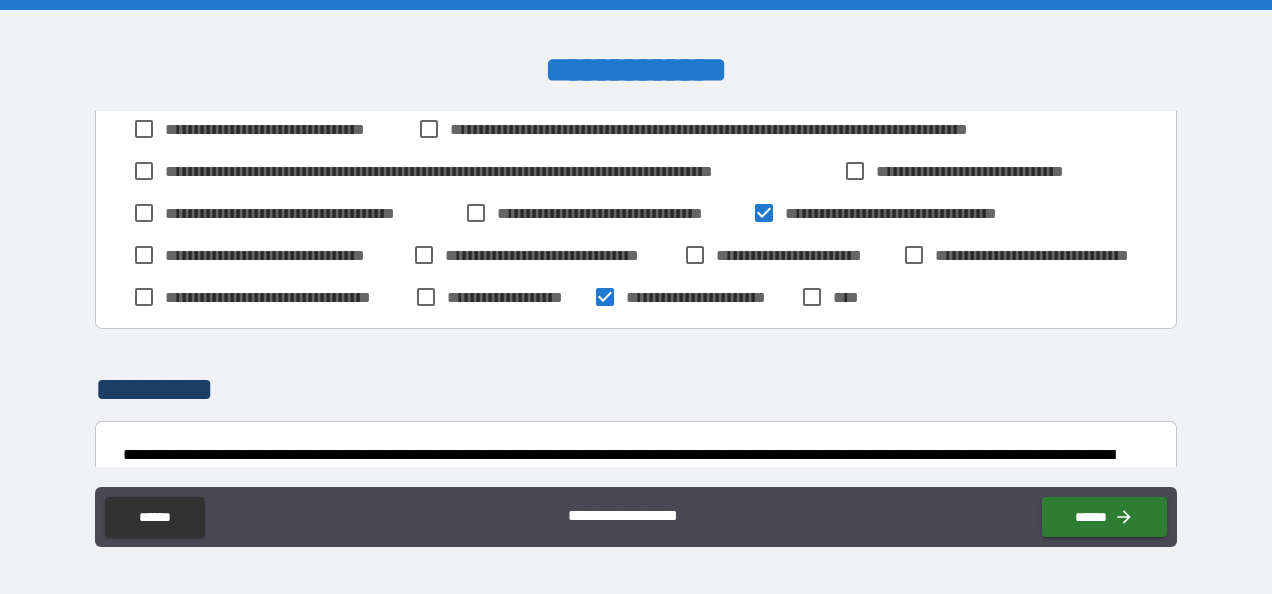 scroll, scrollTop: 357, scrollLeft: 0, axis: vertical 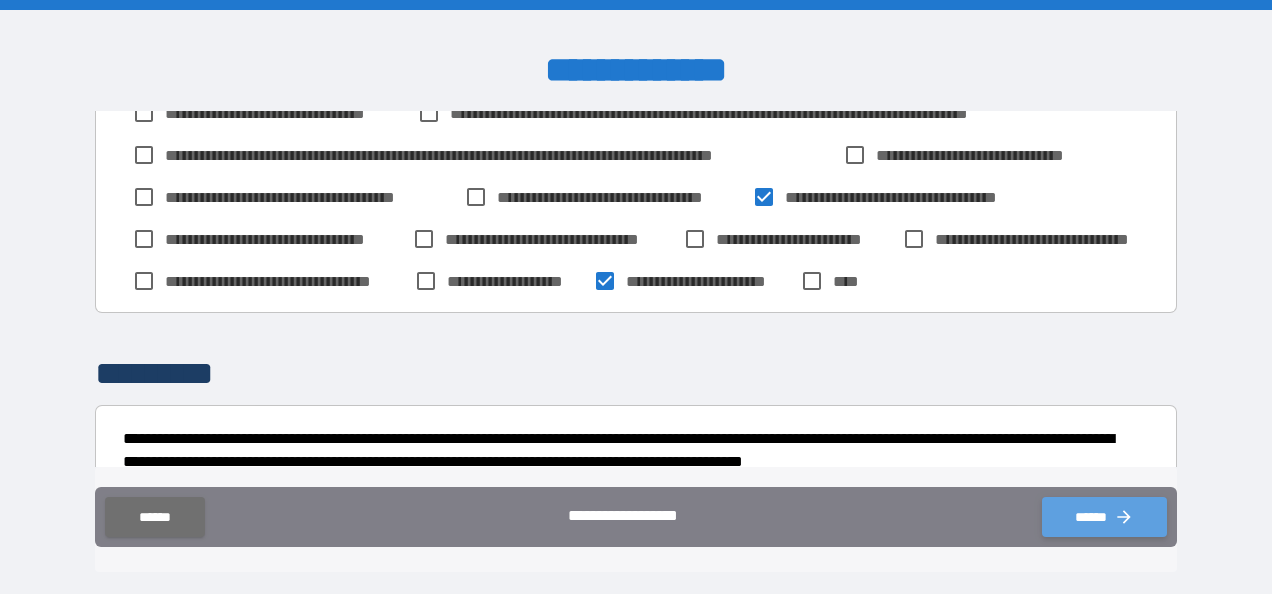 click on "******" at bounding box center [1104, 517] 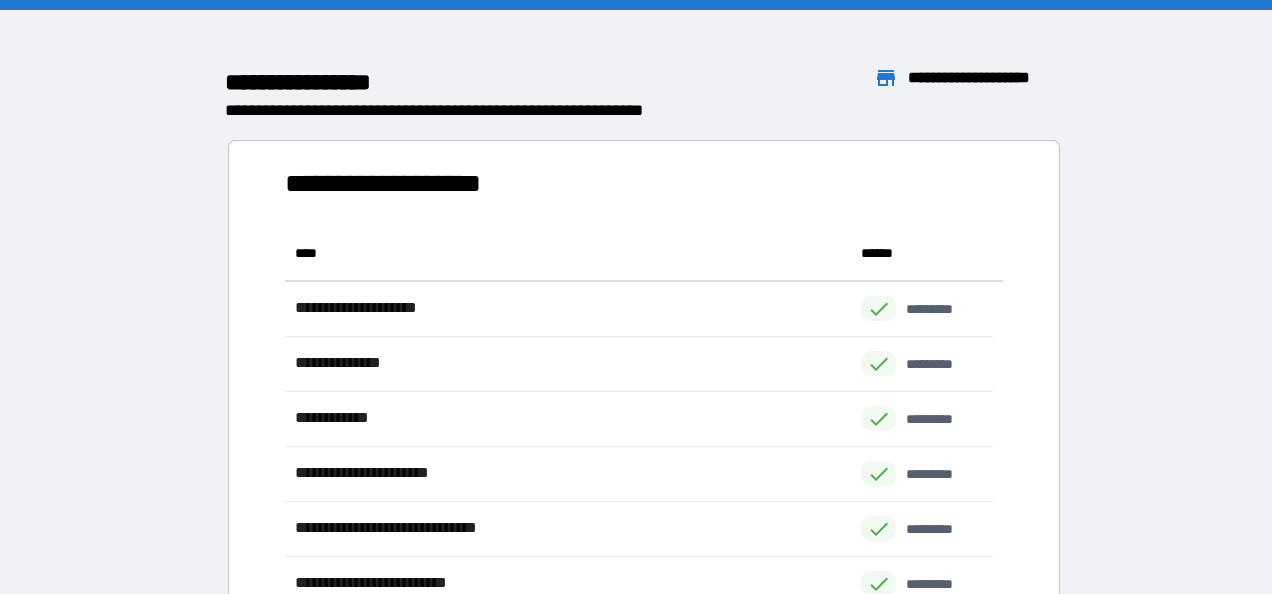 scroll, scrollTop: 16, scrollLeft: 16, axis: both 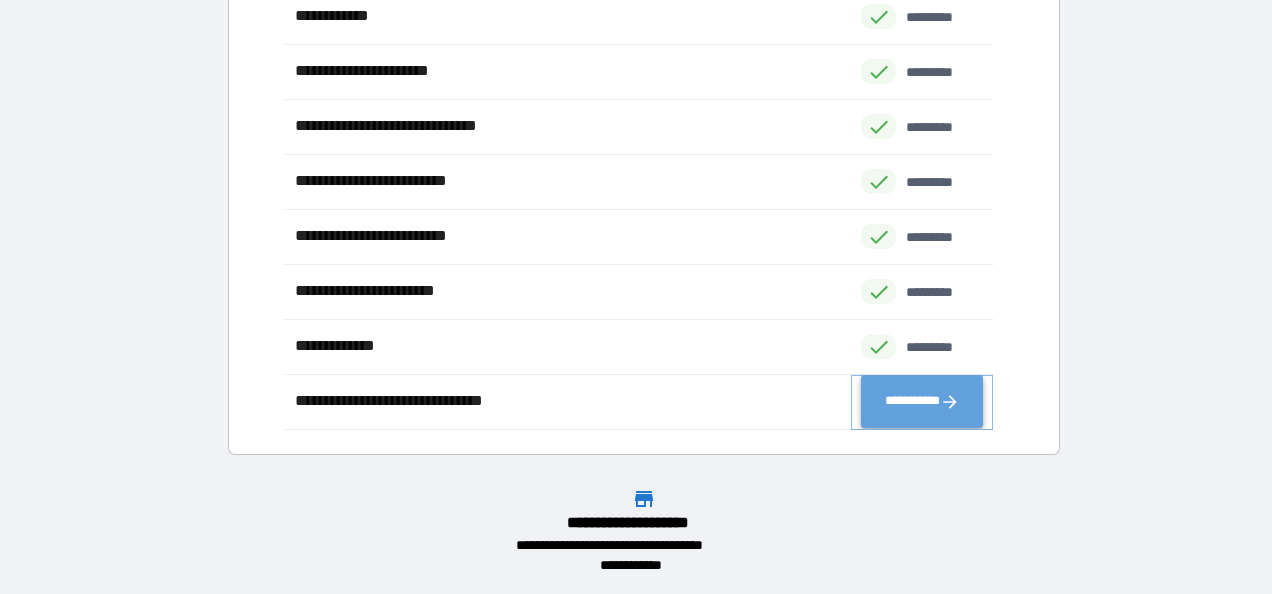 click on "**********" at bounding box center (922, 402) 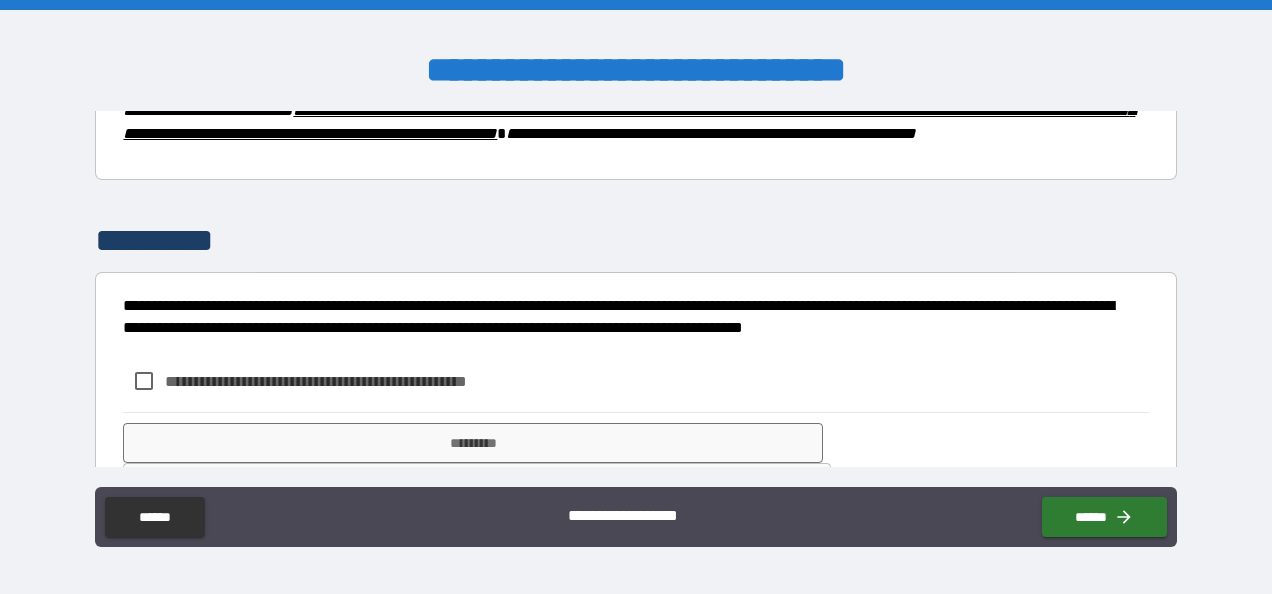 scroll, scrollTop: 1624, scrollLeft: 0, axis: vertical 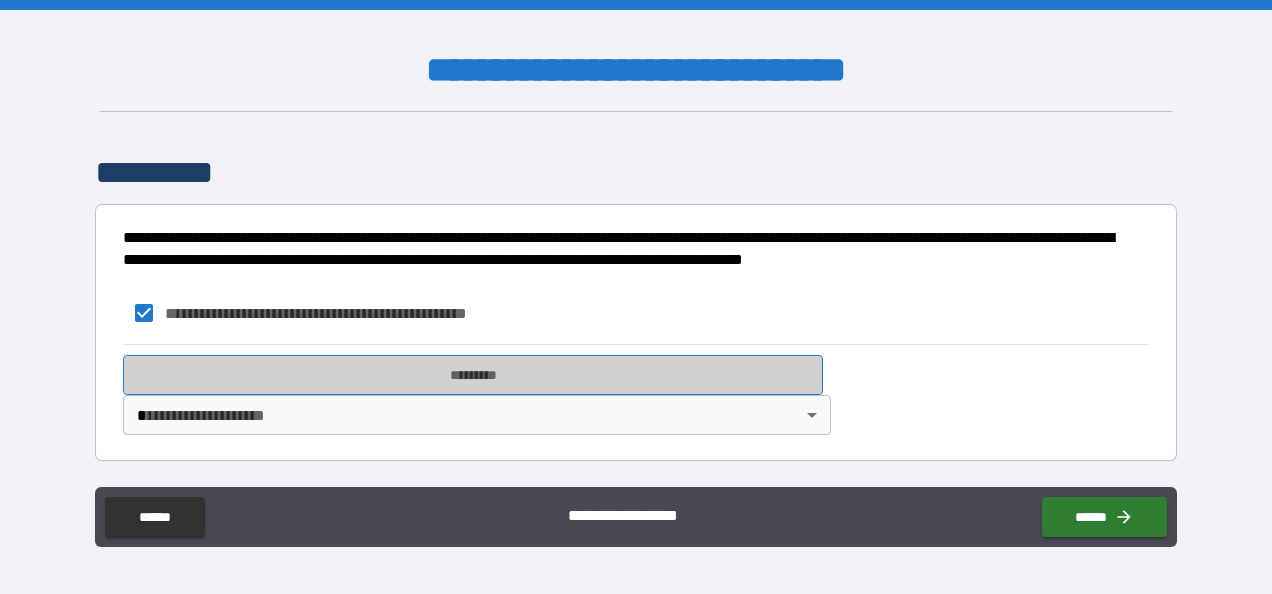 click on "*********" at bounding box center (473, 375) 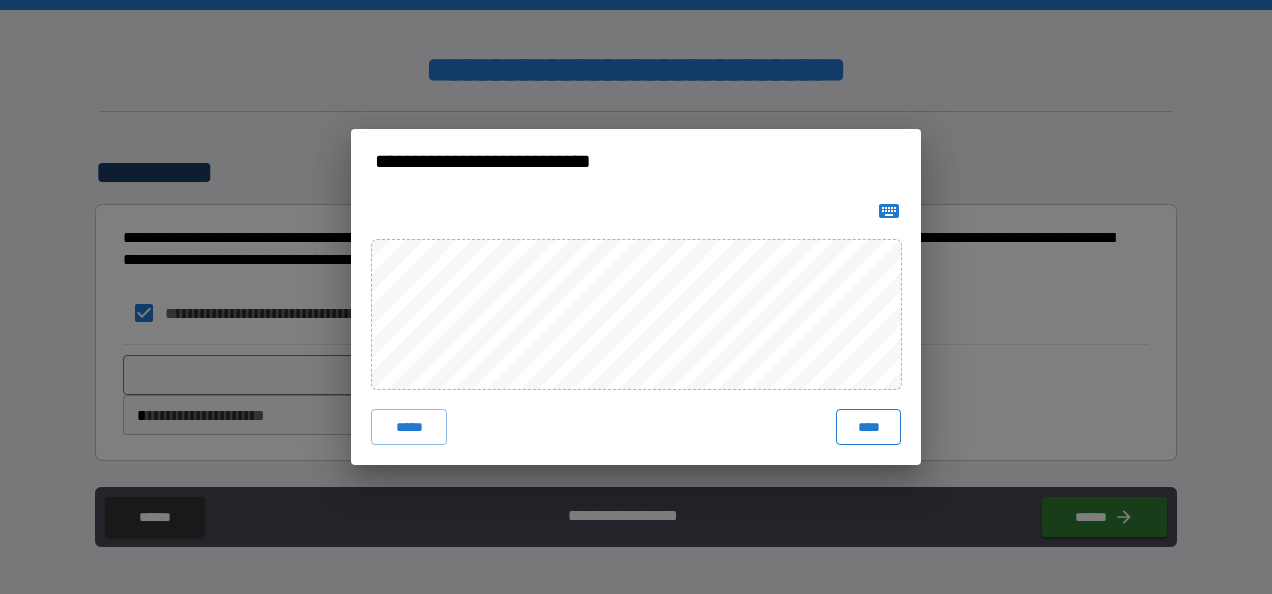 click on "****" at bounding box center [868, 427] 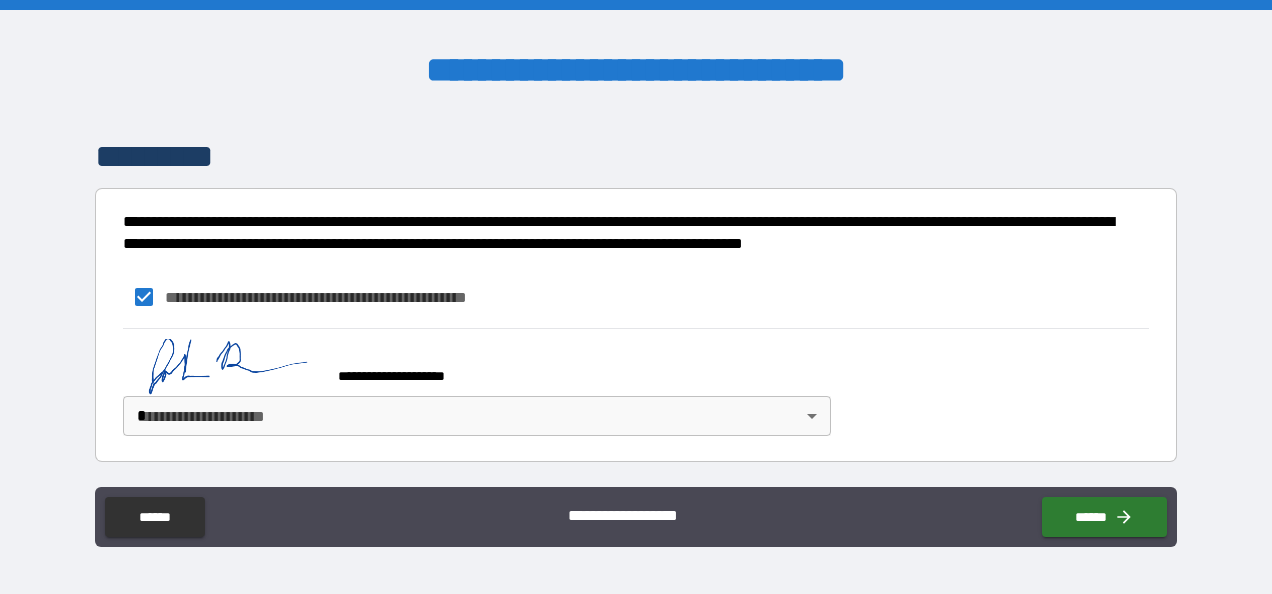 scroll, scrollTop: 1641, scrollLeft: 0, axis: vertical 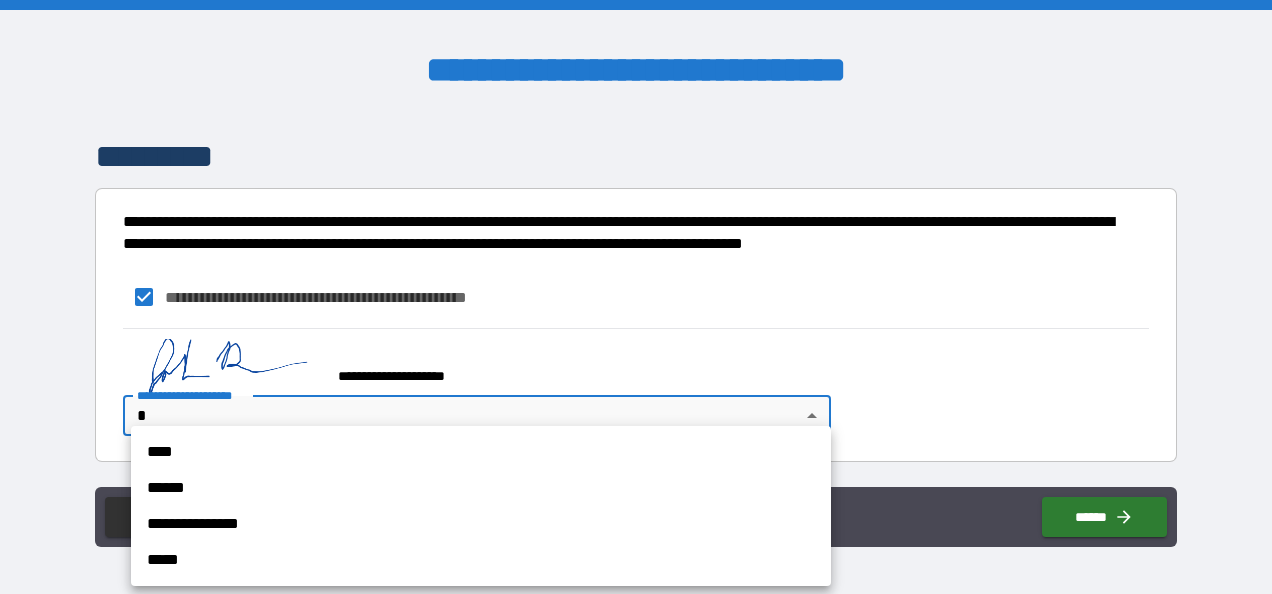 click on "**********" at bounding box center [636, 297] 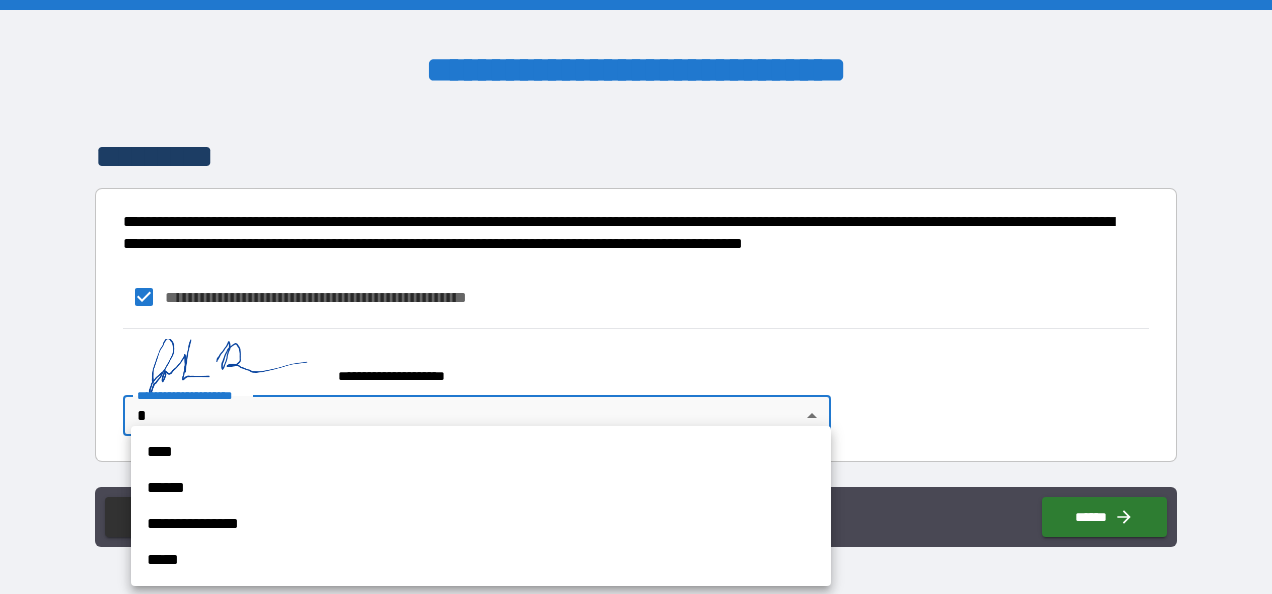 click on "****" at bounding box center [481, 452] 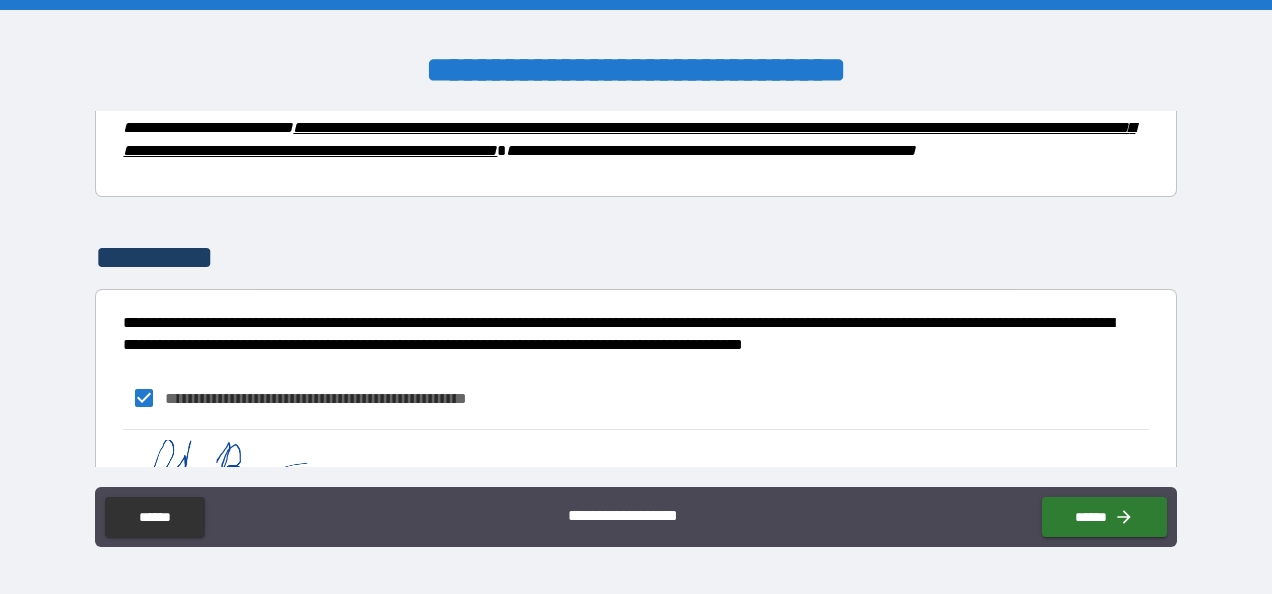 scroll, scrollTop: 1641, scrollLeft: 0, axis: vertical 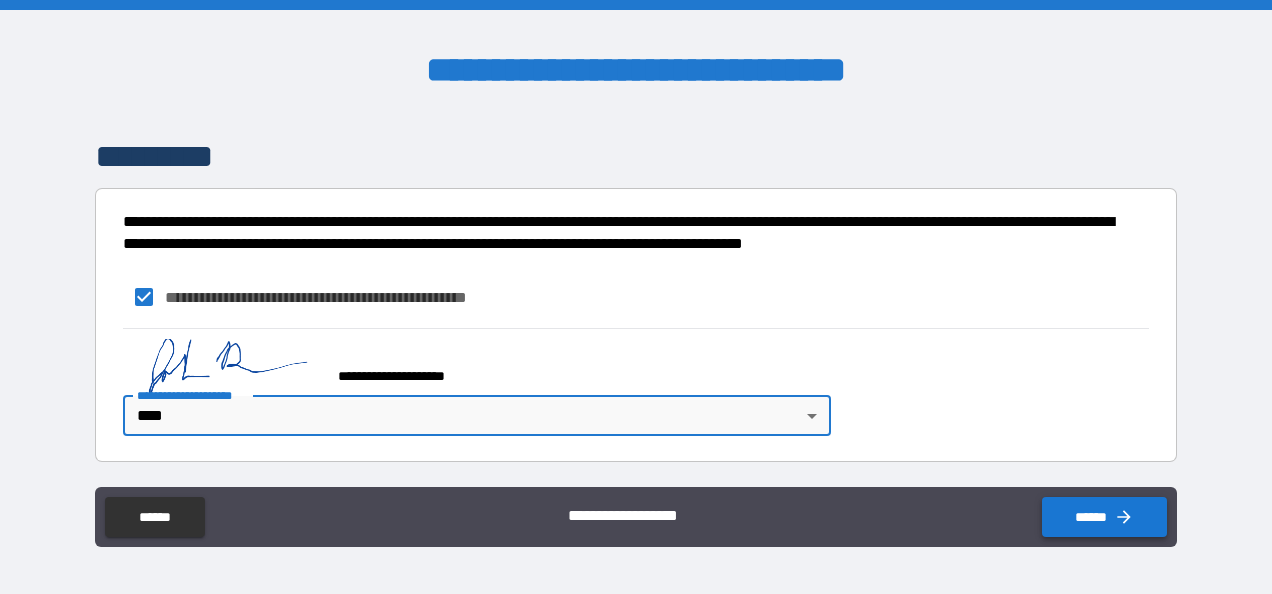 click on "******" at bounding box center (1104, 517) 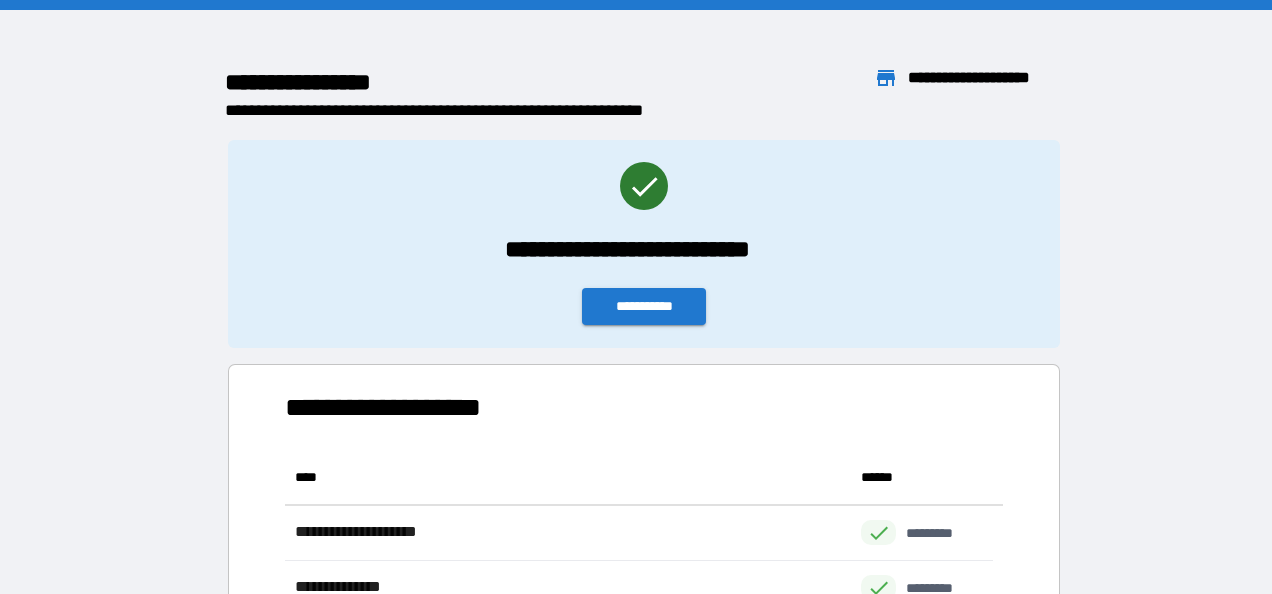scroll, scrollTop: 16, scrollLeft: 16, axis: both 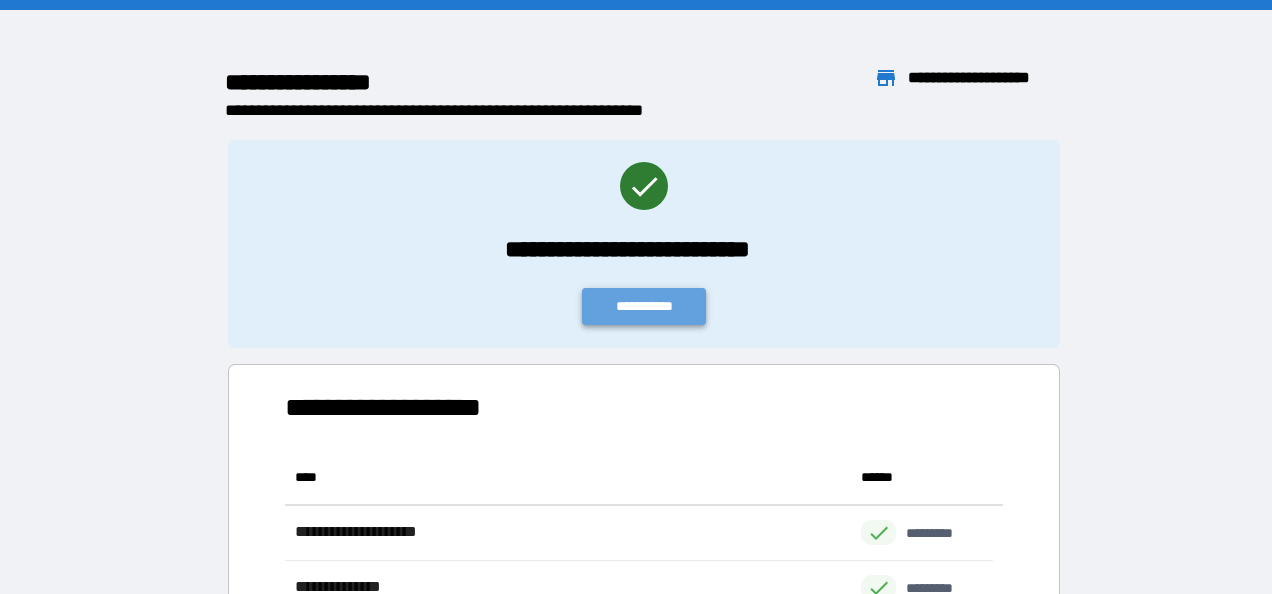 click on "**********" at bounding box center [644, 306] 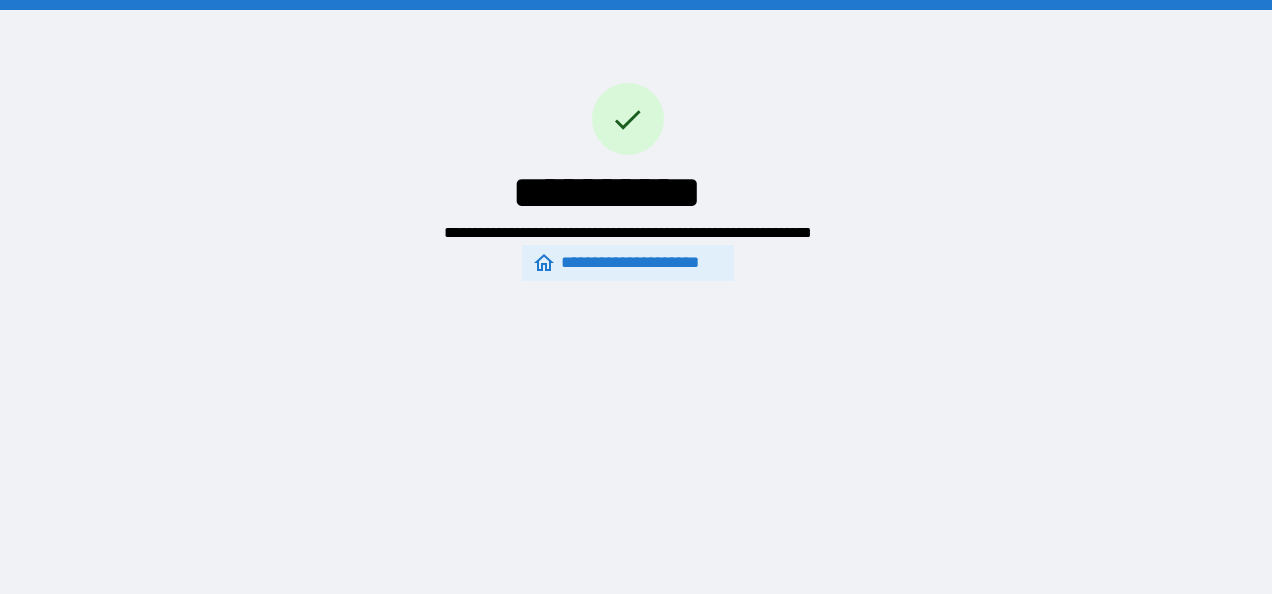 click on "**********" at bounding box center (627, 263) 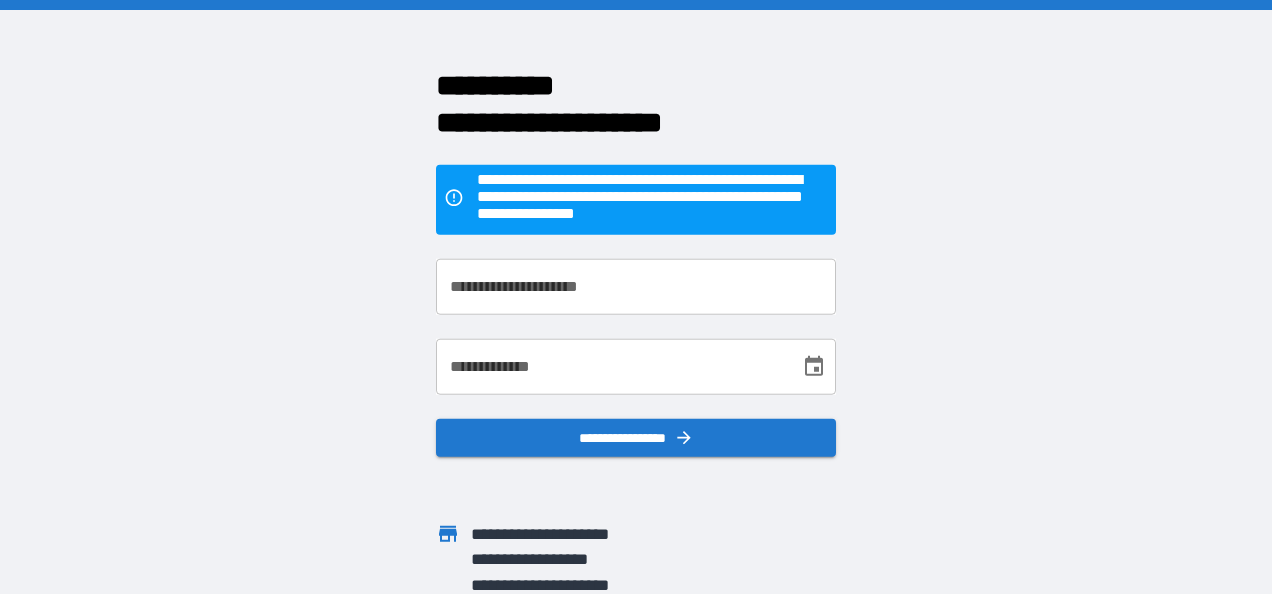 scroll, scrollTop: 30, scrollLeft: 0, axis: vertical 